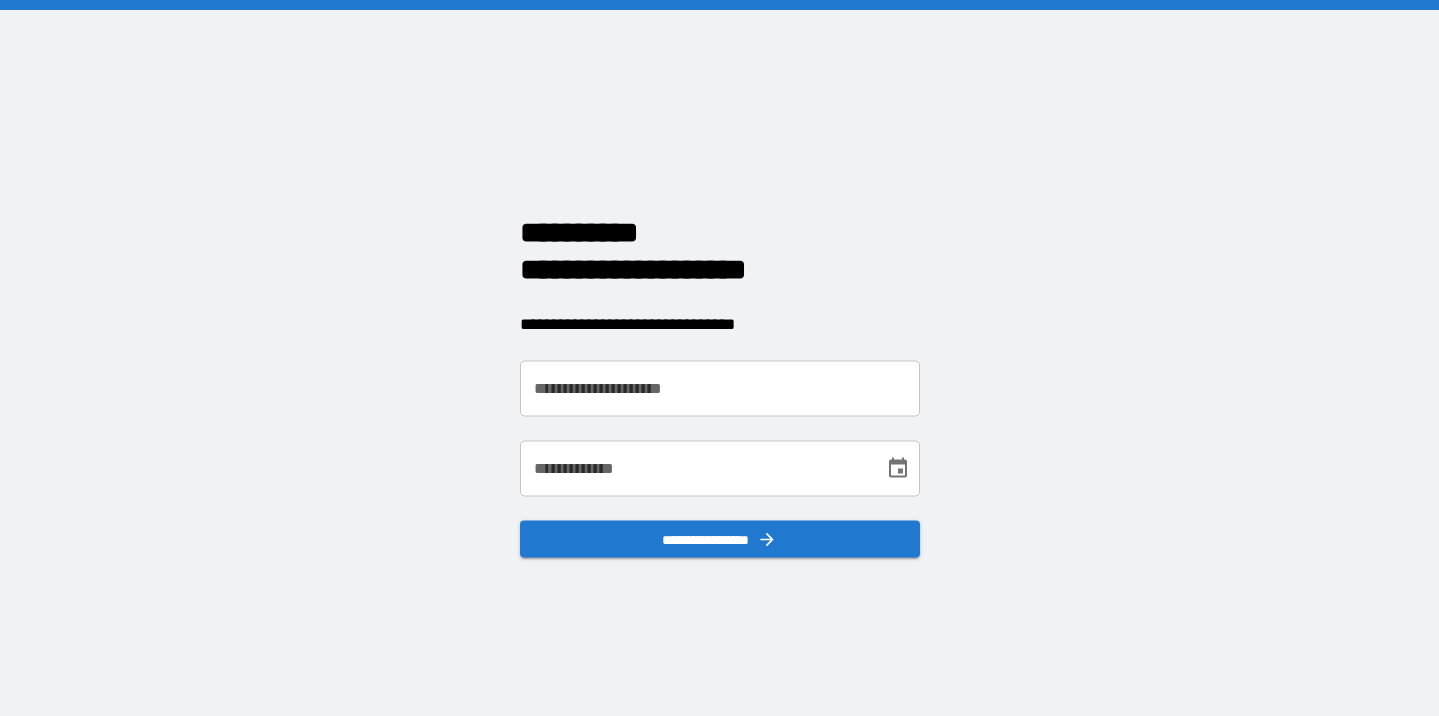 scroll, scrollTop: 0, scrollLeft: 0, axis: both 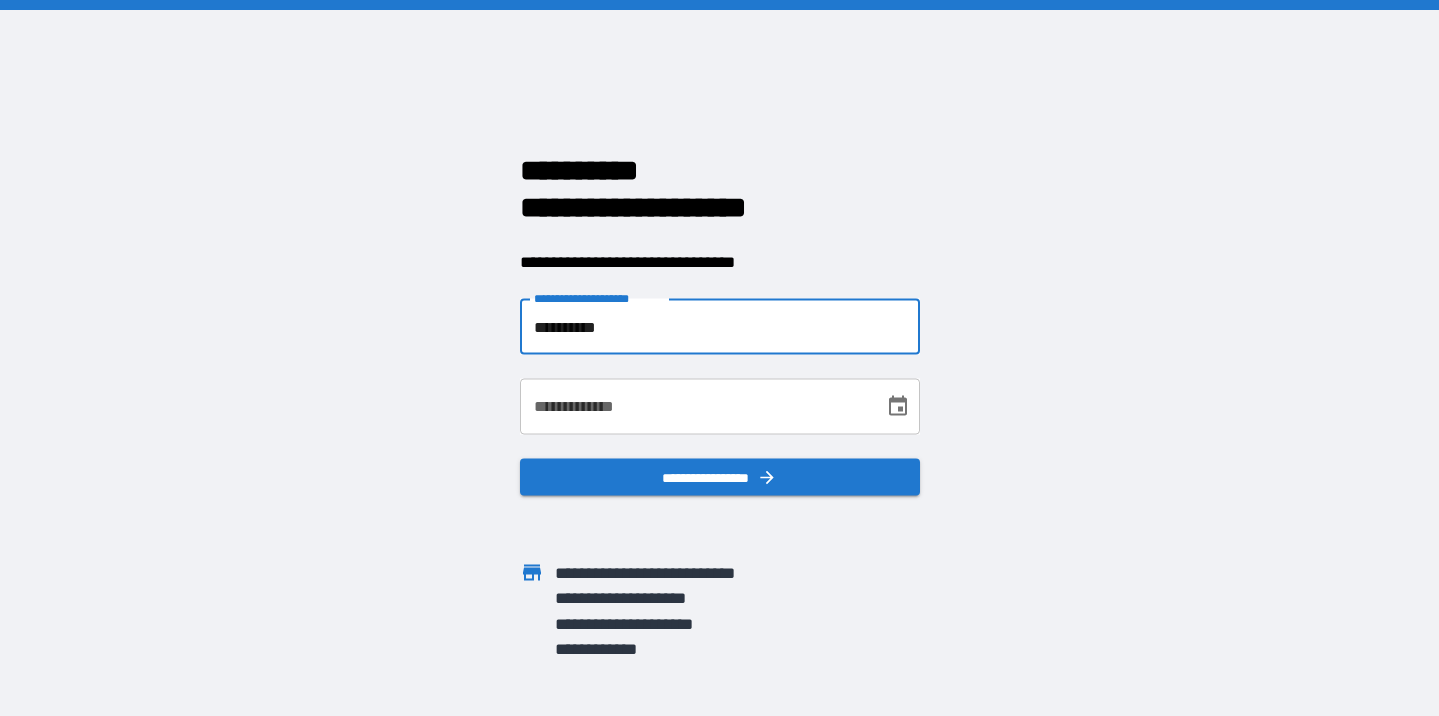 type on "**********" 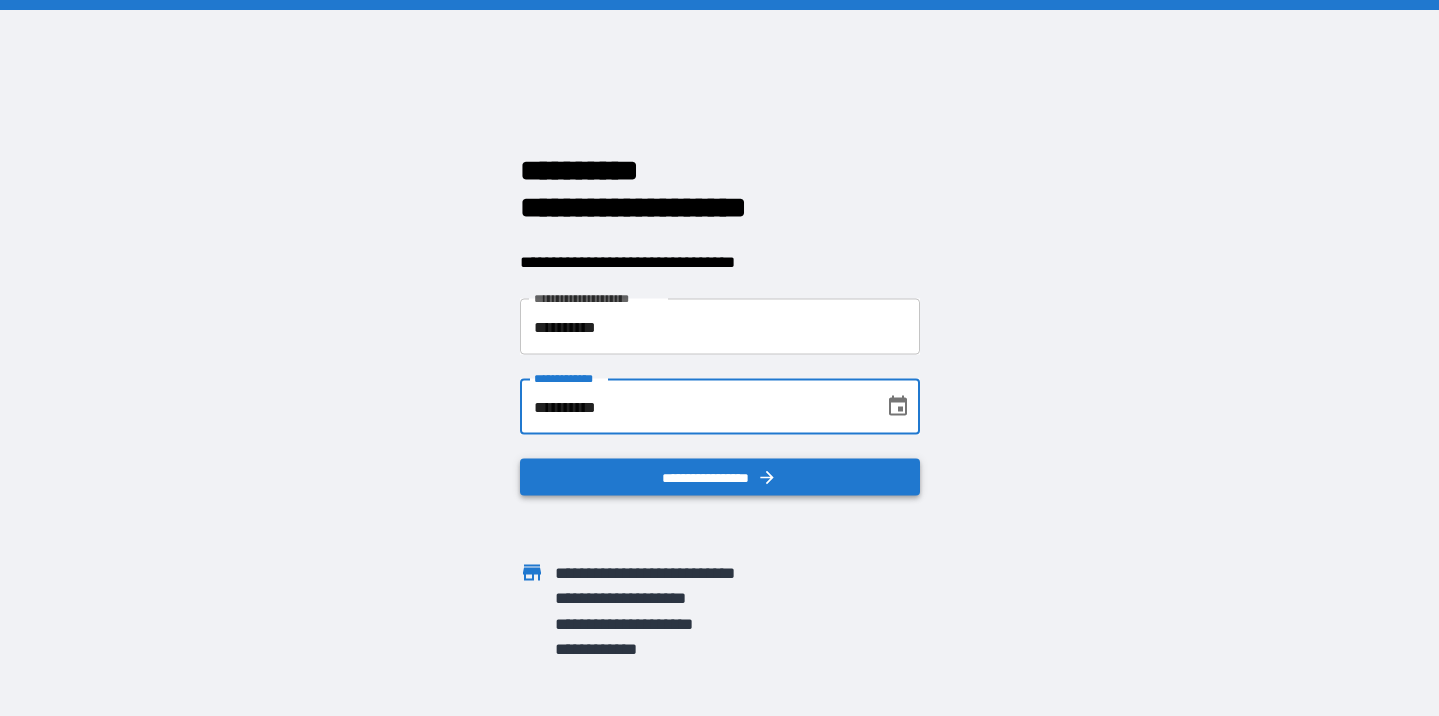 type on "**********" 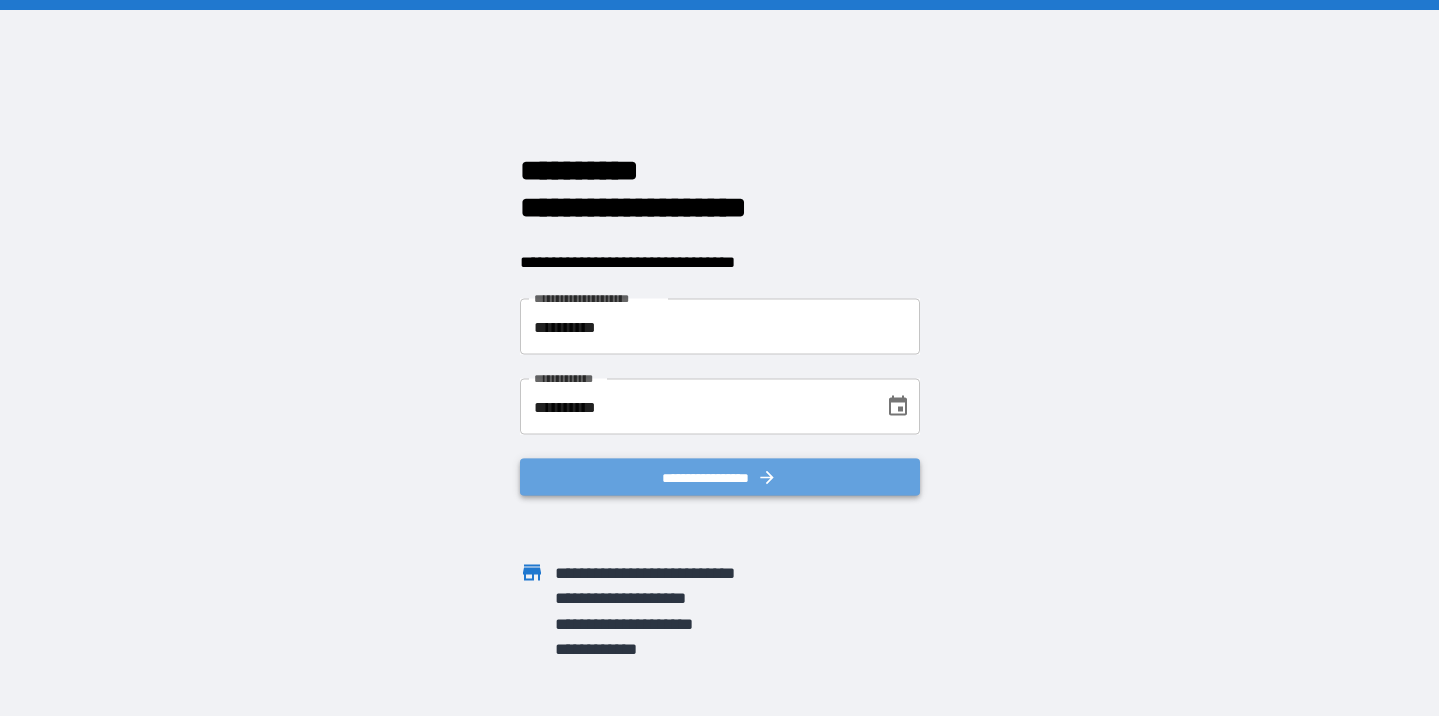 click on "**********" at bounding box center [720, 477] 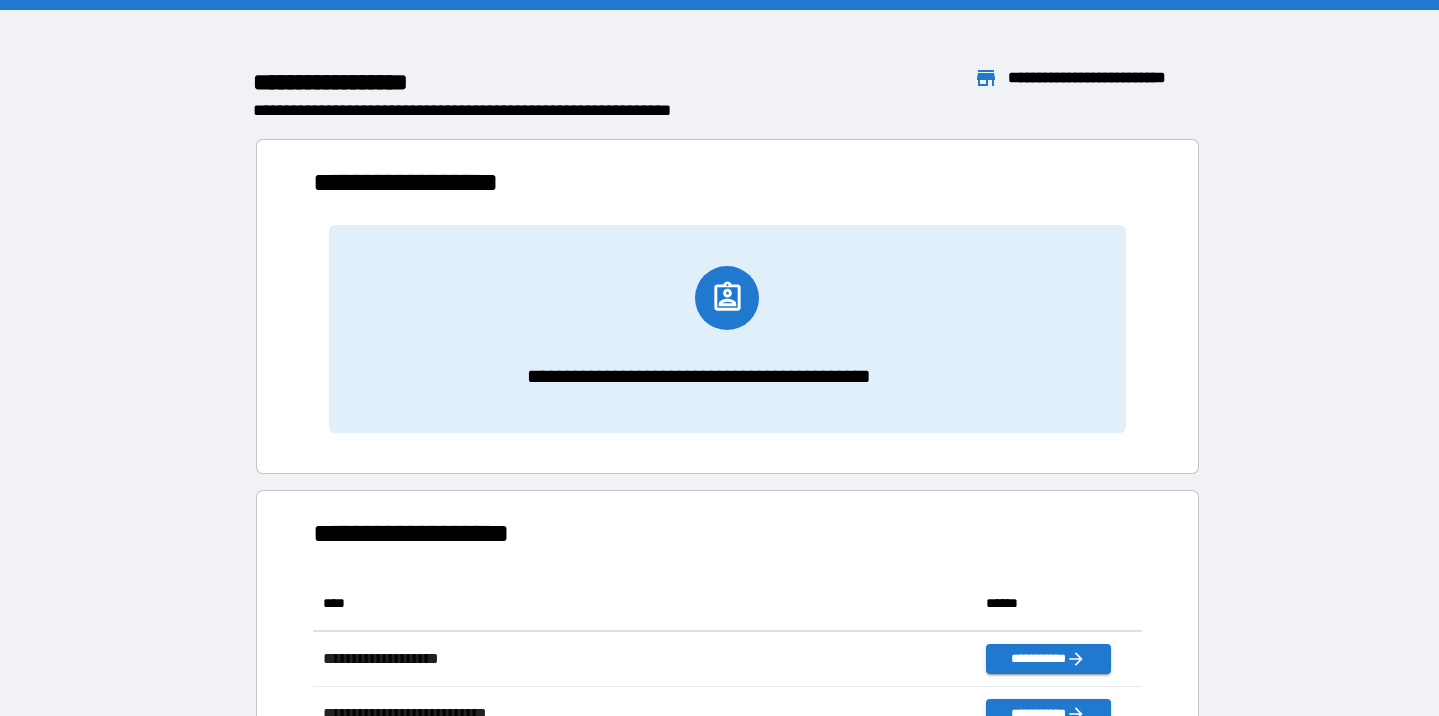 scroll, scrollTop: 1, scrollLeft: 1, axis: both 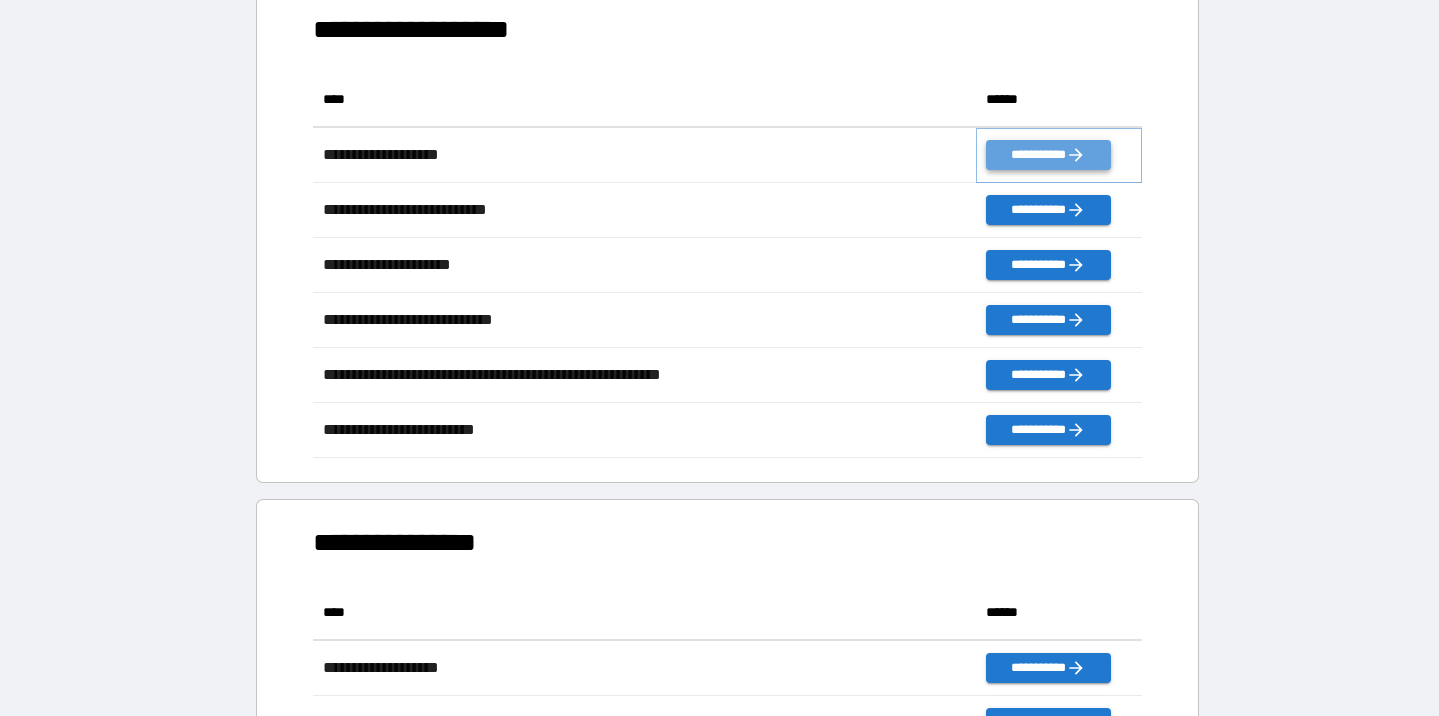 click on "**********" at bounding box center [1048, 155] 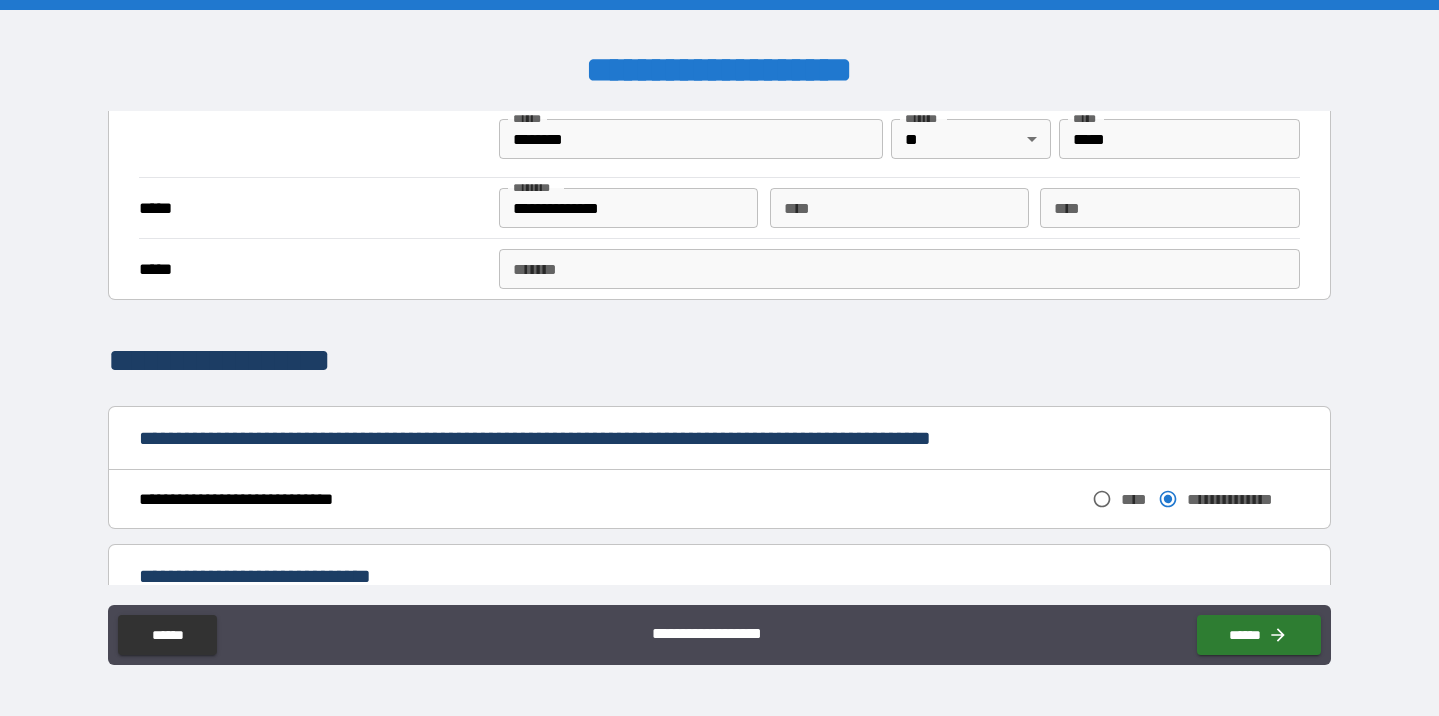 scroll, scrollTop: 518, scrollLeft: 0, axis: vertical 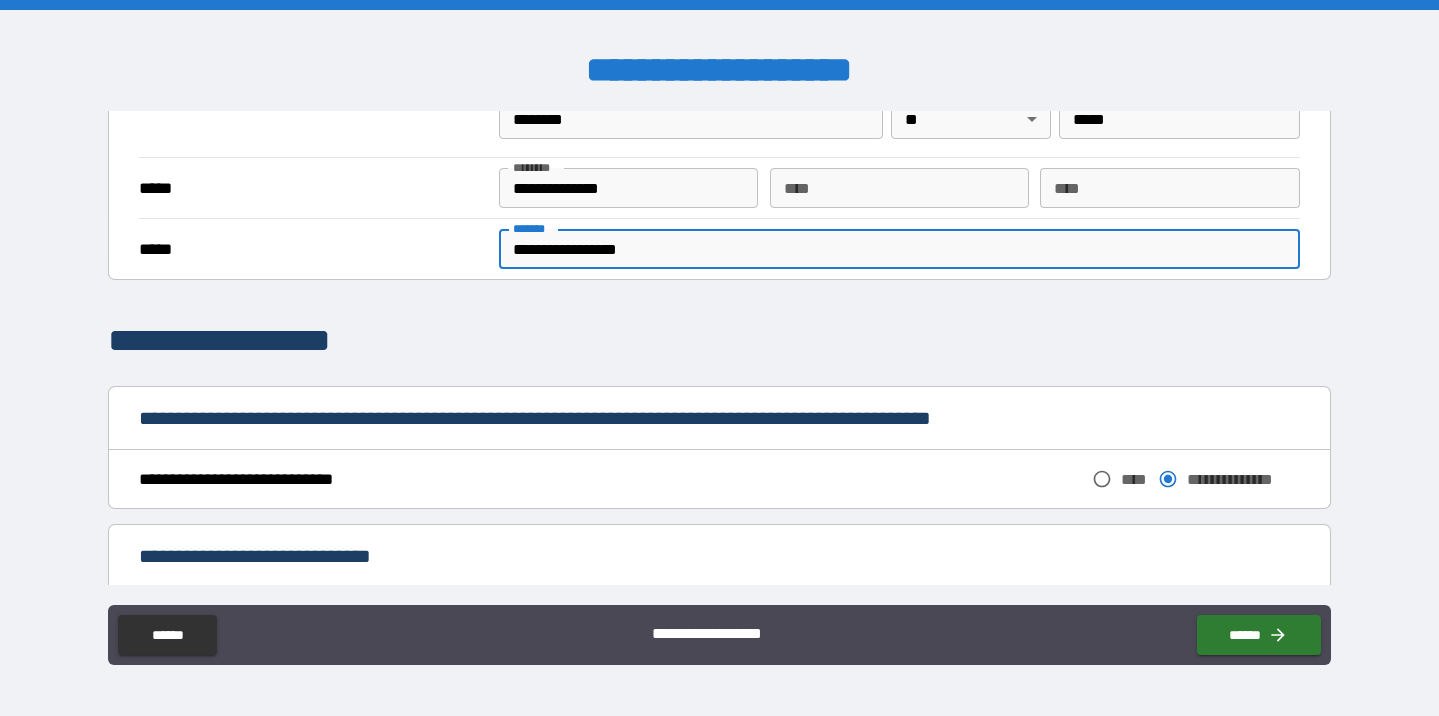 type on "**********" 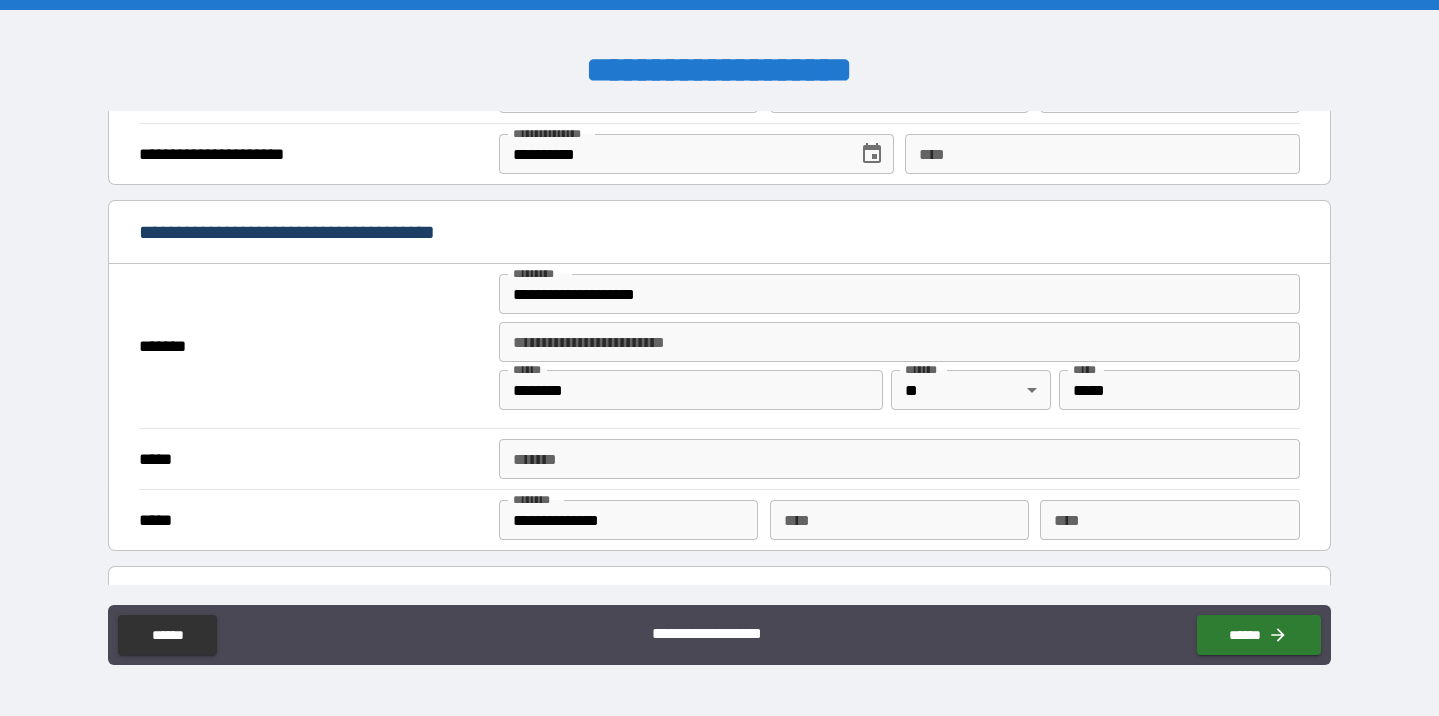 scroll, scrollTop: 1086, scrollLeft: 0, axis: vertical 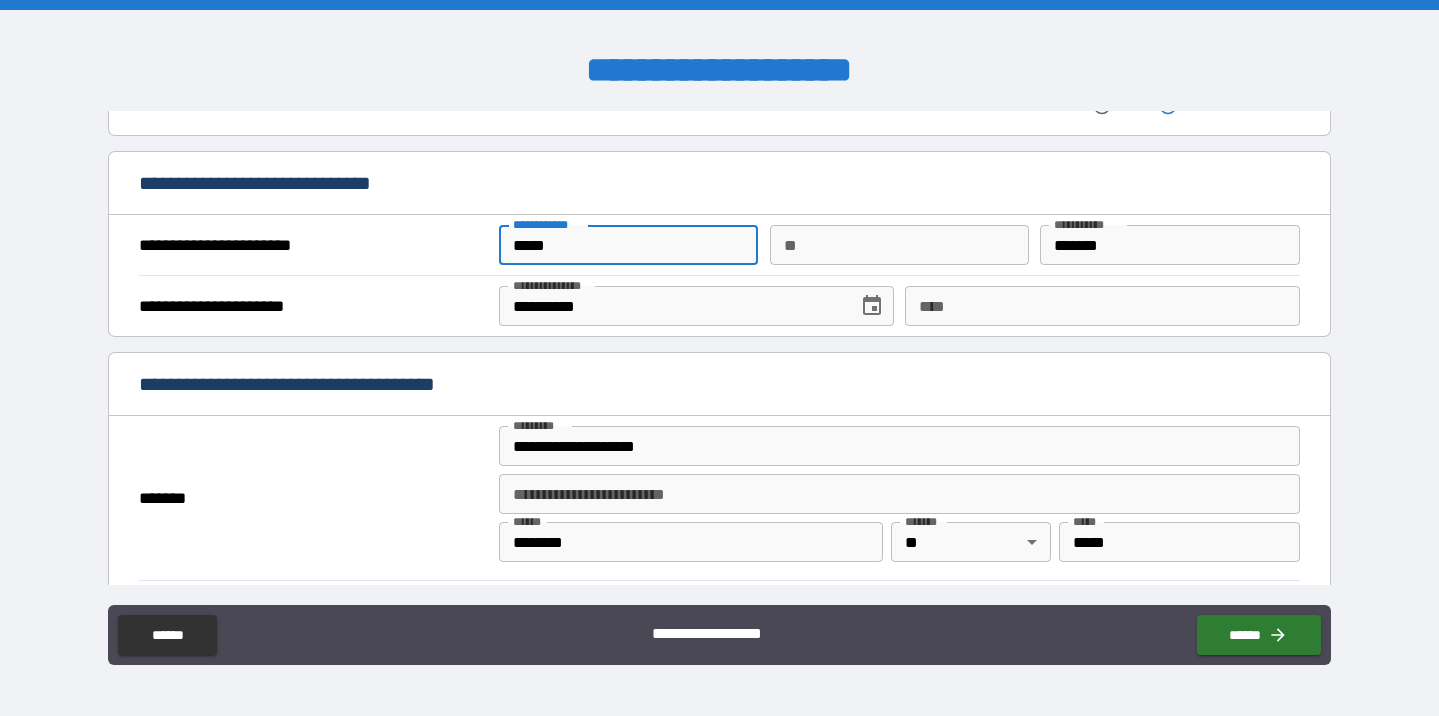 drag, startPoint x: 597, startPoint y: 246, endPoint x: 505, endPoint y: 249, distance: 92.0489 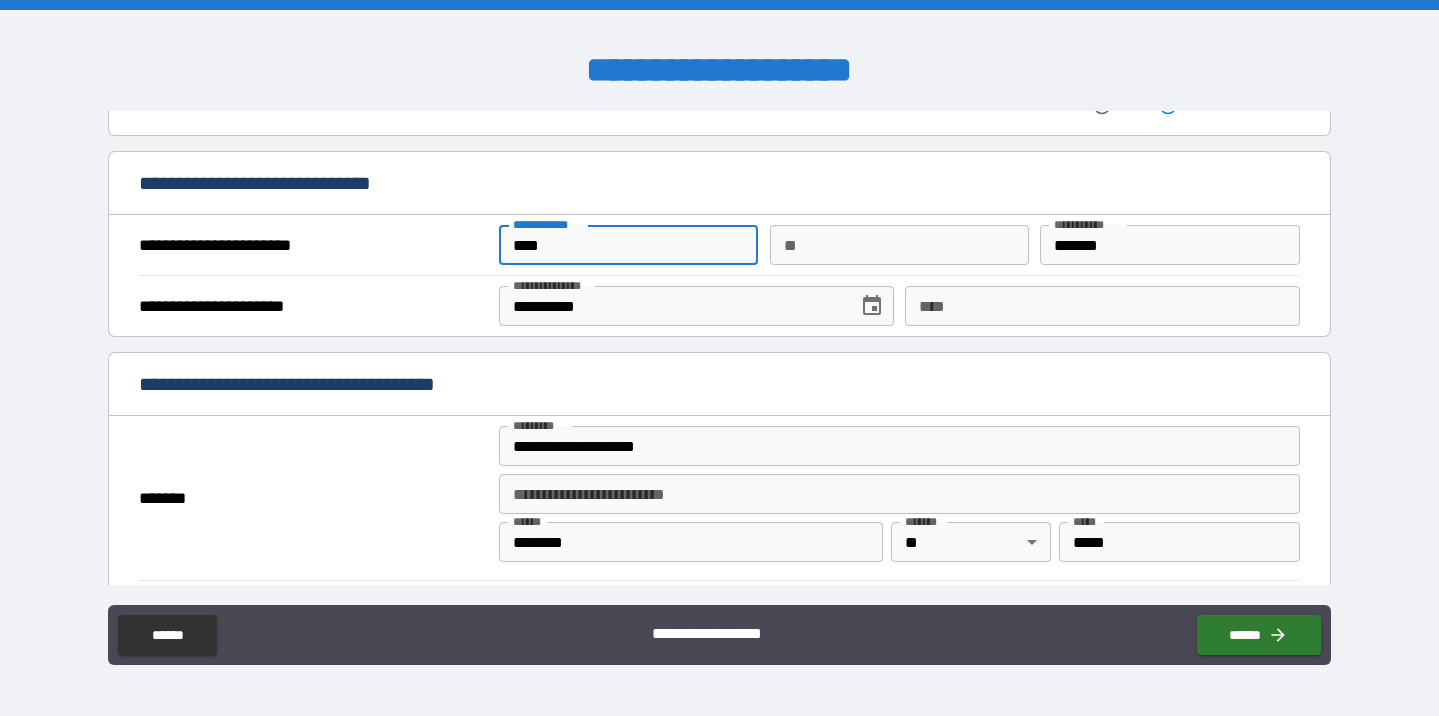 type on "*****" 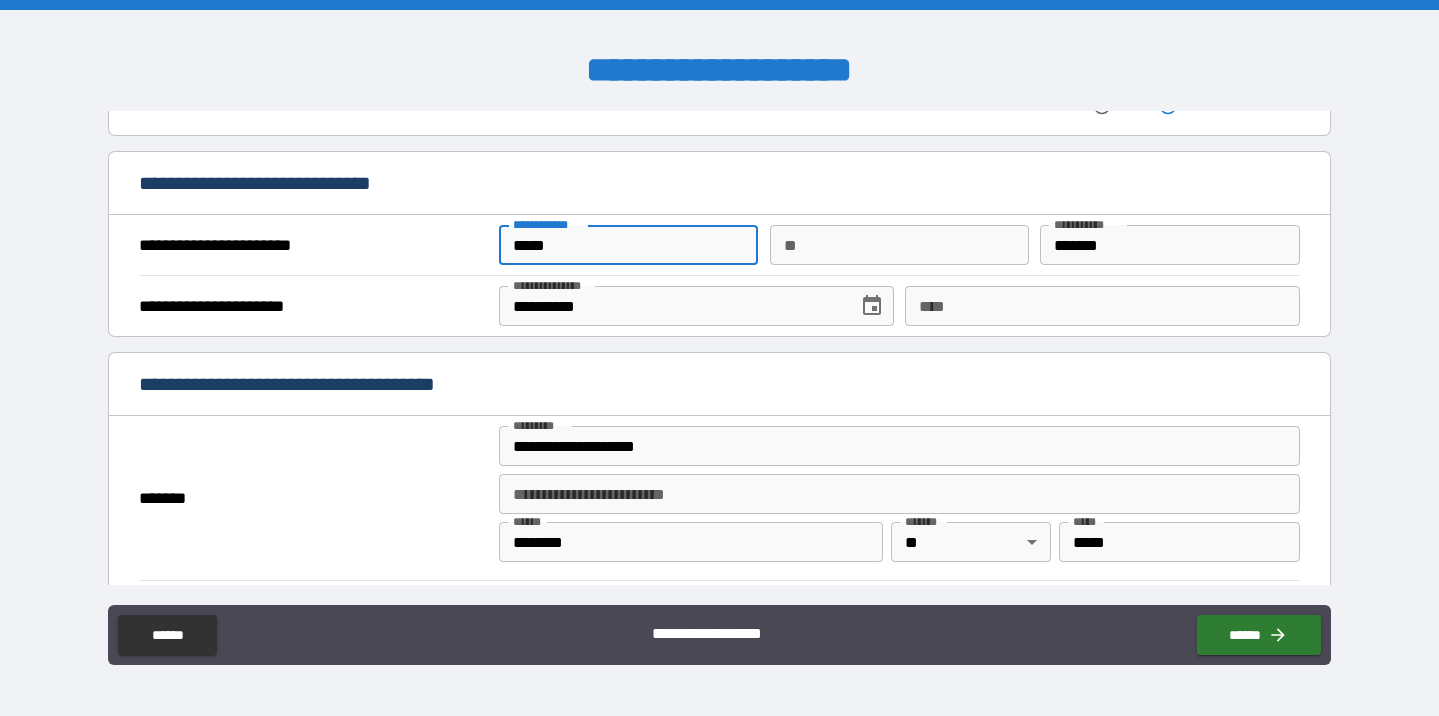 click on "****" at bounding box center [1102, 306] 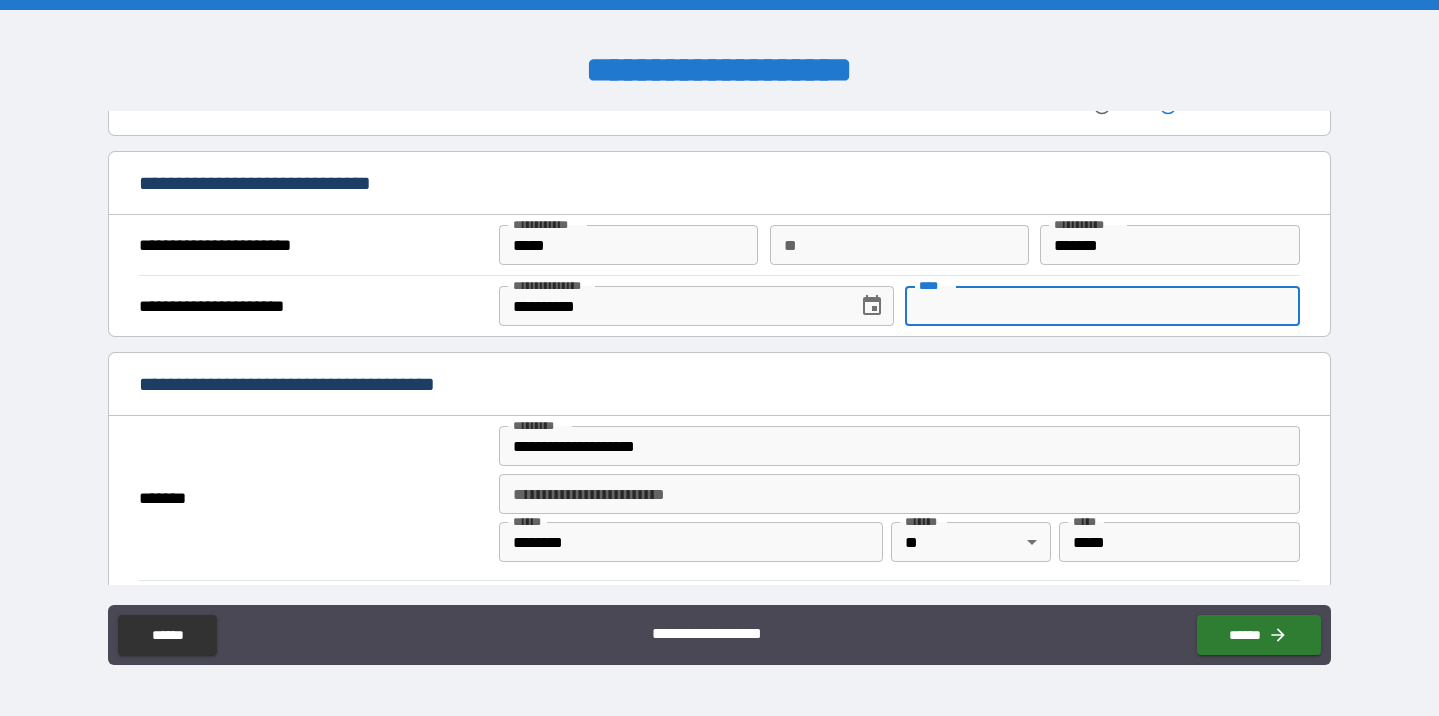 click on "**********" at bounding box center [719, 386] 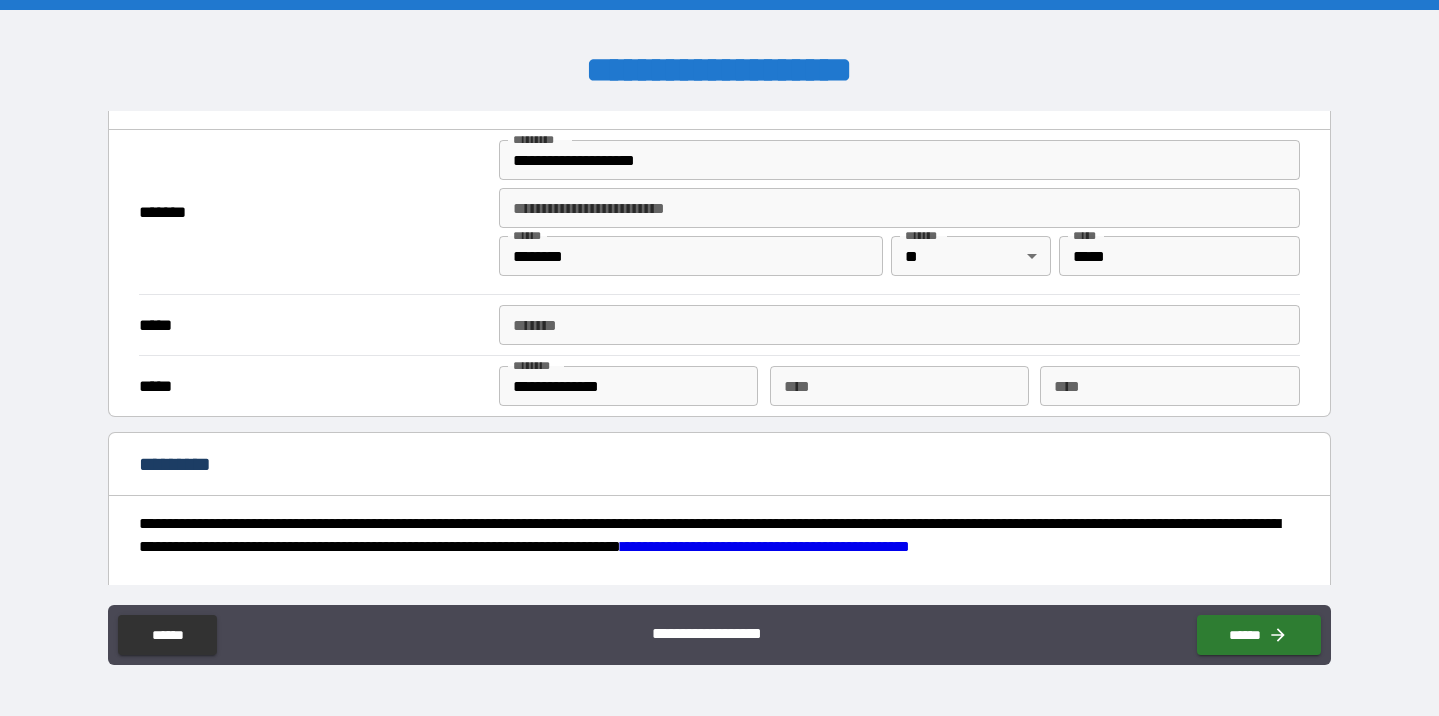 scroll, scrollTop: 1198, scrollLeft: 0, axis: vertical 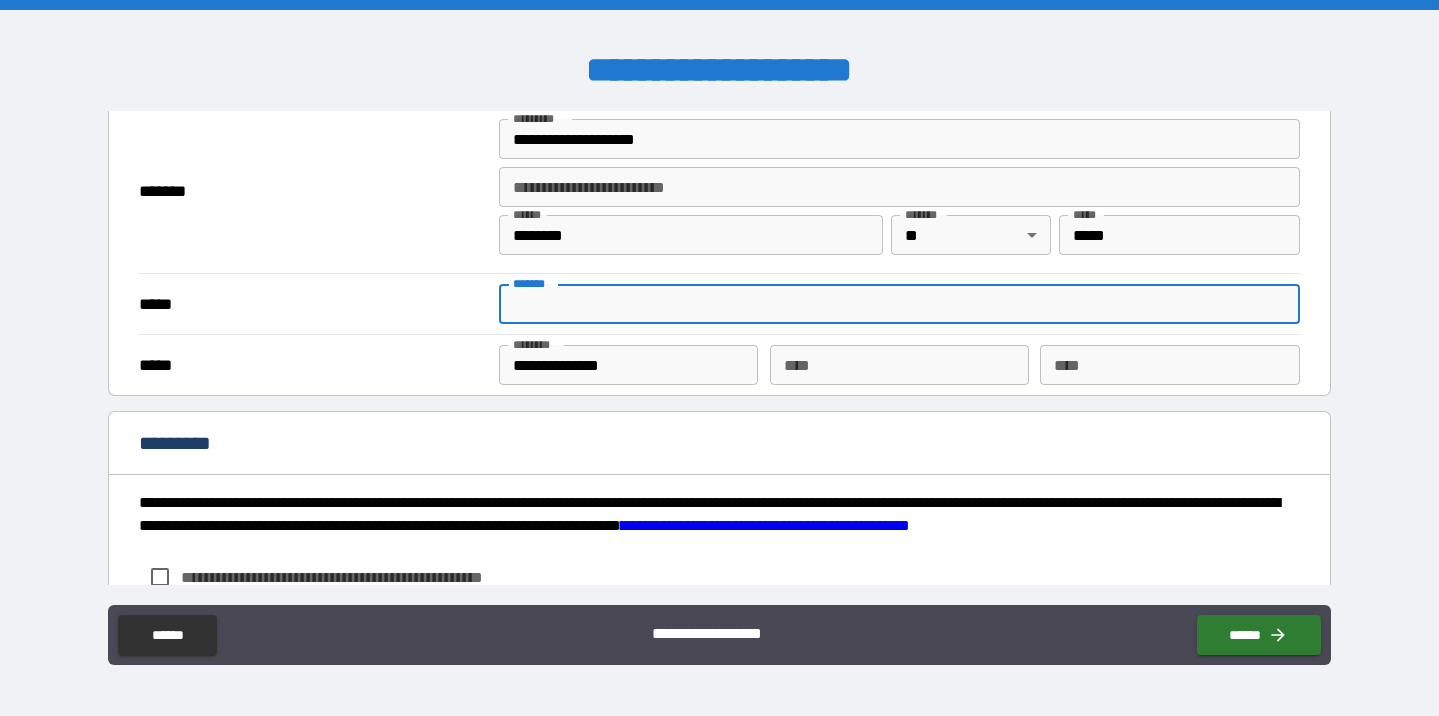click on "*****   *" at bounding box center (899, 304) 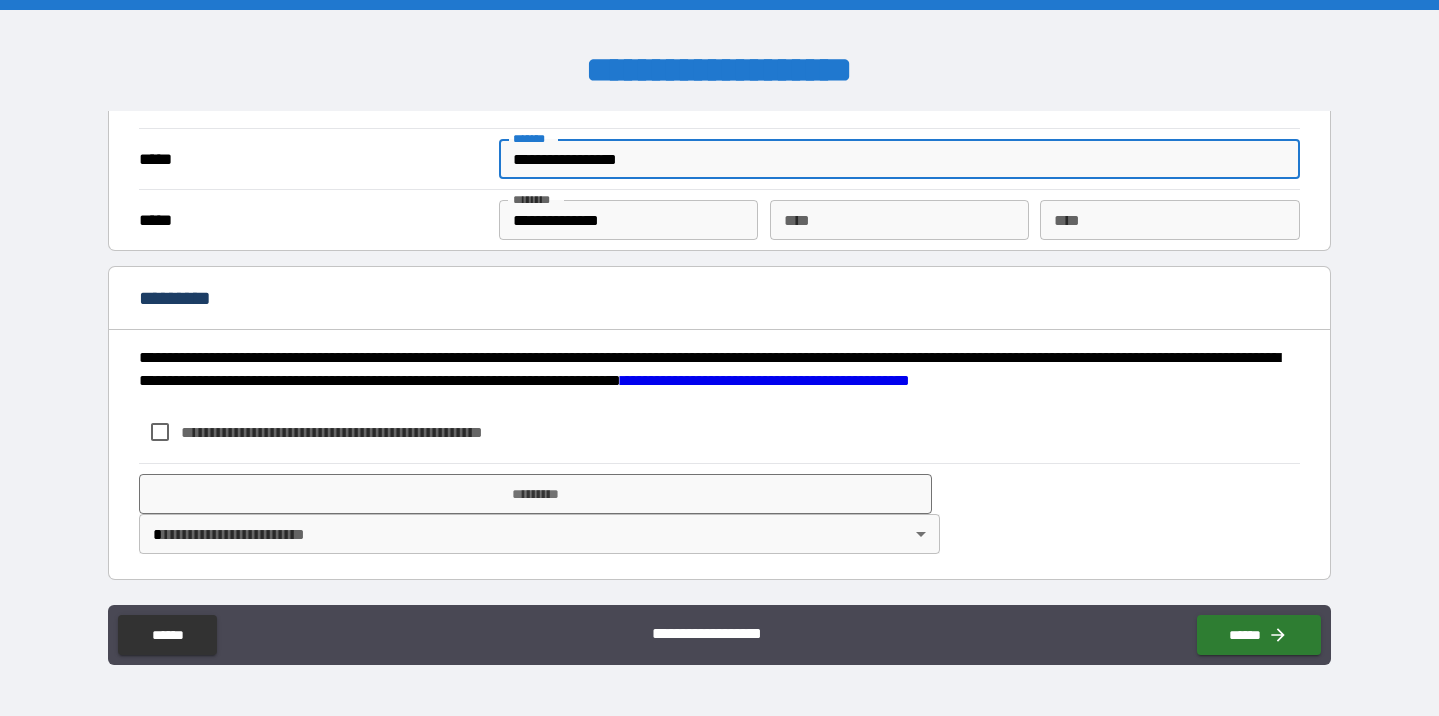 scroll, scrollTop: 1343, scrollLeft: 0, axis: vertical 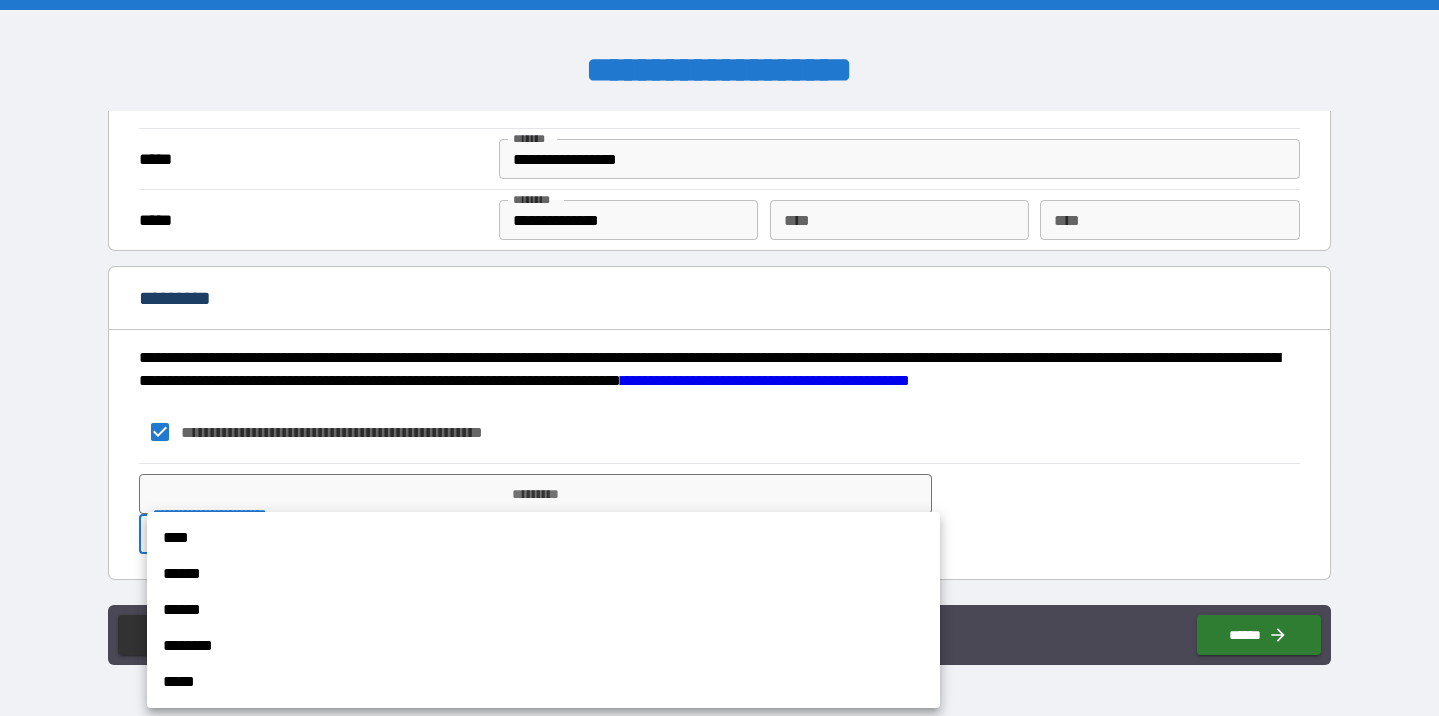 click on "**********" at bounding box center [719, 358] 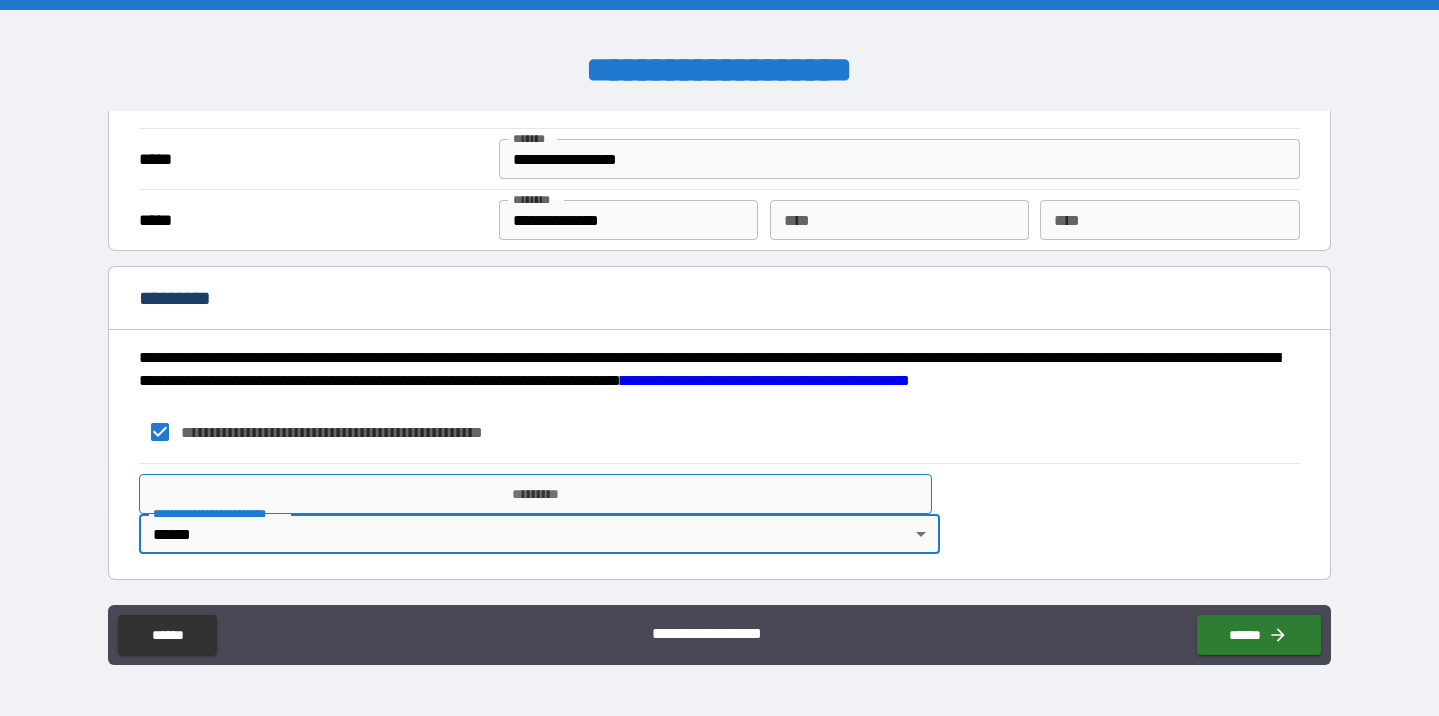click on "*********" at bounding box center [535, 494] 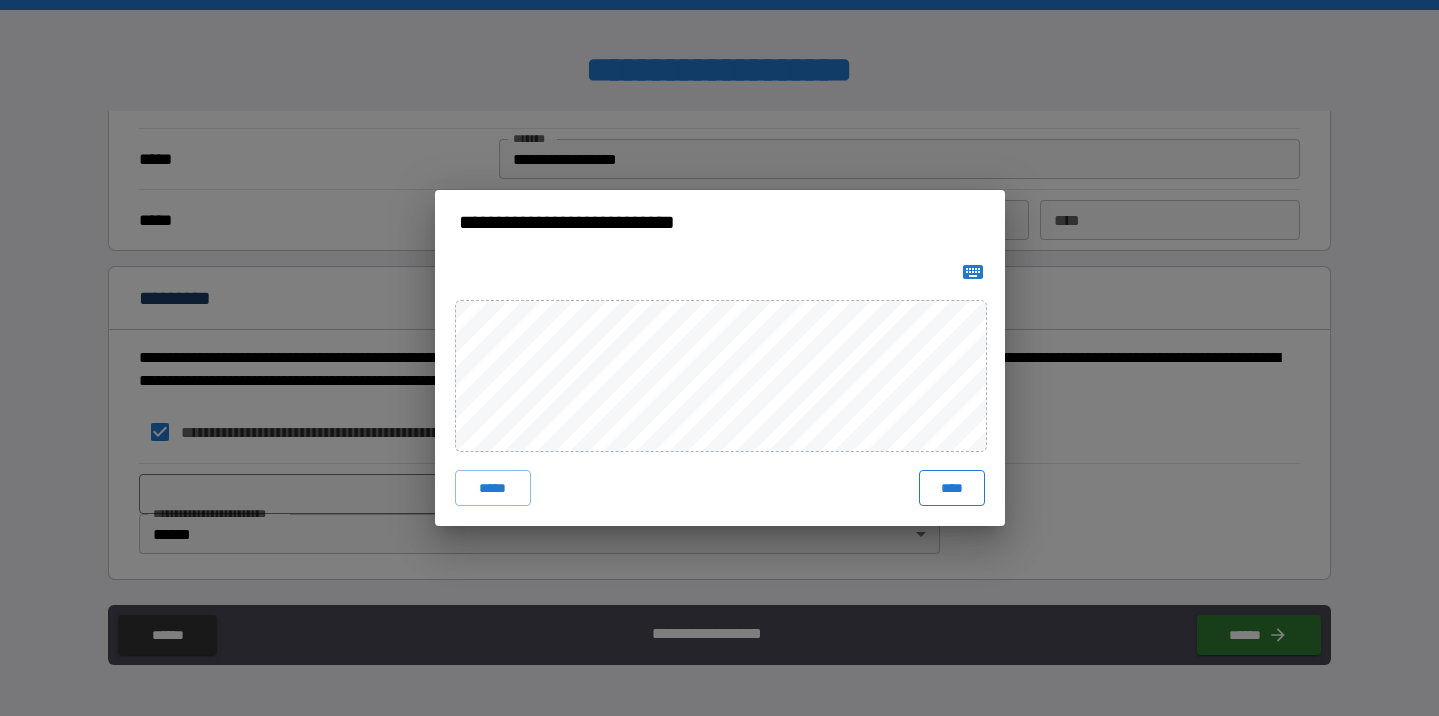 click on "****" at bounding box center (952, 488) 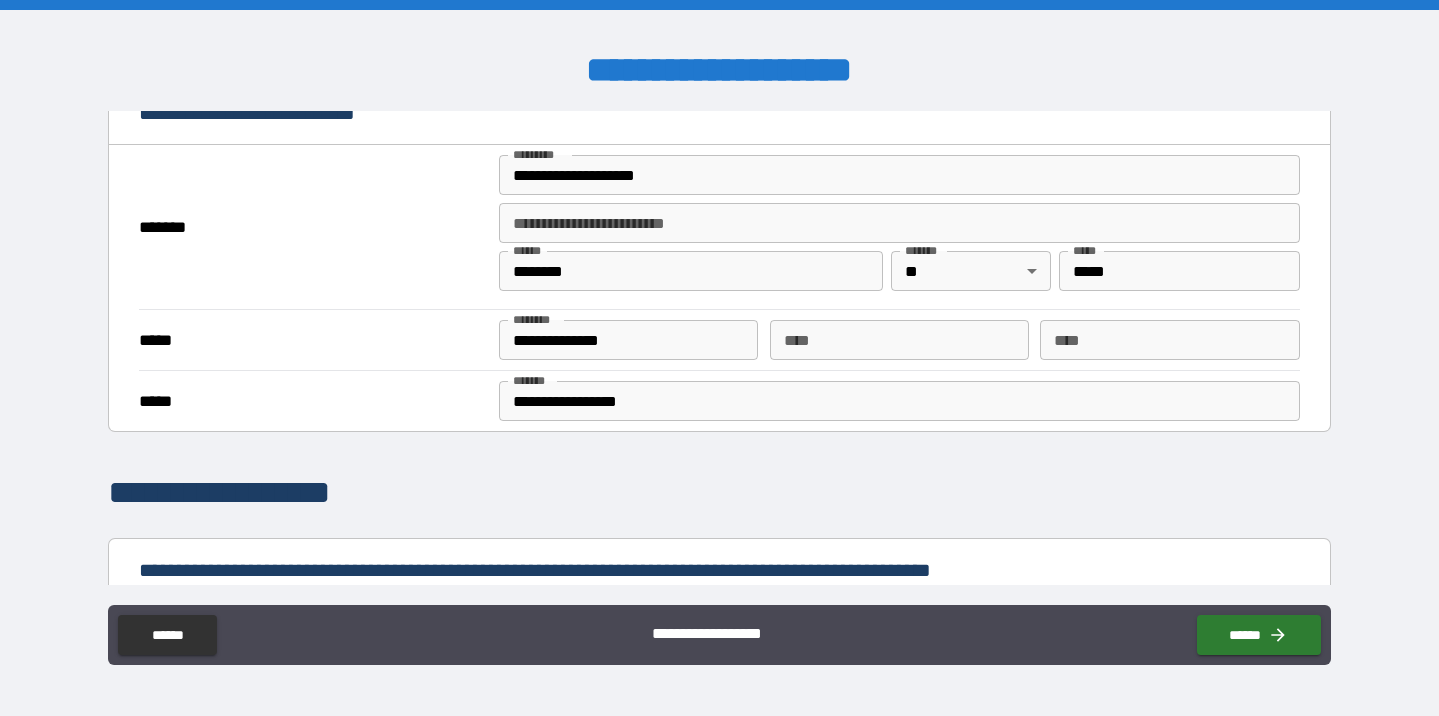 scroll, scrollTop: 359, scrollLeft: 0, axis: vertical 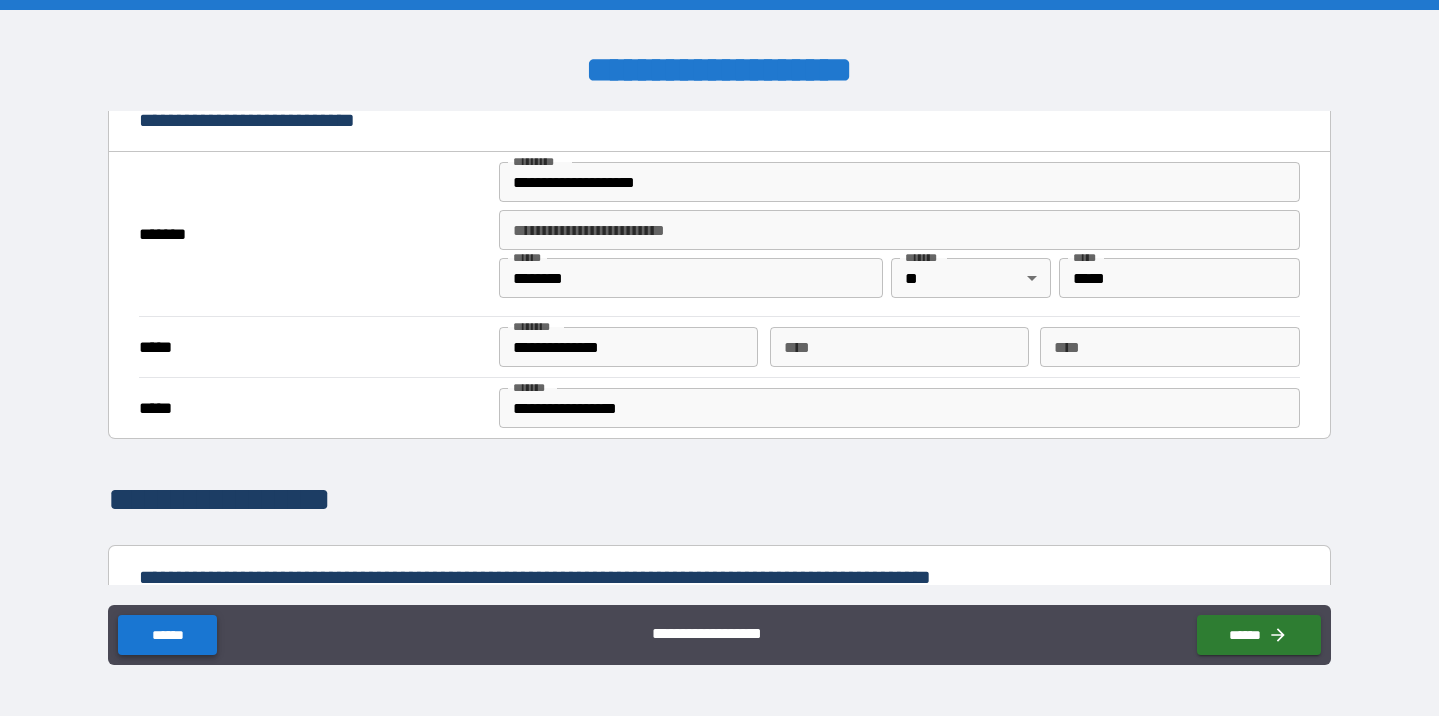 click on "******" at bounding box center (167, 635) 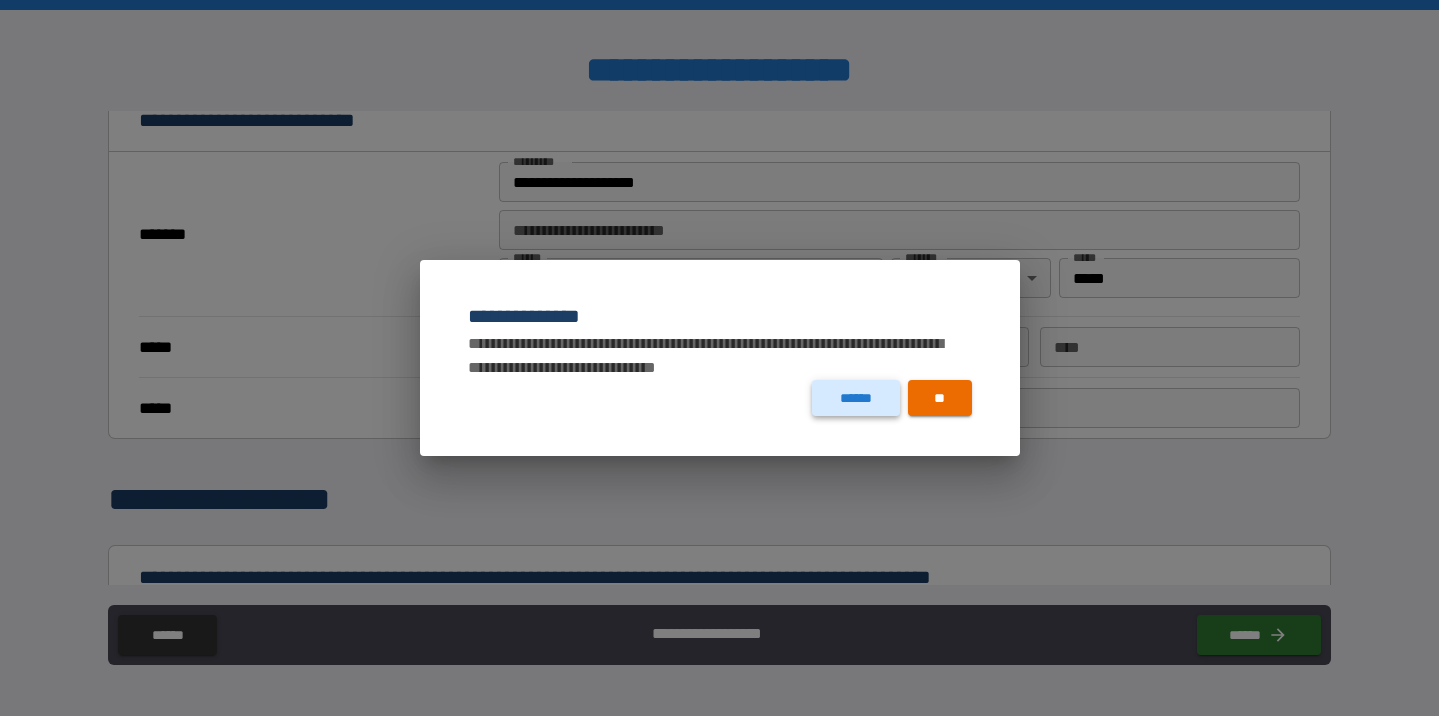 click on "******" at bounding box center (855, 398) 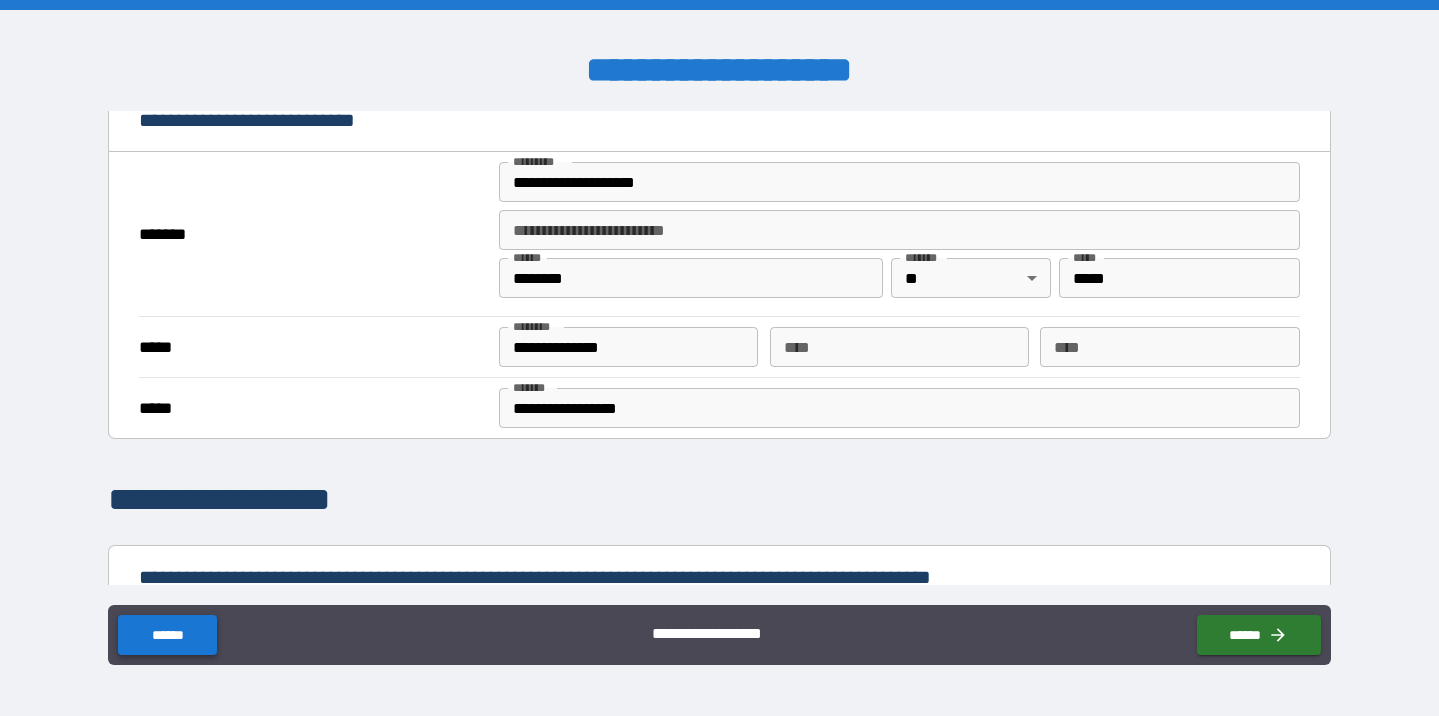 click on "******" at bounding box center [167, 635] 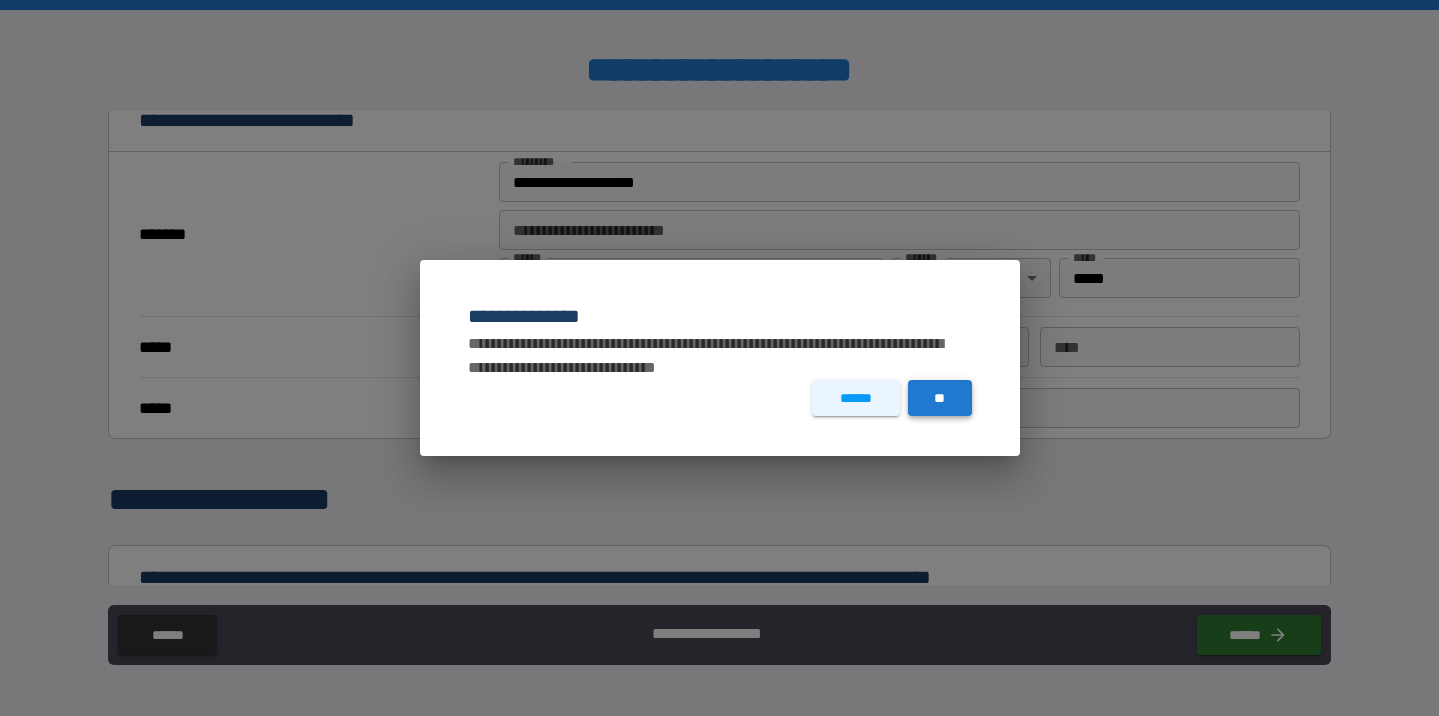 click on "**" at bounding box center [940, 398] 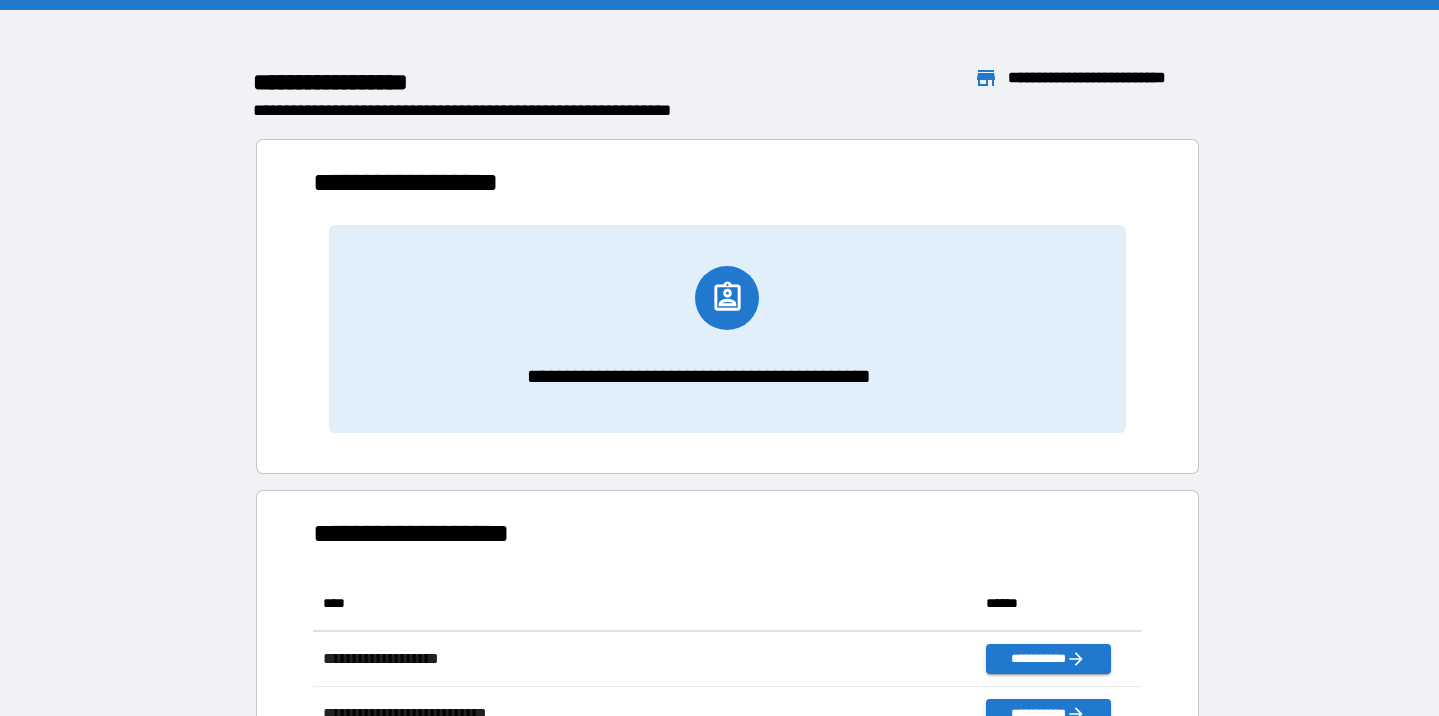 scroll, scrollTop: 1, scrollLeft: 1, axis: both 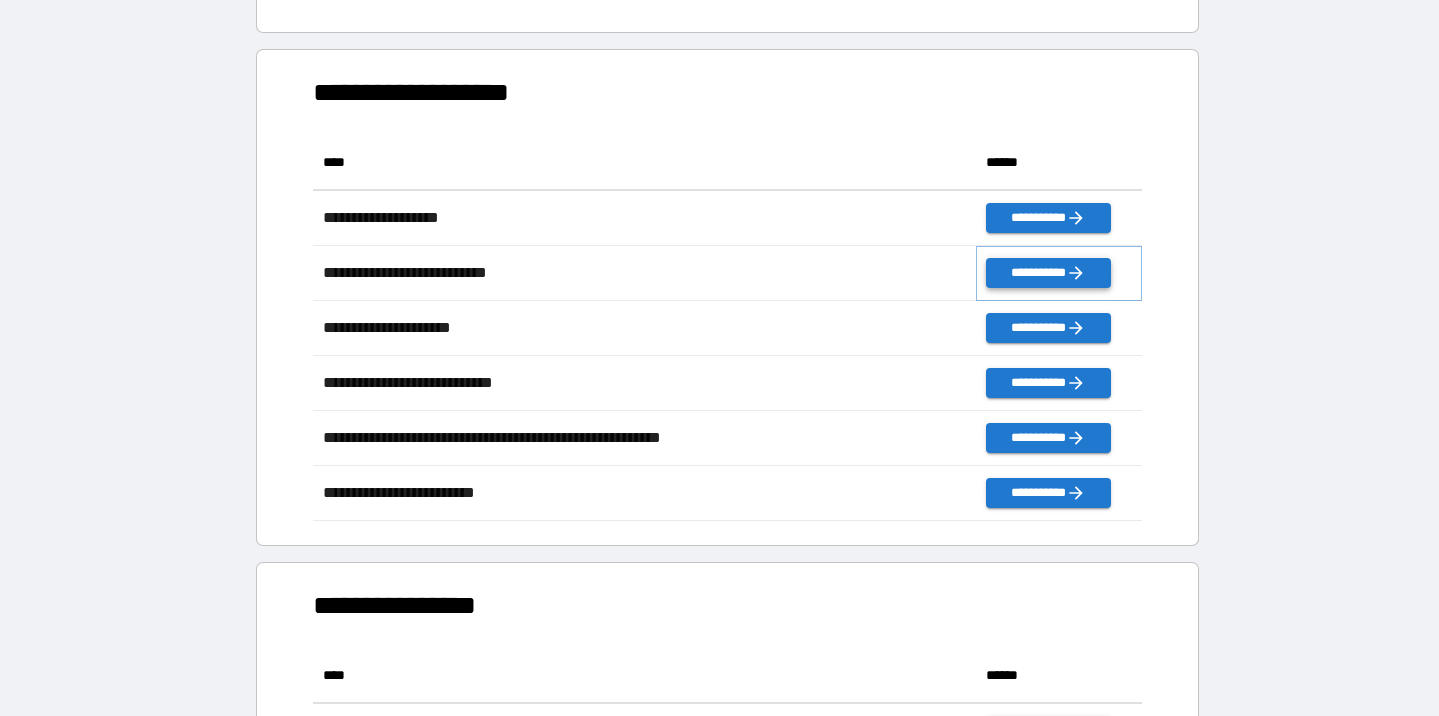 click on "**********" at bounding box center (1048, 273) 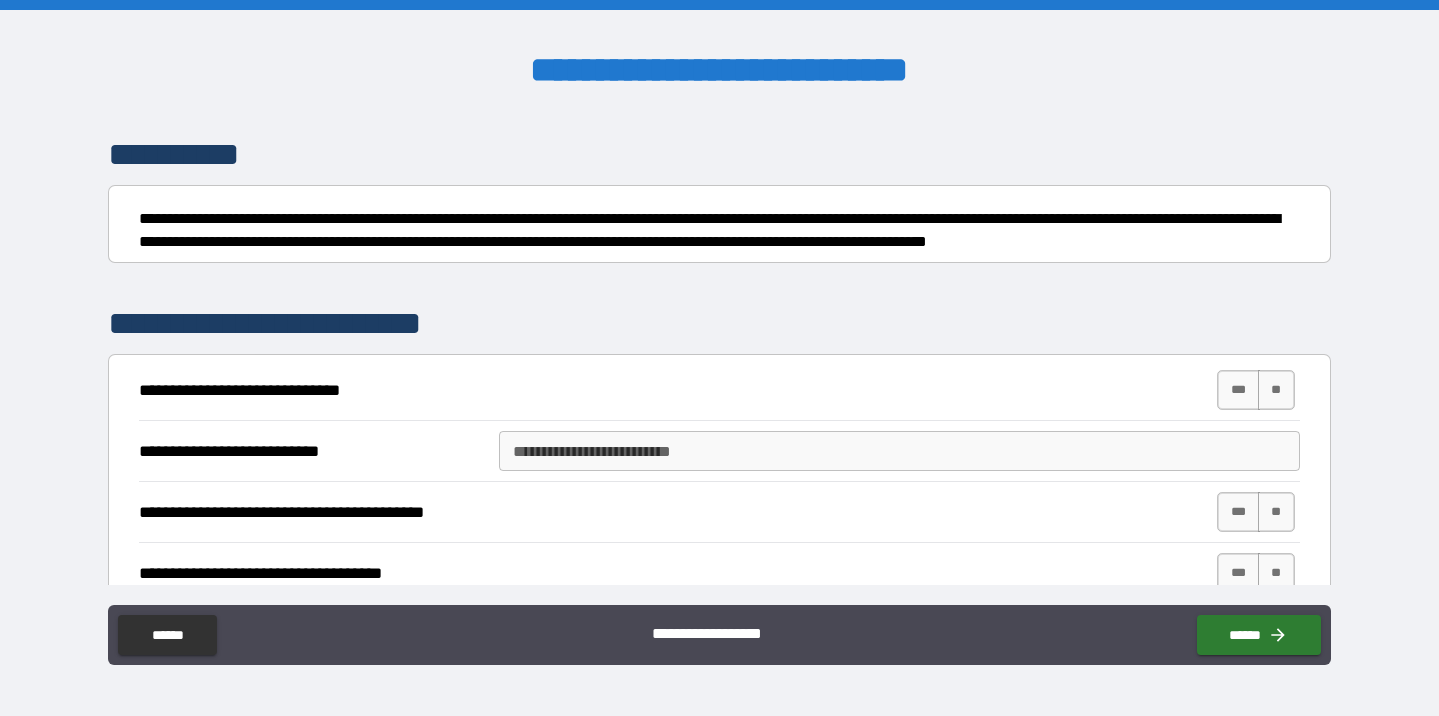 scroll, scrollTop: 144, scrollLeft: 0, axis: vertical 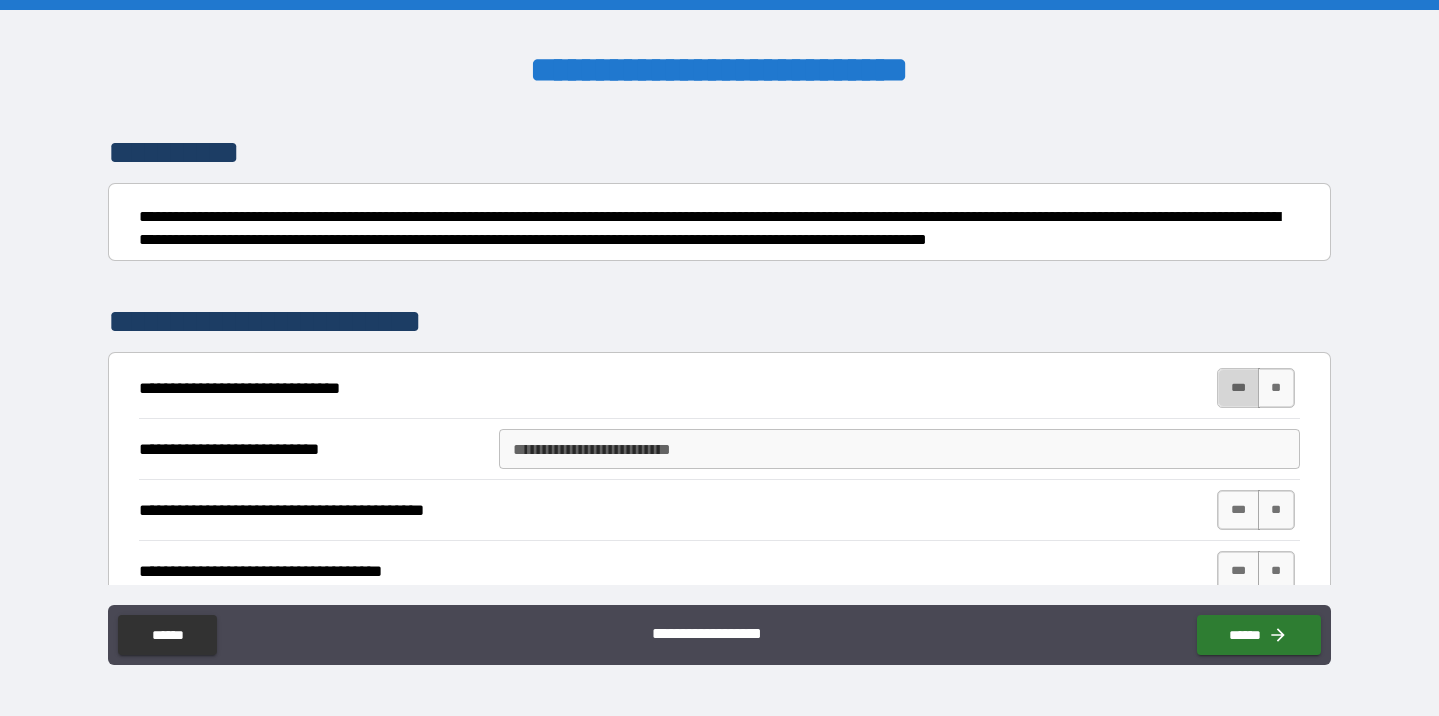 click on "***" at bounding box center [1238, 388] 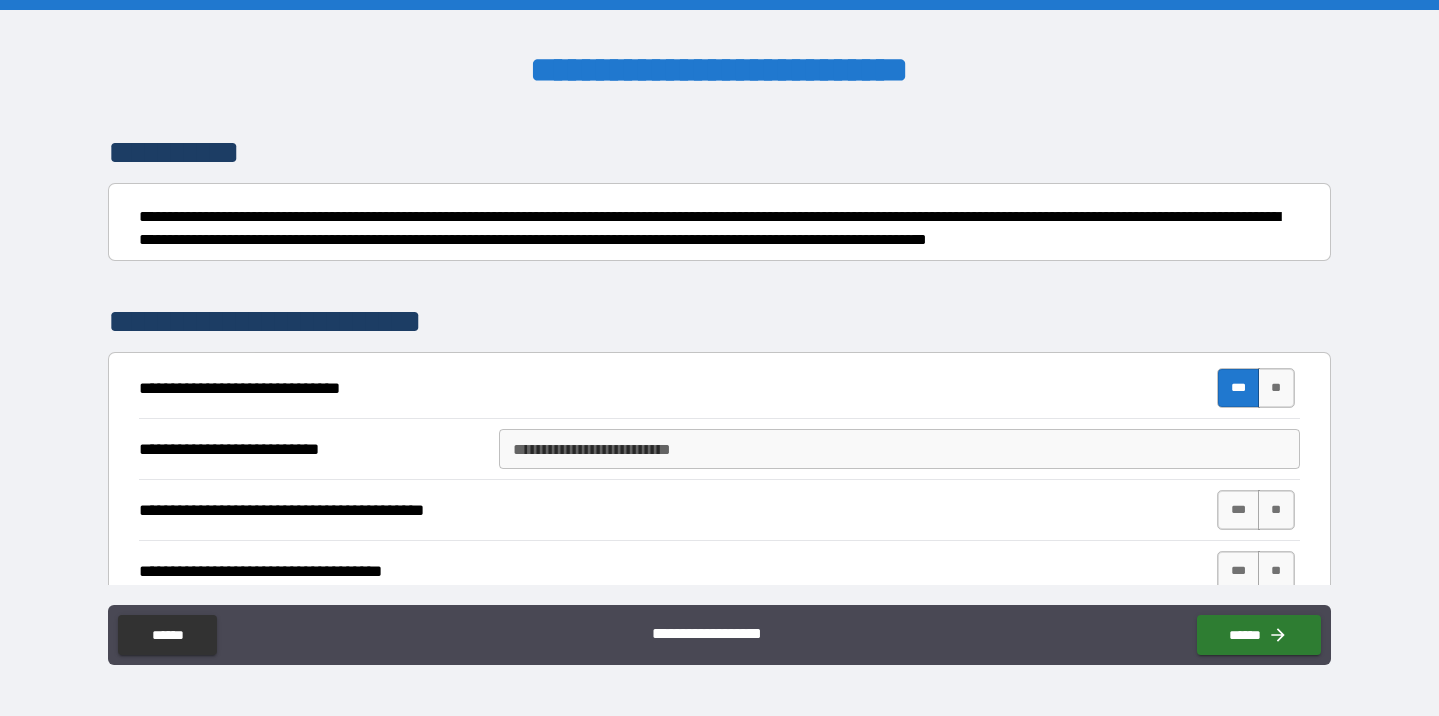 click on "**********" at bounding box center (899, 449) 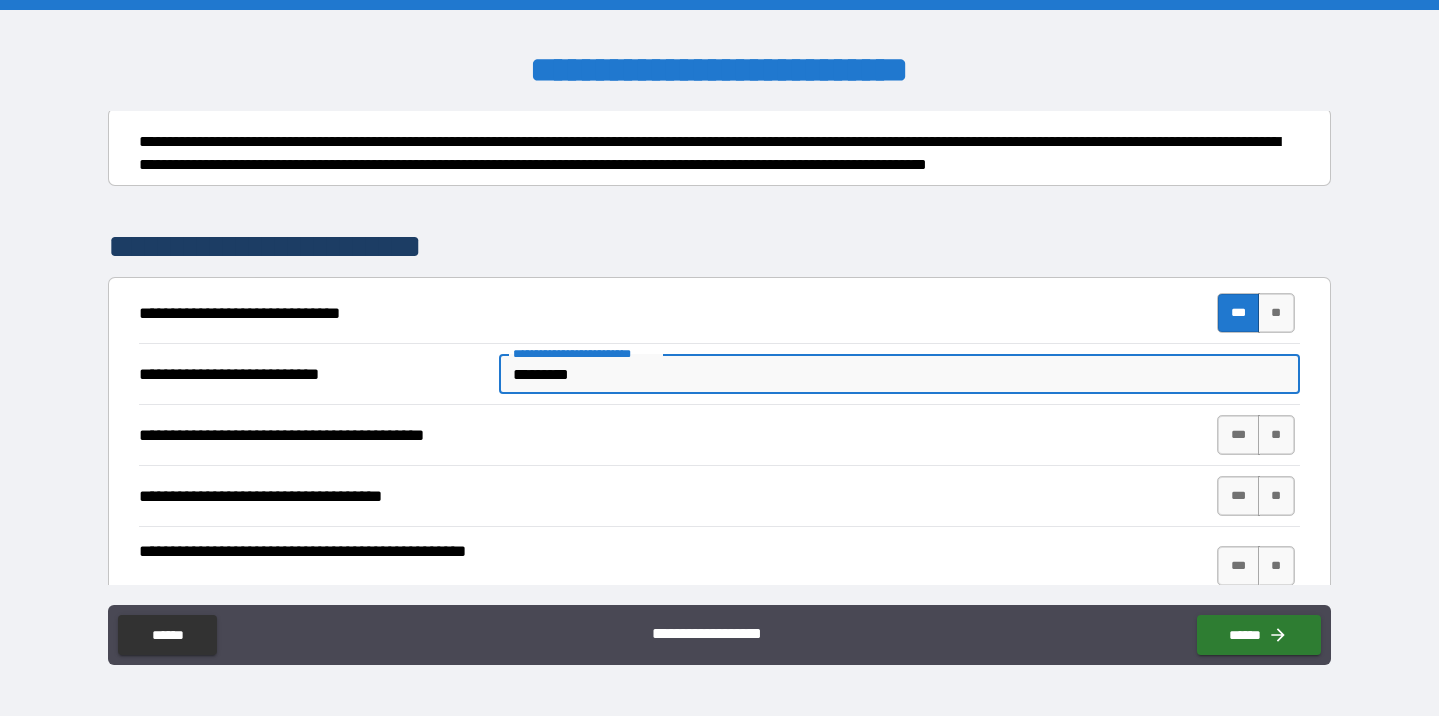 scroll, scrollTop: 222, scrollLeft: 0, axis: vertical 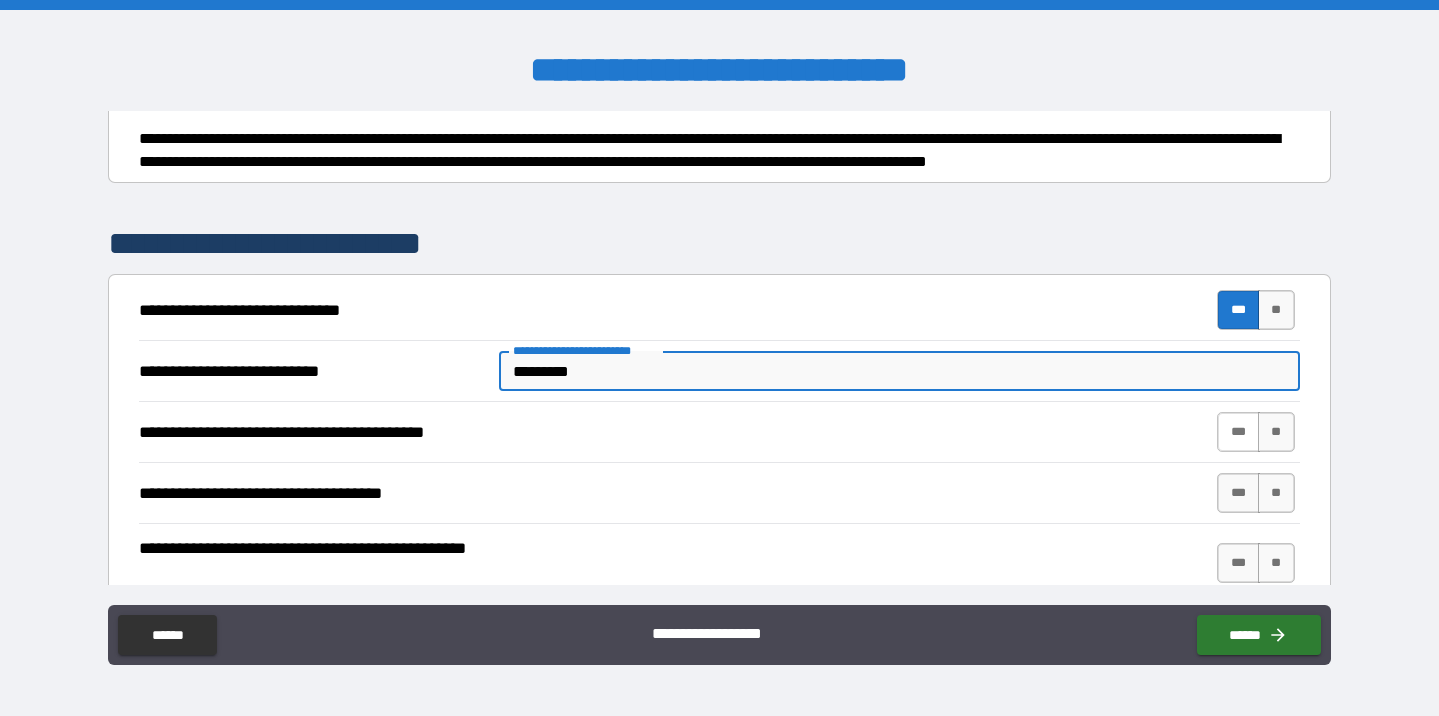 type on "*********" 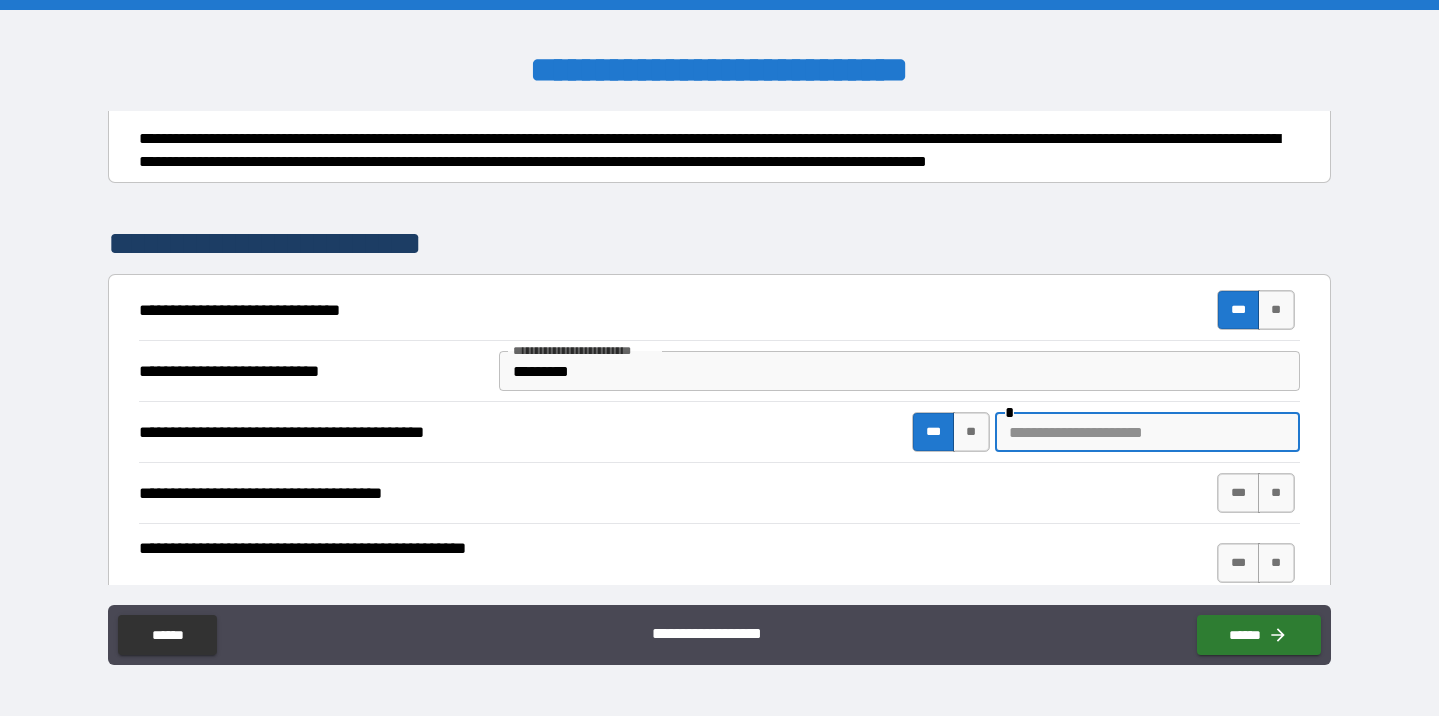 click at bounding box center (1147, 432) 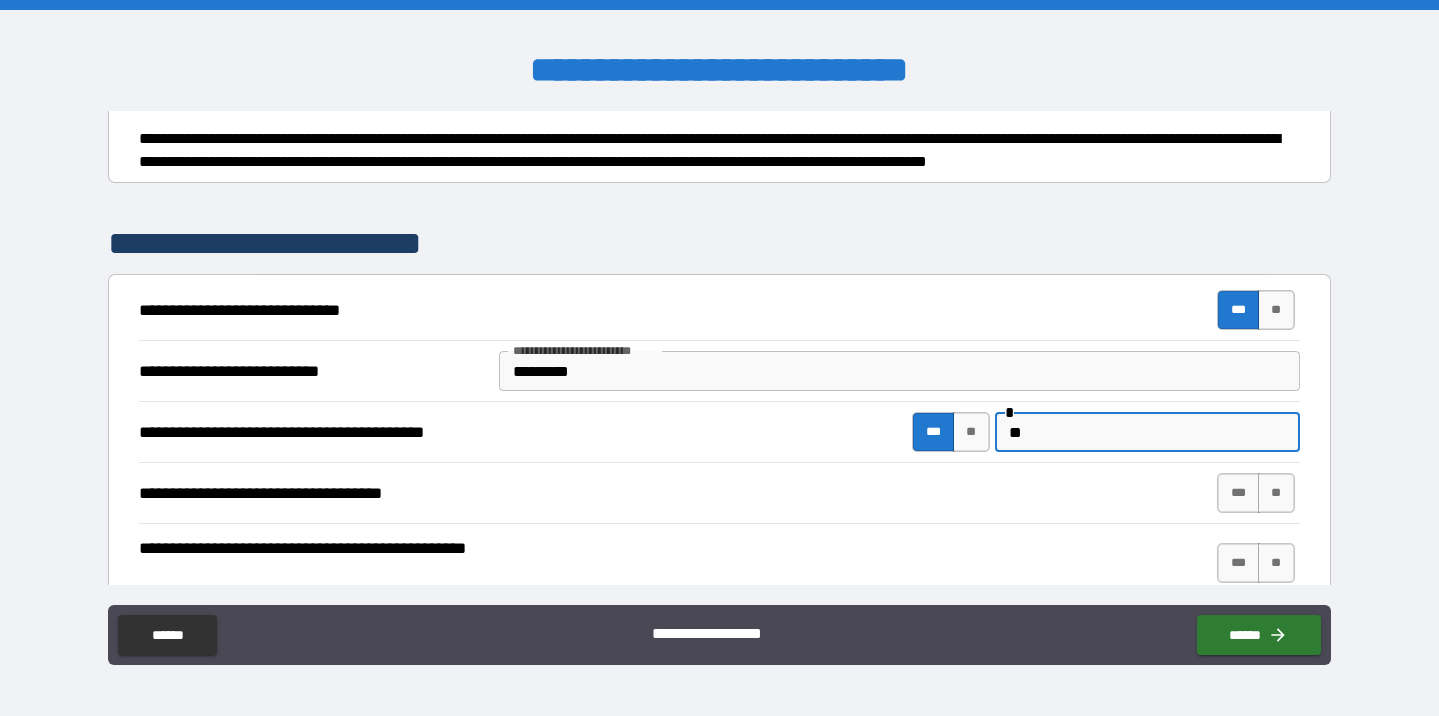 type on "*" 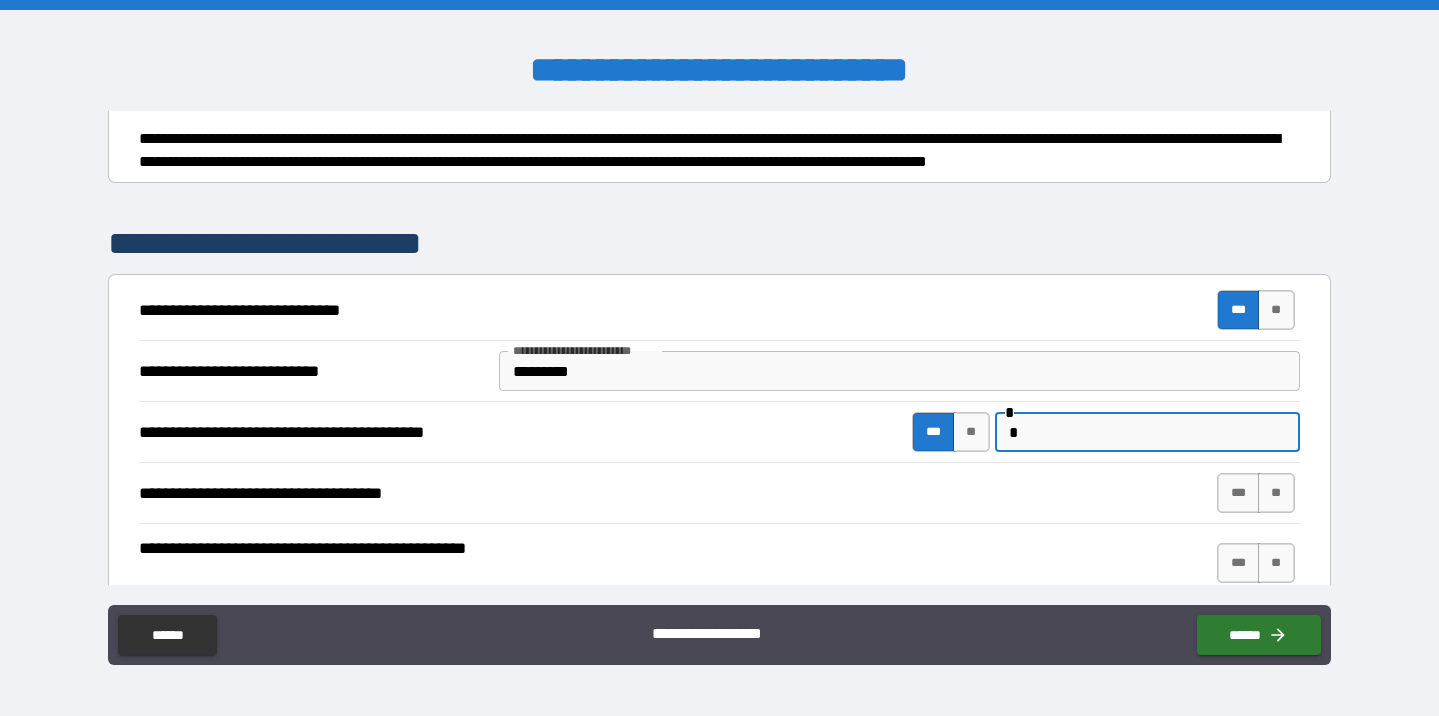 type 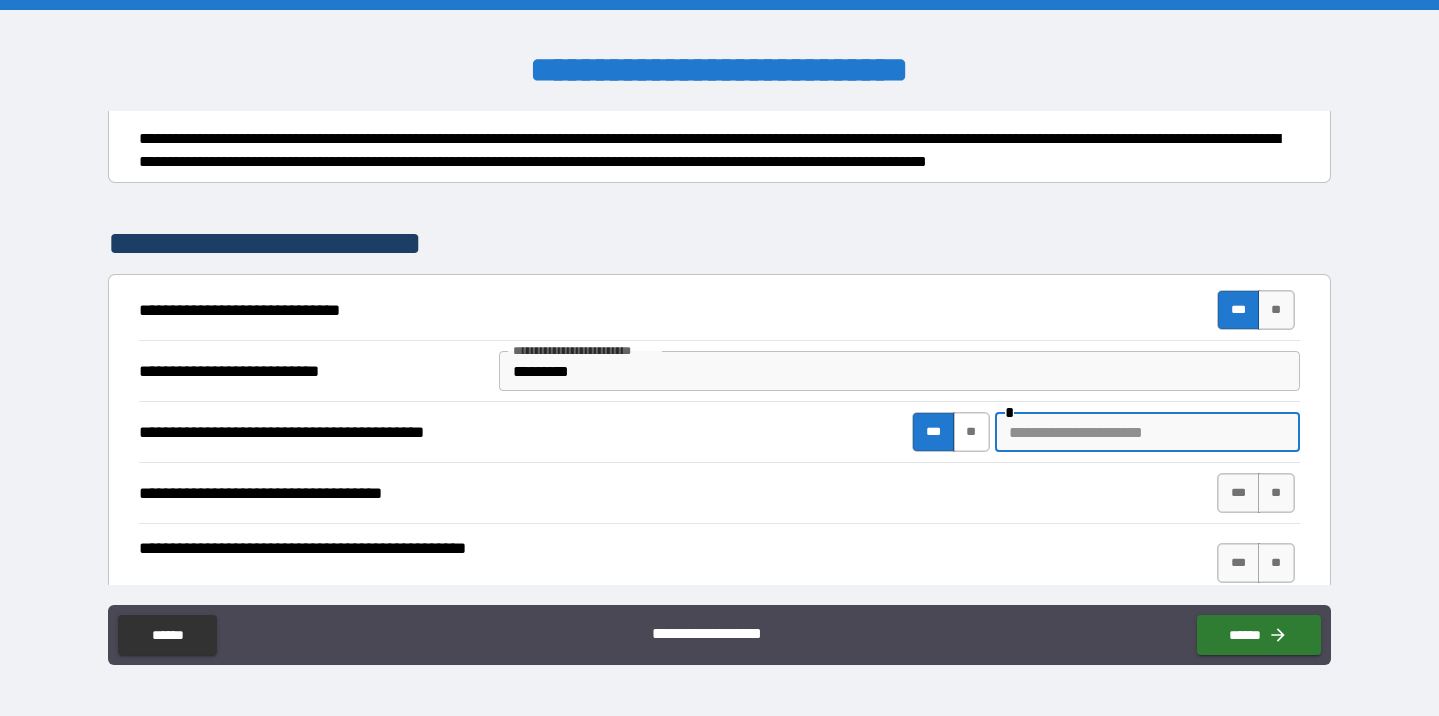 click on "**" at bounding box center [971, 432] 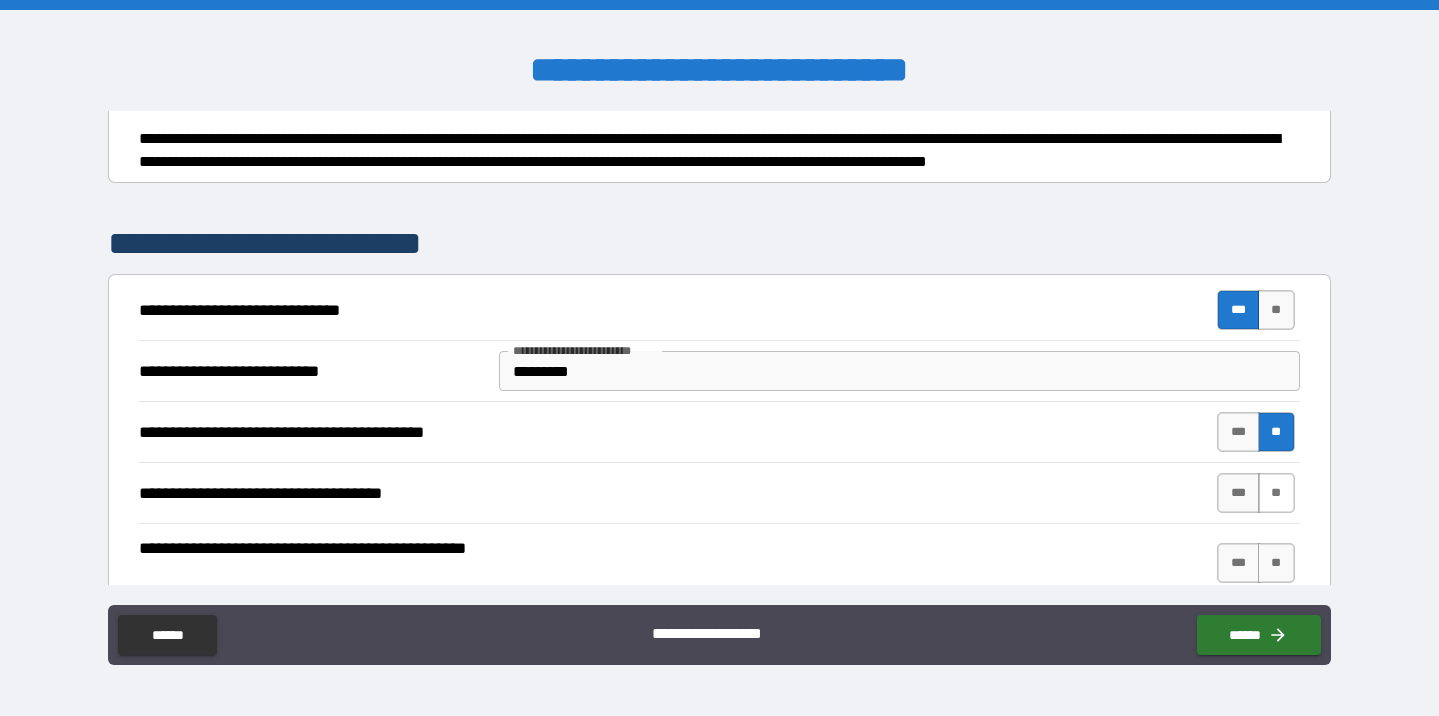 click on "**" at bounding box center (1276, 493) 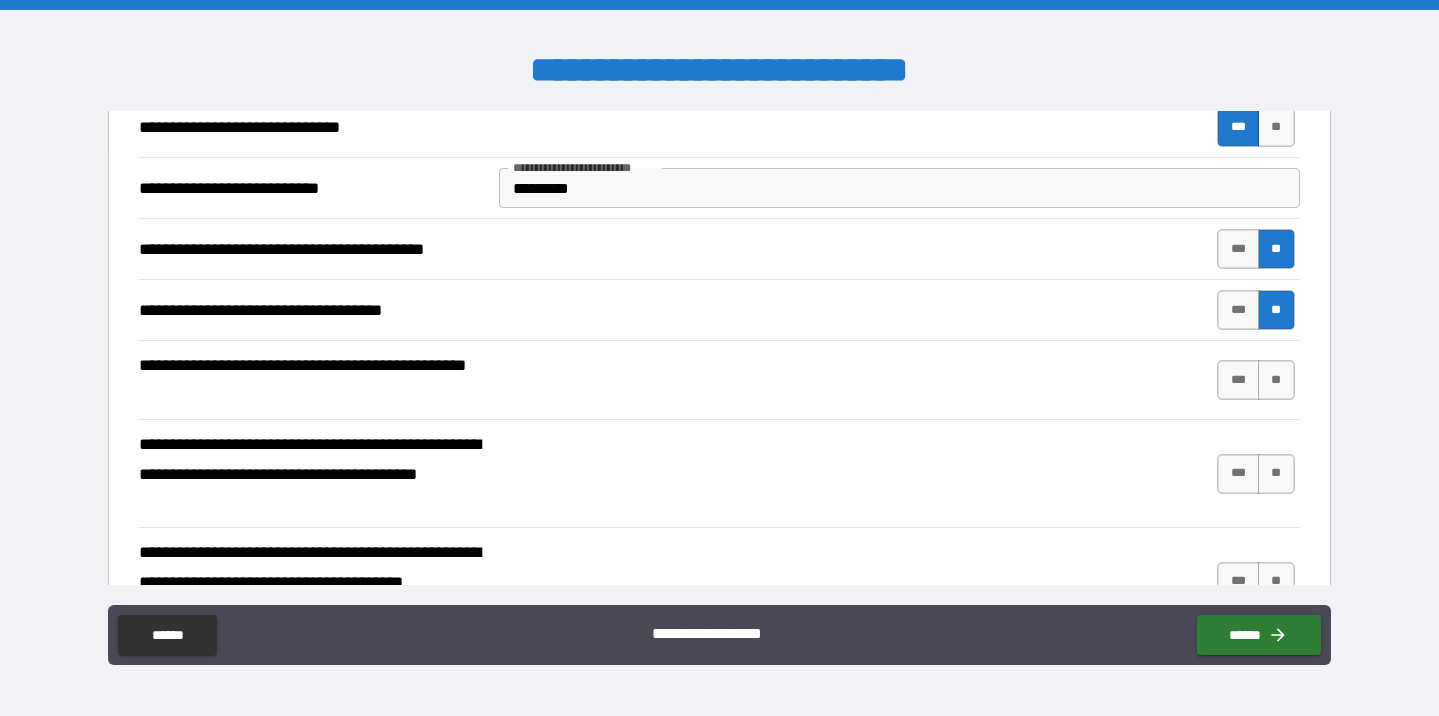 scroll, scrollTop: 407, scrollLeft: 0, axis: vertical 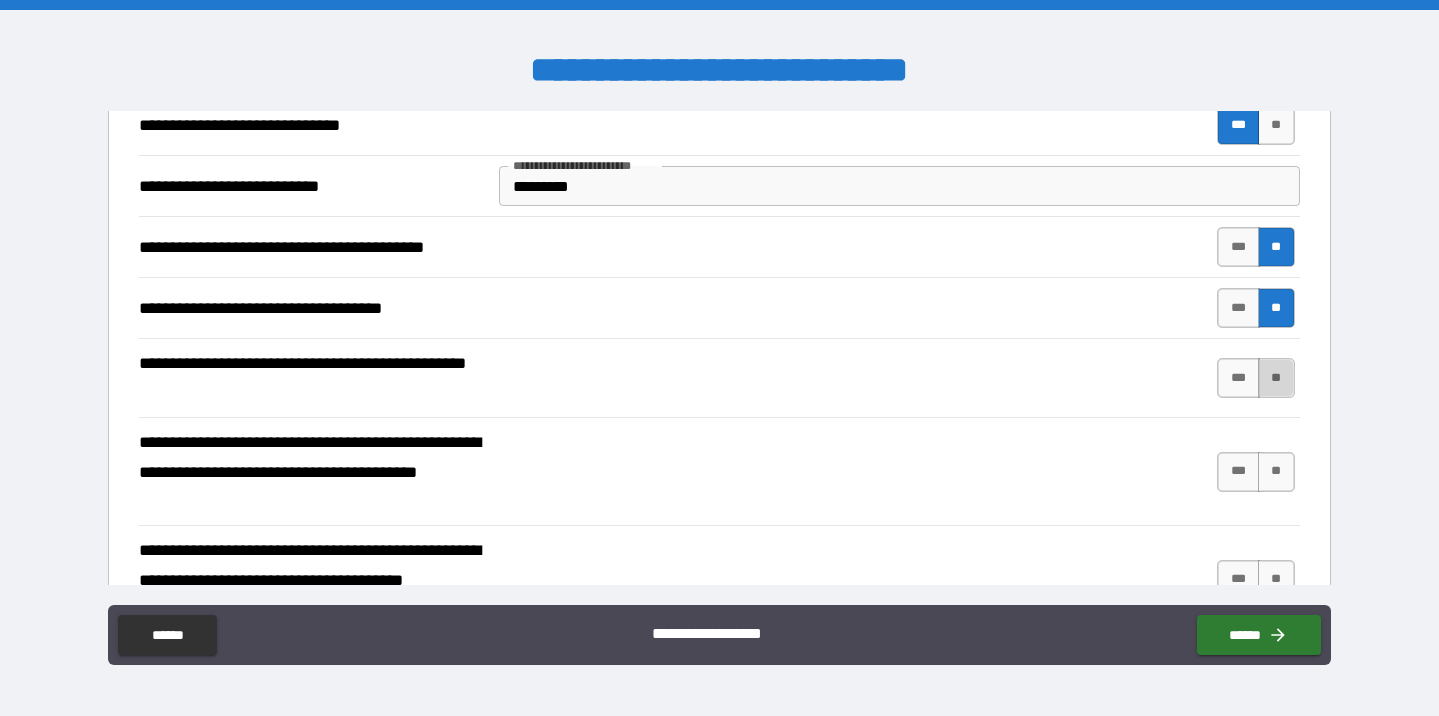 click on "**" at bounding box center [1276, 378] 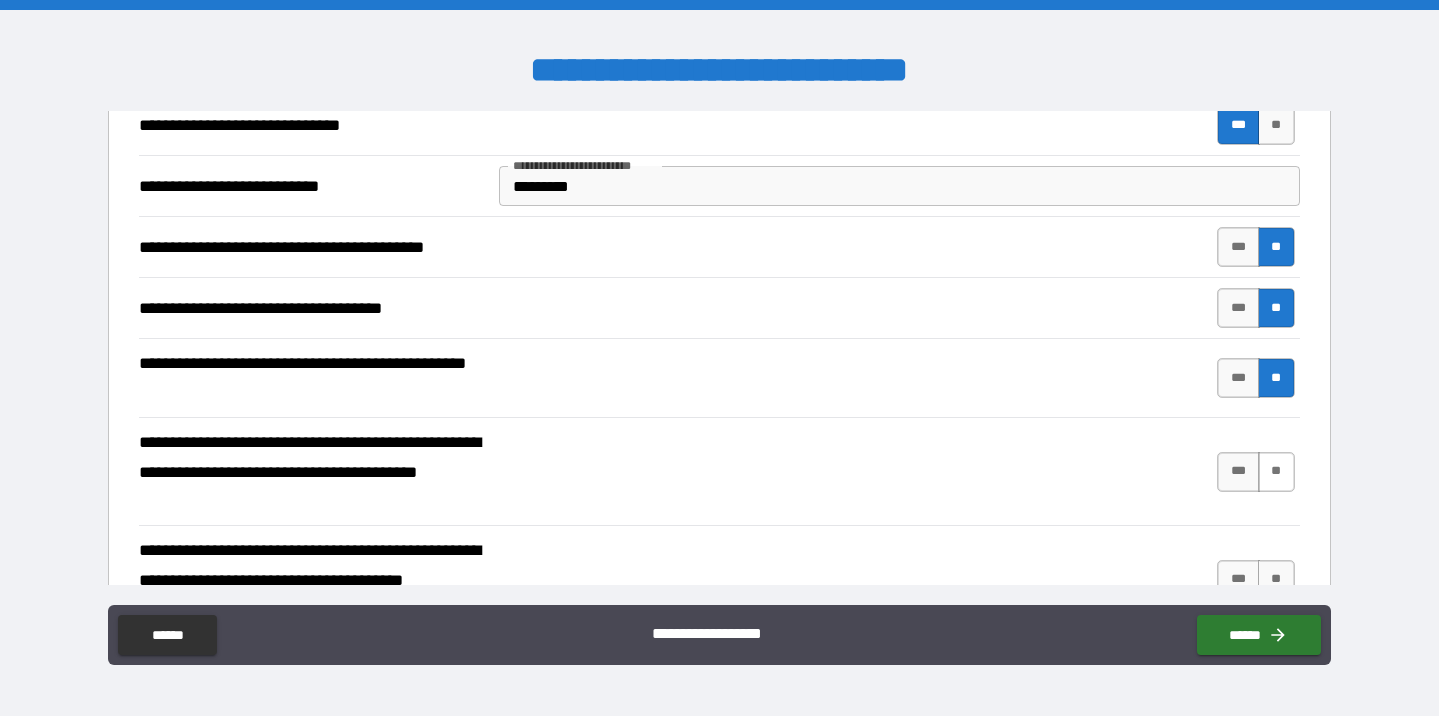 click on "**" at bounding box center (1276, 472) 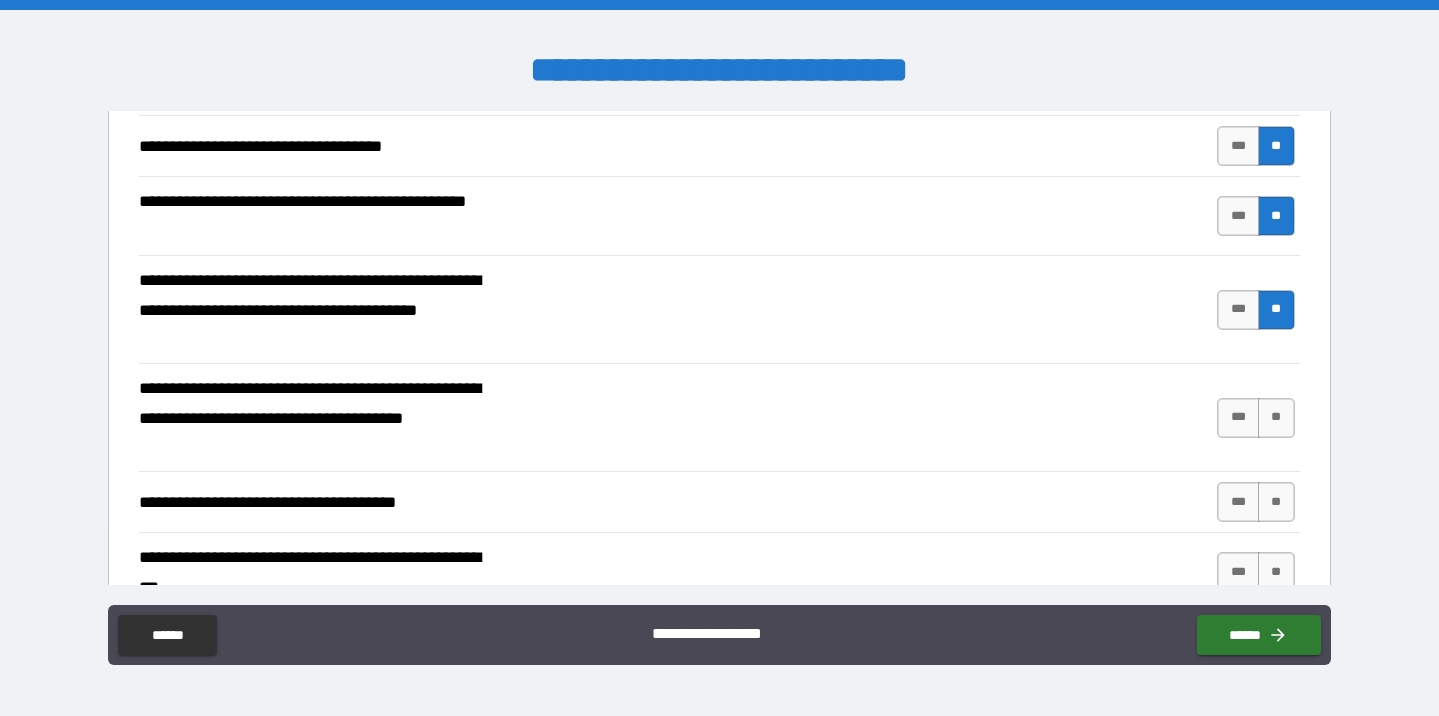 scroll, scrollTop: 574, scrollLeft: 0, axis: vertical 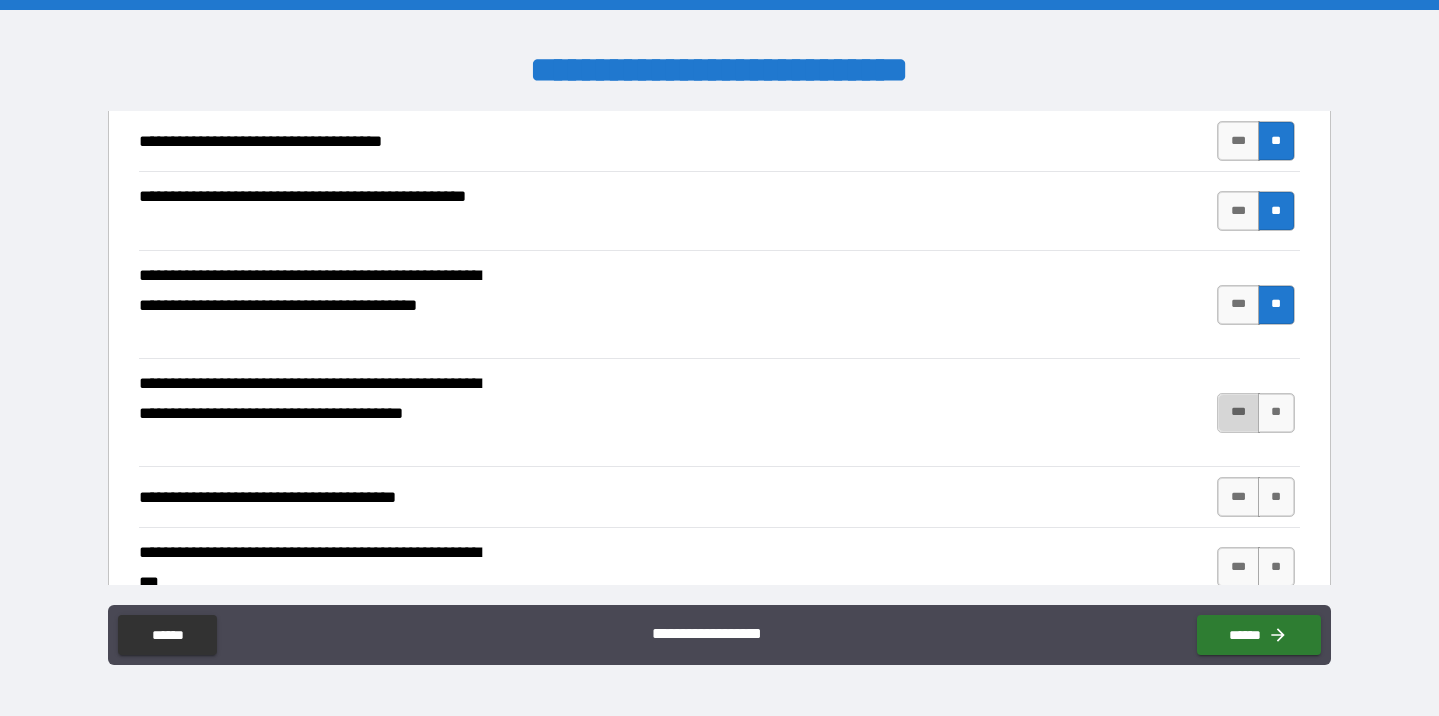 click on "***" at bounding box center (1238, 413) 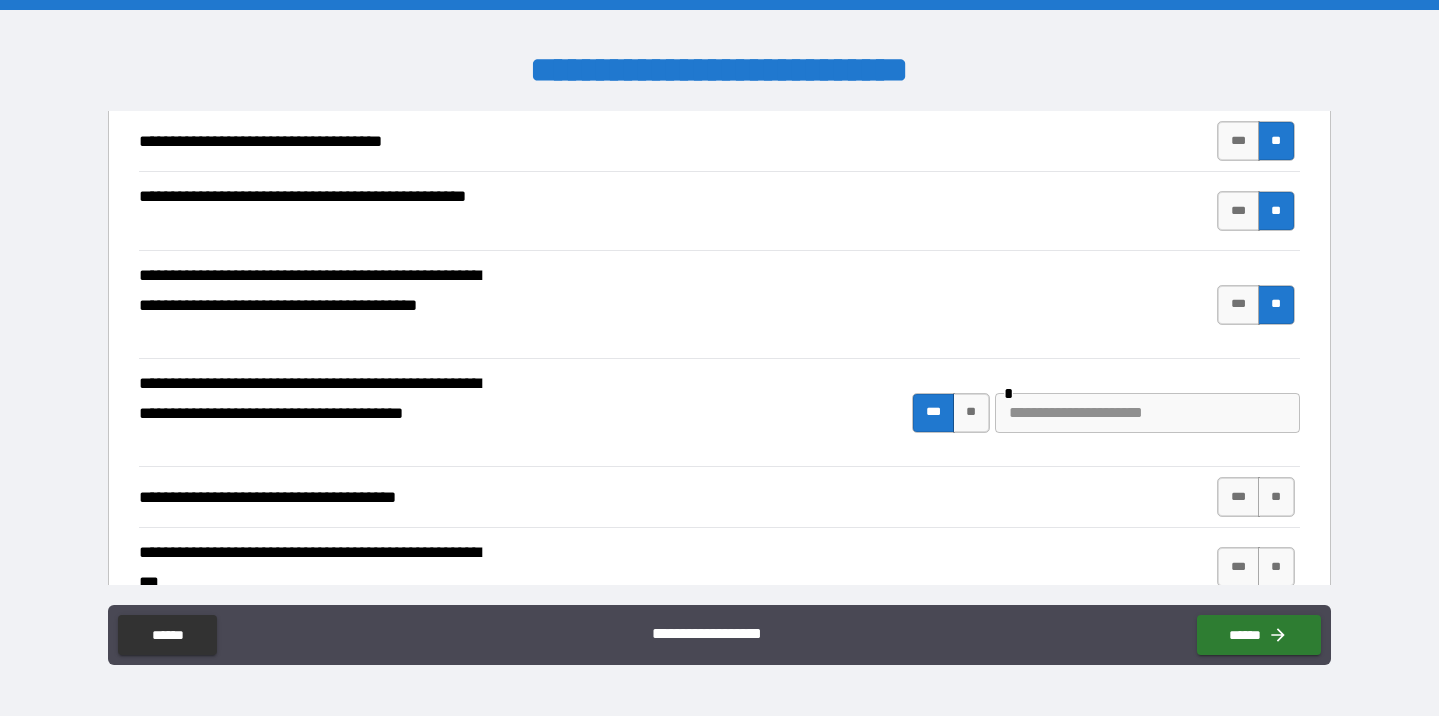 click at bounding box center [1147, 413] 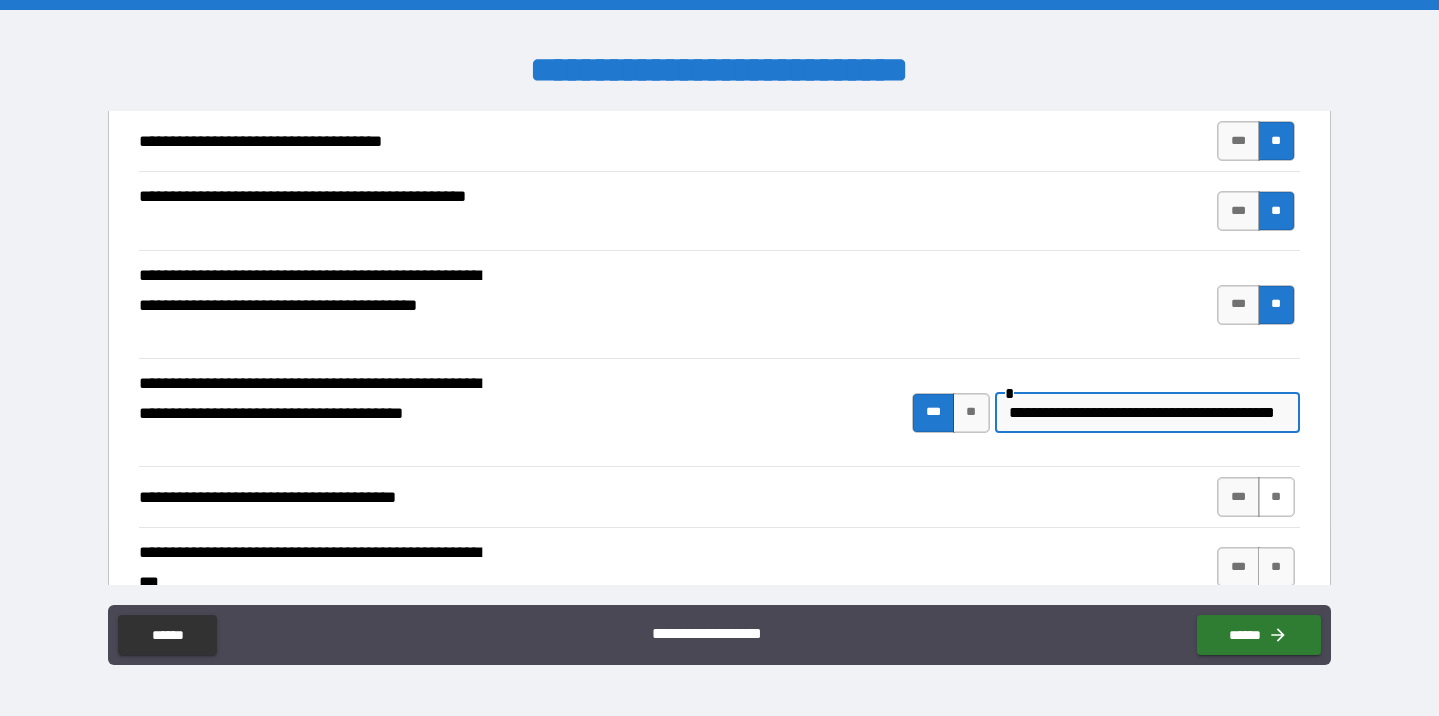 type on "**********" 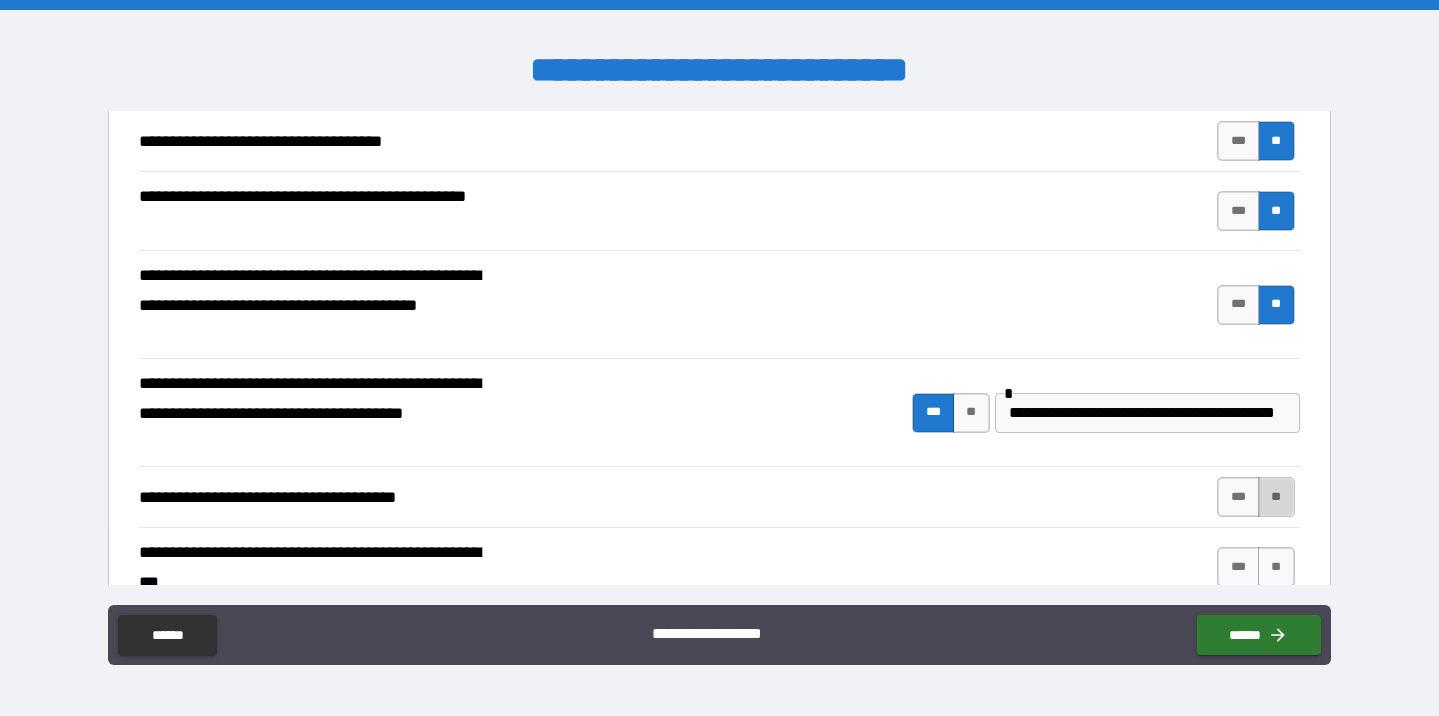 click on "**" at bounding box center [1276, 497] 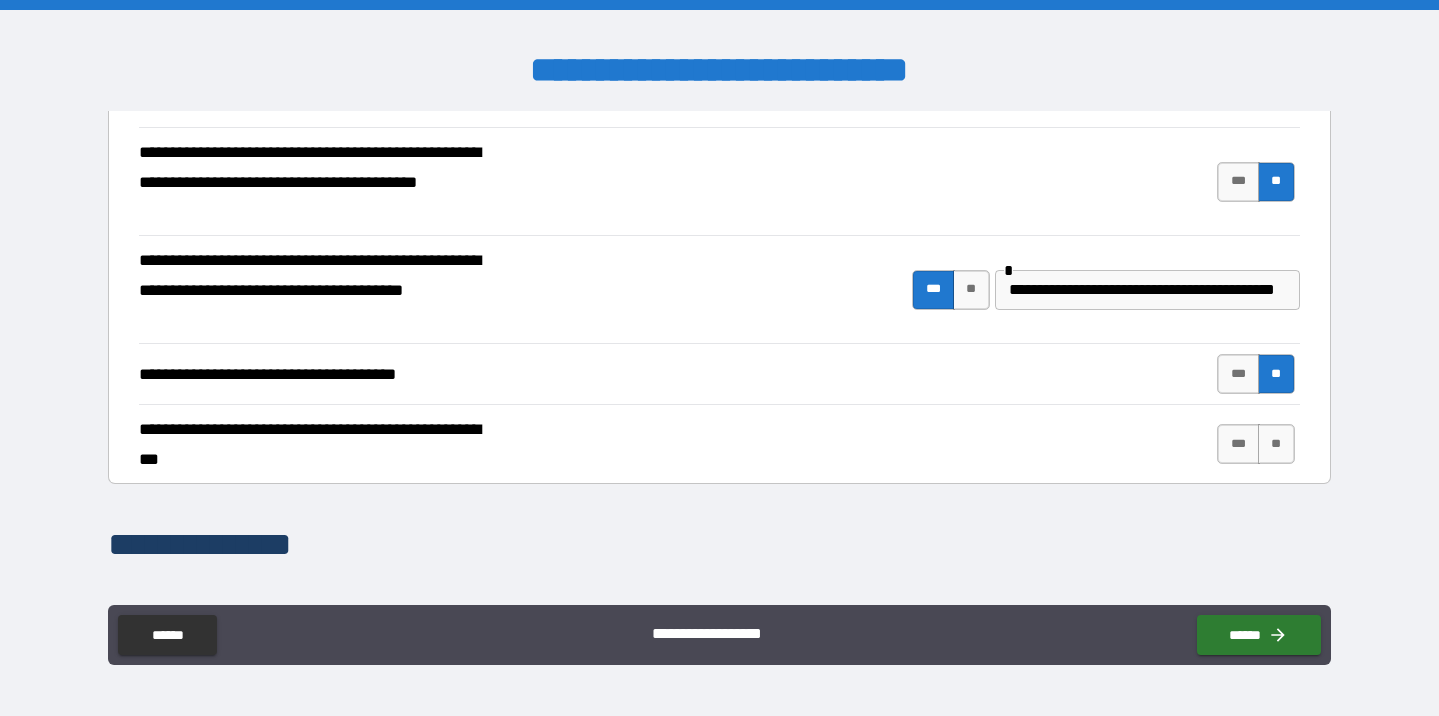 scroll, scrollTop: 699, scrollLeft: 0, axis: vertical 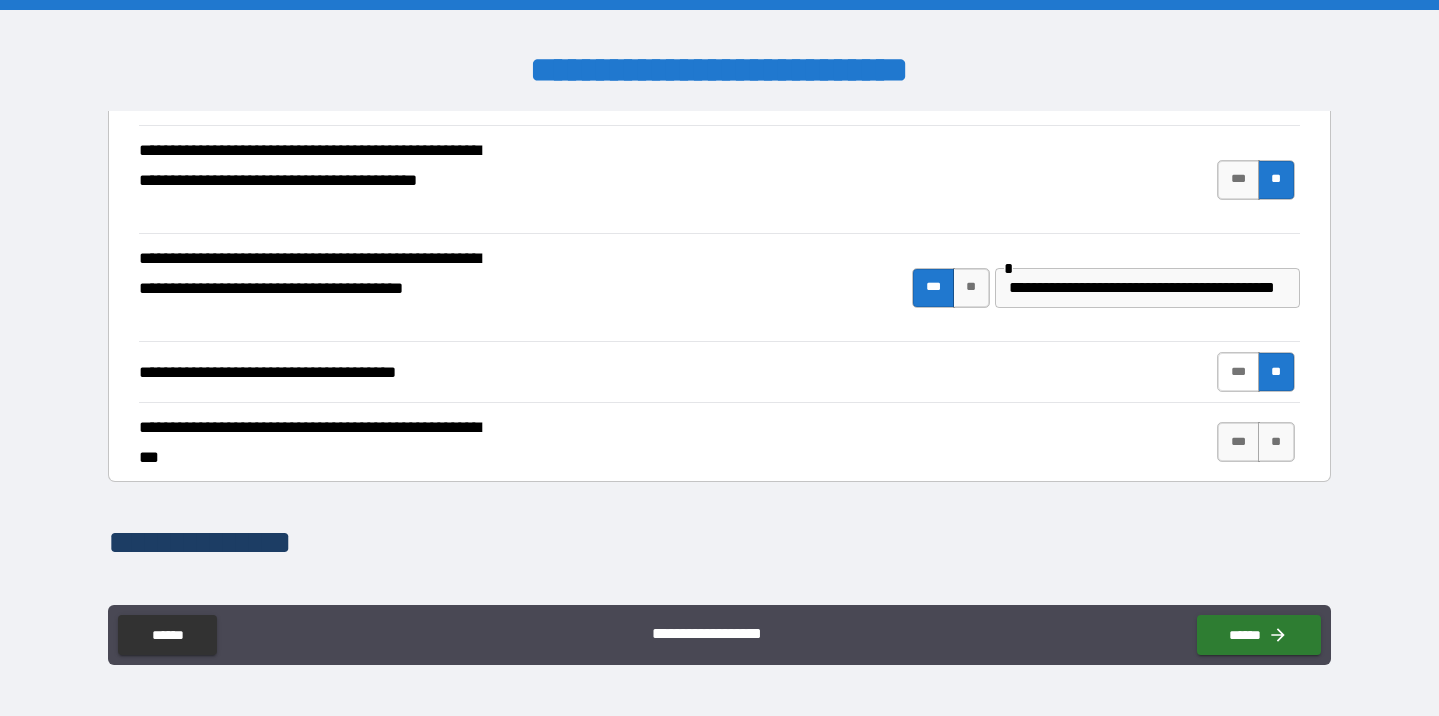 click on "***" at bounding box center (1238, 372) 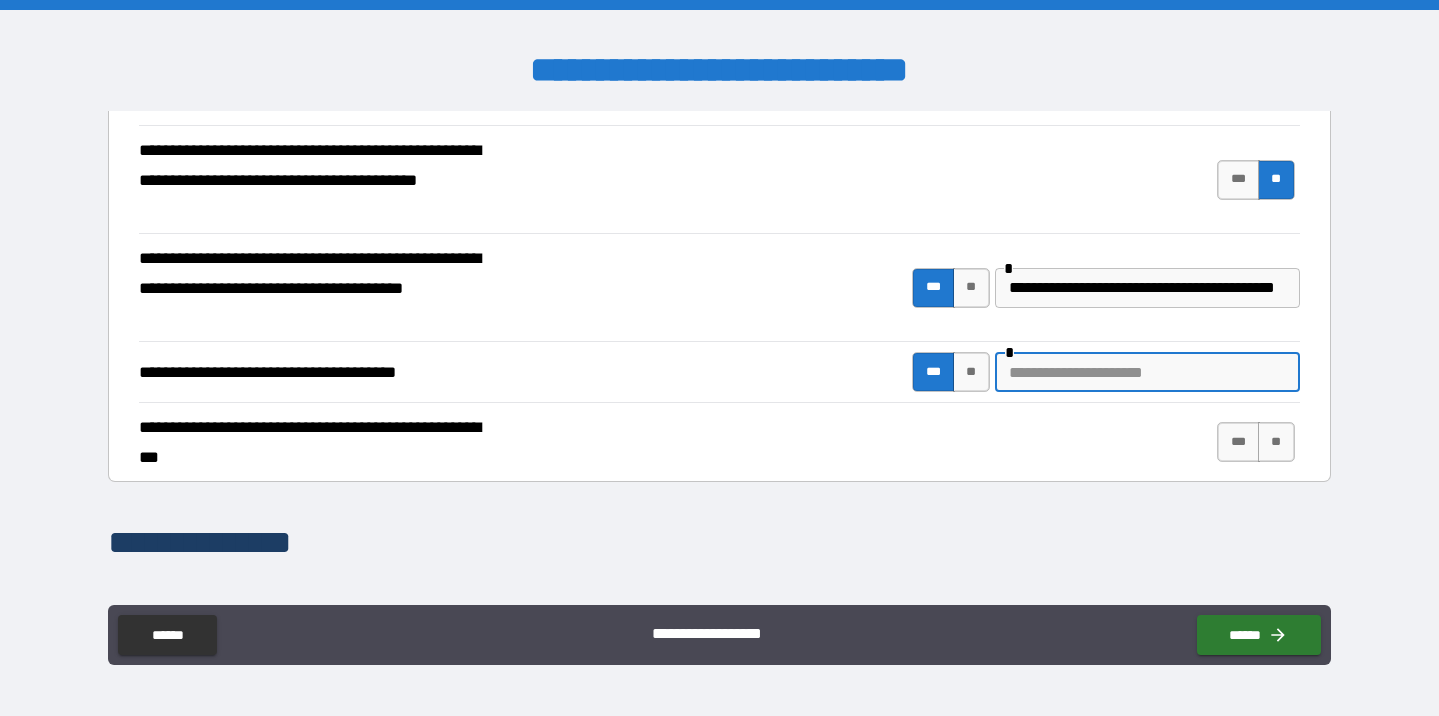 click at bounding box center [1147, 372] 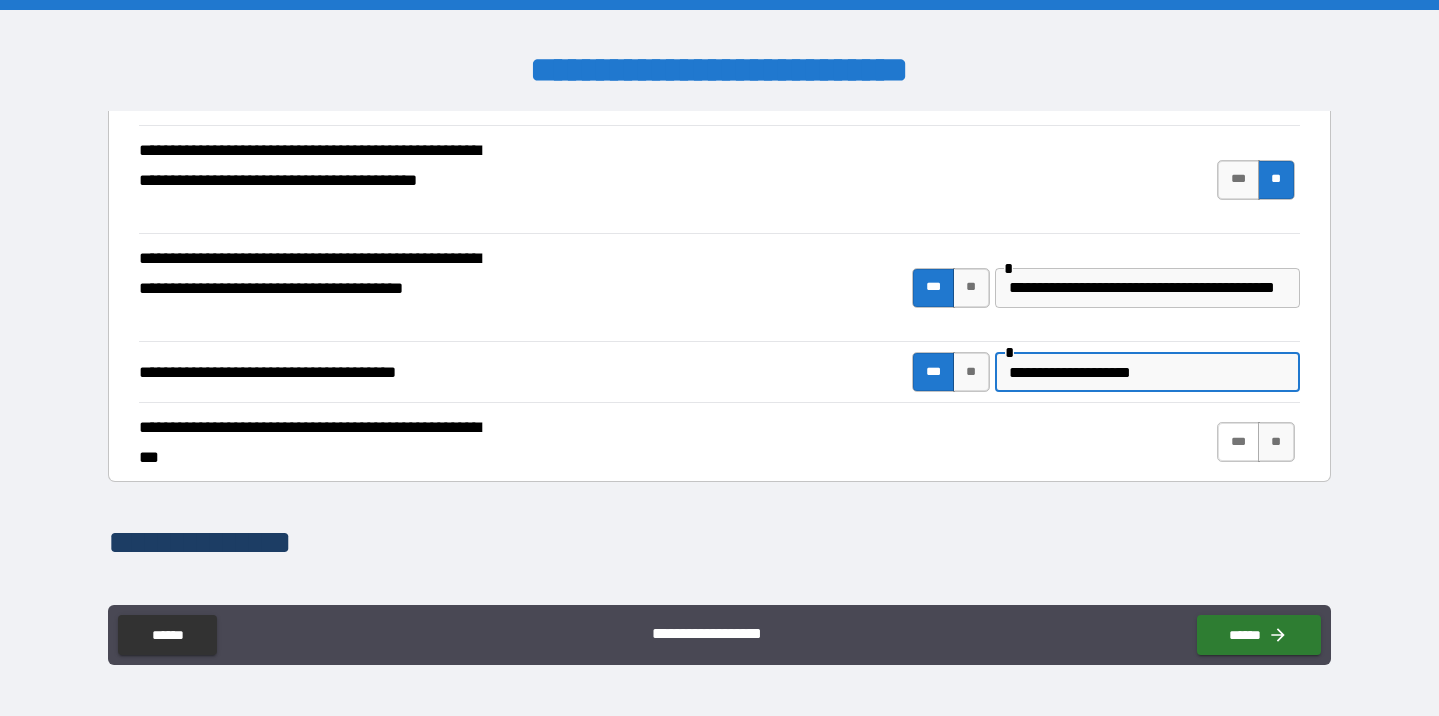 click on "***" at bounding box center (1238, 442) 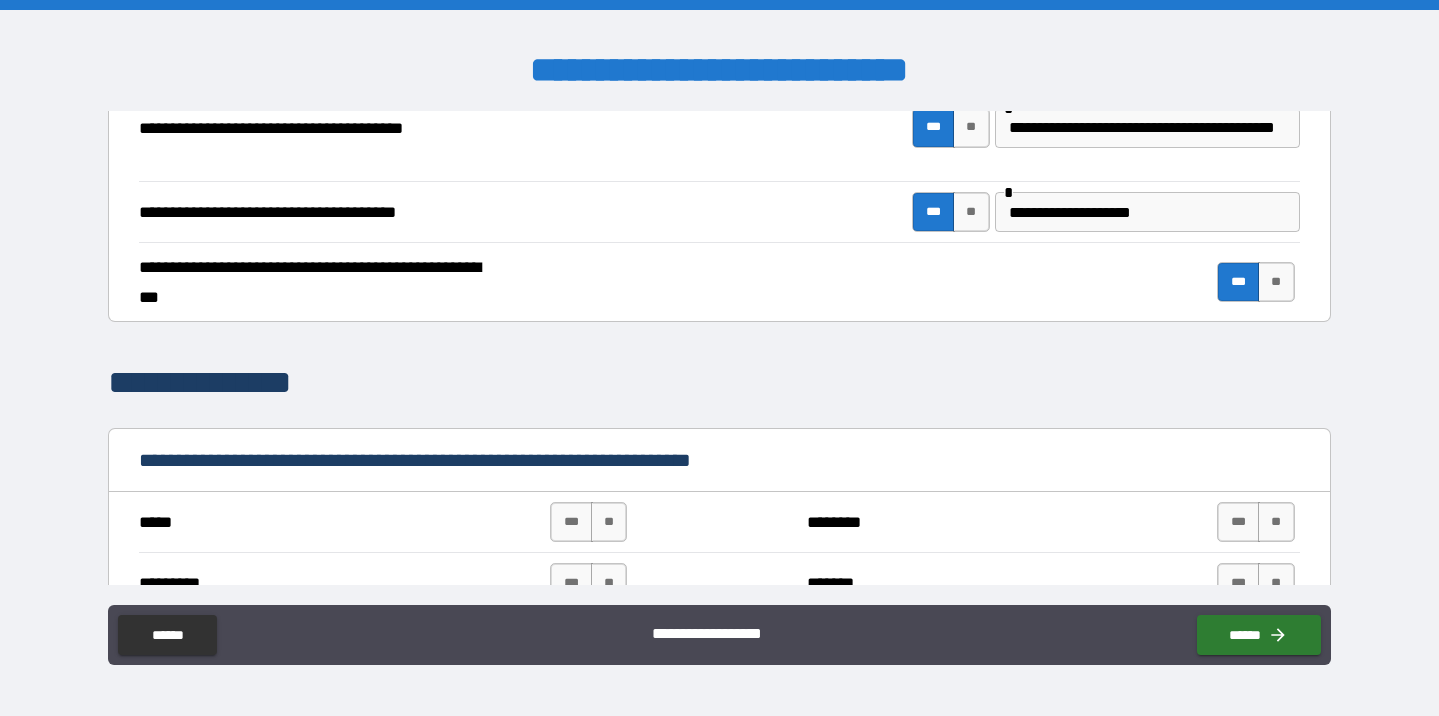 scroll, scrollTop: 861, scrollLeft: 0, axis: vertical 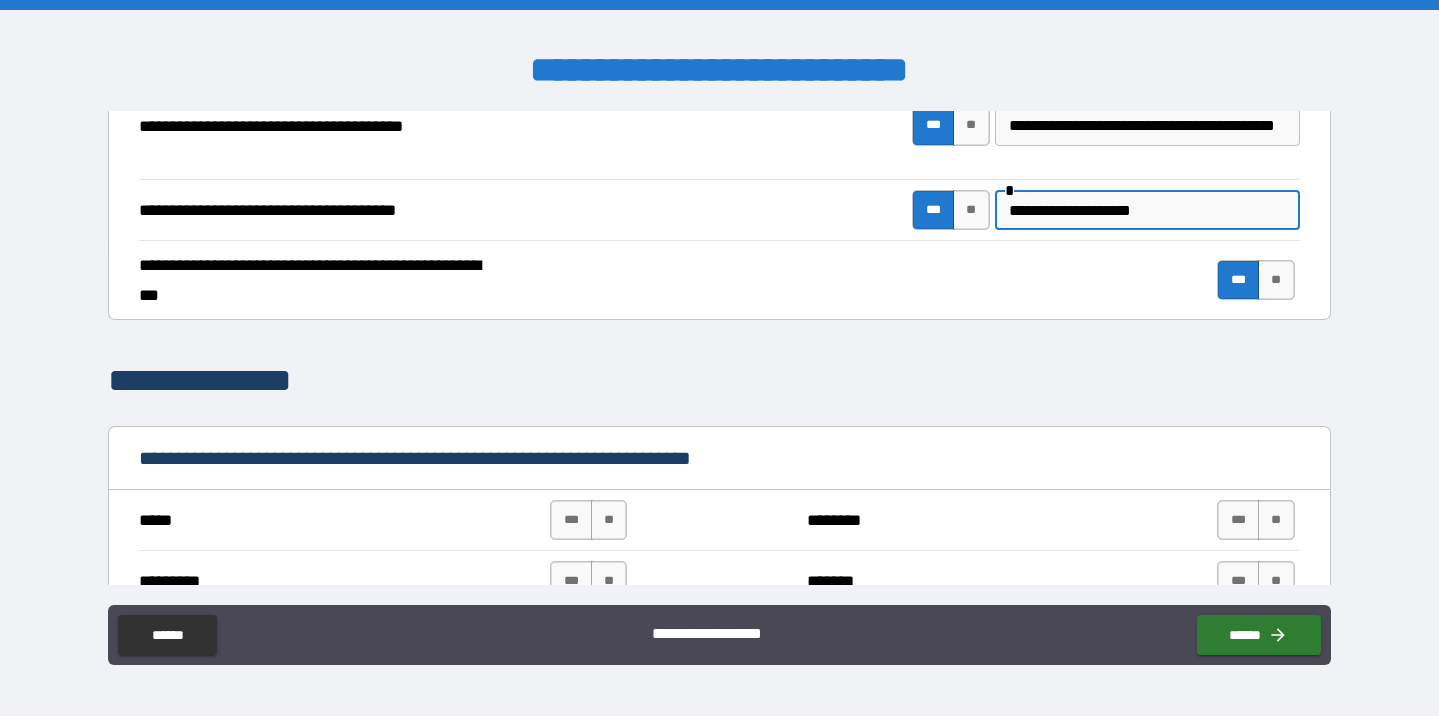 click on "**********" at bounding box center [1147, 210] 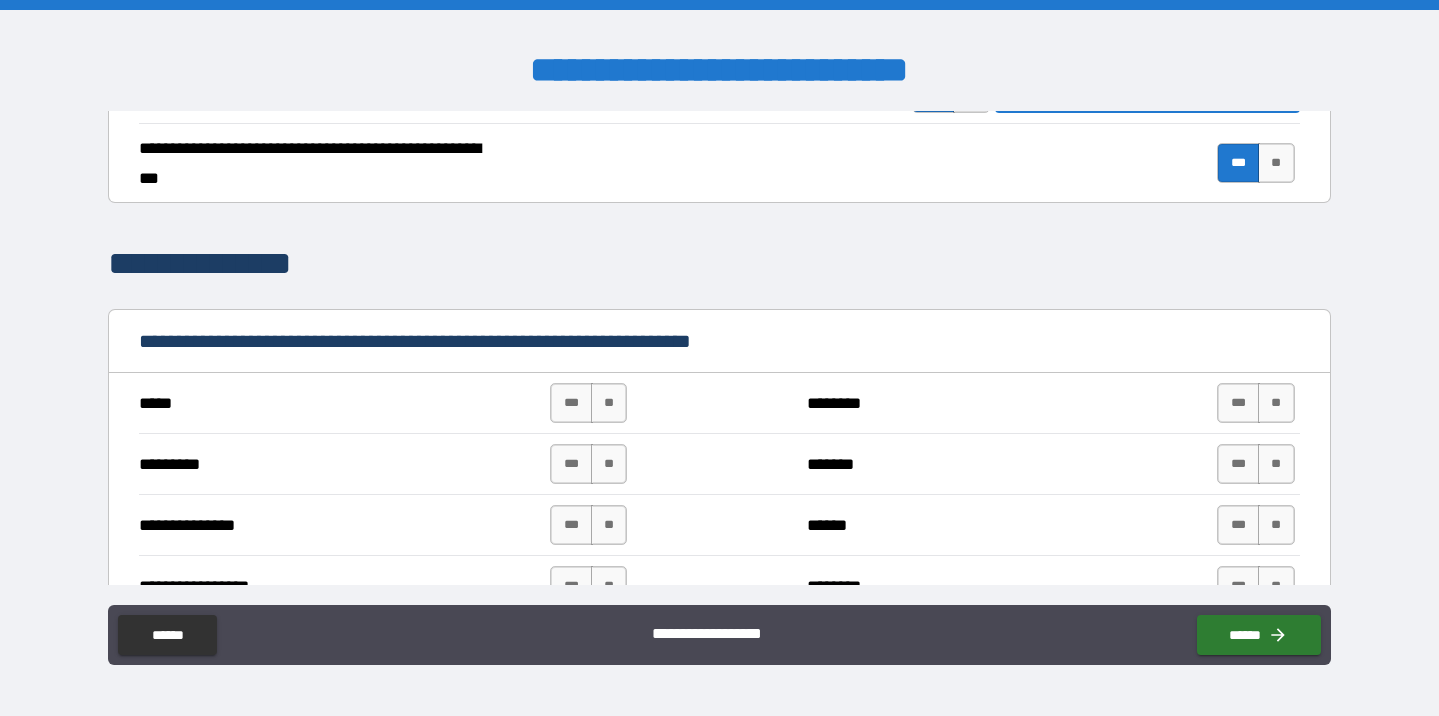 scroll, scrollTop: 1001, scrollLeft: 0, axis: vertical 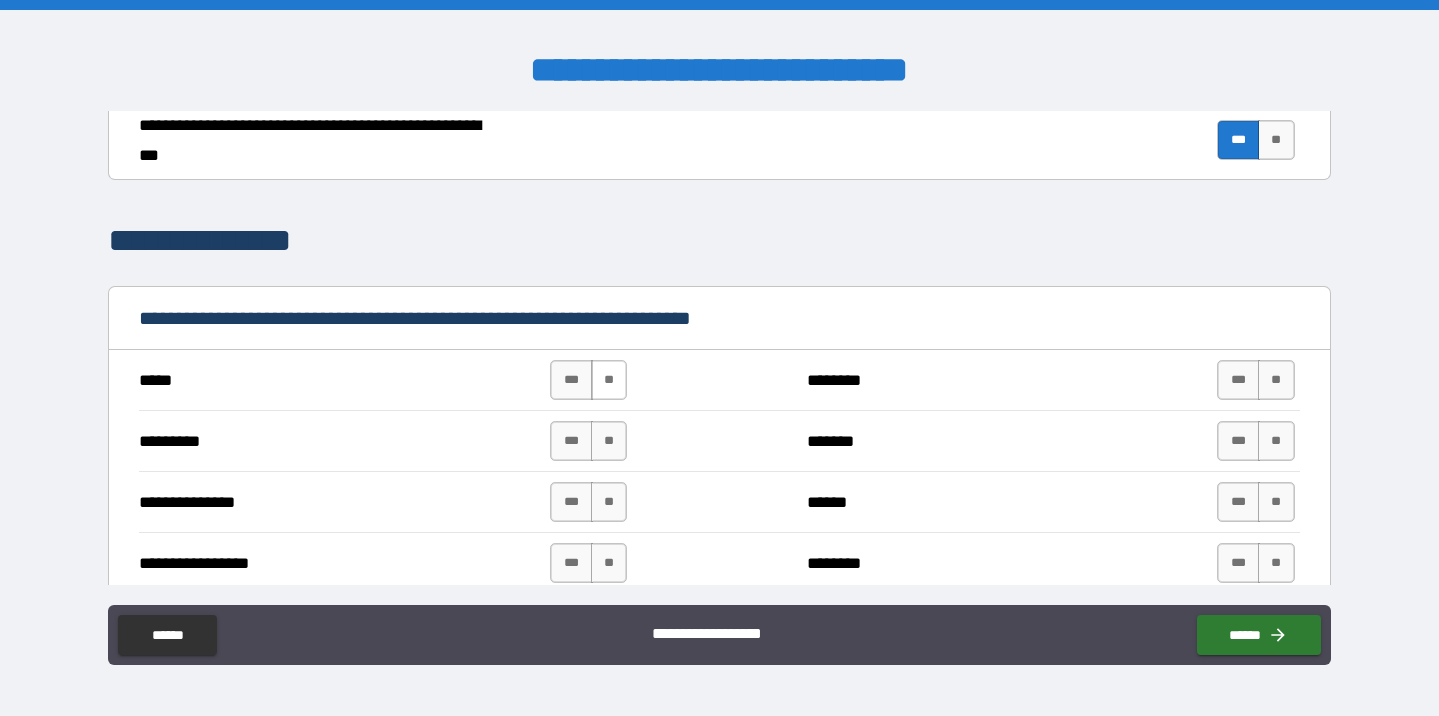 type on "**********" 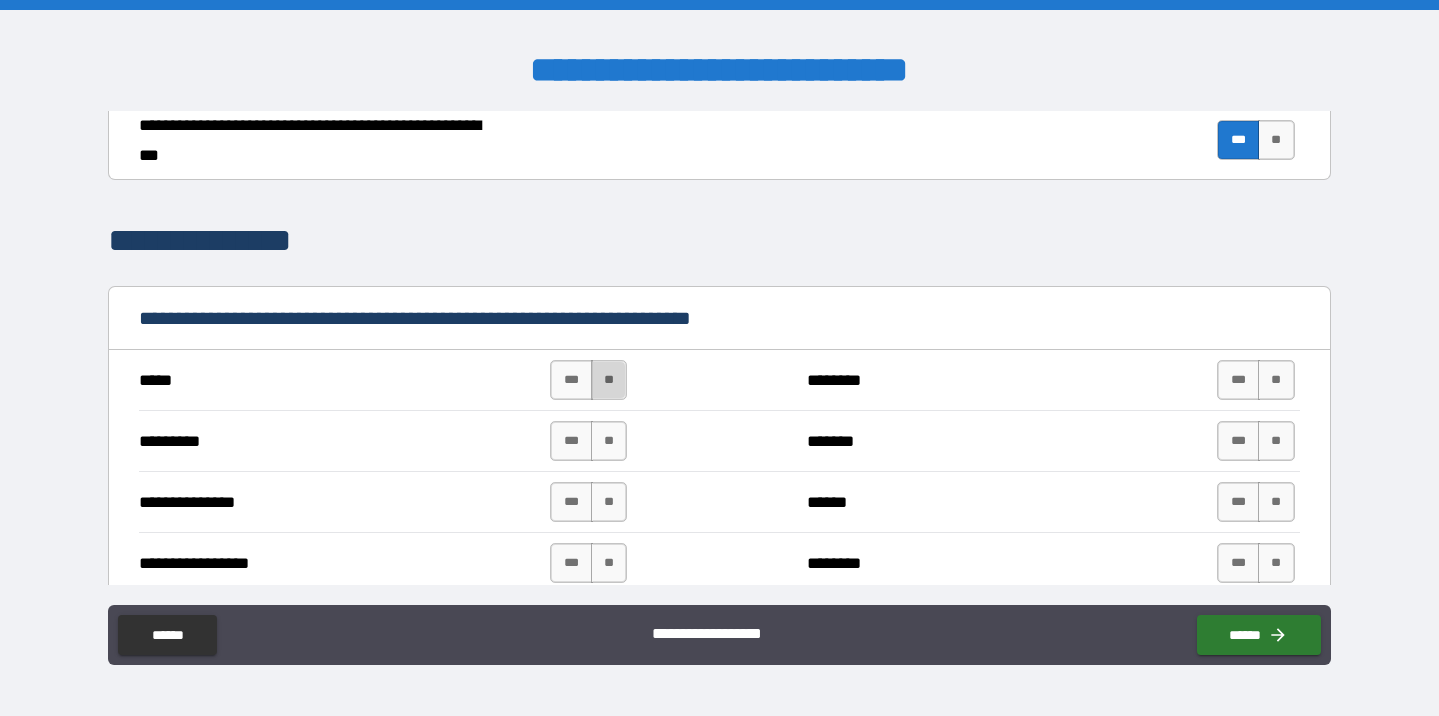 click on "**" at bounding box center [609, 380] 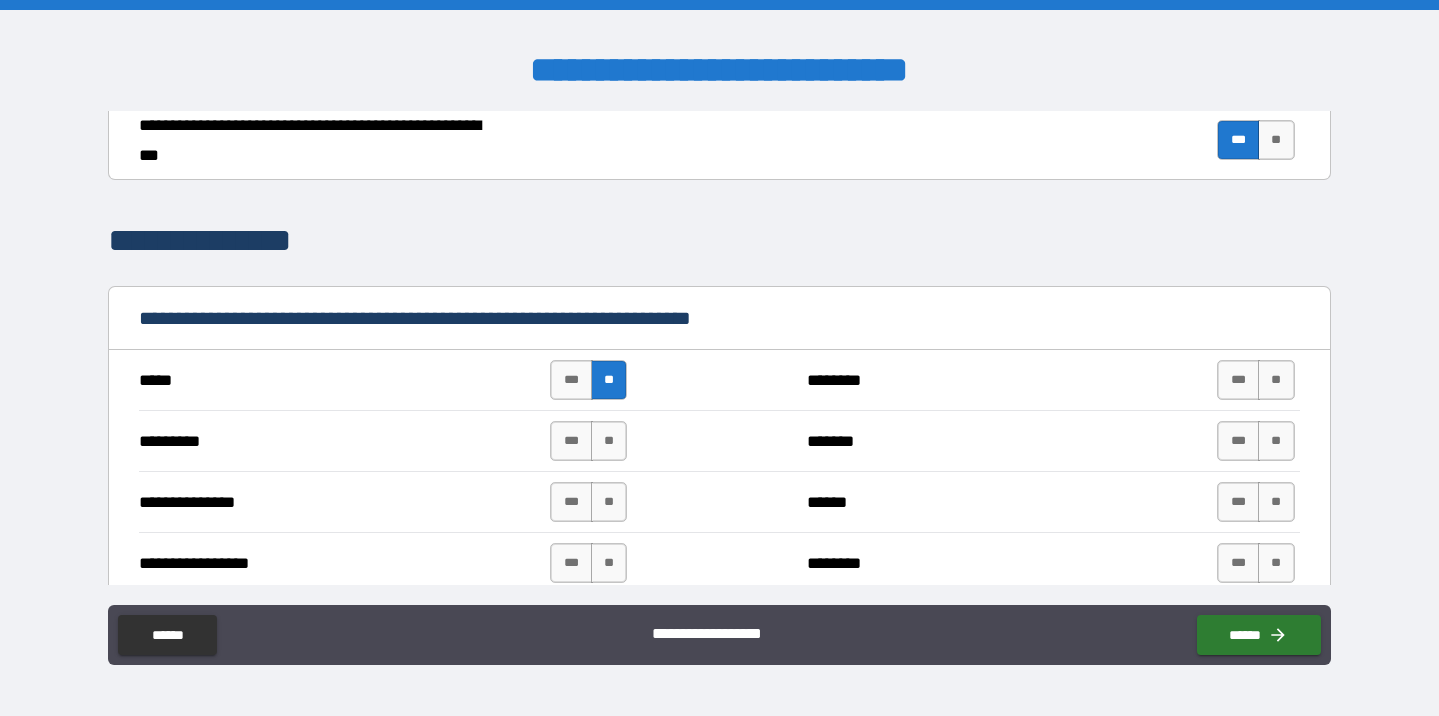 click on "*** **" at bounding box center [588, 441] 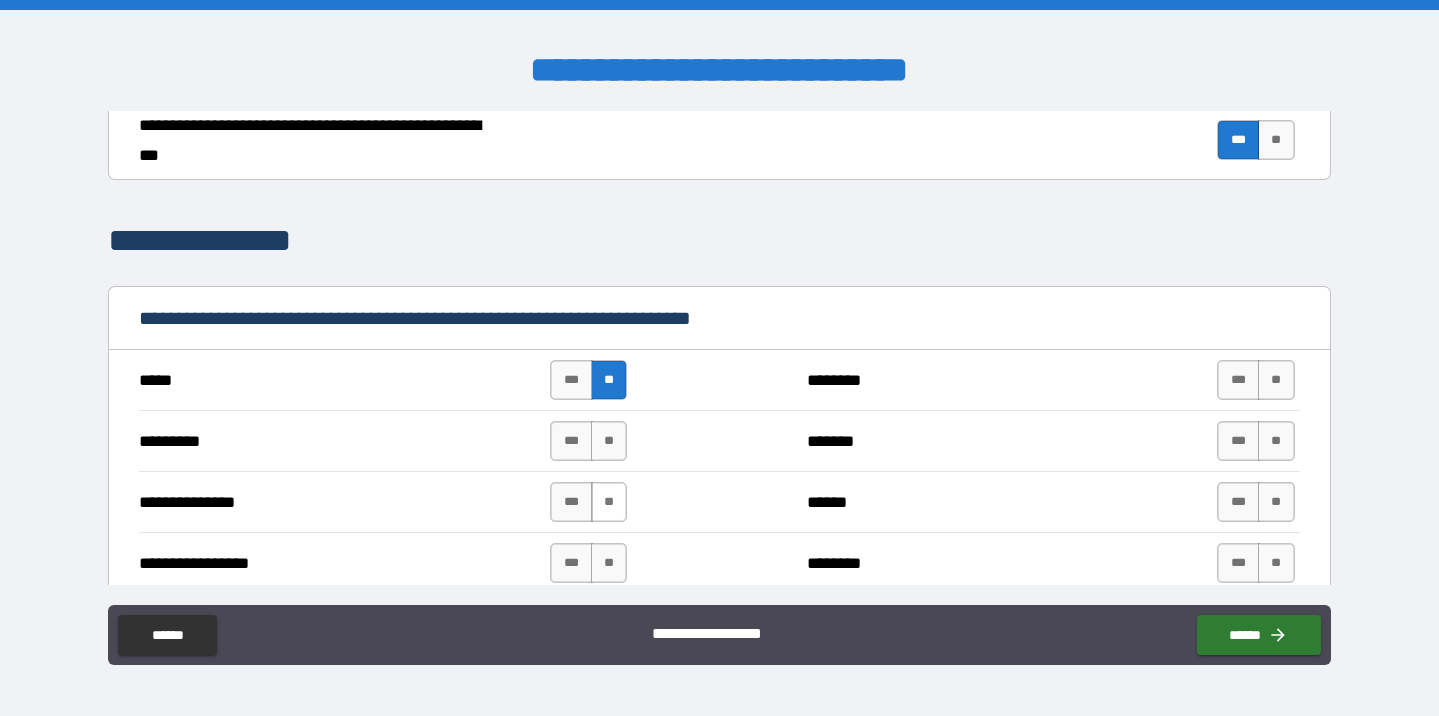 click on "**" at bounding box center [609, 502] 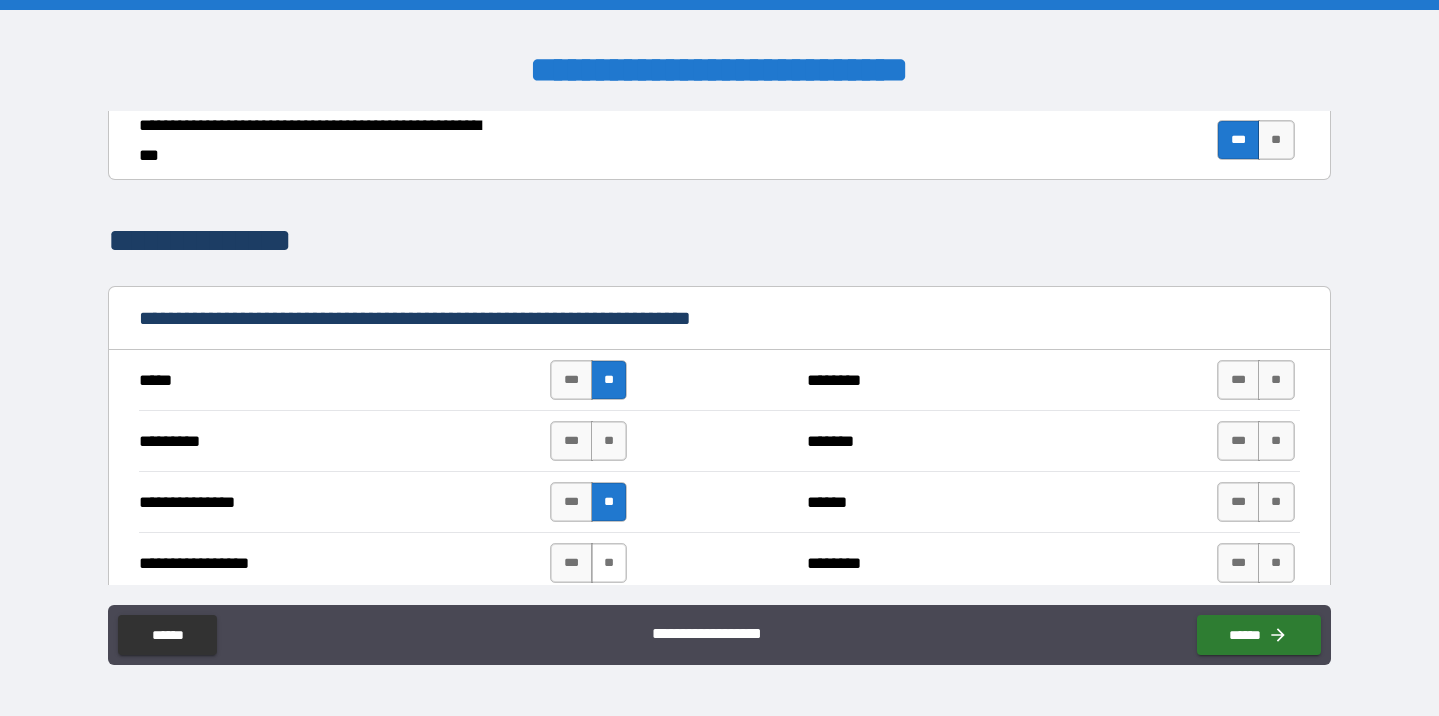 click on "**" at bounding box center (609, 563) 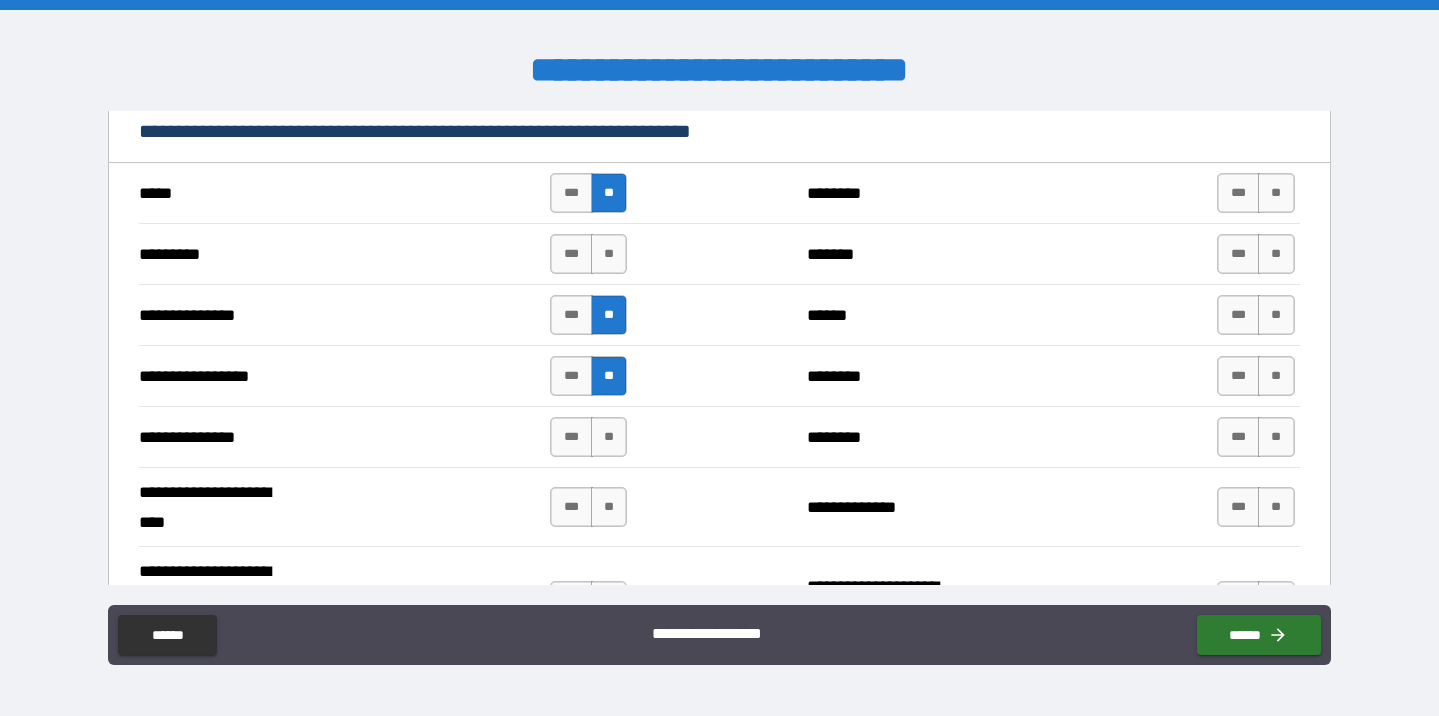 scroll, scrollTop: 1196, scrollLeft: 0, axis: vertical 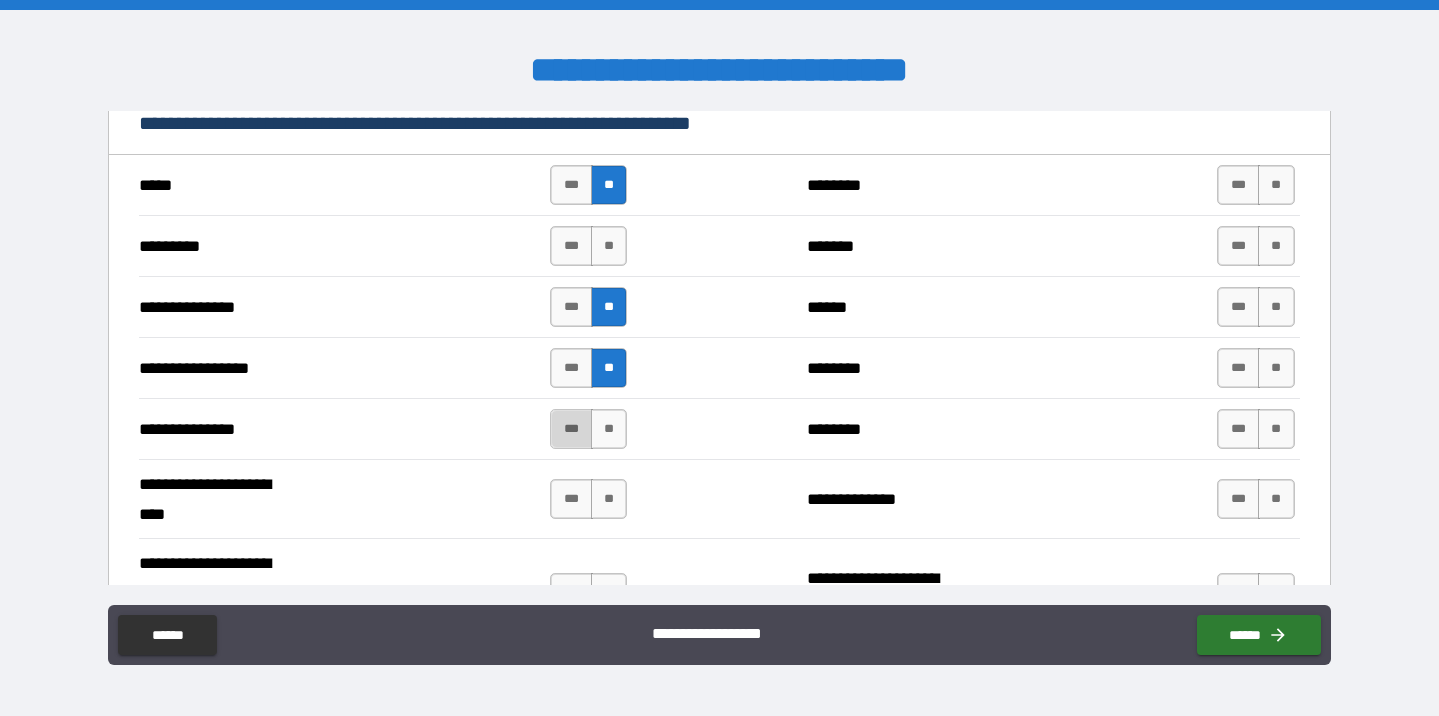 click on "***" at bounding box center (571, 429) 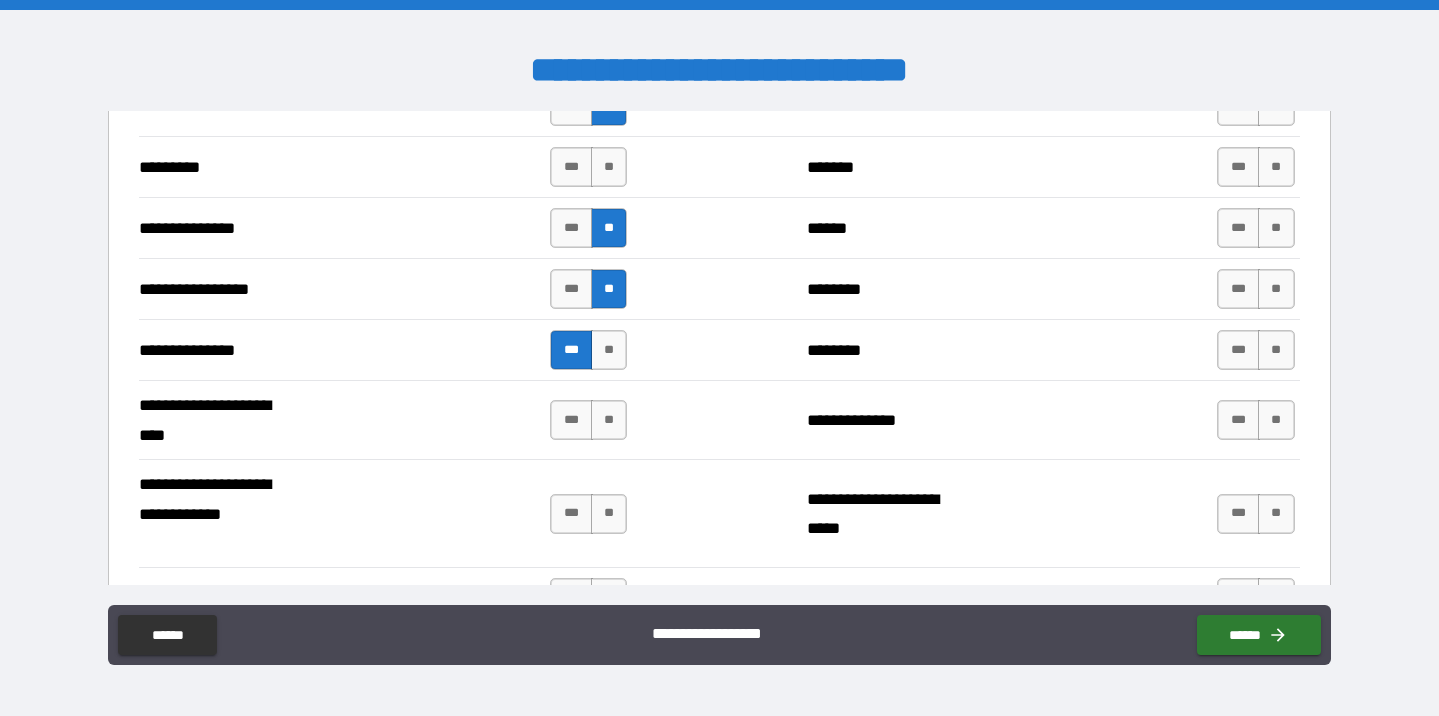 scroll, scrollTop: 1276, scrollLeft: 0, axis: vertical 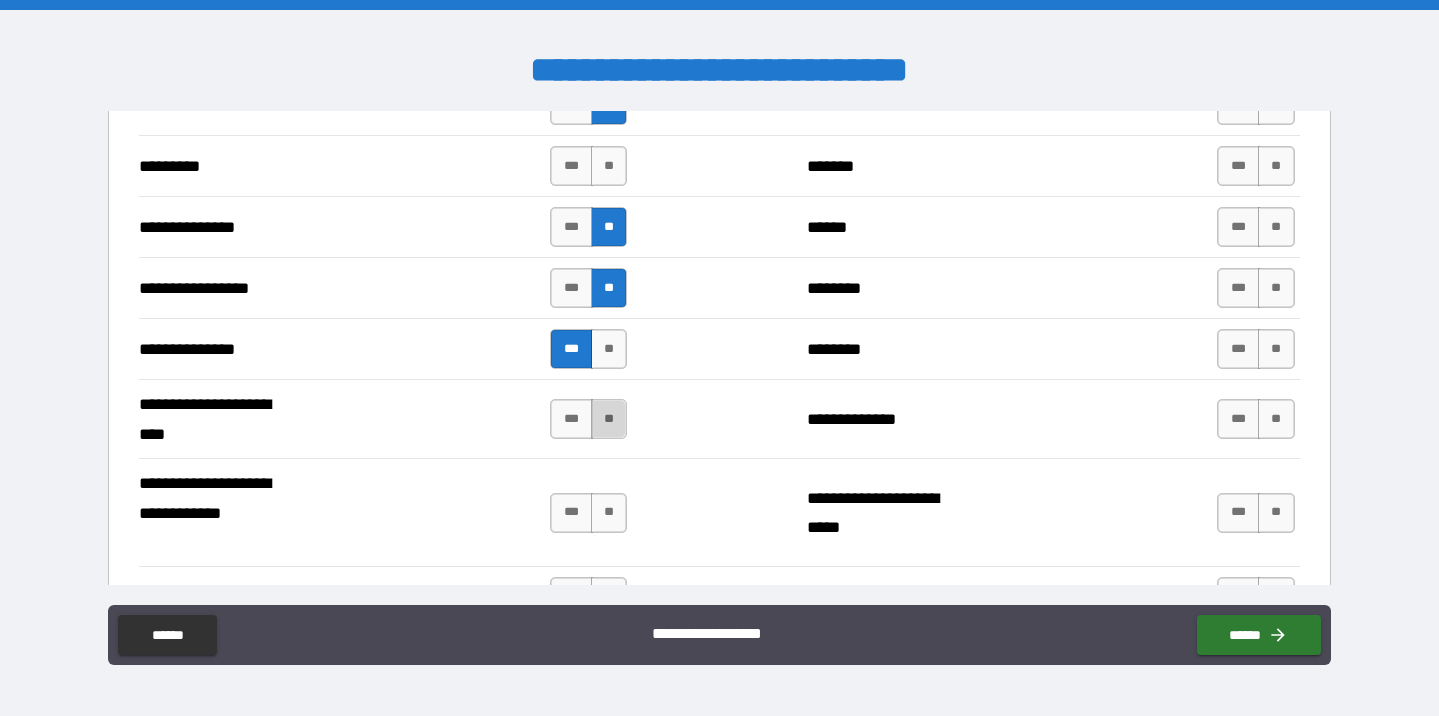 click on "**" at bounding box center [609, 419] 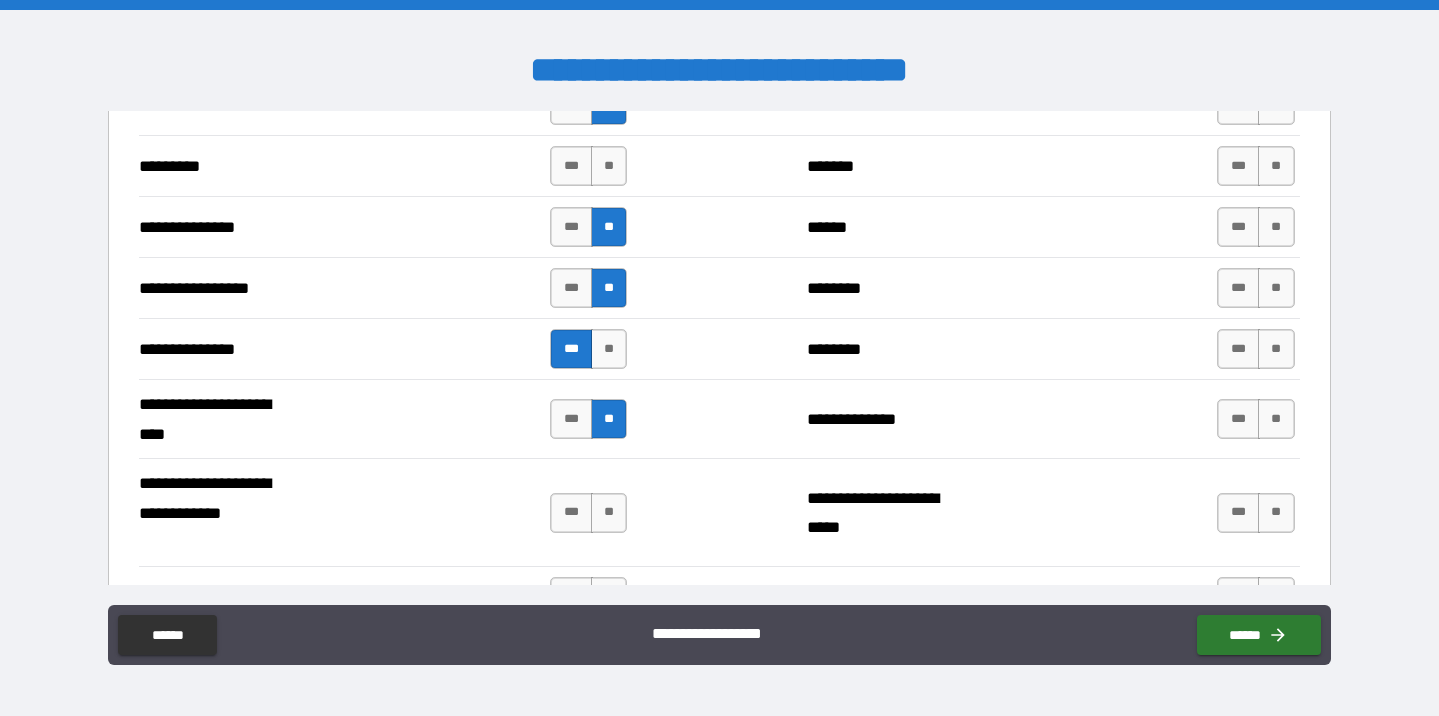 click on "*** **" at bounding box center (591, 512) 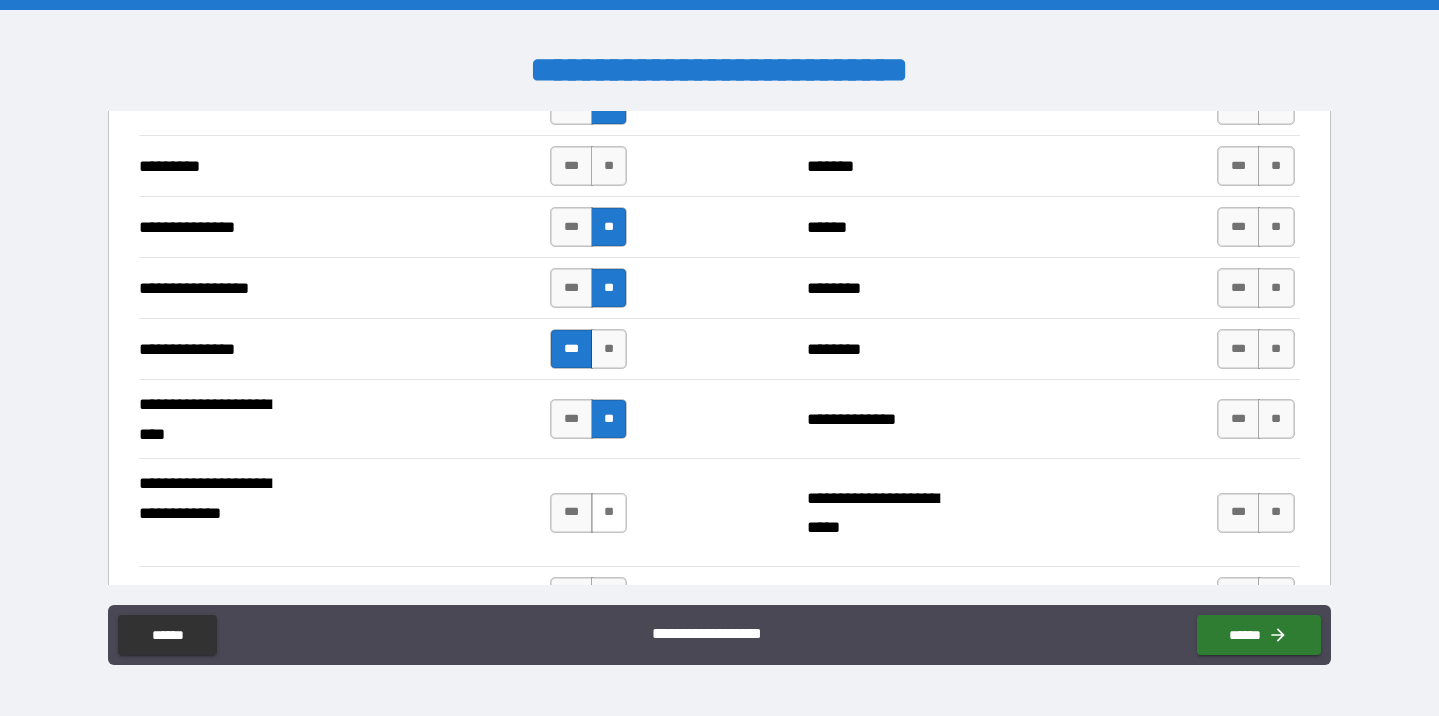 click on "**" at bounding box center [609, 513] 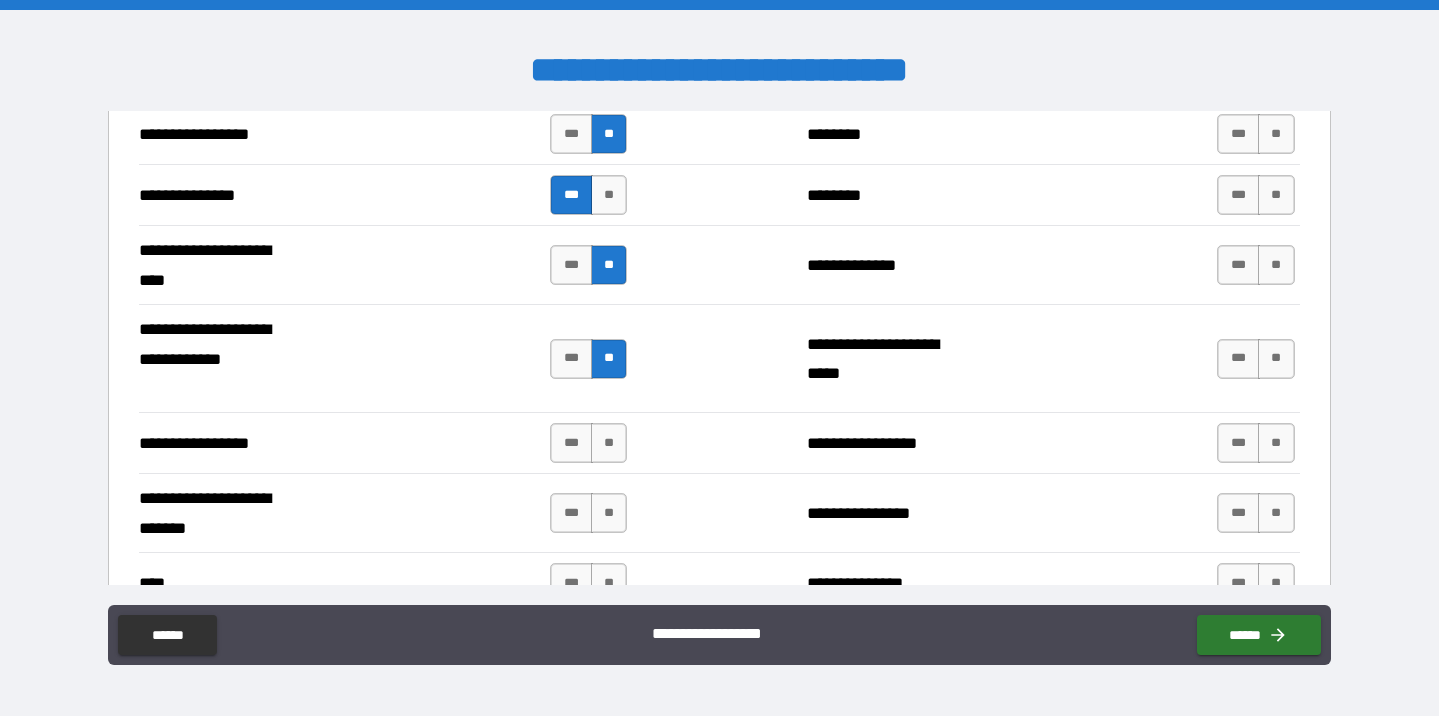 scroll, scrollTop: 1431, scrollLeft: 0, axis: vertical 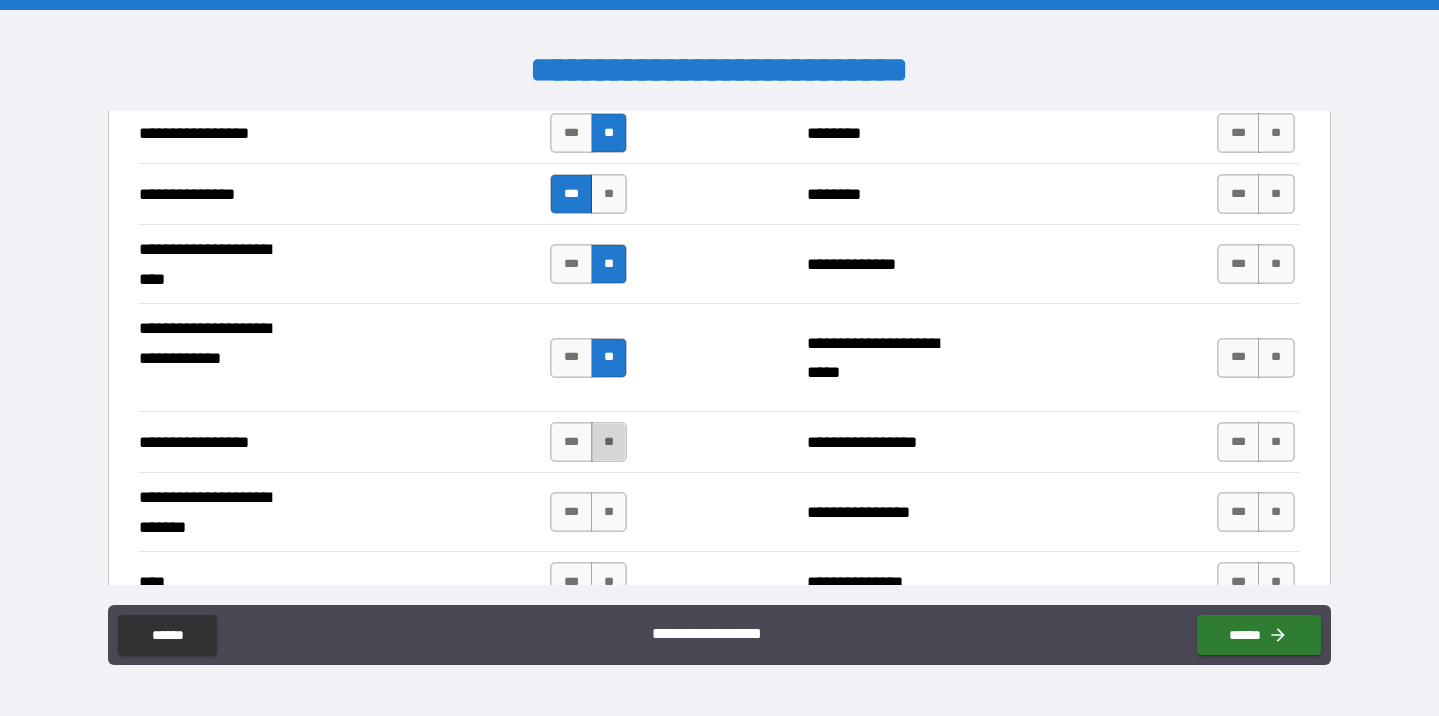 click on "**" at bounding box center (609, 442) 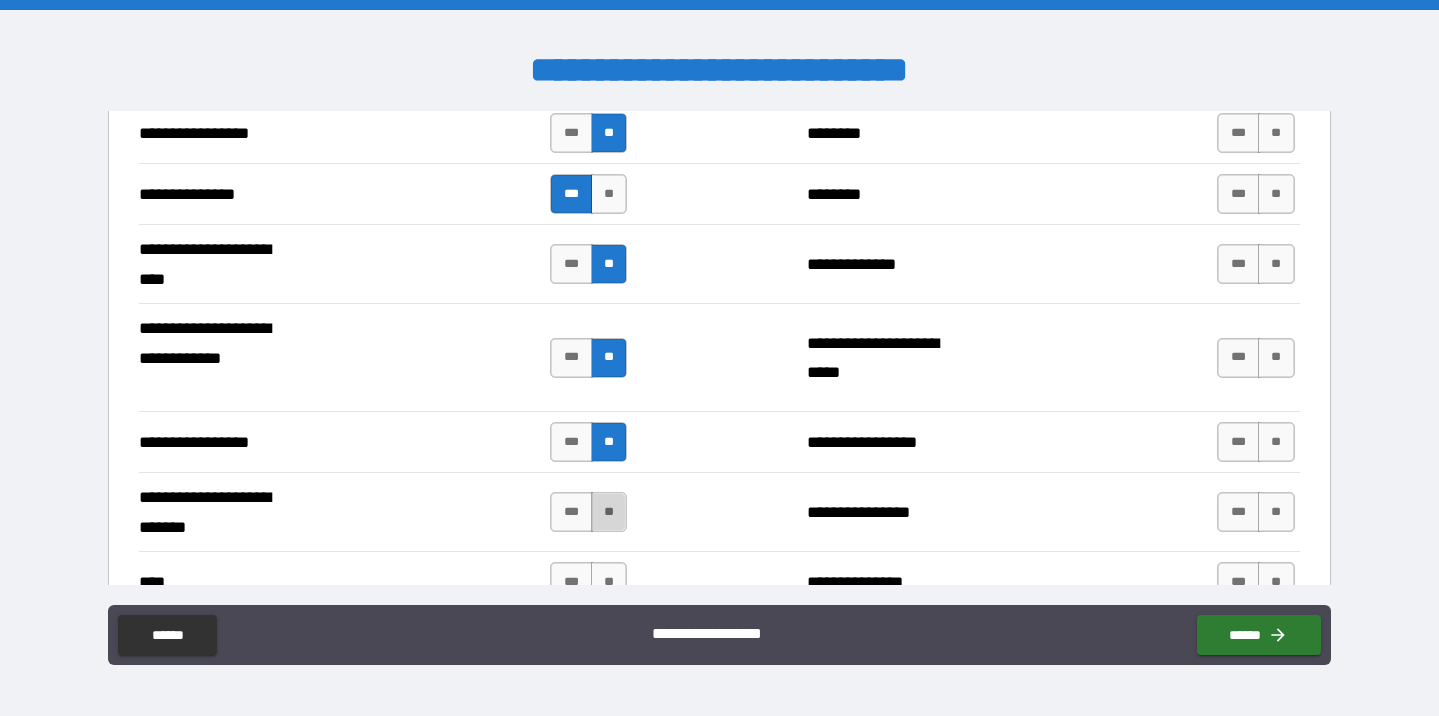 click on "**" at bounding box center [609, 512] 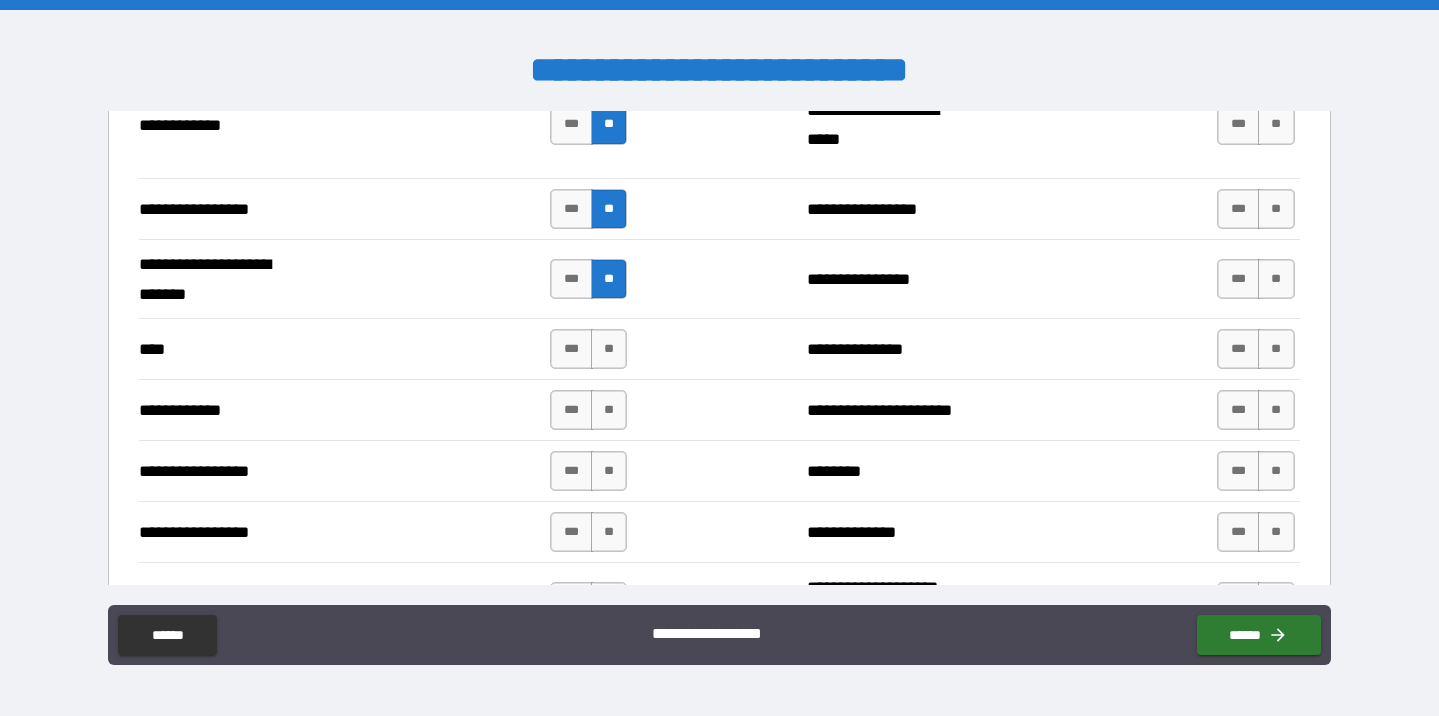 scroll, scrollTop: 1665, scrollLeft: 0, axis: vertical 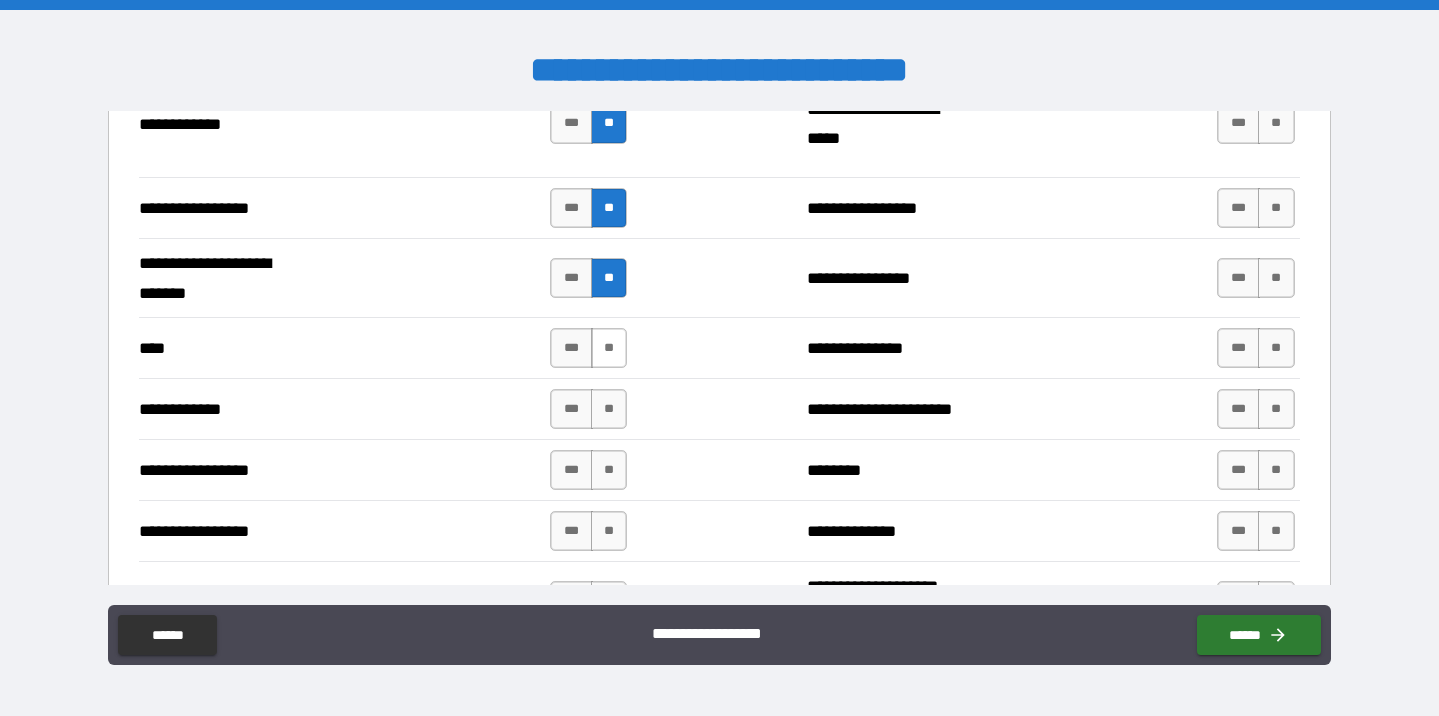 click on "**" at bounding box center [609, 348] 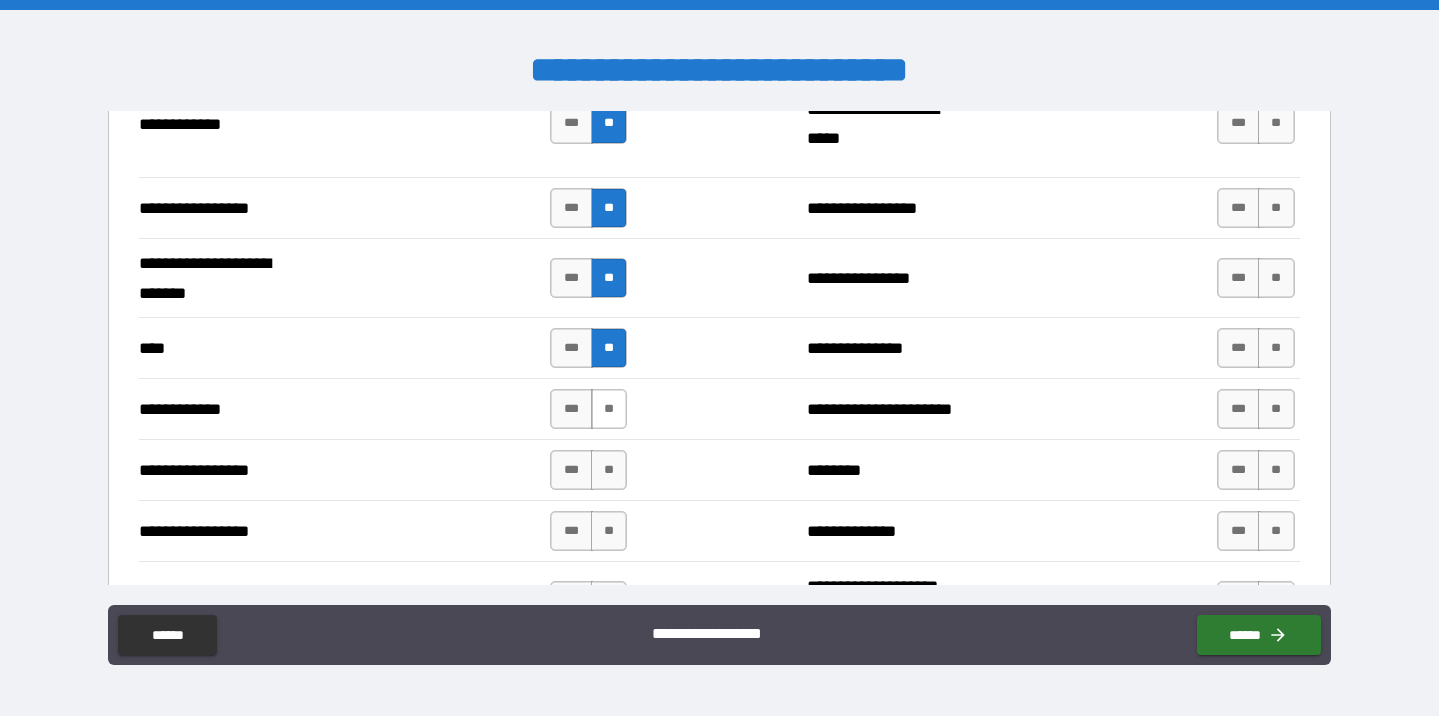 click on "**" at bounding box center [609, 409] 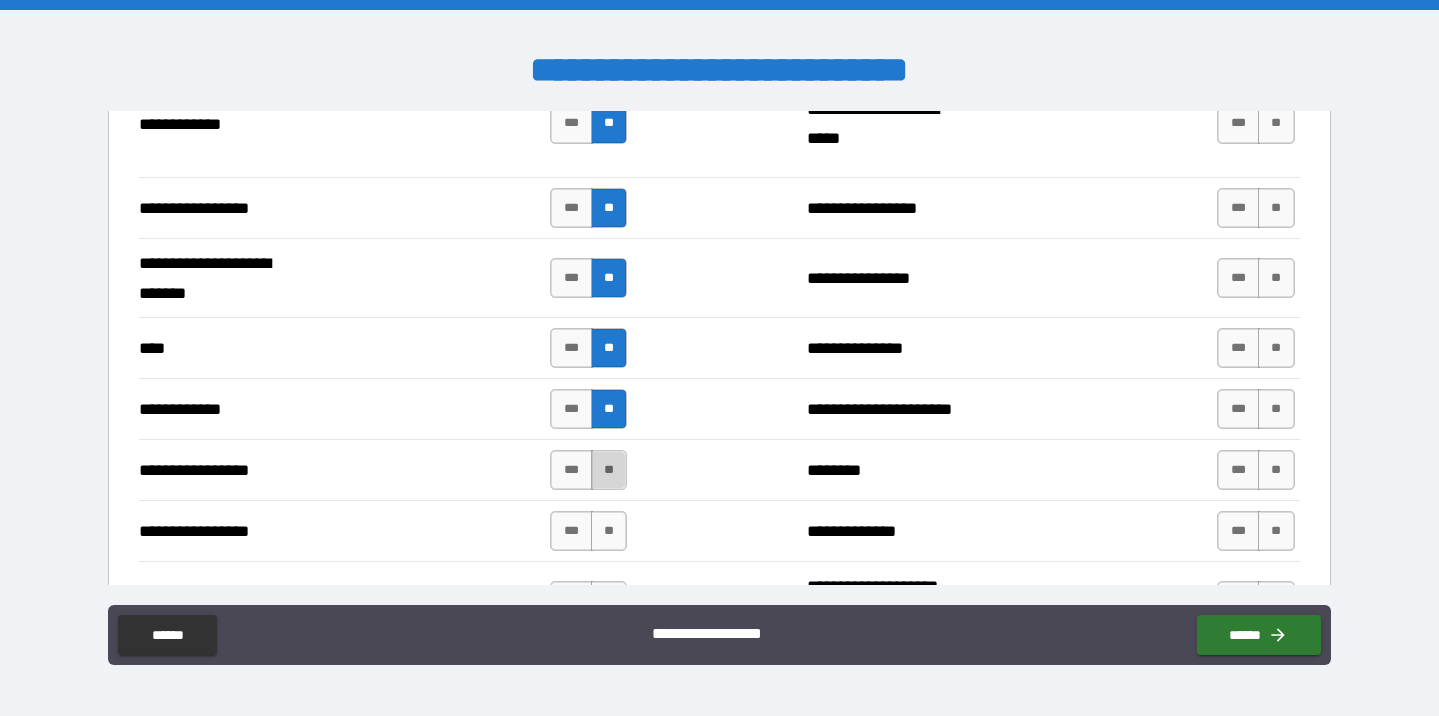 click on "**" at bounding box center (609, 470) 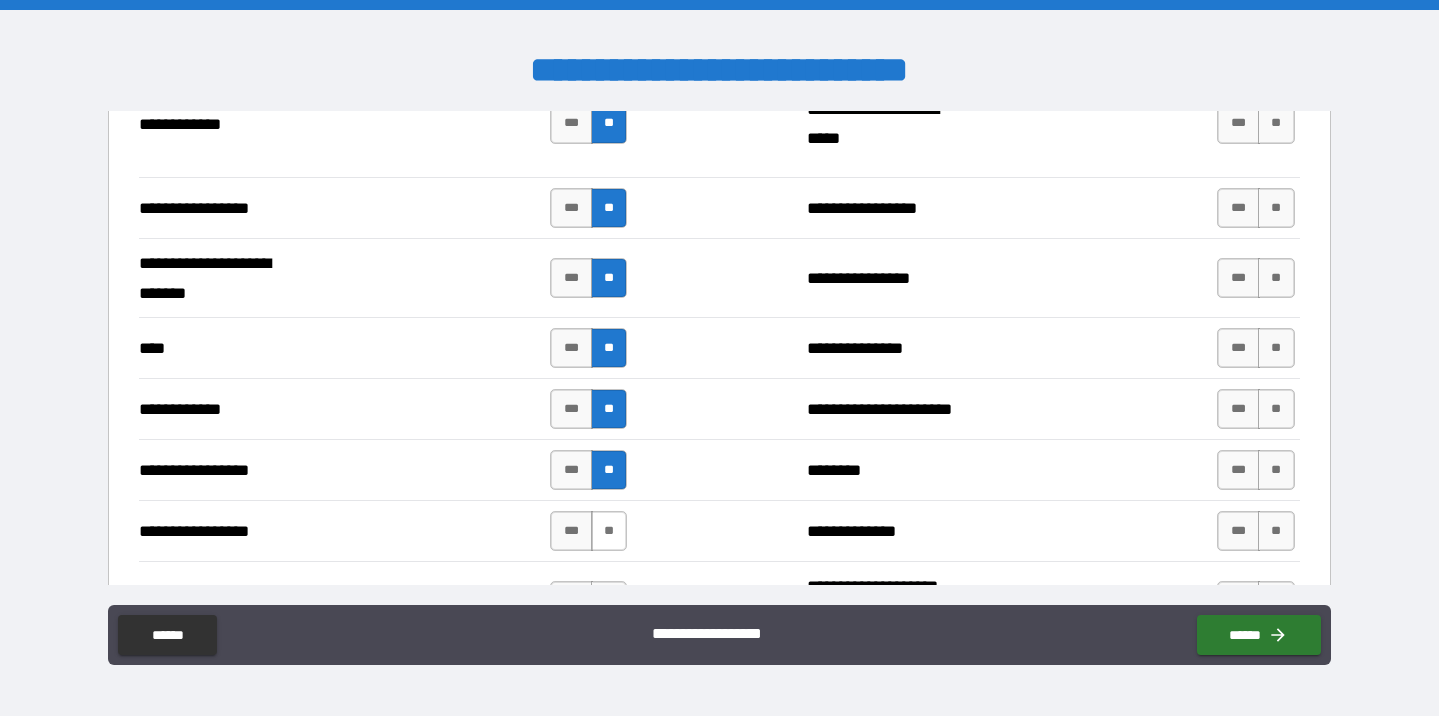 click on "**" at bounding box center (609, 531) 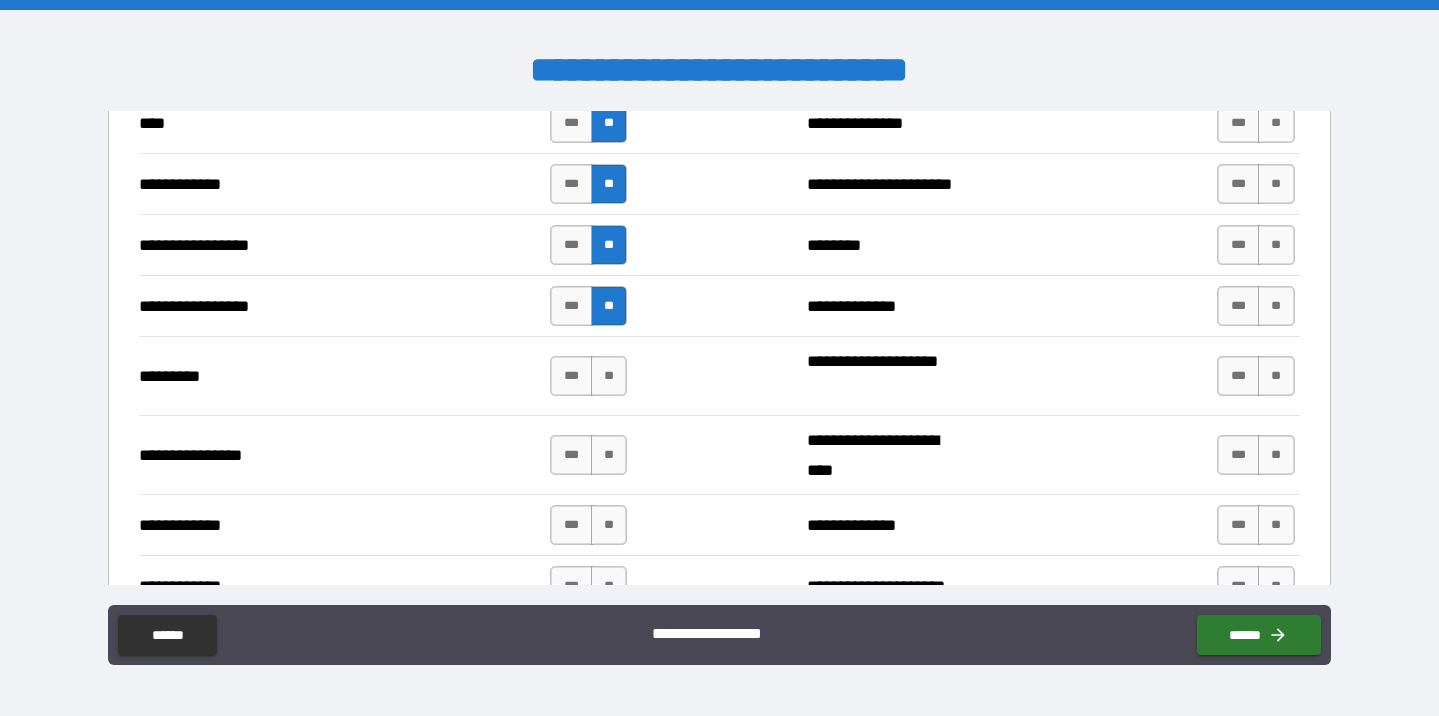 scroll, scrollTop: 1893, scrollLeft: 0, axis: vertical 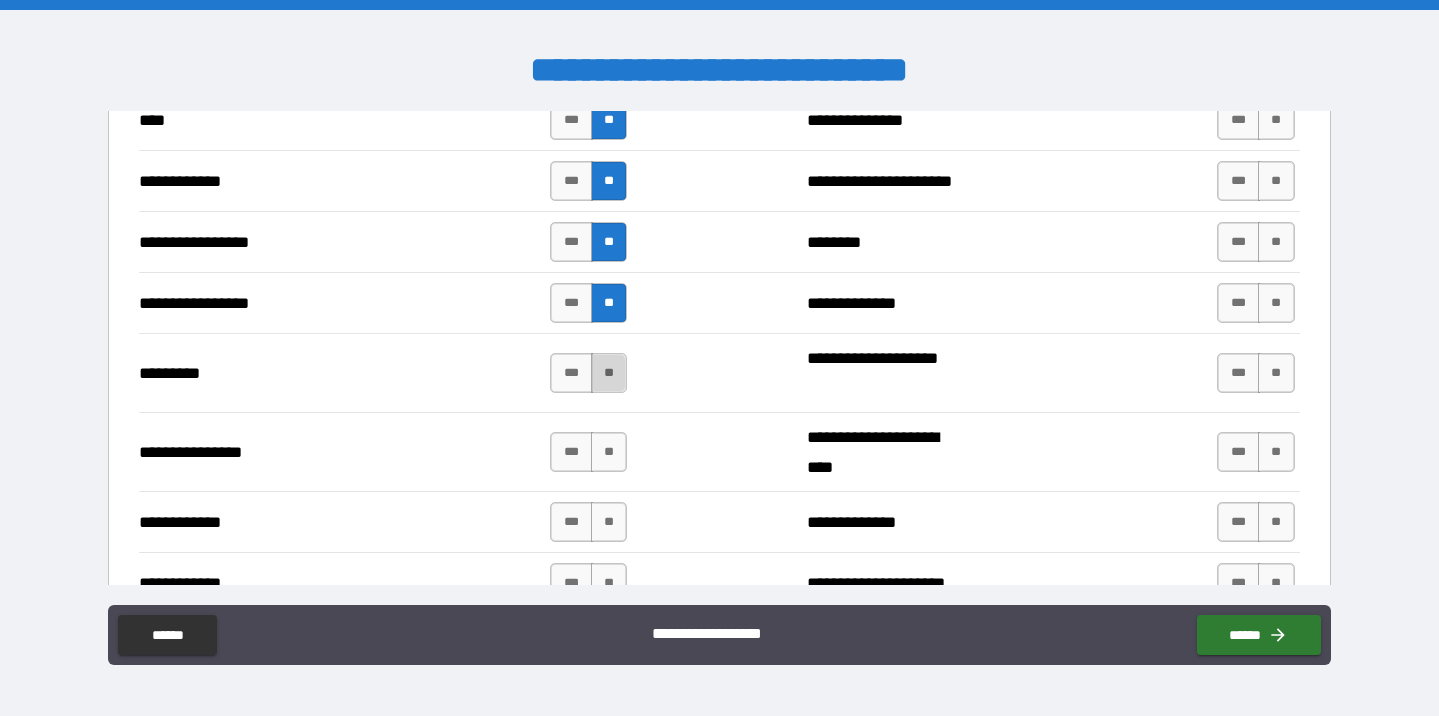 click on "**" at bounding box center [609, 373] 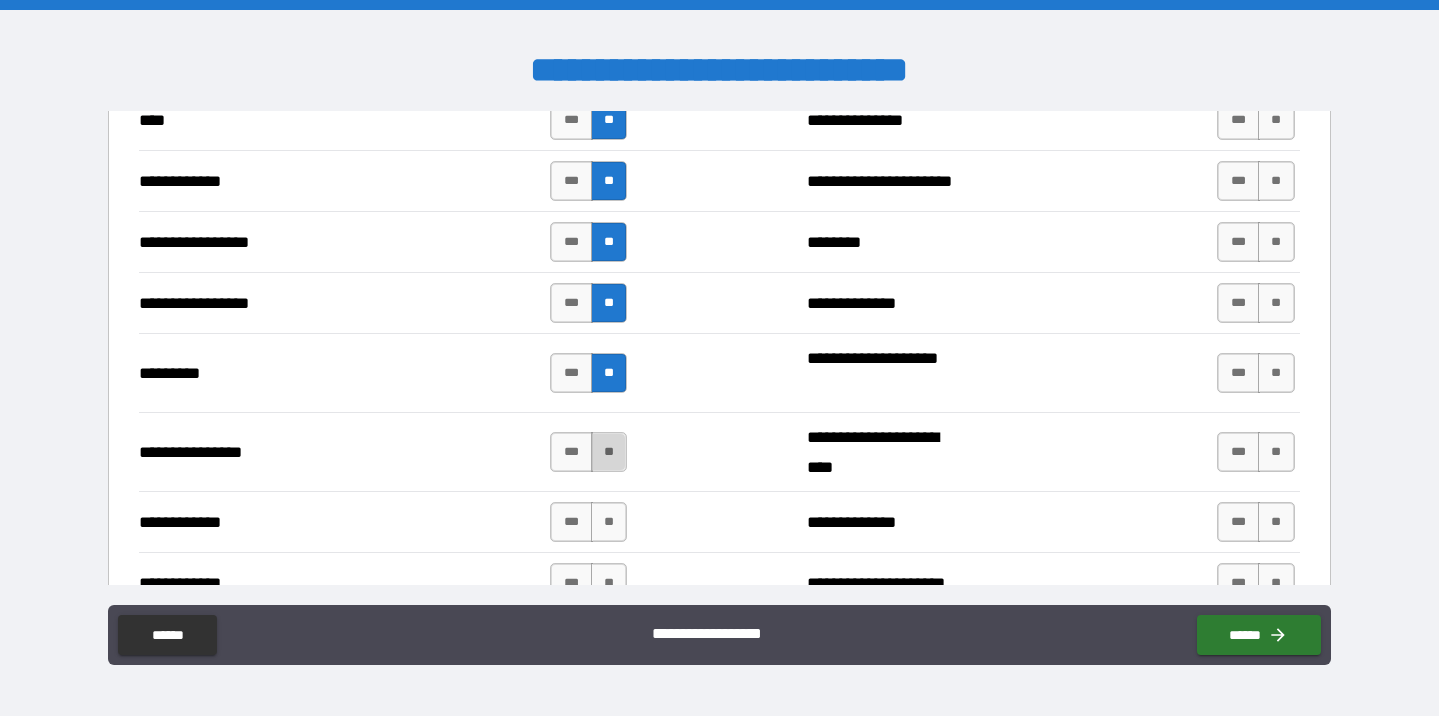 click on "**" at bounding box center (609, 452) 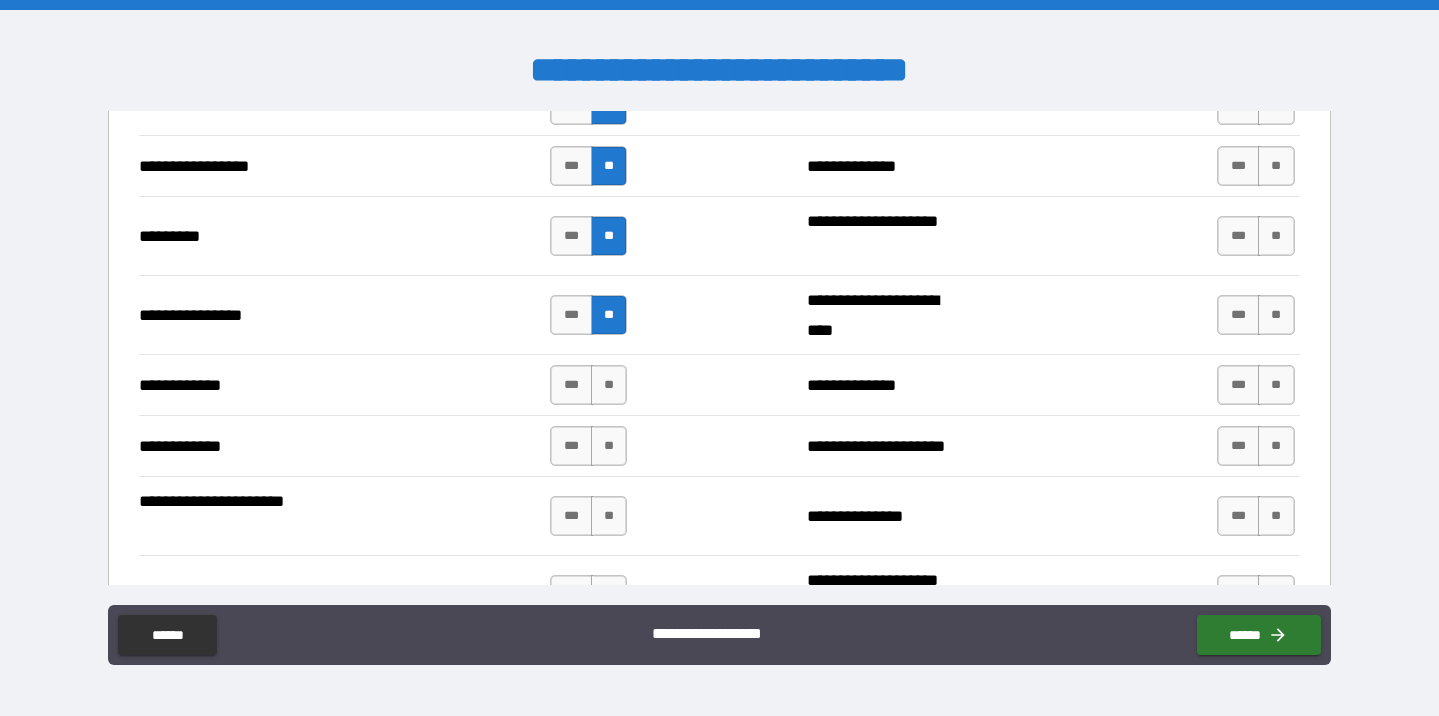scroll, scrollTop: 2042, scrollLeft: 0, axis: vertical 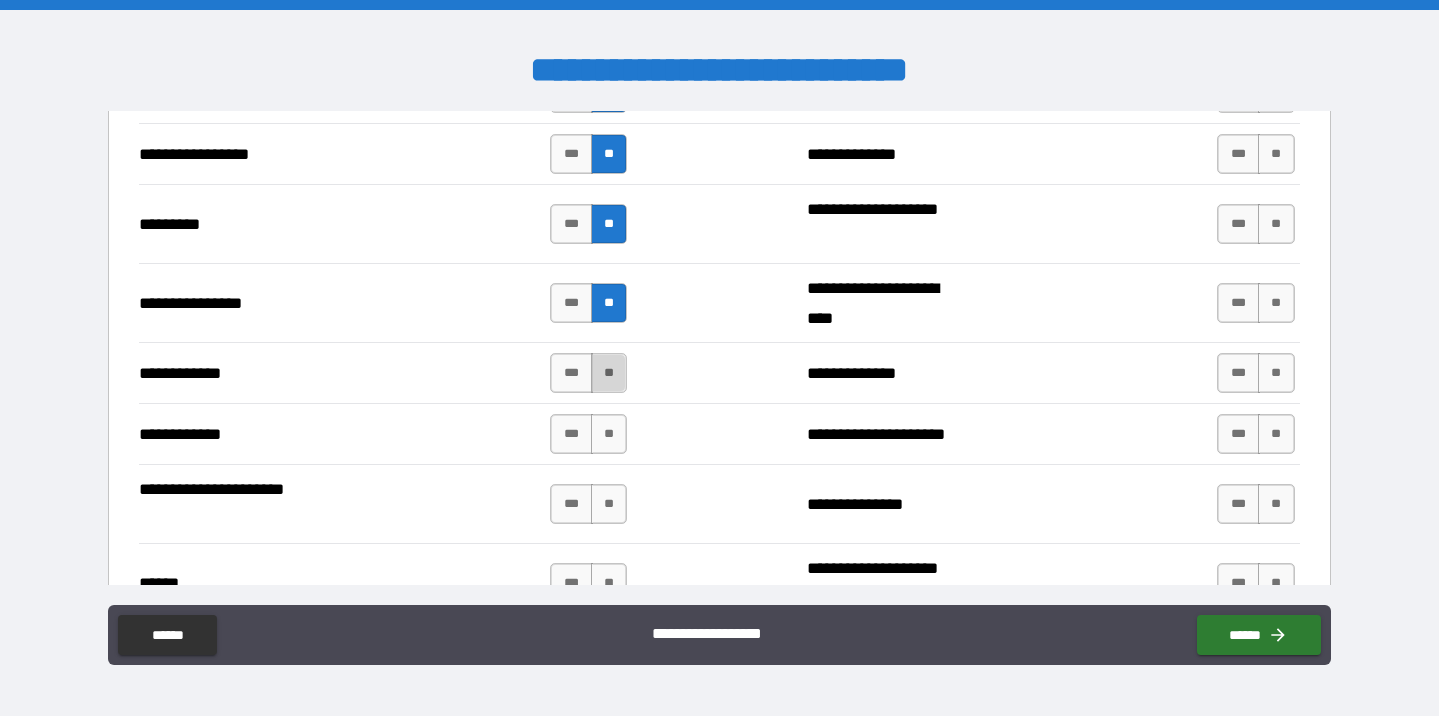click on "**" at bounding box center [609, 373] 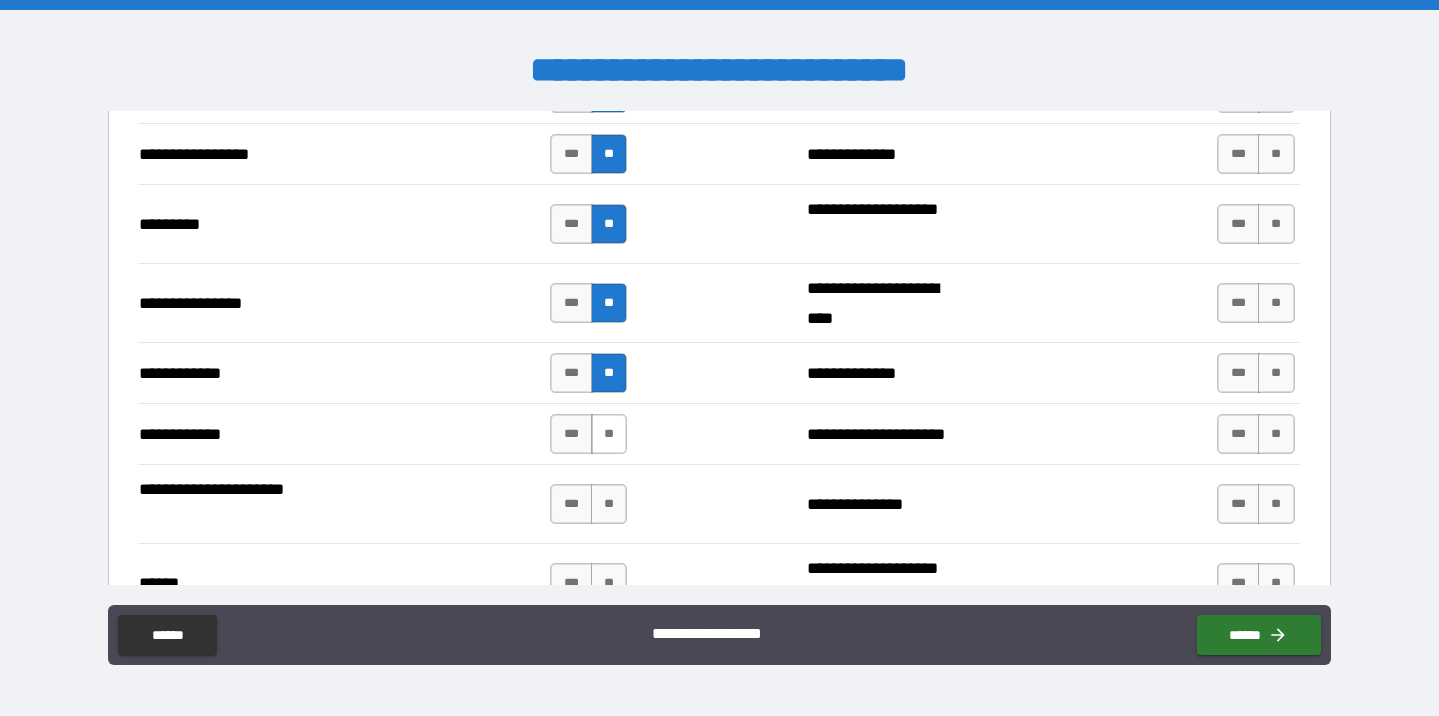 click on "**" at bounding box center [609, 434] 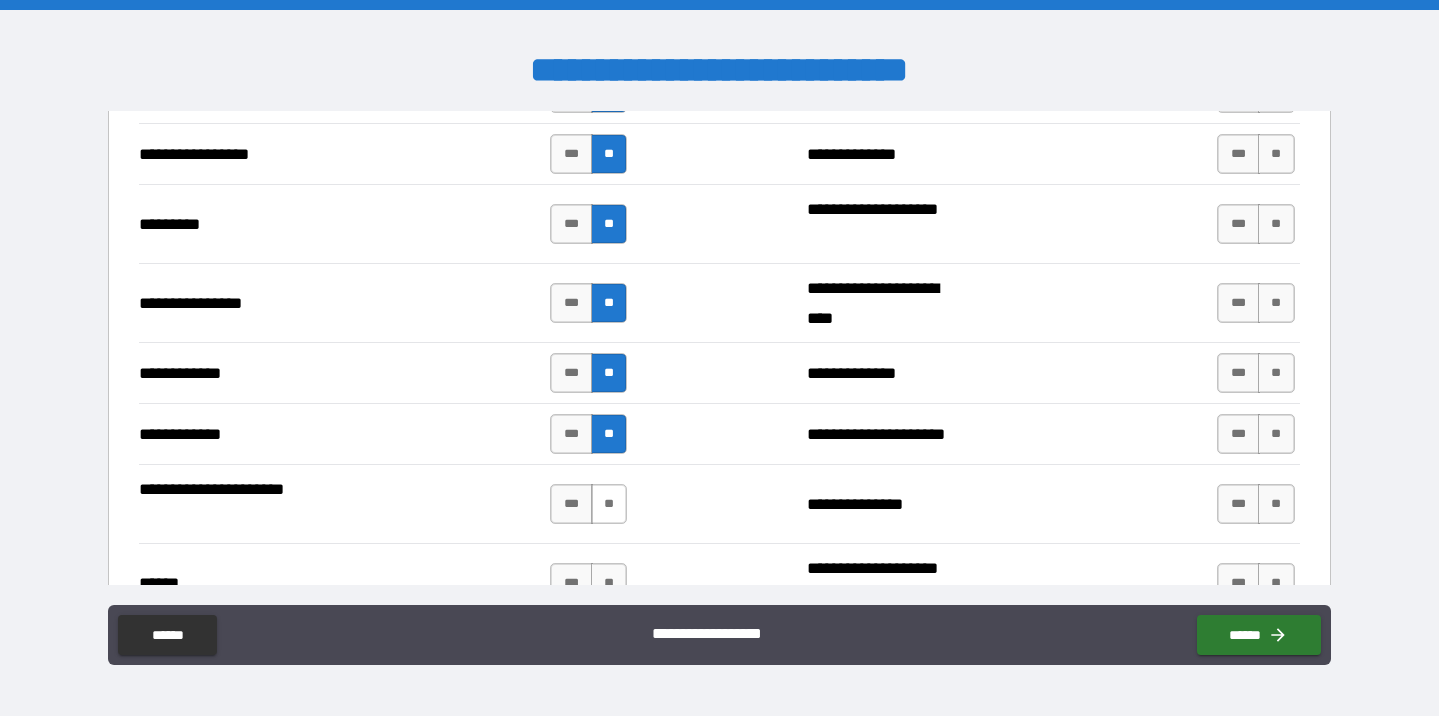 click on "**" at bounding box center (609, 504) 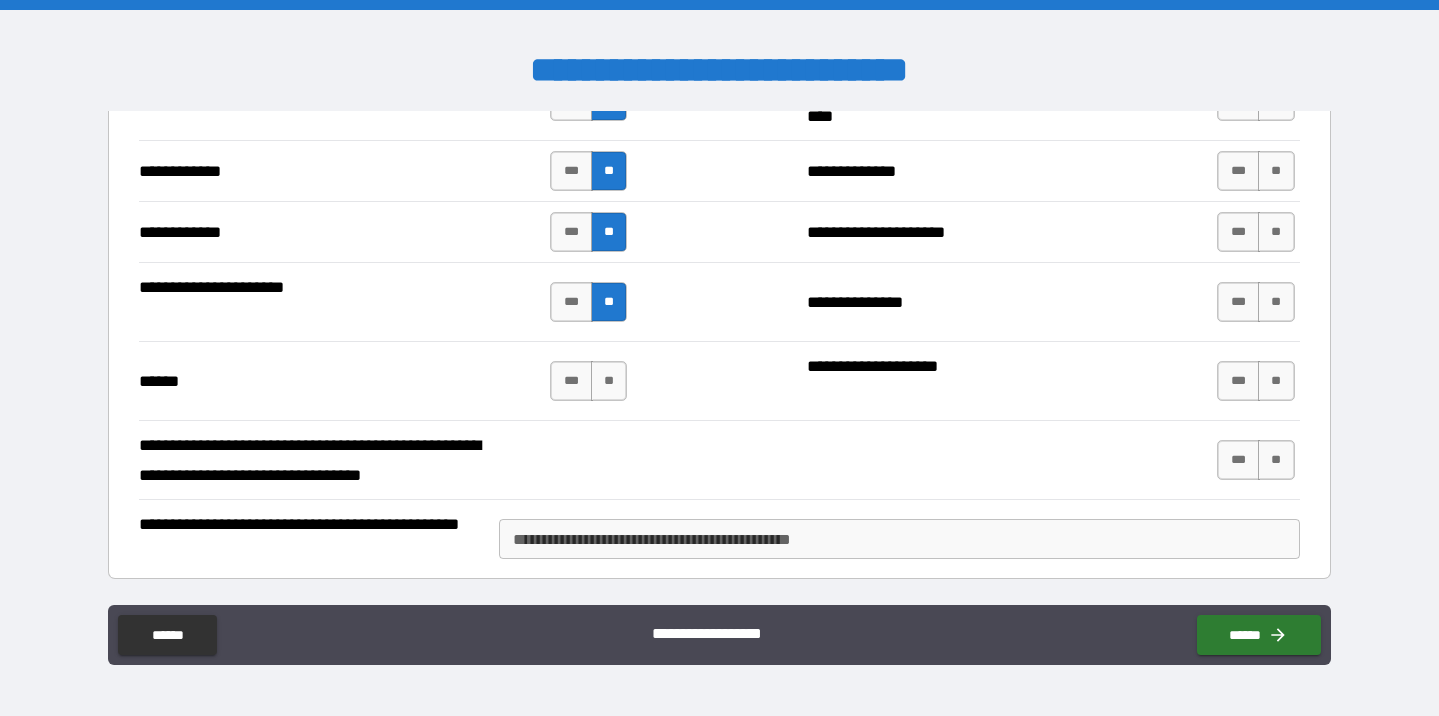 scroll, scrollTop: 2248, scrollLeft: 0, axis: vertical 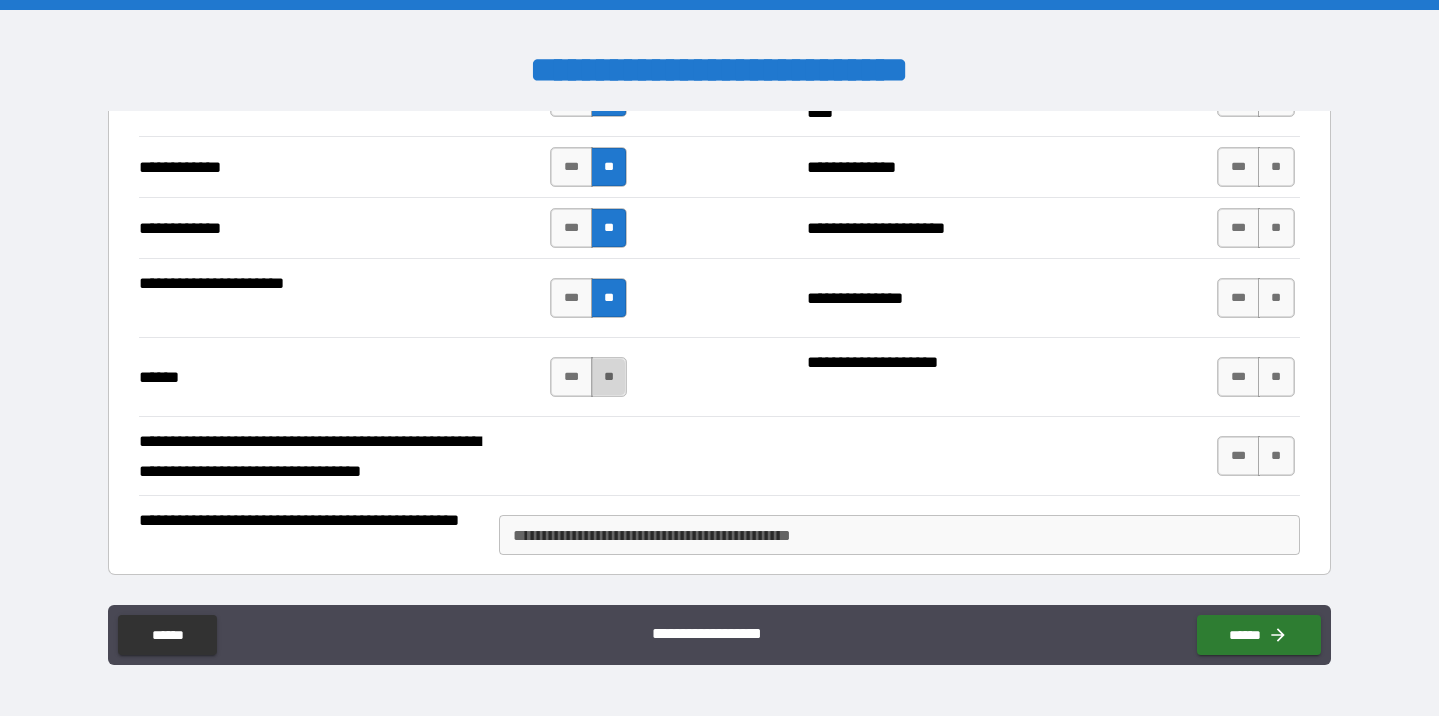 click on "**" at bounding box center (609, 377) 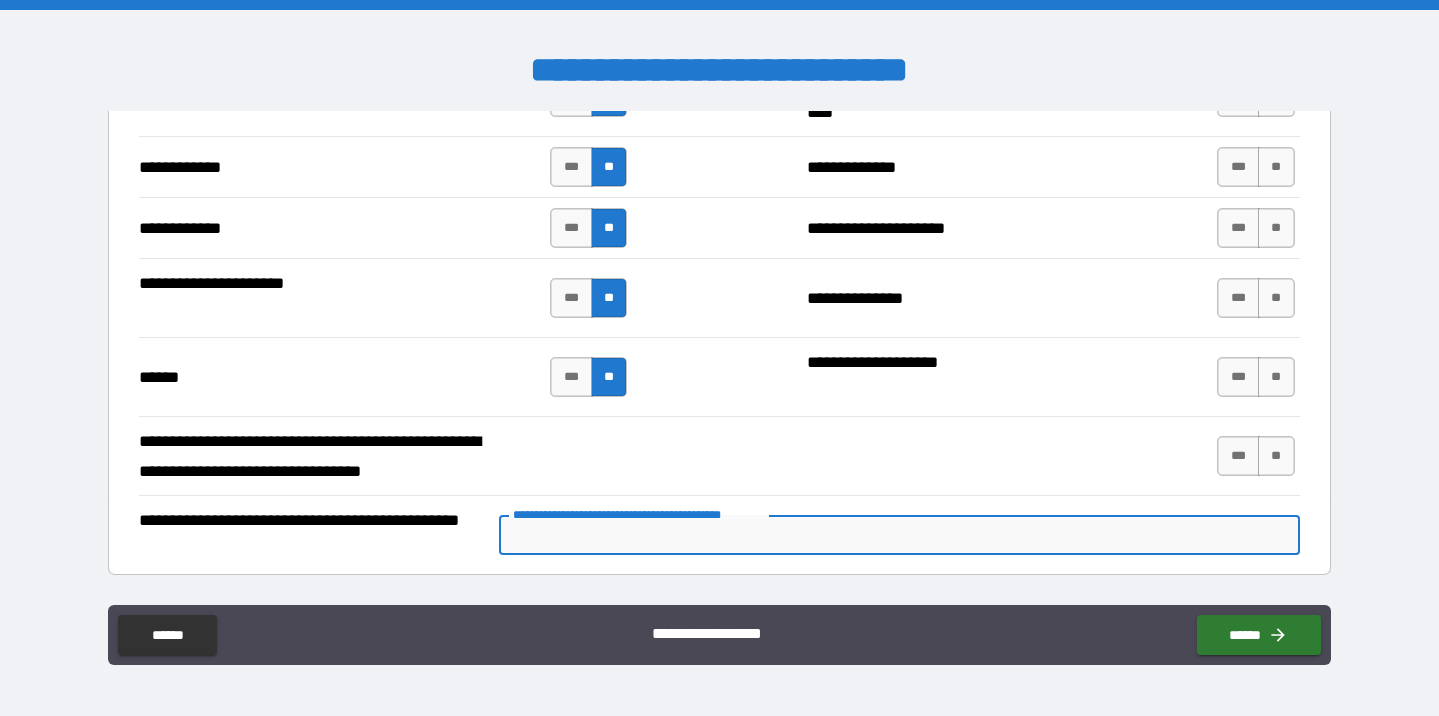 click on "**********" at bounding box center [899, 535] 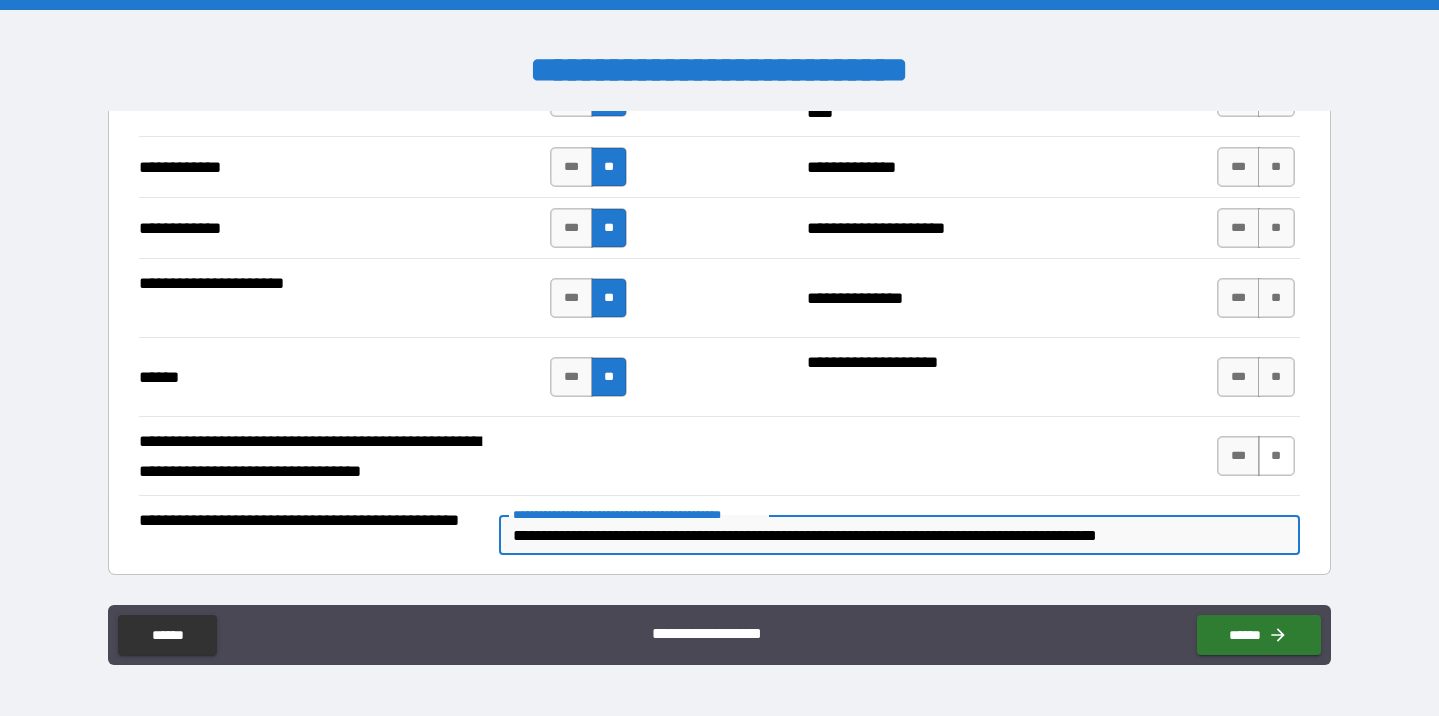 click on "**" at bounding box center [1276, 456] 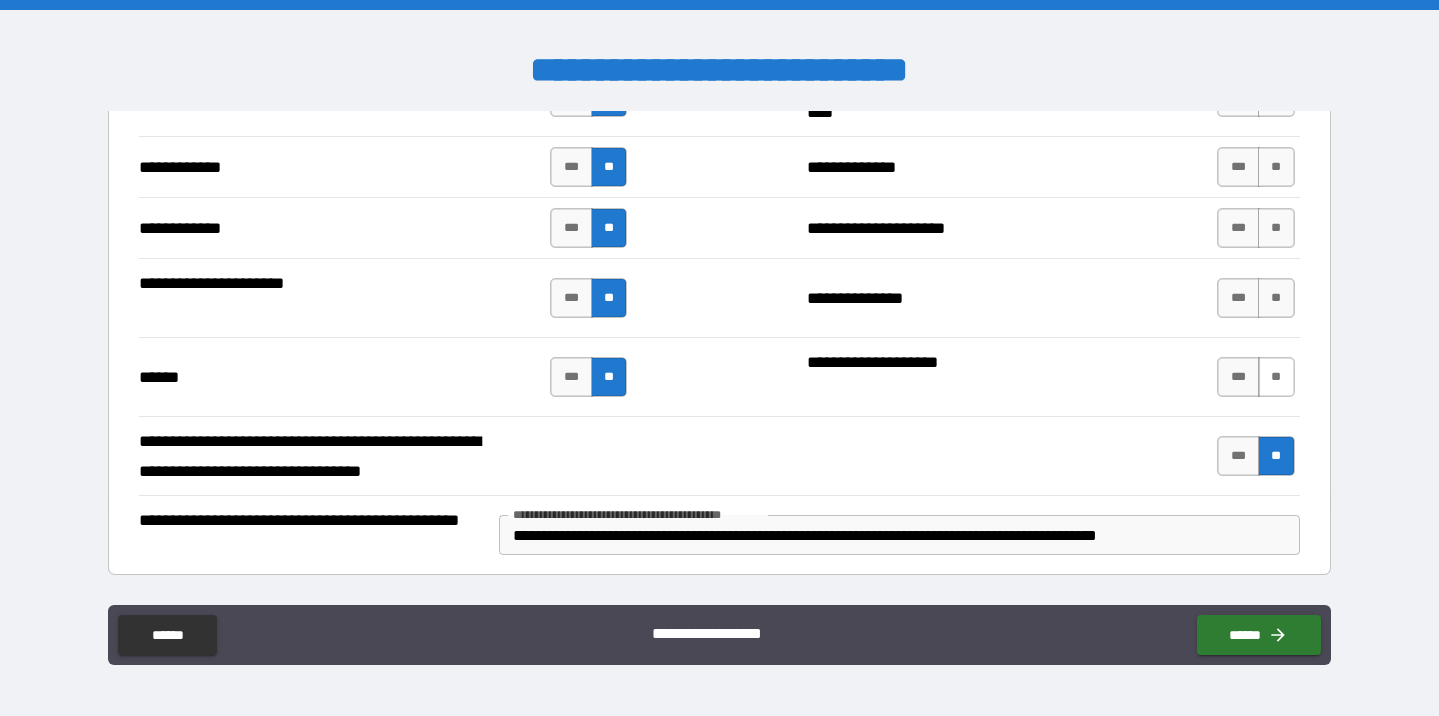 click on "**" at bounding box center [1276, 377] 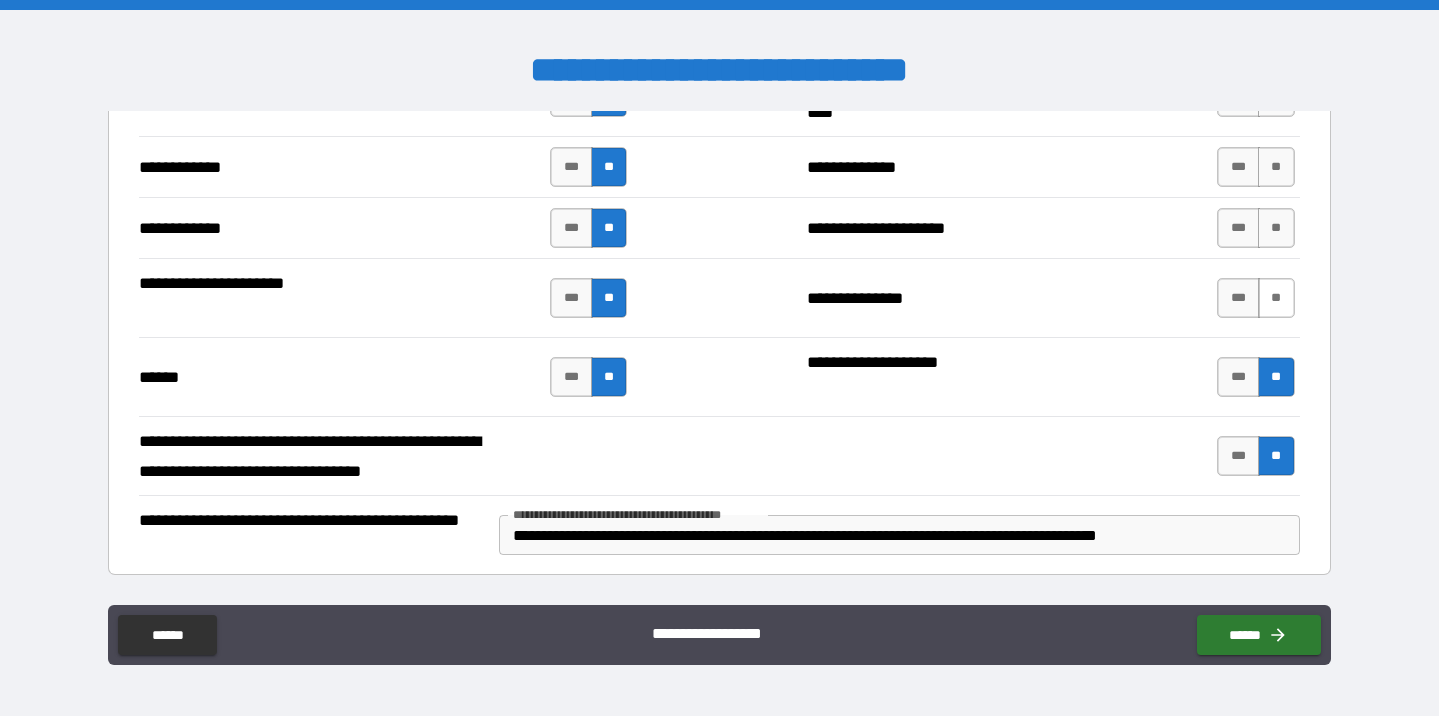 click on "**" at bounding box center (1276, 298) 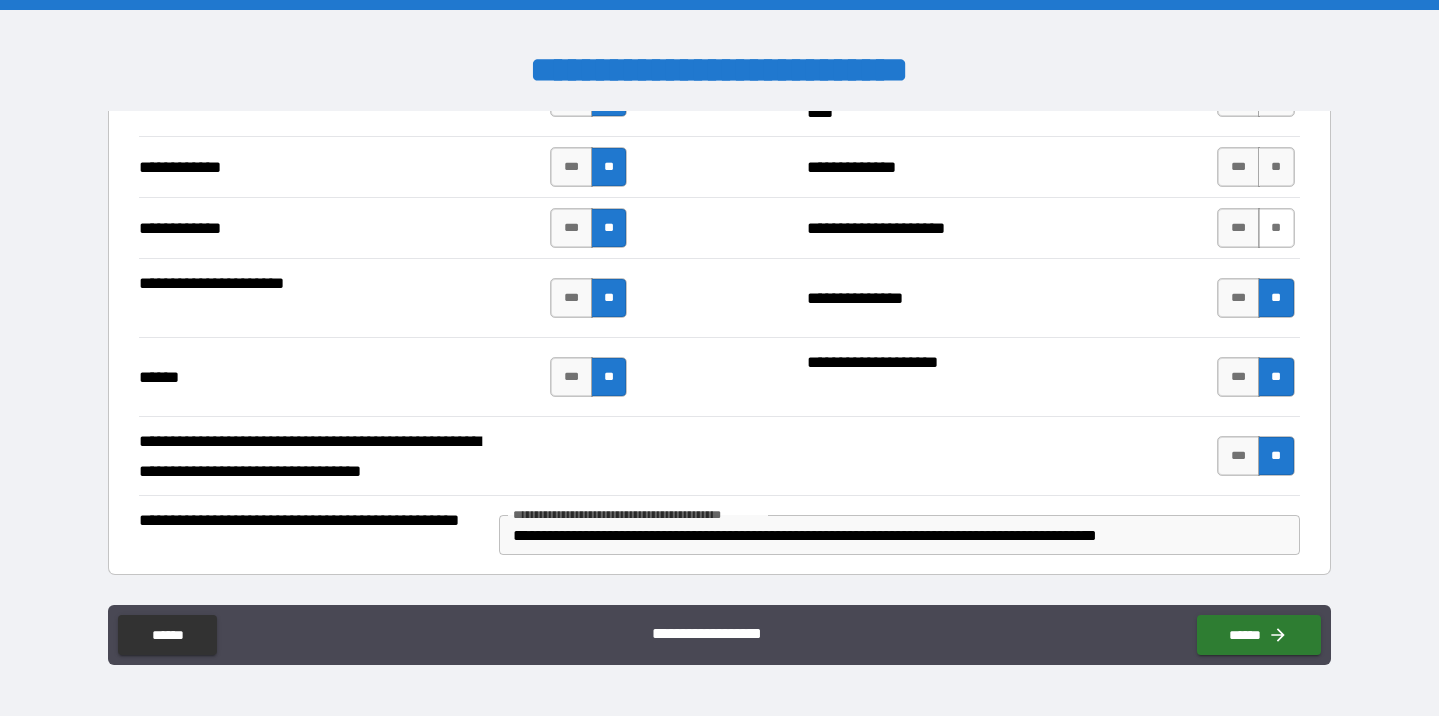 click on "**" at bounding box center [1276, 228] 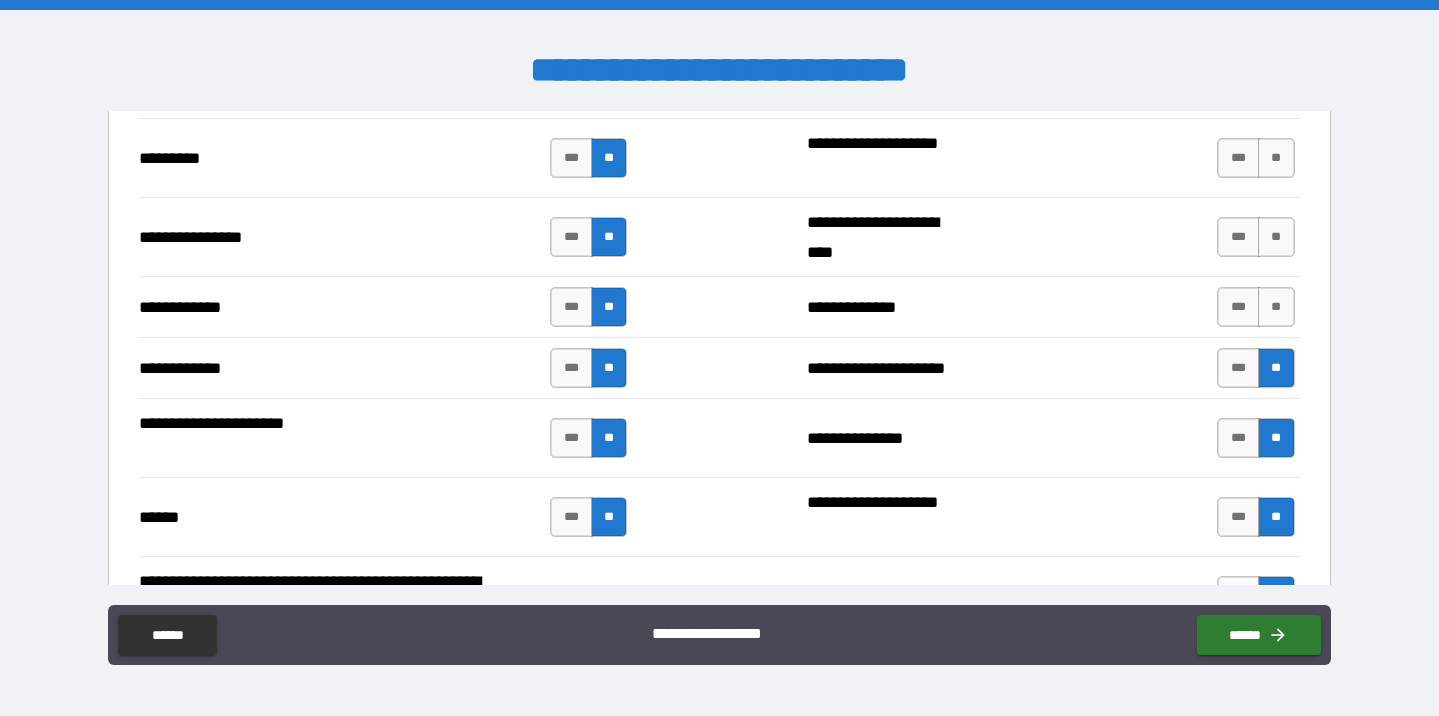 scroll, scrollTop: 2105, scrollLeft: 0, axis: vertical 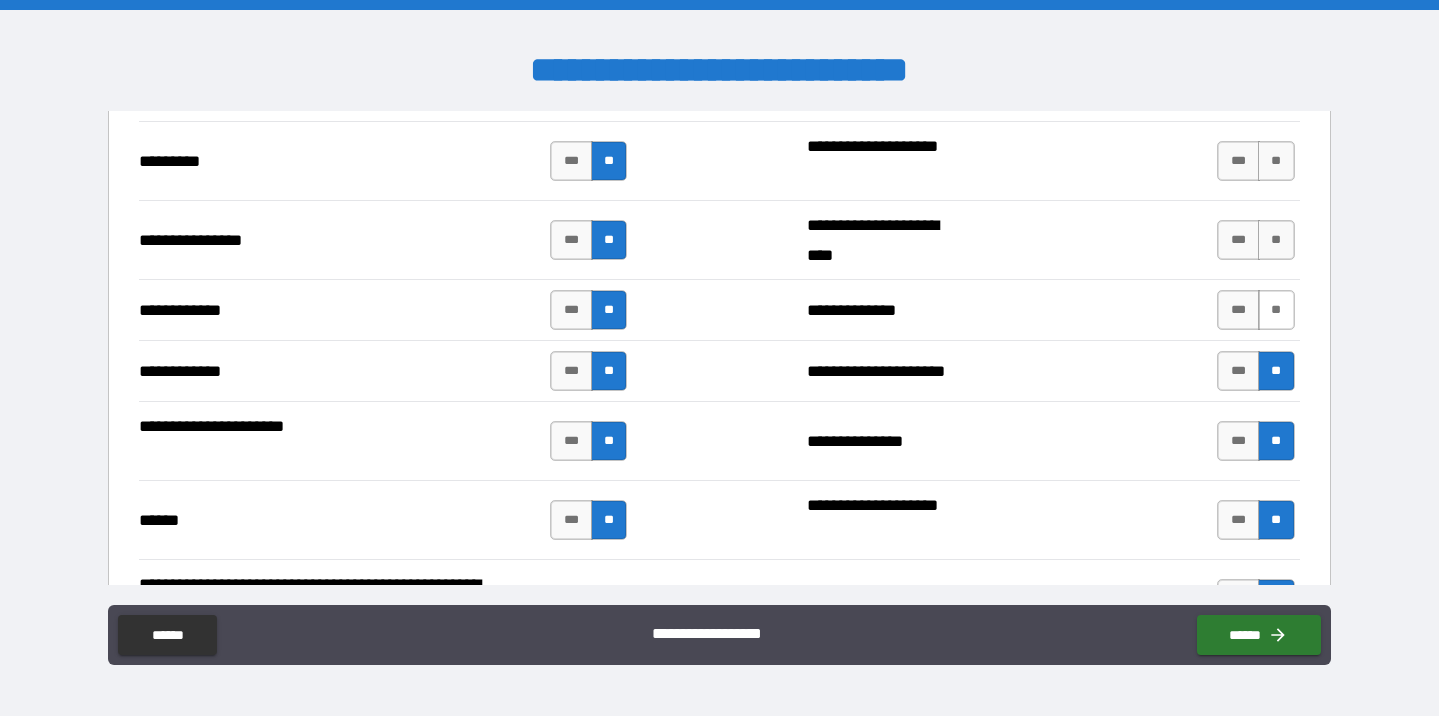 click on "**" at bounding box center [1276, 310] 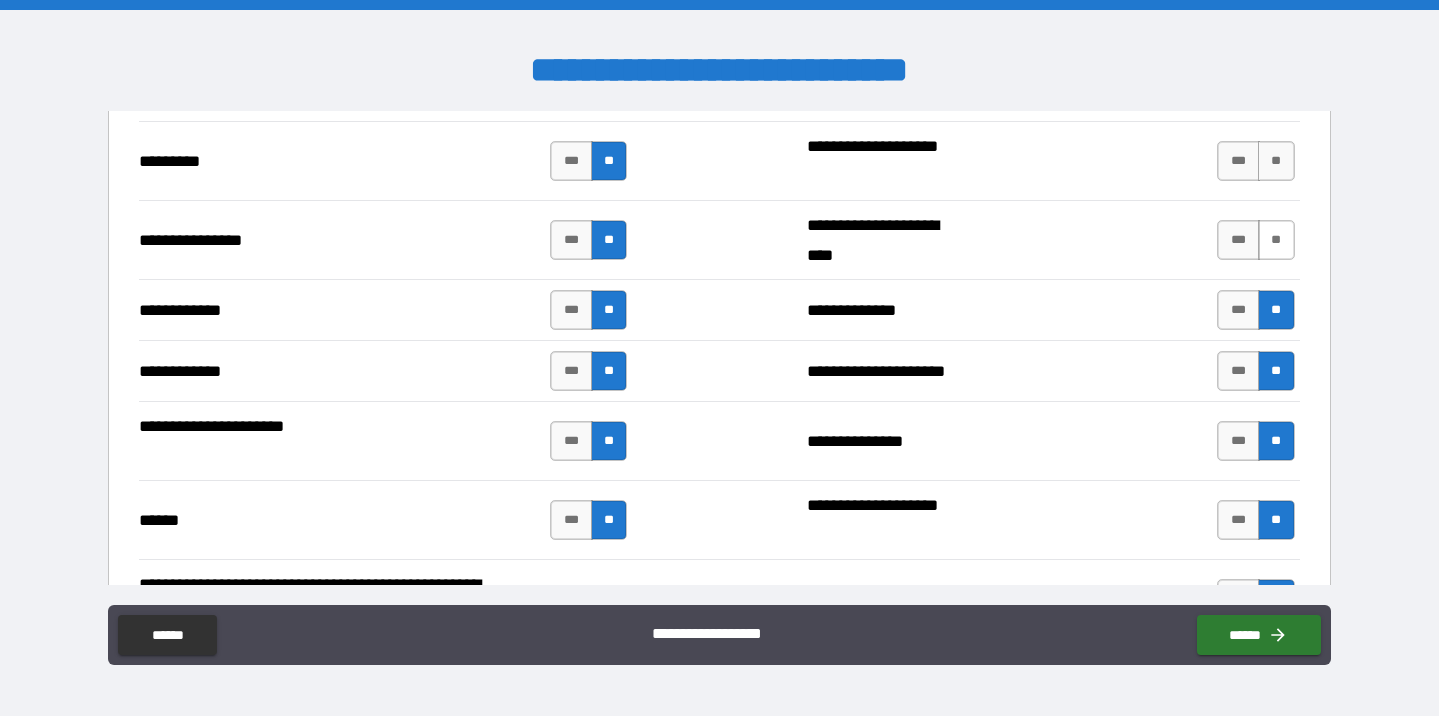 click on "**" at bounding box center (1276, 240) 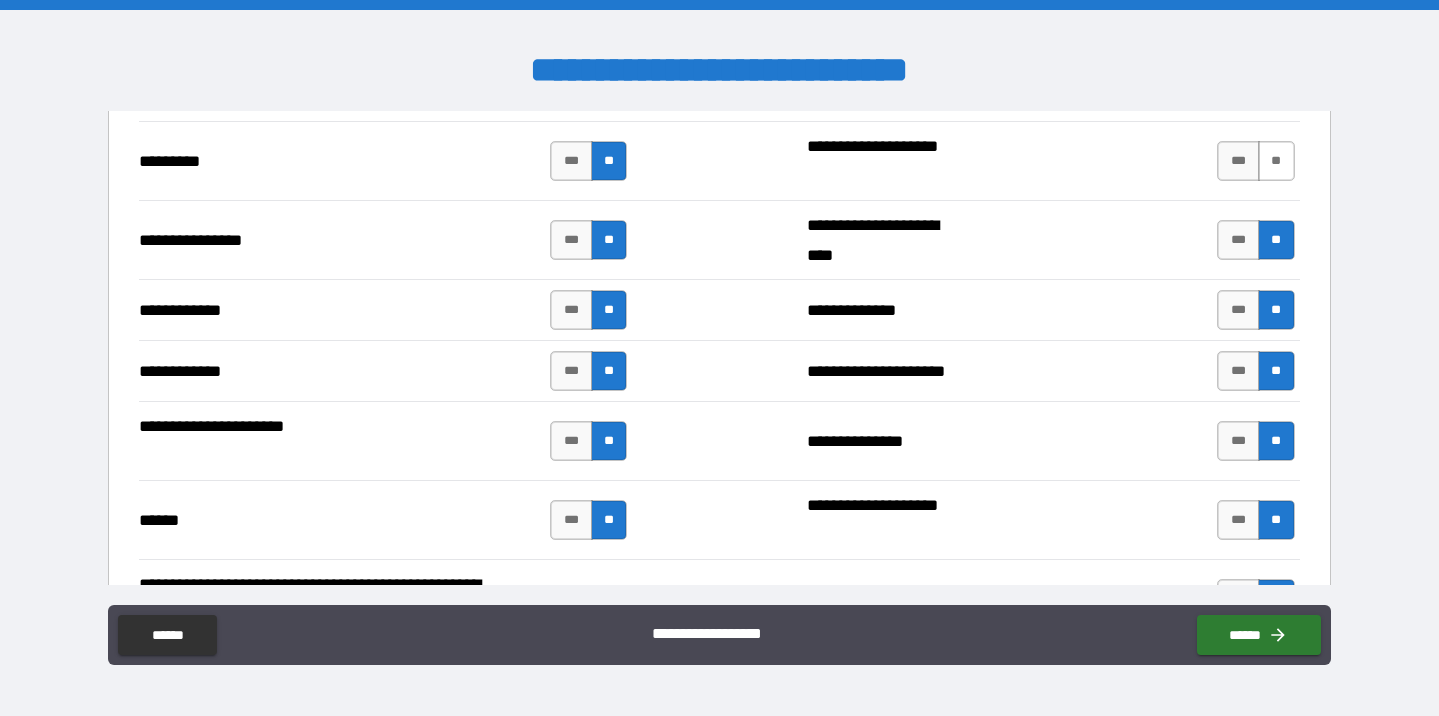 click on "**" at bounding box center [1276, 161] 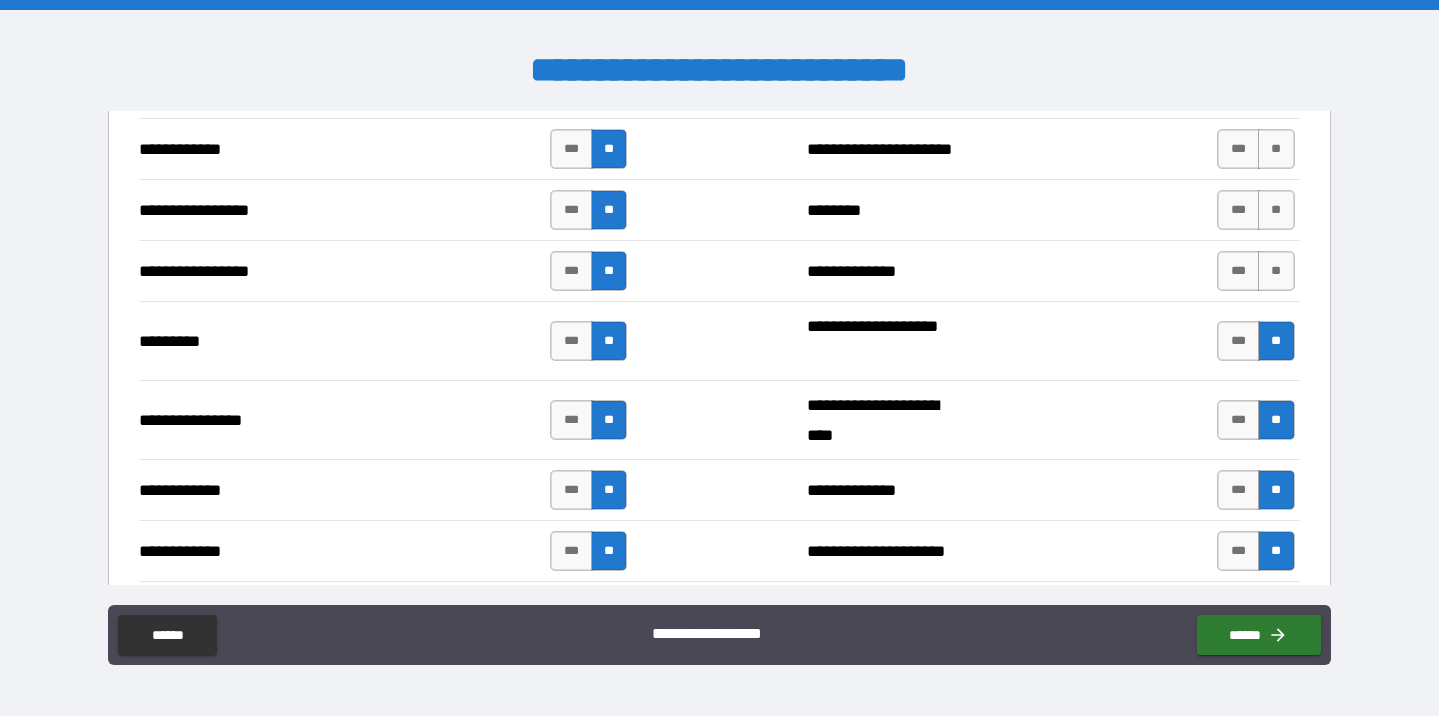 scroll, scrollTop: 1910, scrollLeft: 0, axis: vertical 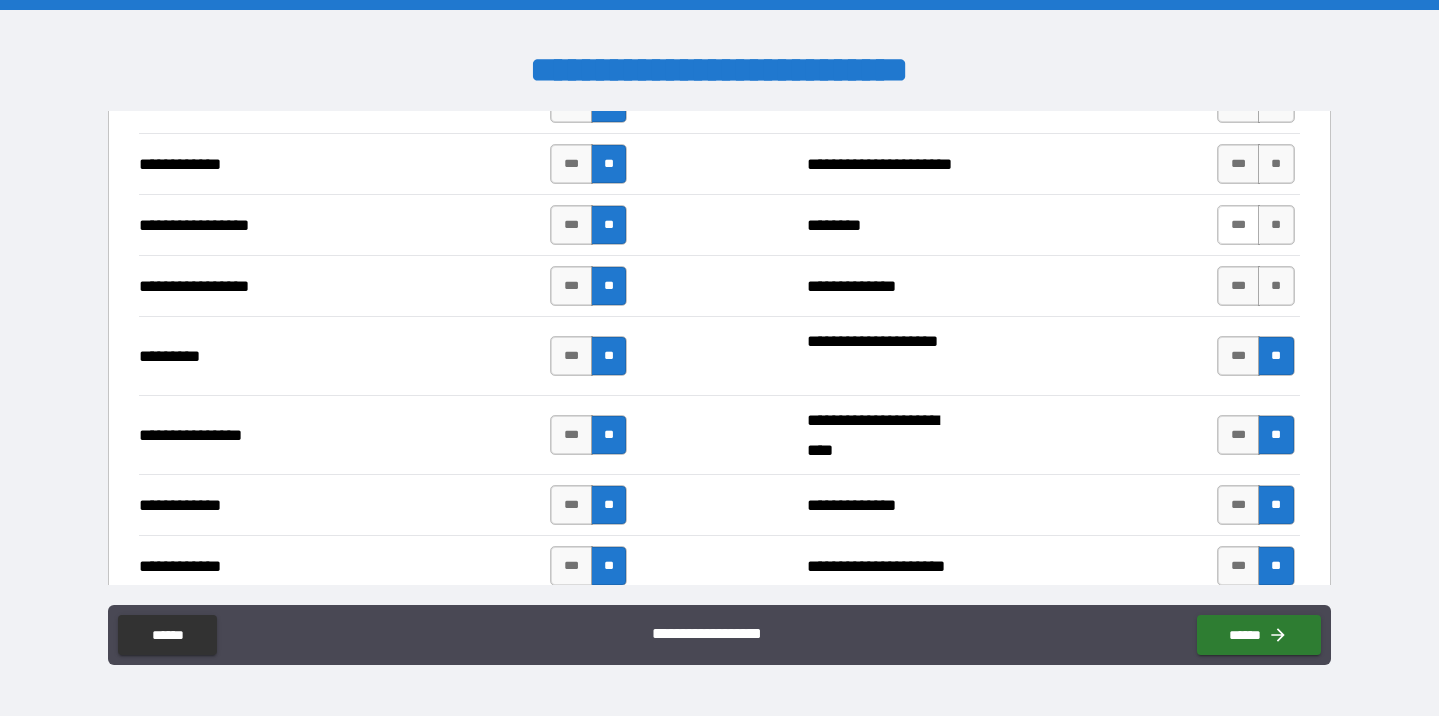 click on "***" at bounding box center (1238, 225) 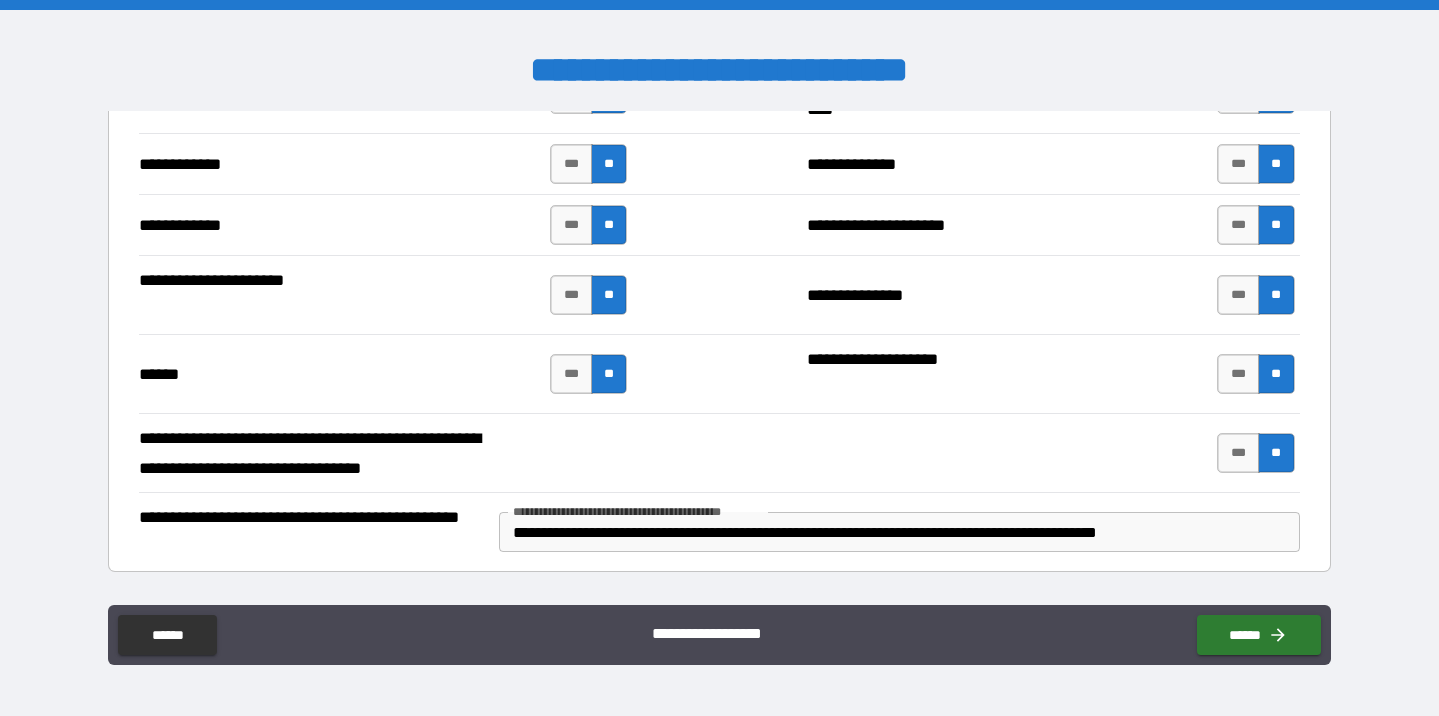 scroll, scrollTop: 2283, scrollLeft: 0, axis: vertical 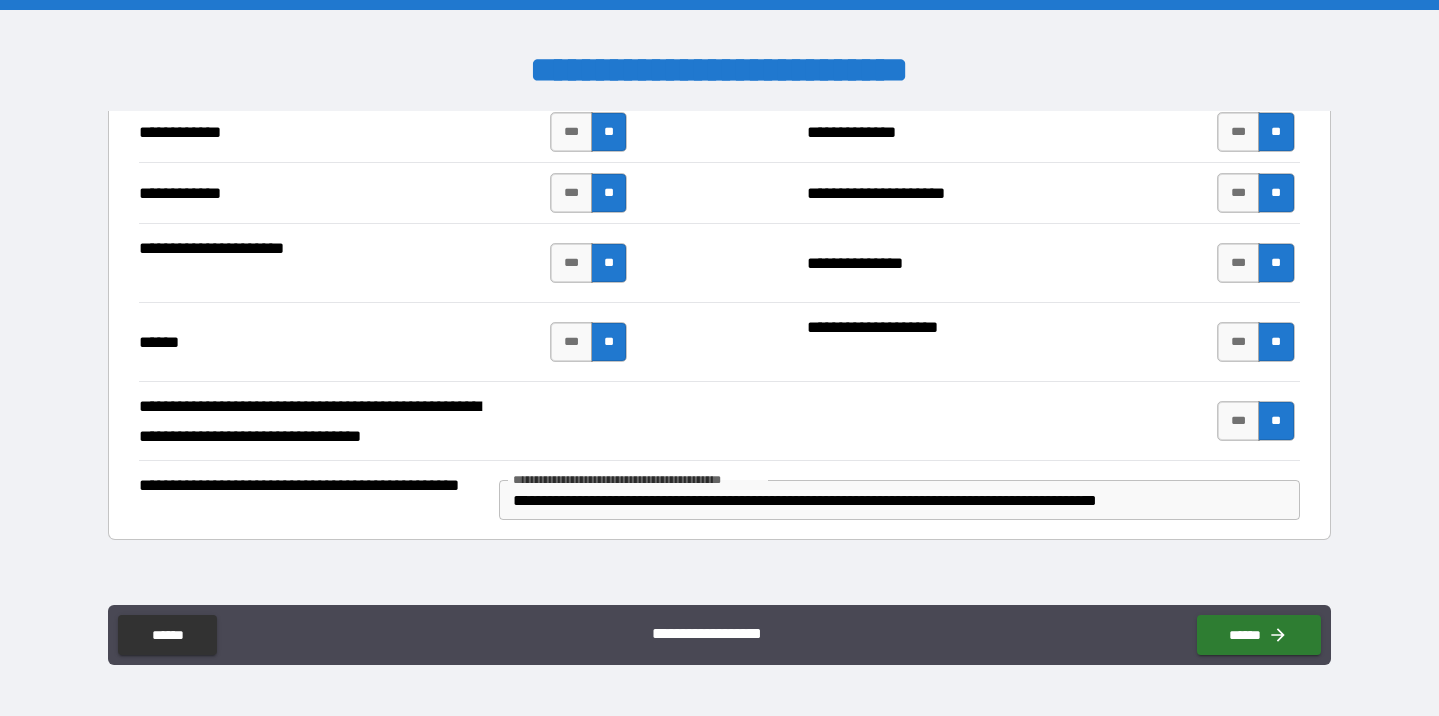 click on "**********" at bounding box center (899, 500) 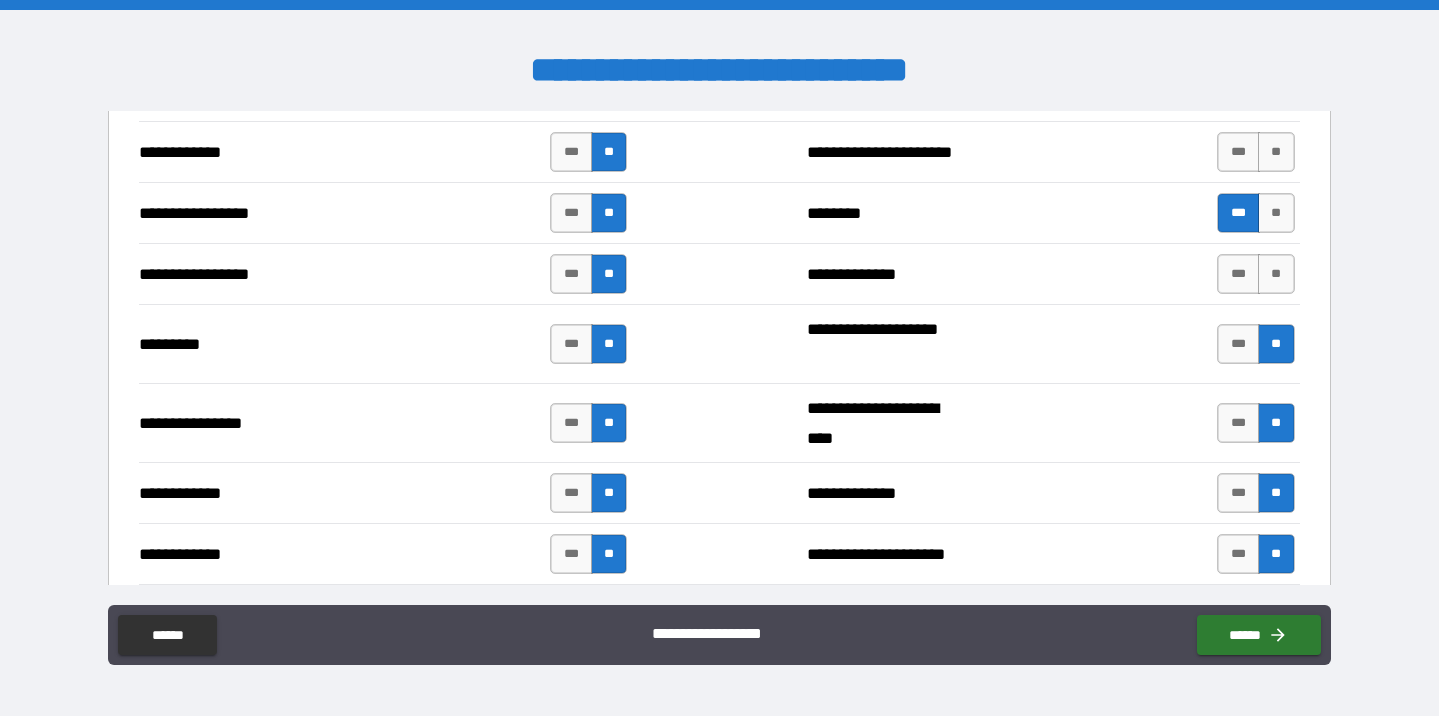scroll, scrollTop: 1920, scrollLeft: 0, axis: vertical 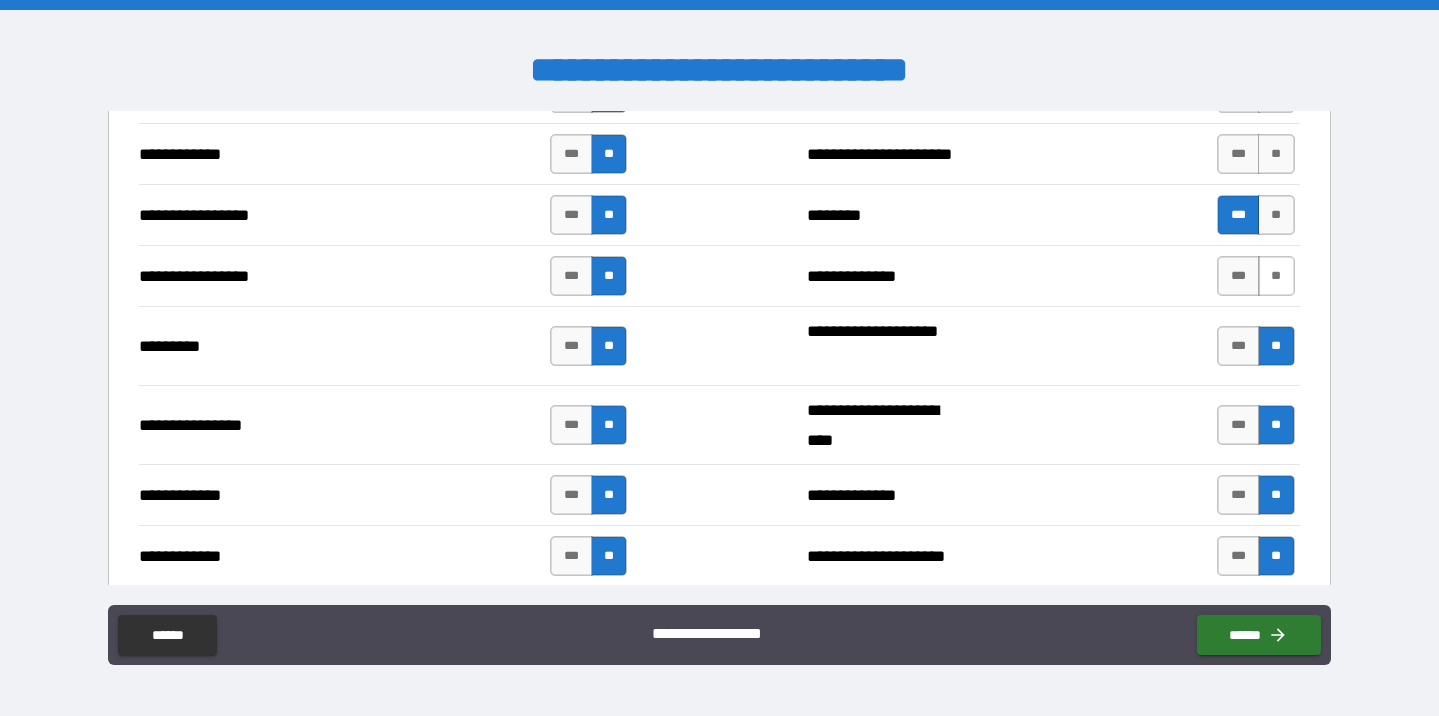 type on "**********" 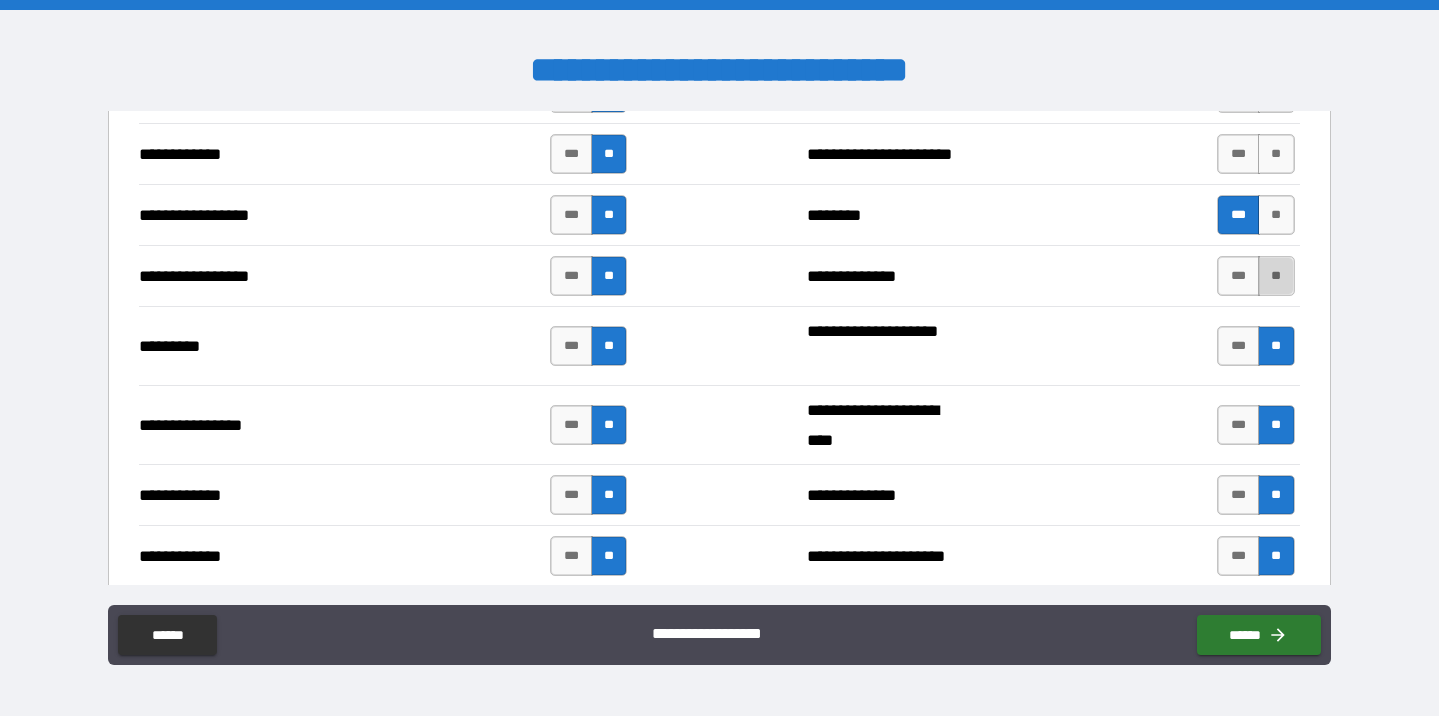 click on "**" at bounding box center [1276, 276] 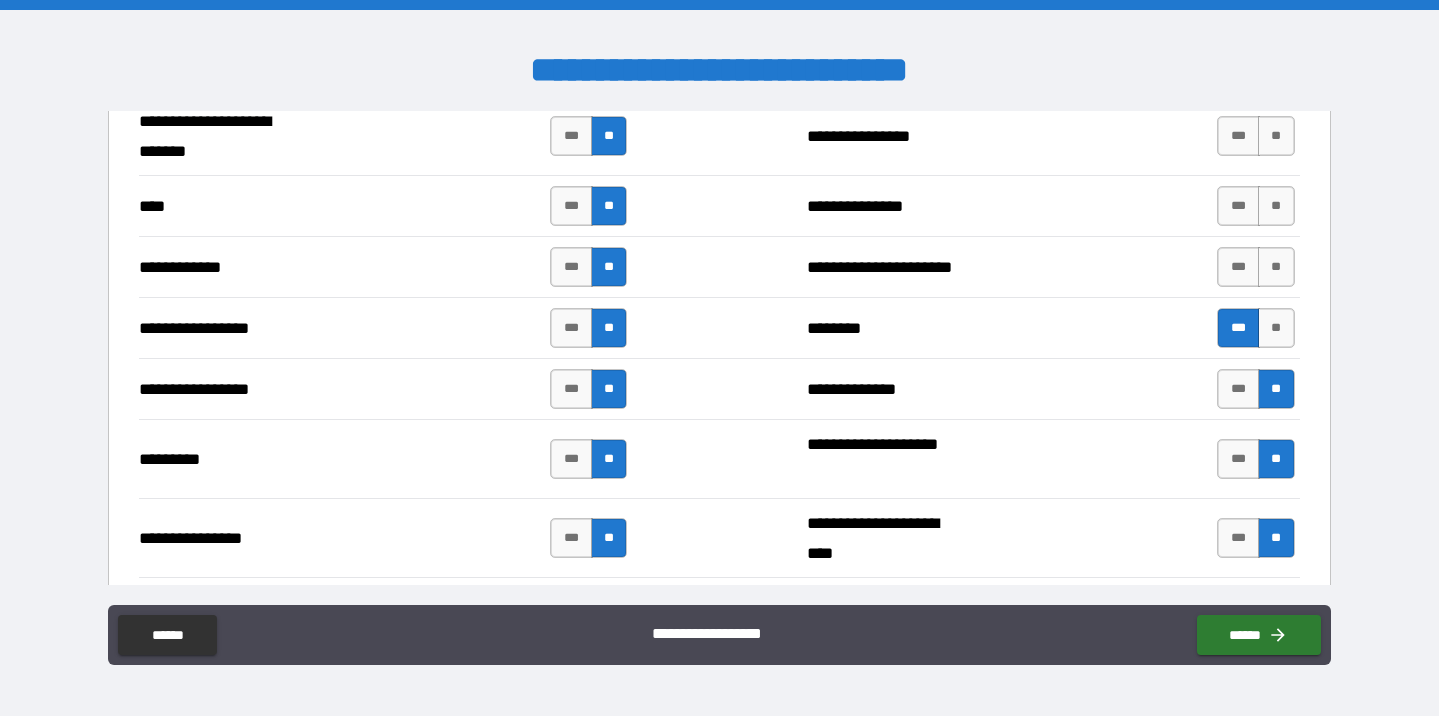 scroll, scrollTop: 1803, scrollLeft: 0, axis: vertical 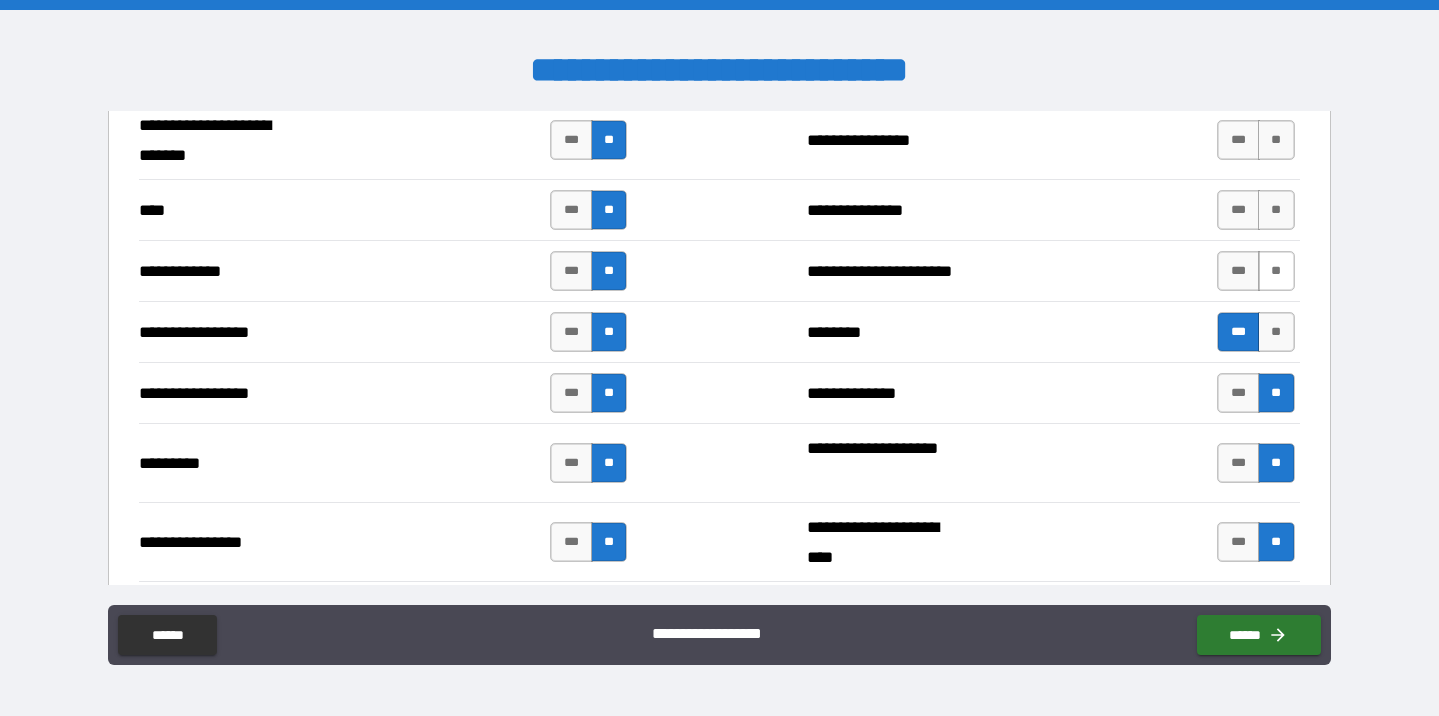 click on "**" at bounding box center [1276, 271] 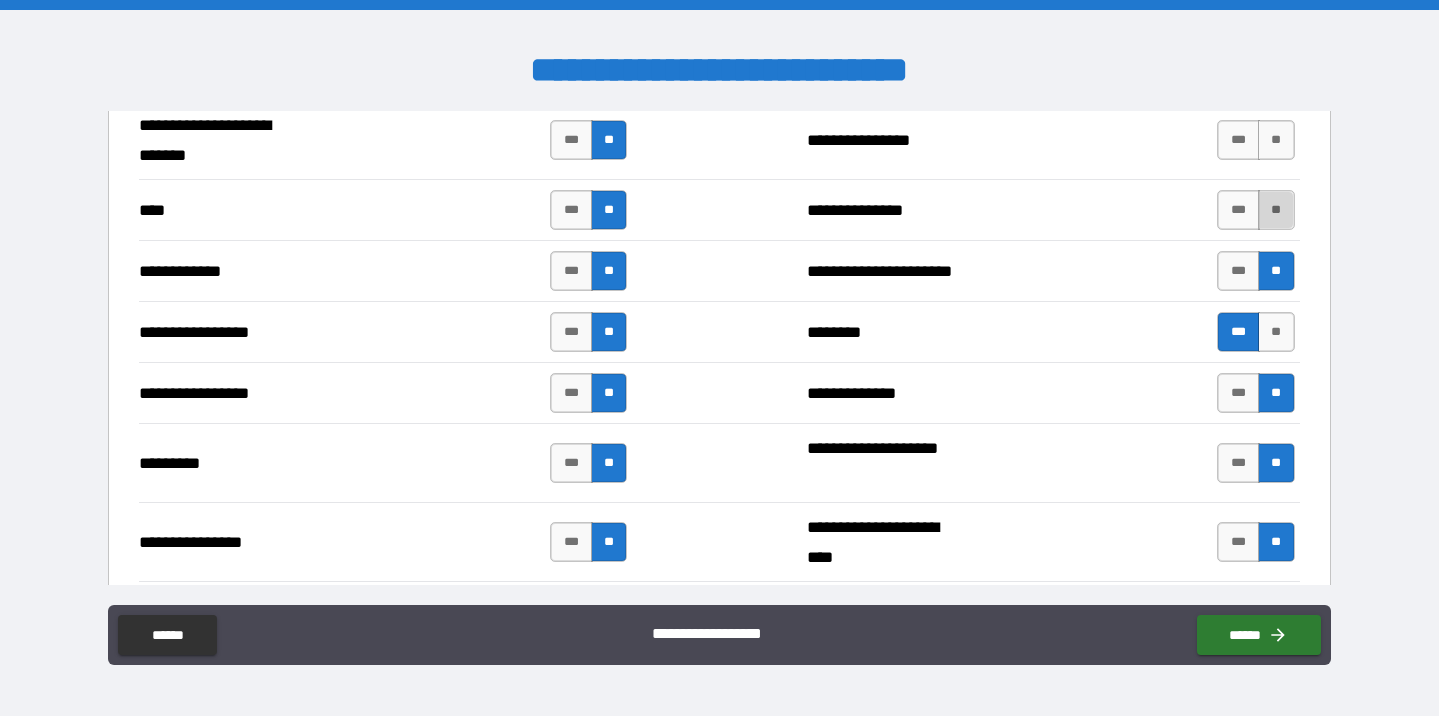click on "**" at bounding box center (1276, 210) 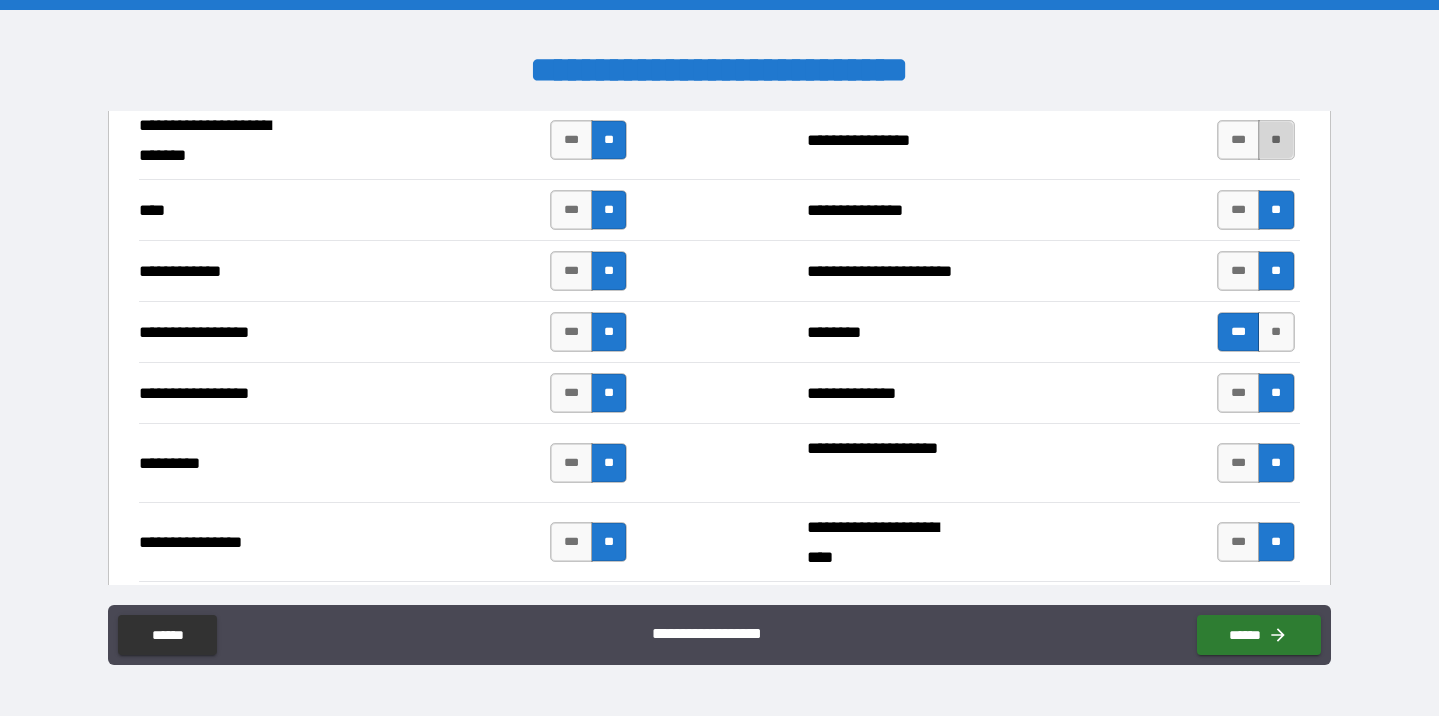 click on "**" at bounding box center [1276, 140] 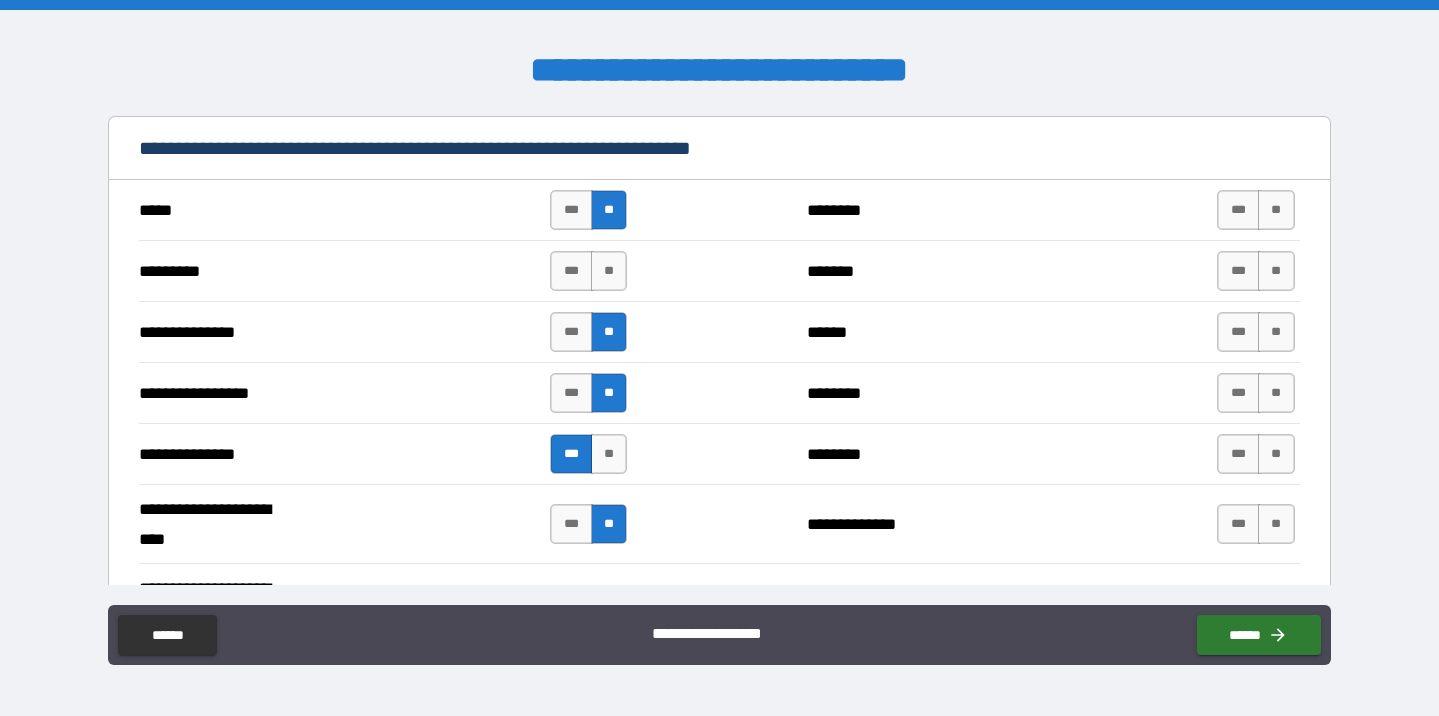 scroll, scrollTop: 1176, scrollLeft: 0, axis: vertical 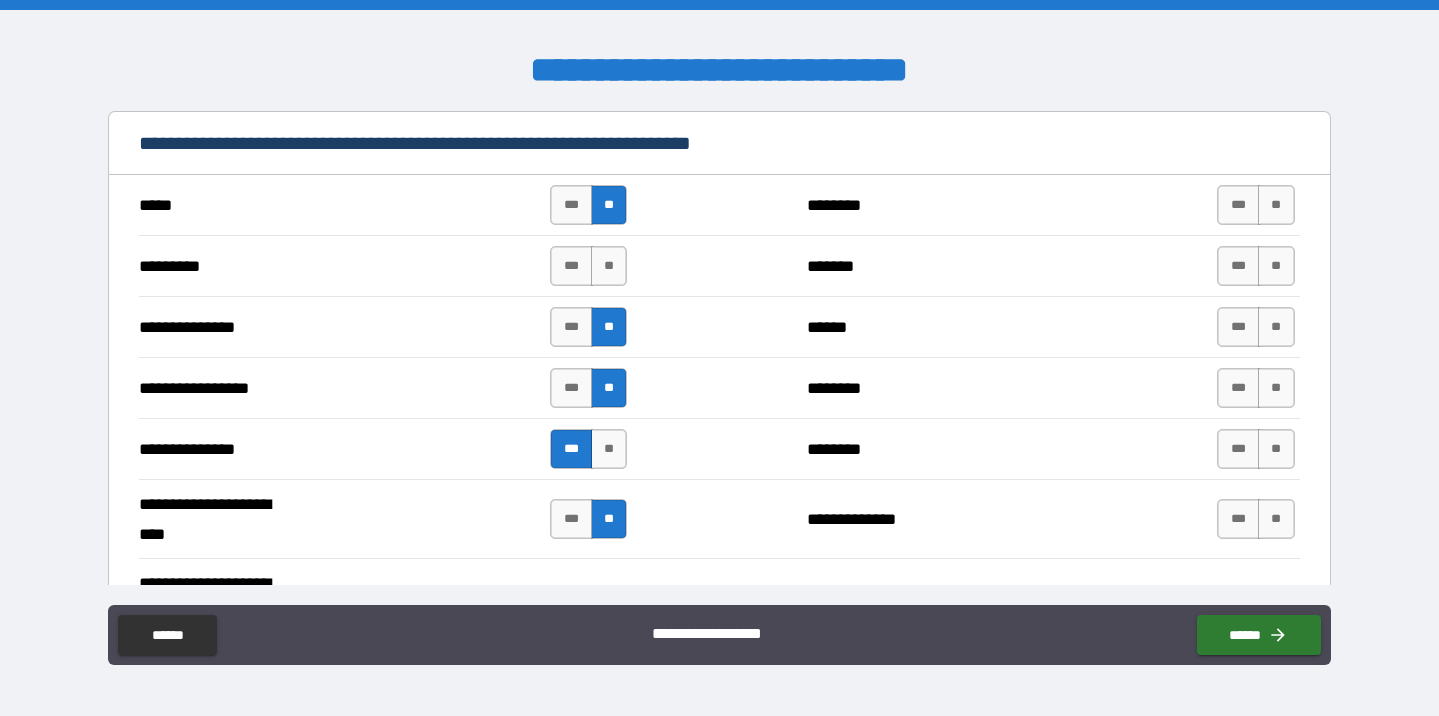 click on "*** **" at bounding box center [1255, 205] 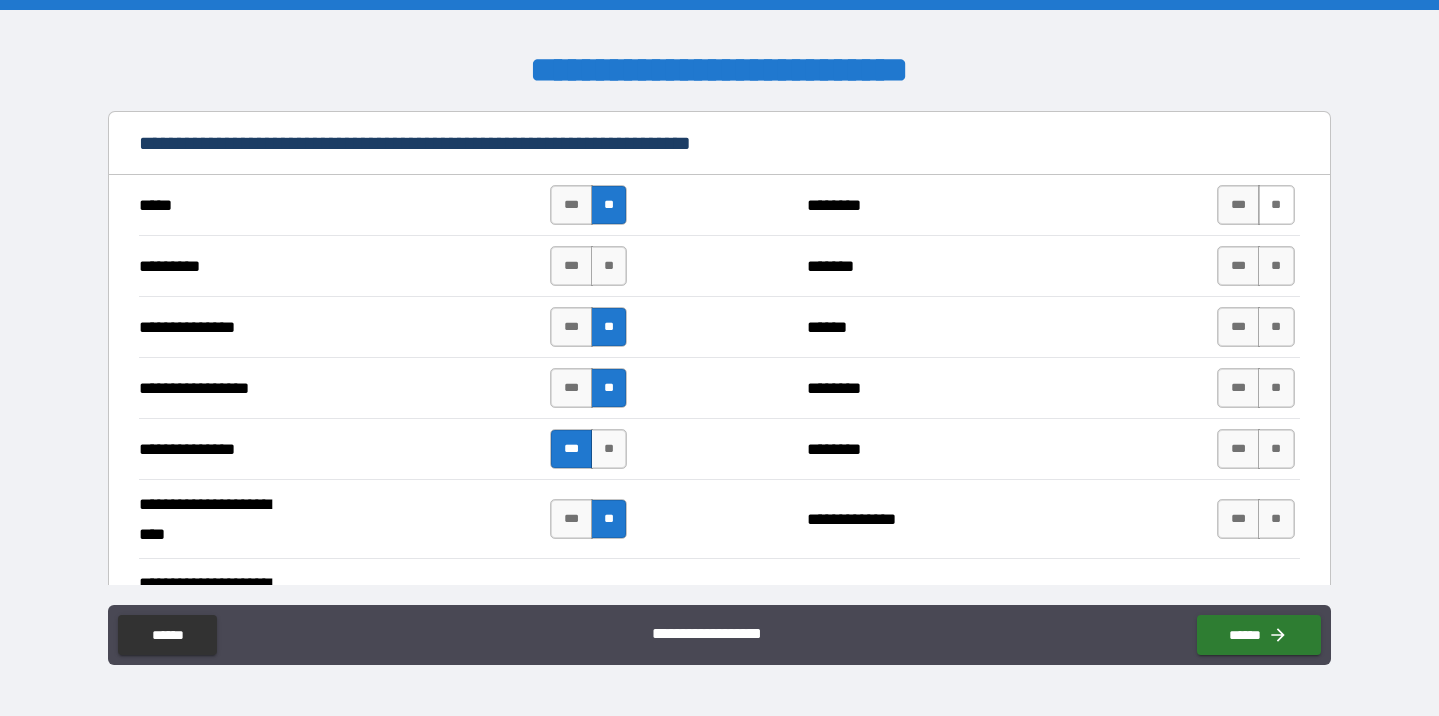click on "**" at bounding box center (1276, 205) 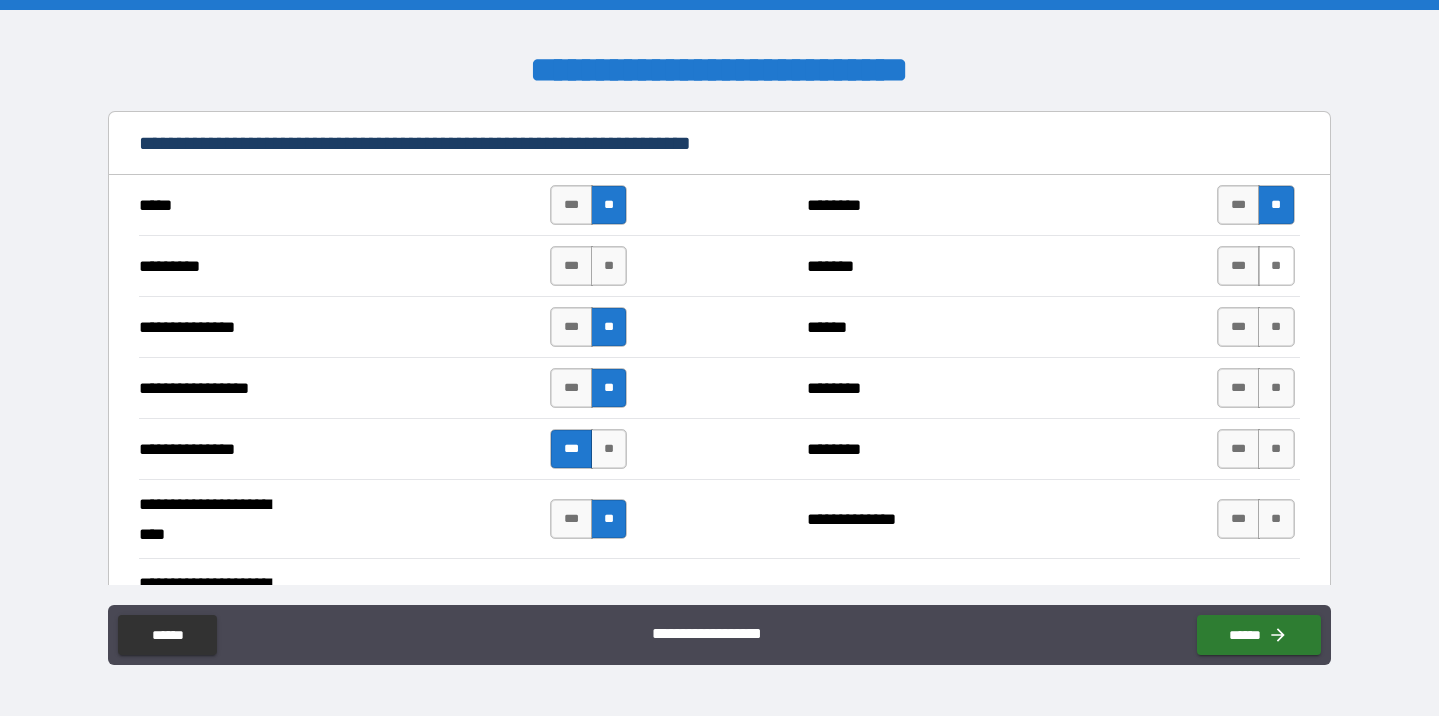 click on "**" at bounding box center [1276, 266] 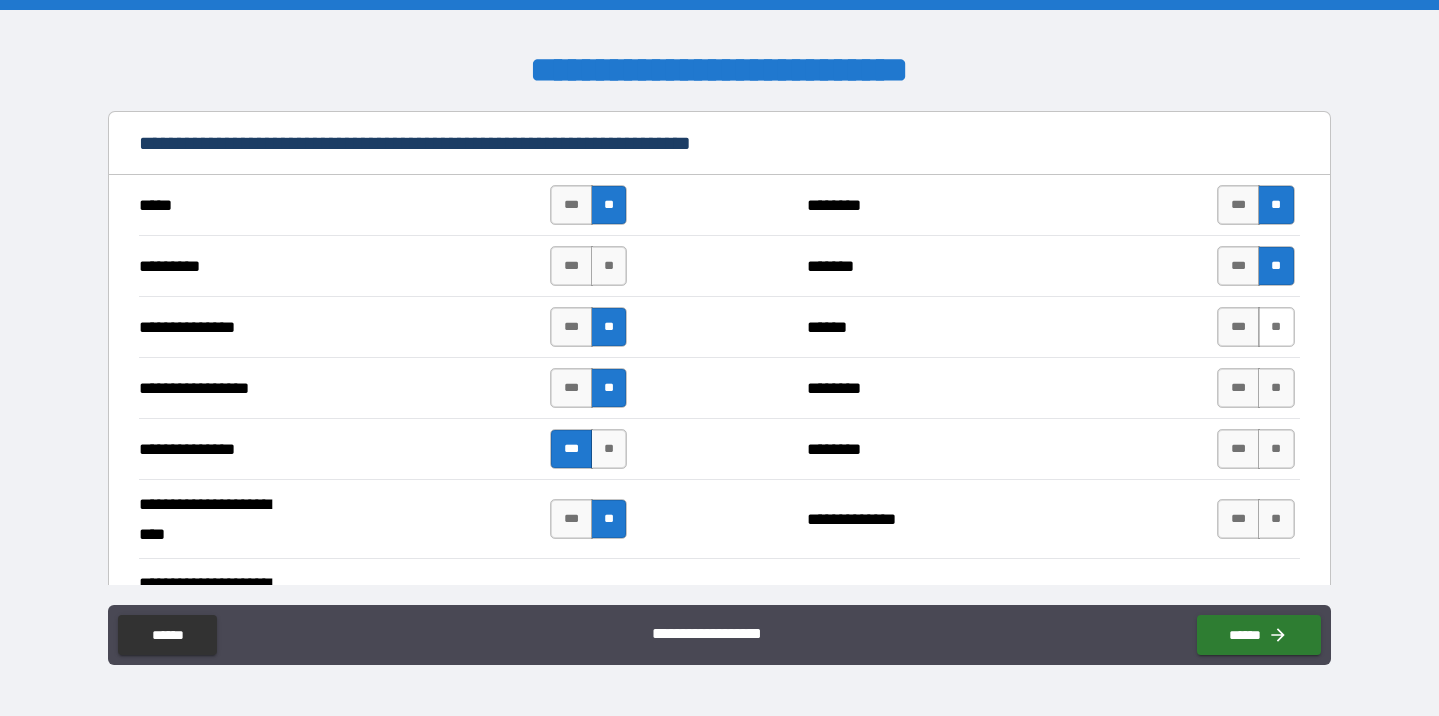 click on "**" at bounding box center [1276, 327] 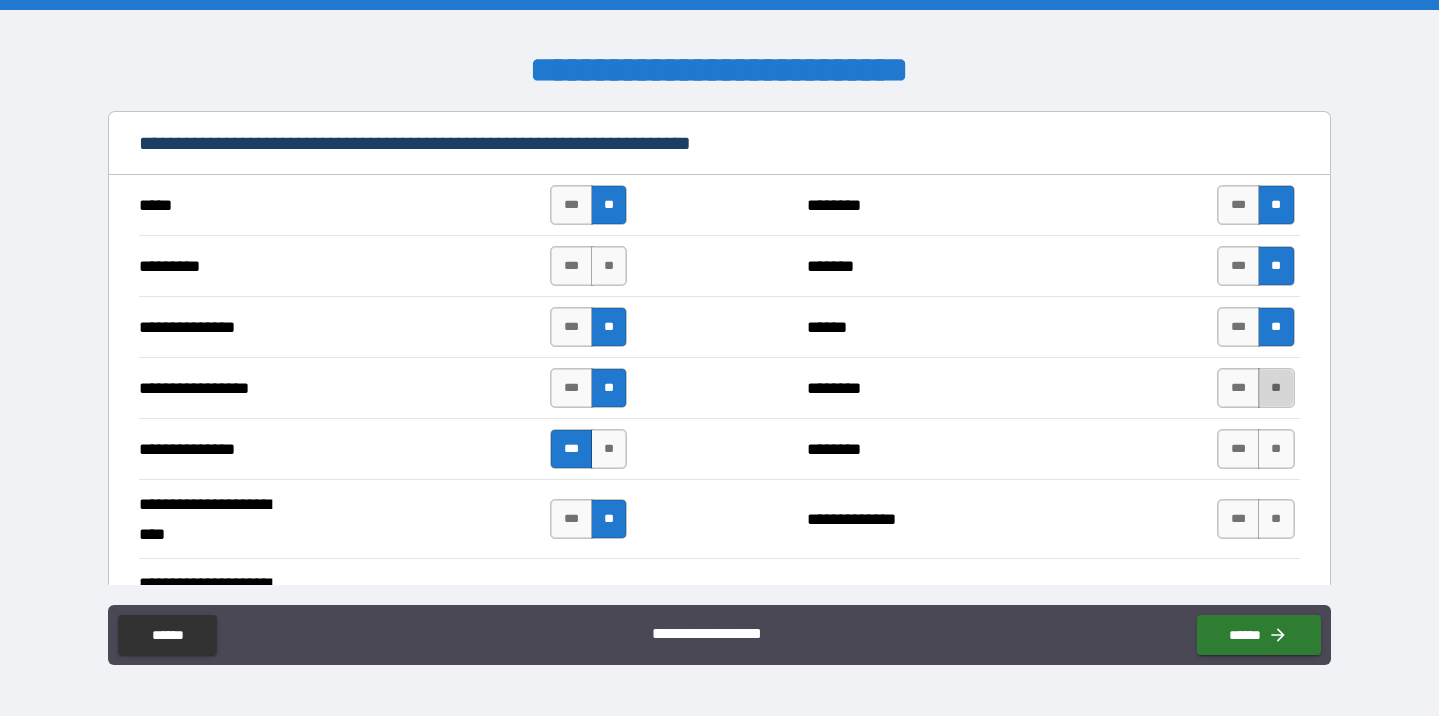 click on "**" at bounding box center (1276, 388) 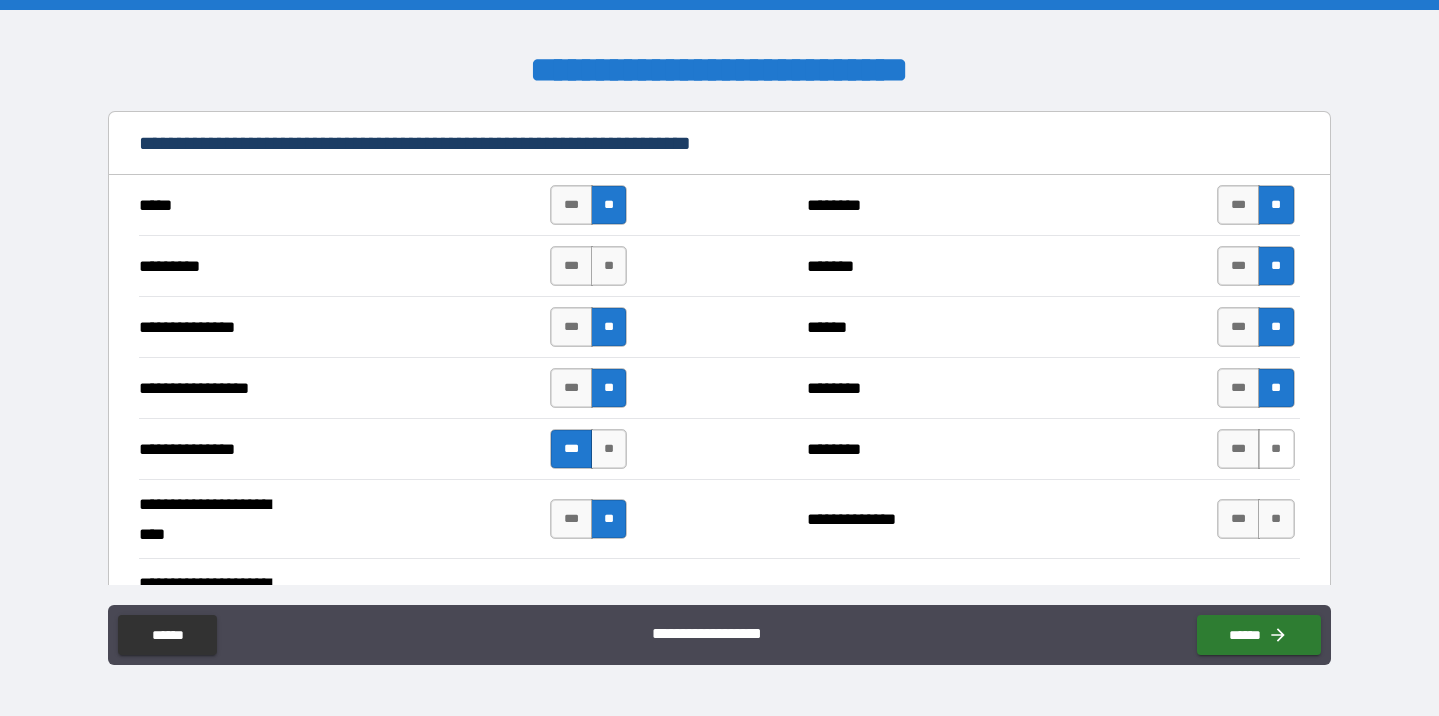 click on "**" at bounding box center (1276, 449) 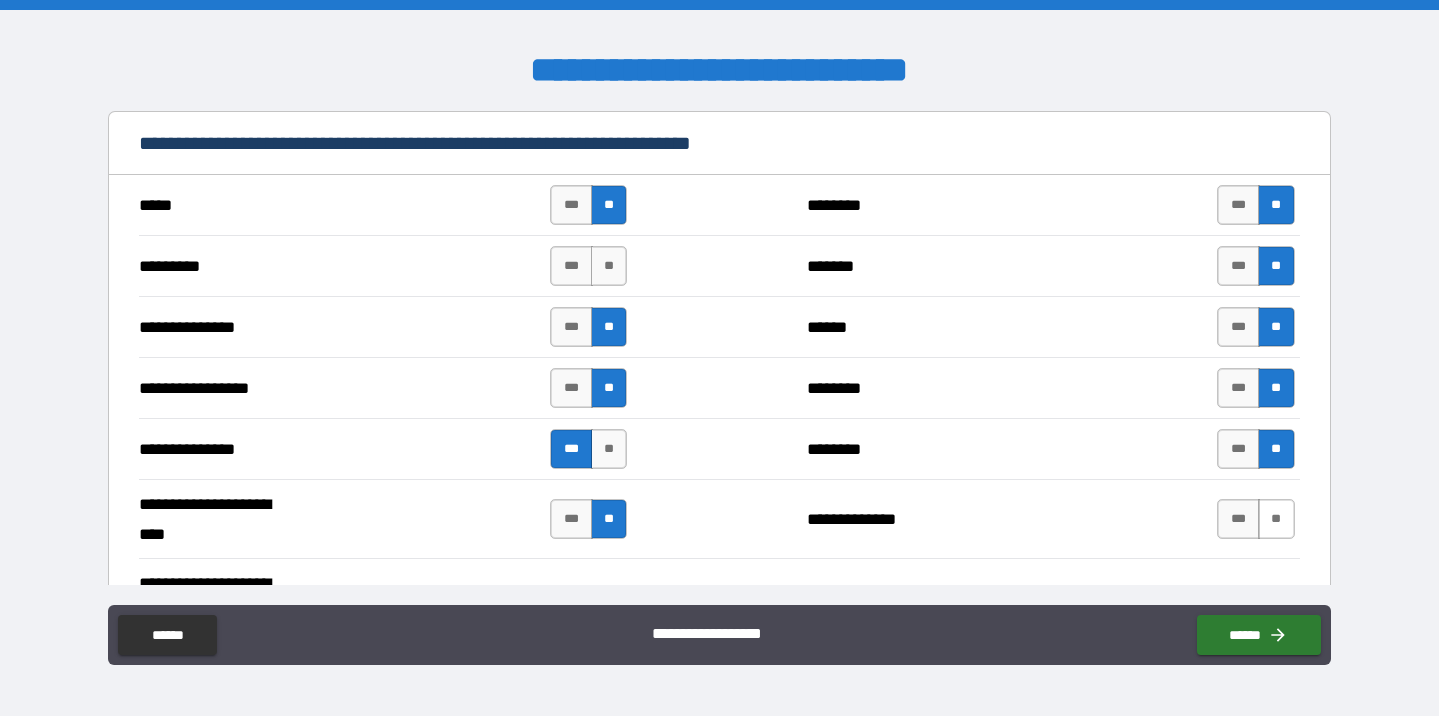 click on "**" at bounding box center [1276, 519] 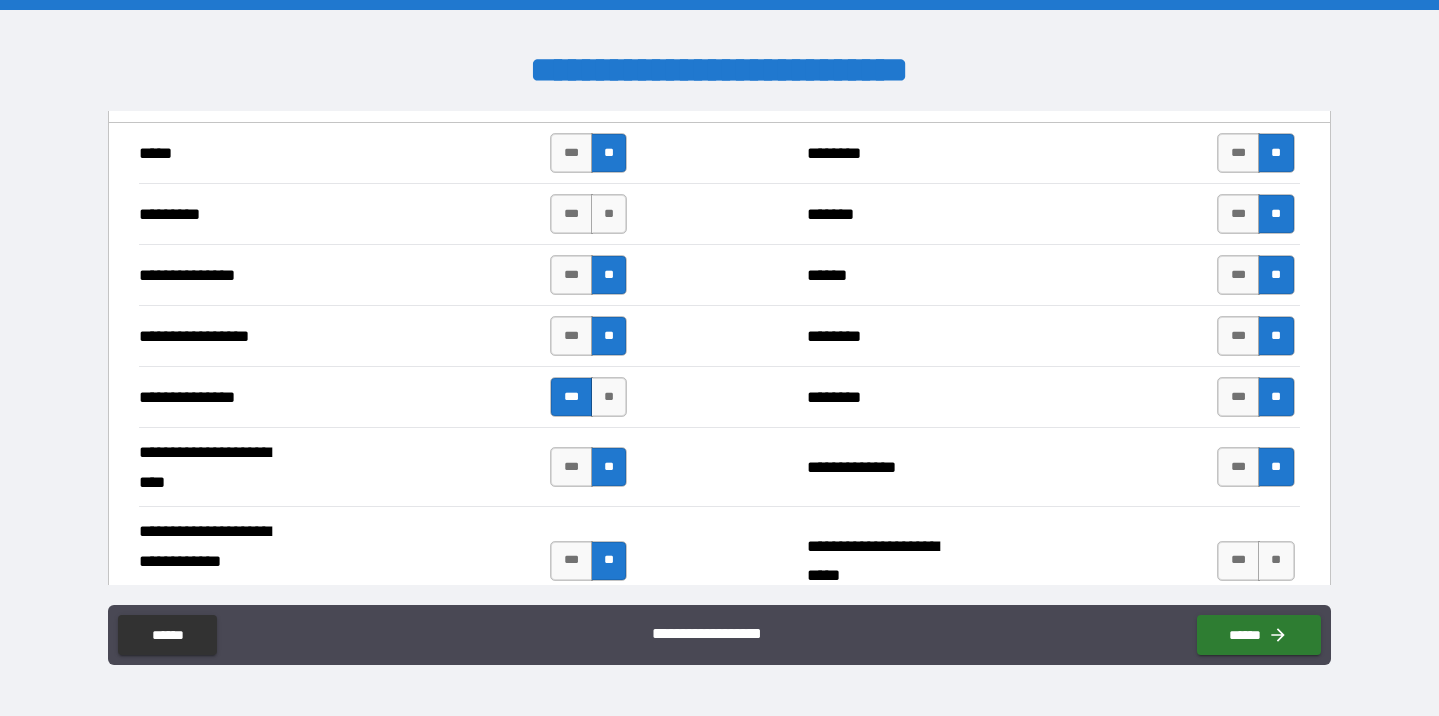 scroll, scrollTop: 1432, scrollLeft: 0, axis: vertical 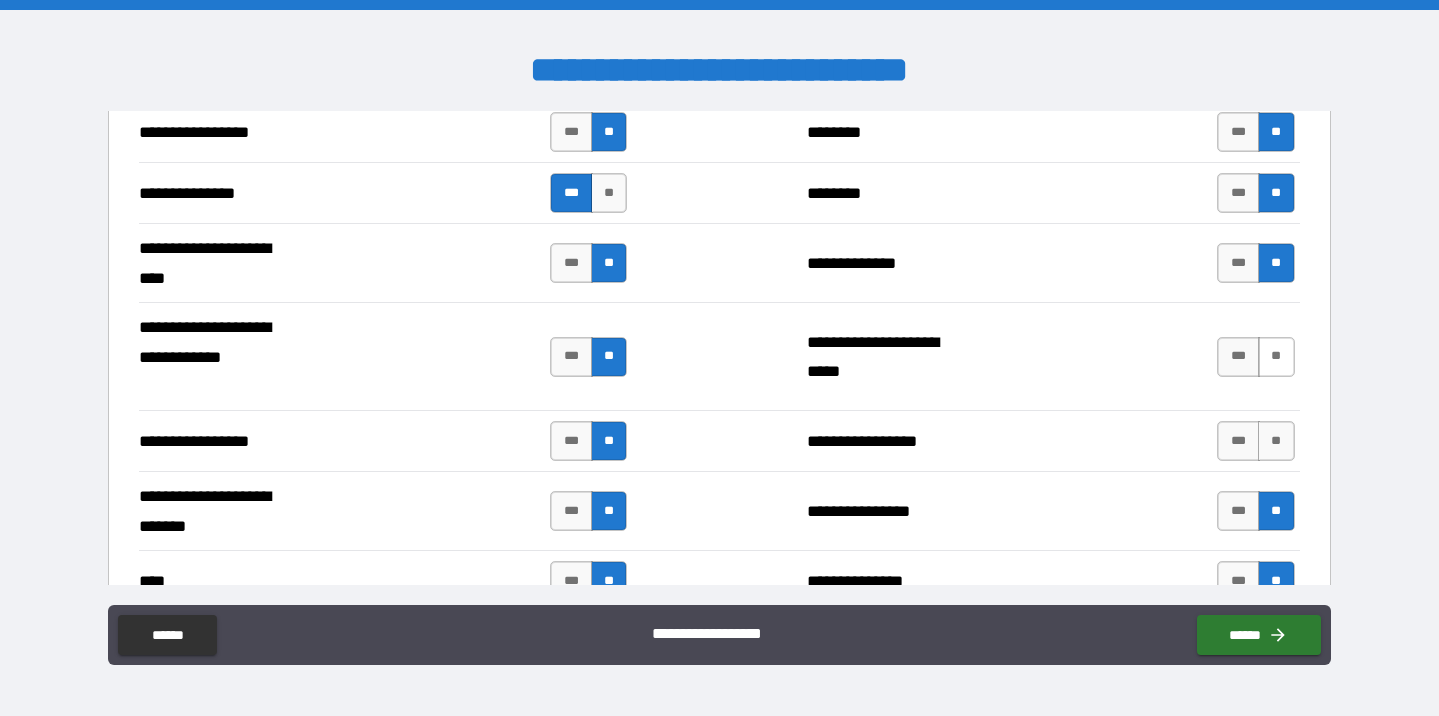click on "**" at bounding box center [1276, 357] 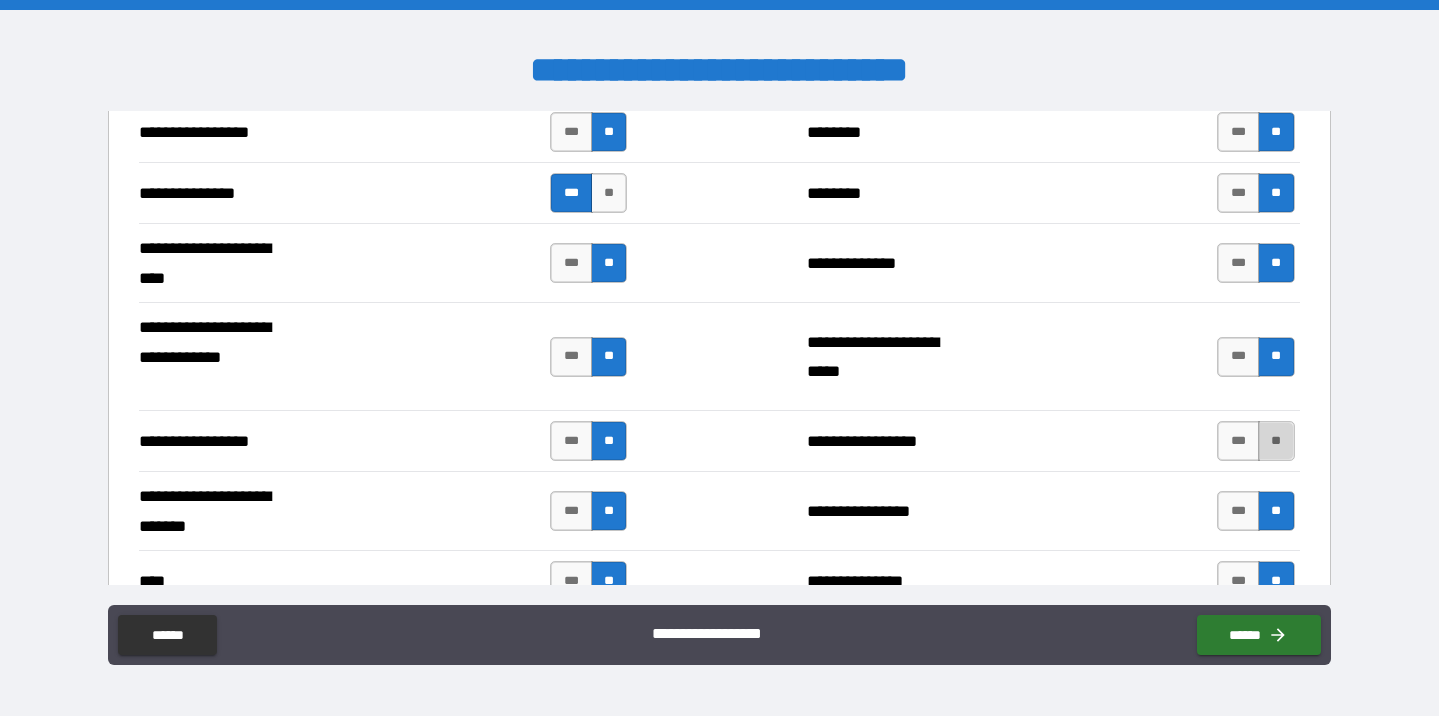 click on "**" at bounding box center [1276, 441] 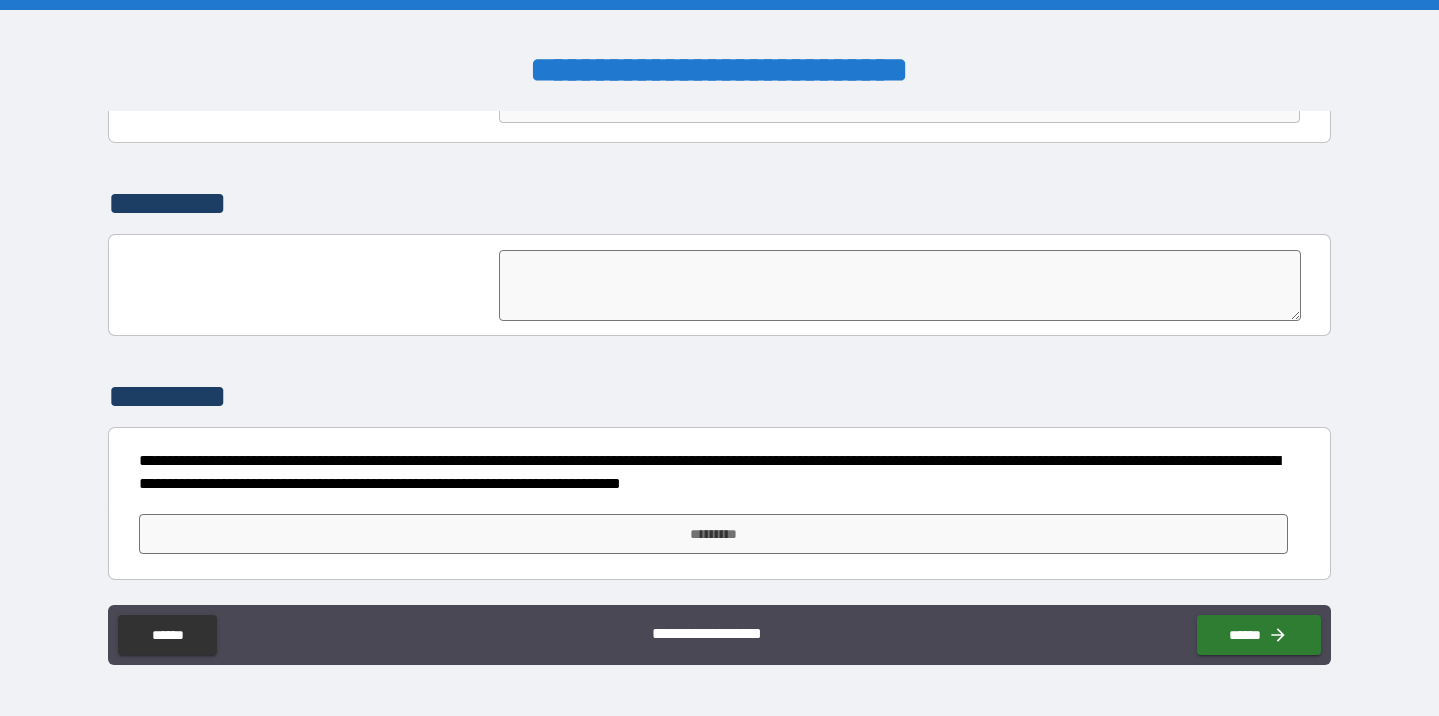 scroll, scrollTop: 2680, scrollLeft: 0, axis: vertical 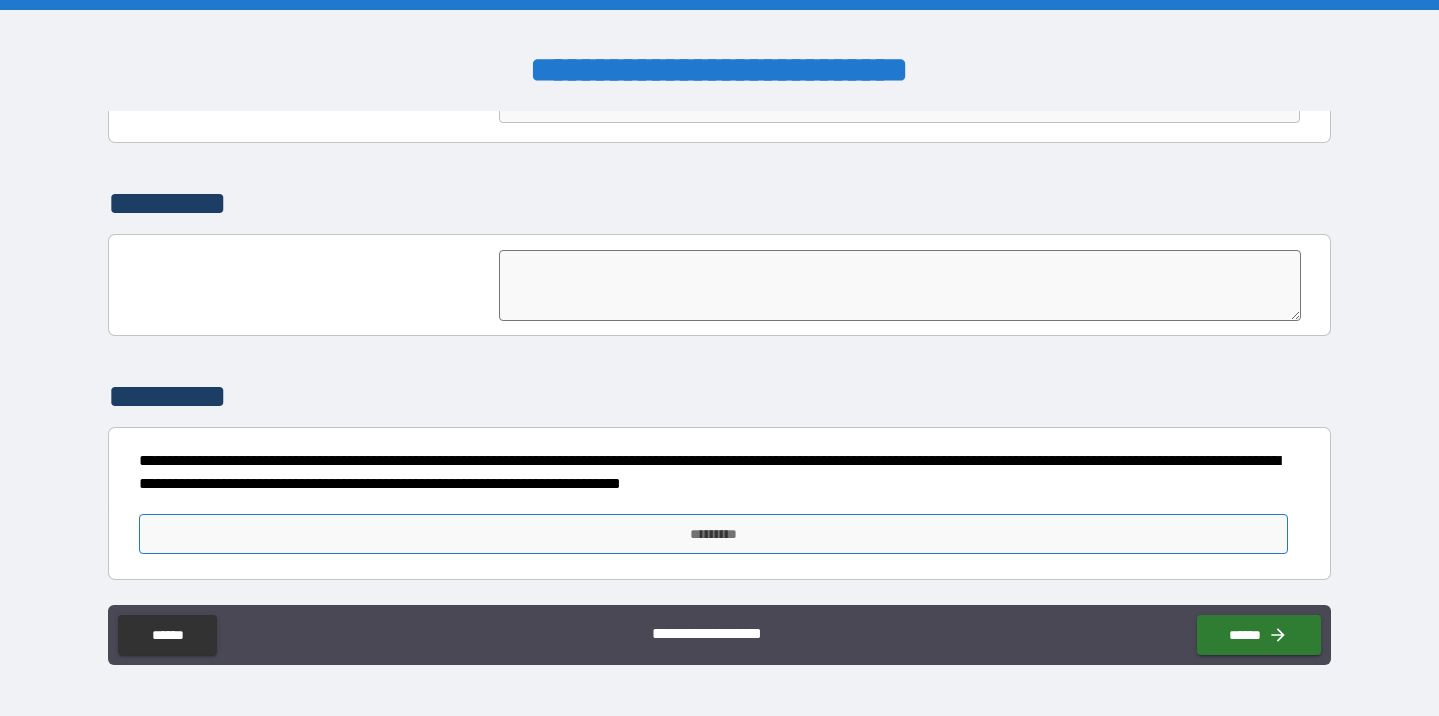 click on "*********" at bounding box center [713, 534] 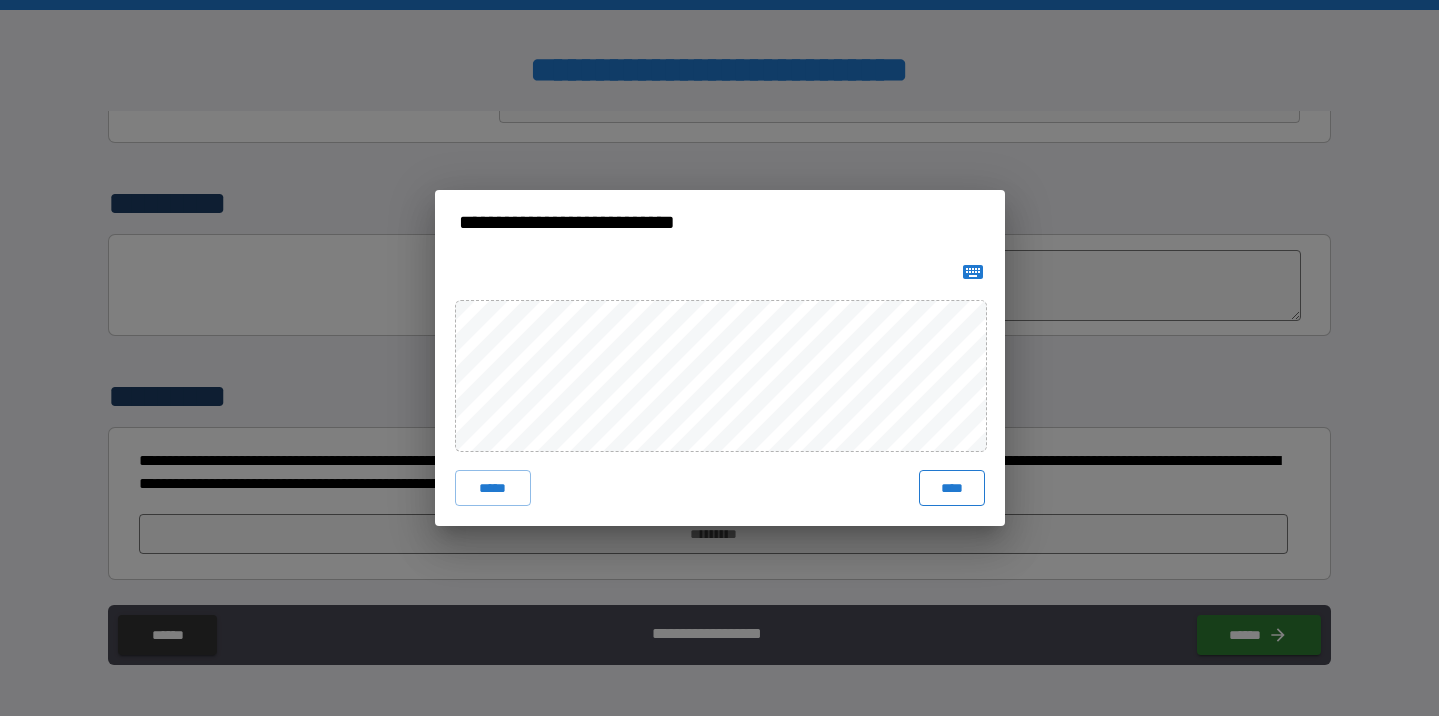 click on "****" at bounding box center [952, 488] 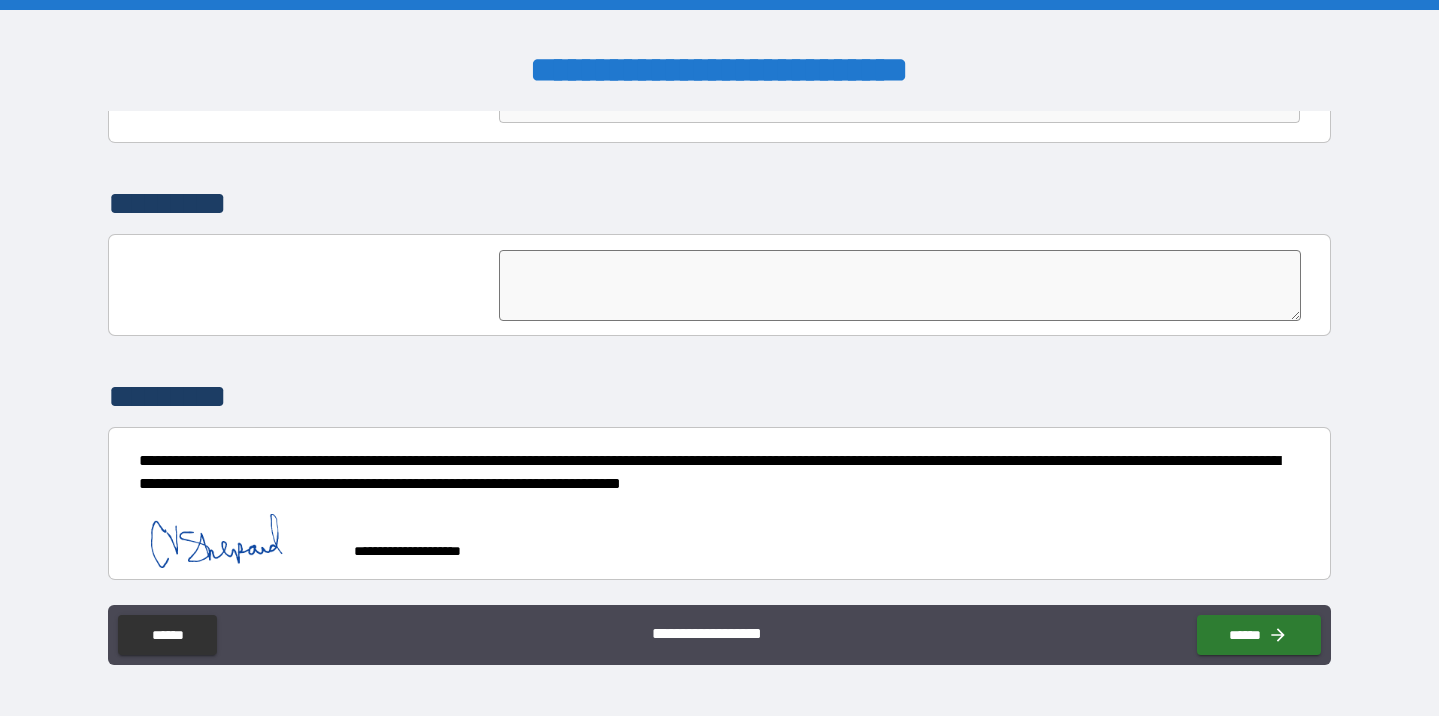 scroll, scrollTop: 2670, scrollLeft: 0, axis: vertical 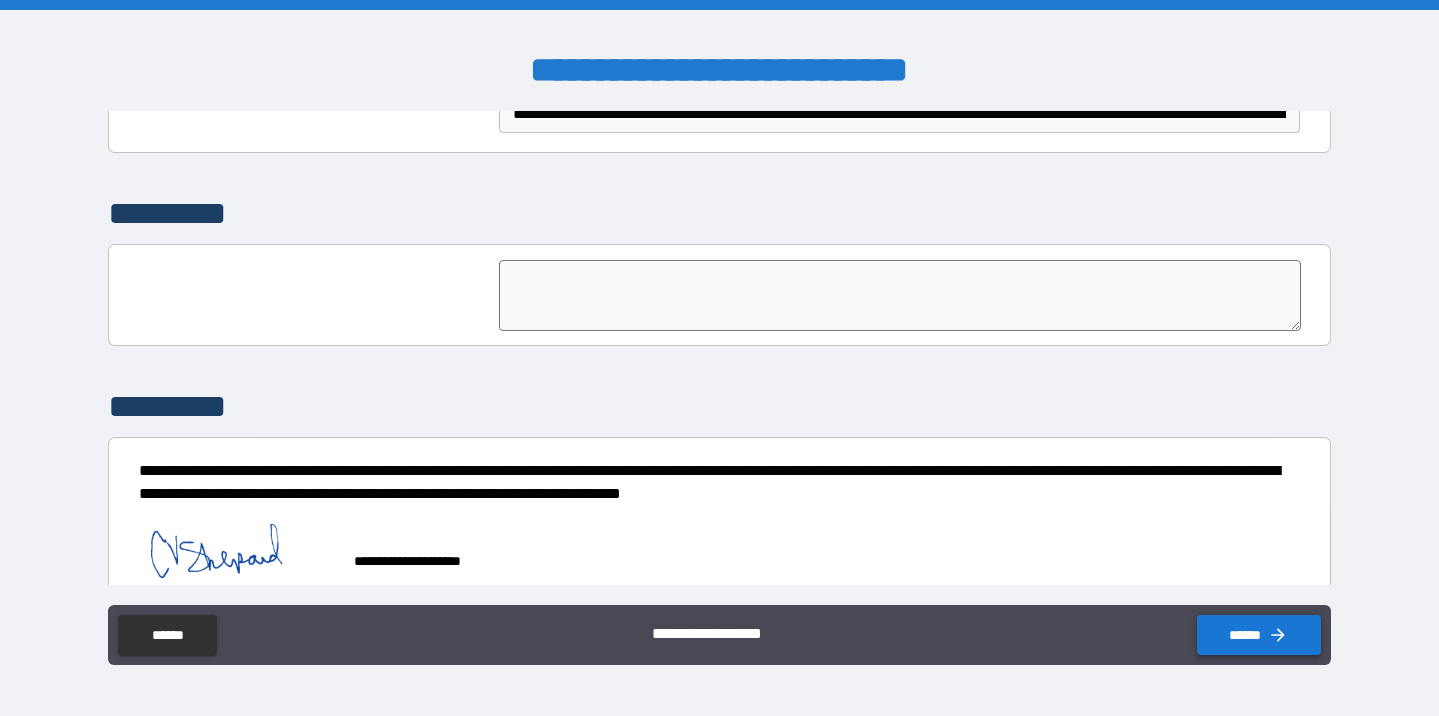 click 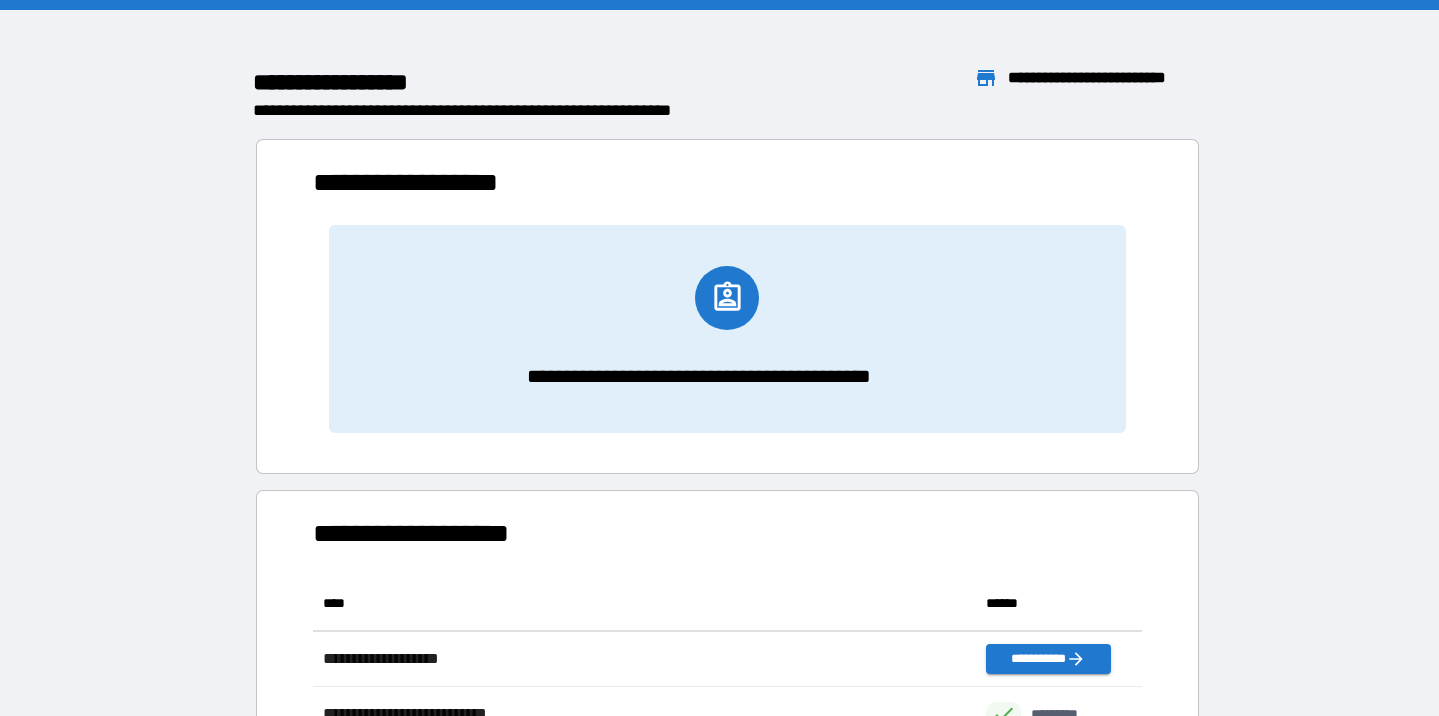 scroll, scrollTop: 1, scrollLeft: 1, axis: both 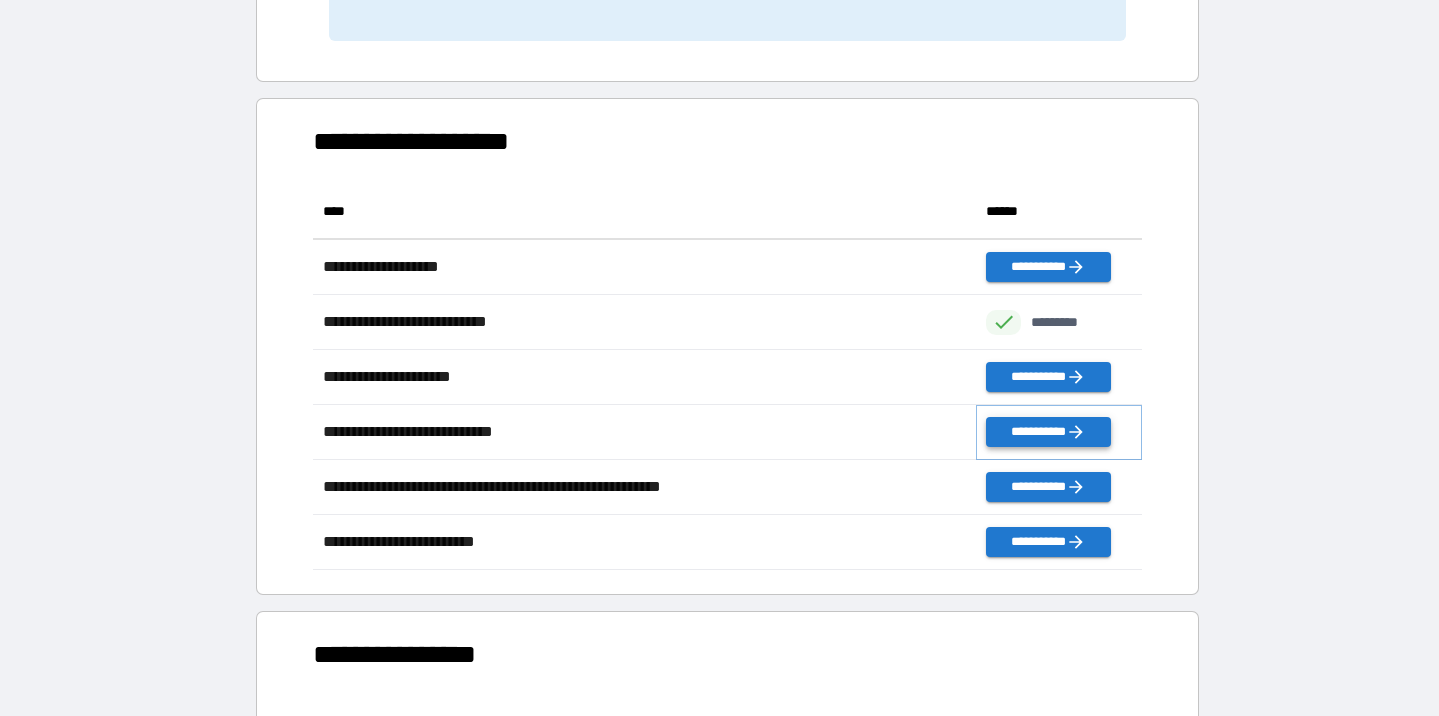 click on "**********" at bounding box center (1048, 432) 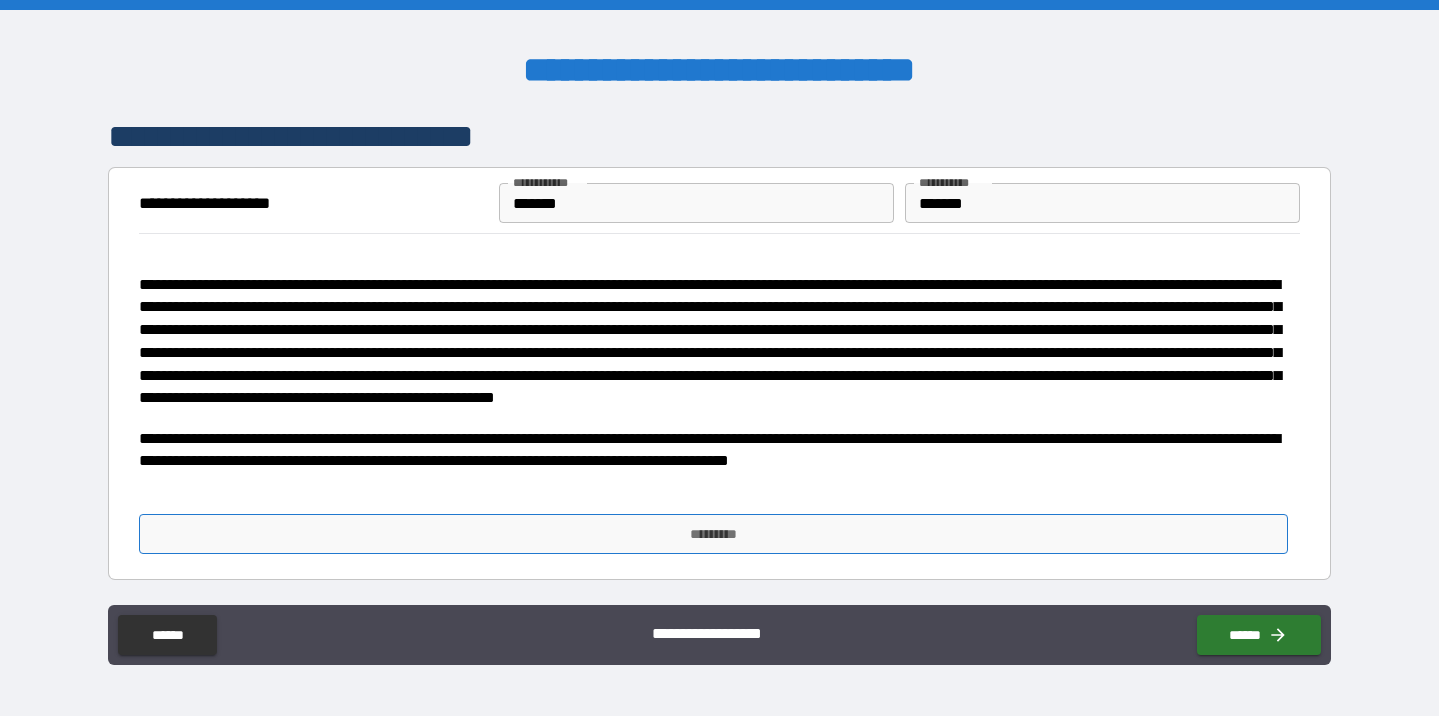 scroll, scrollTop: 4, scrollLeft: 0, axis: vertical 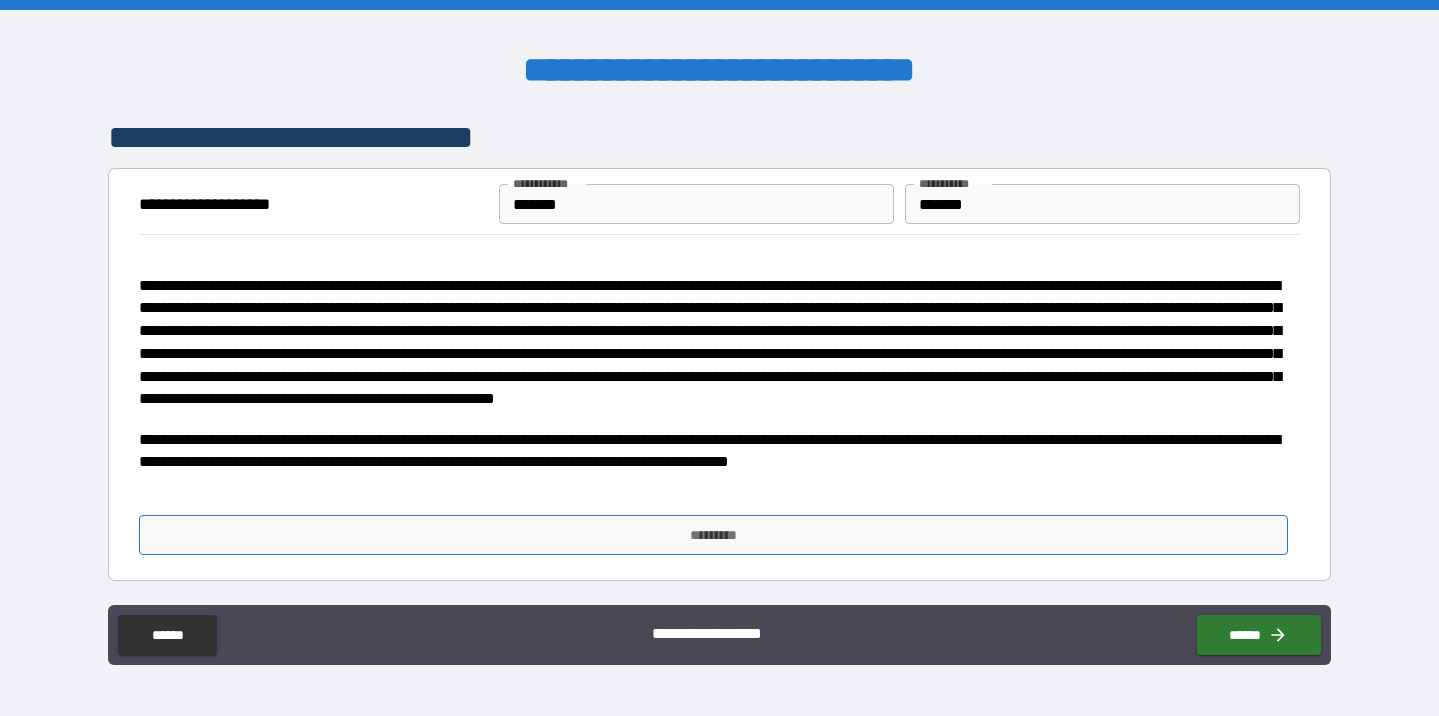 click on "*********" at bounding box center [713, 535] 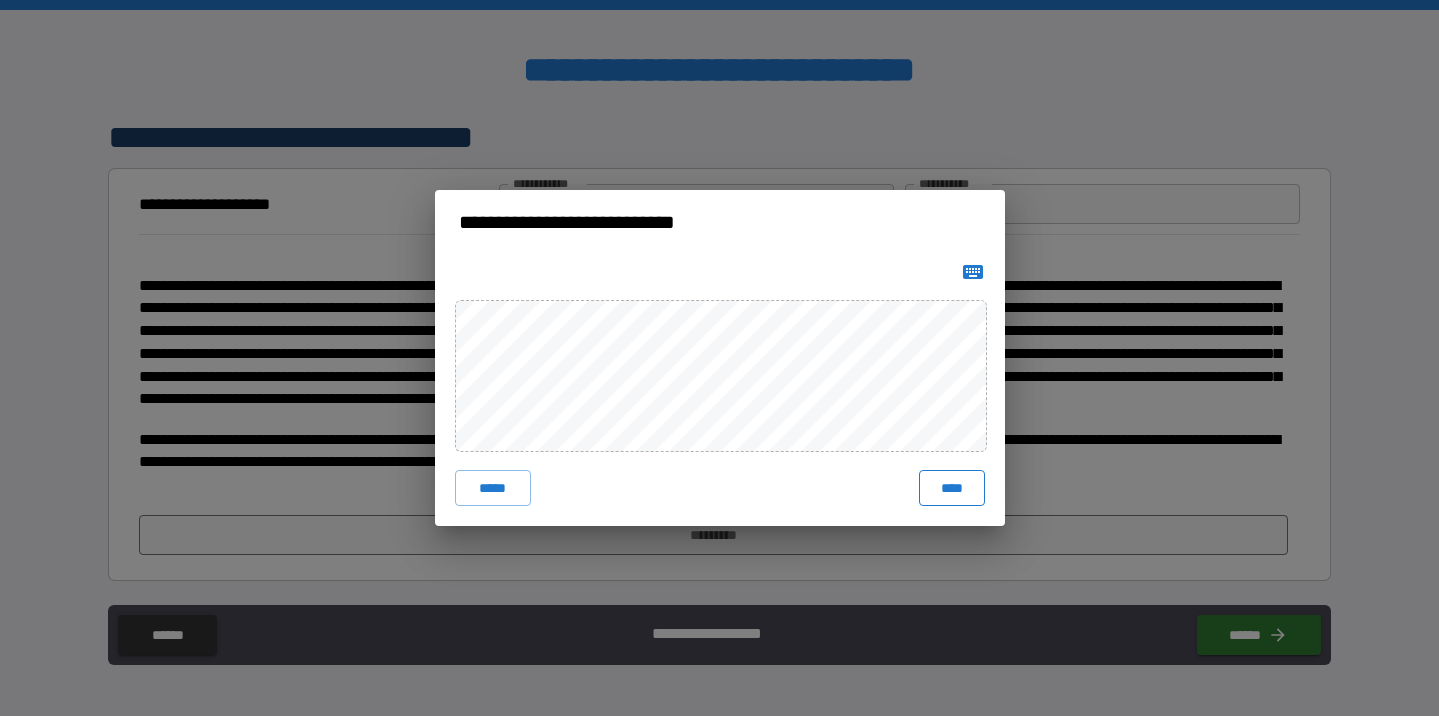 click on "****" at bounding box center [952, 488] 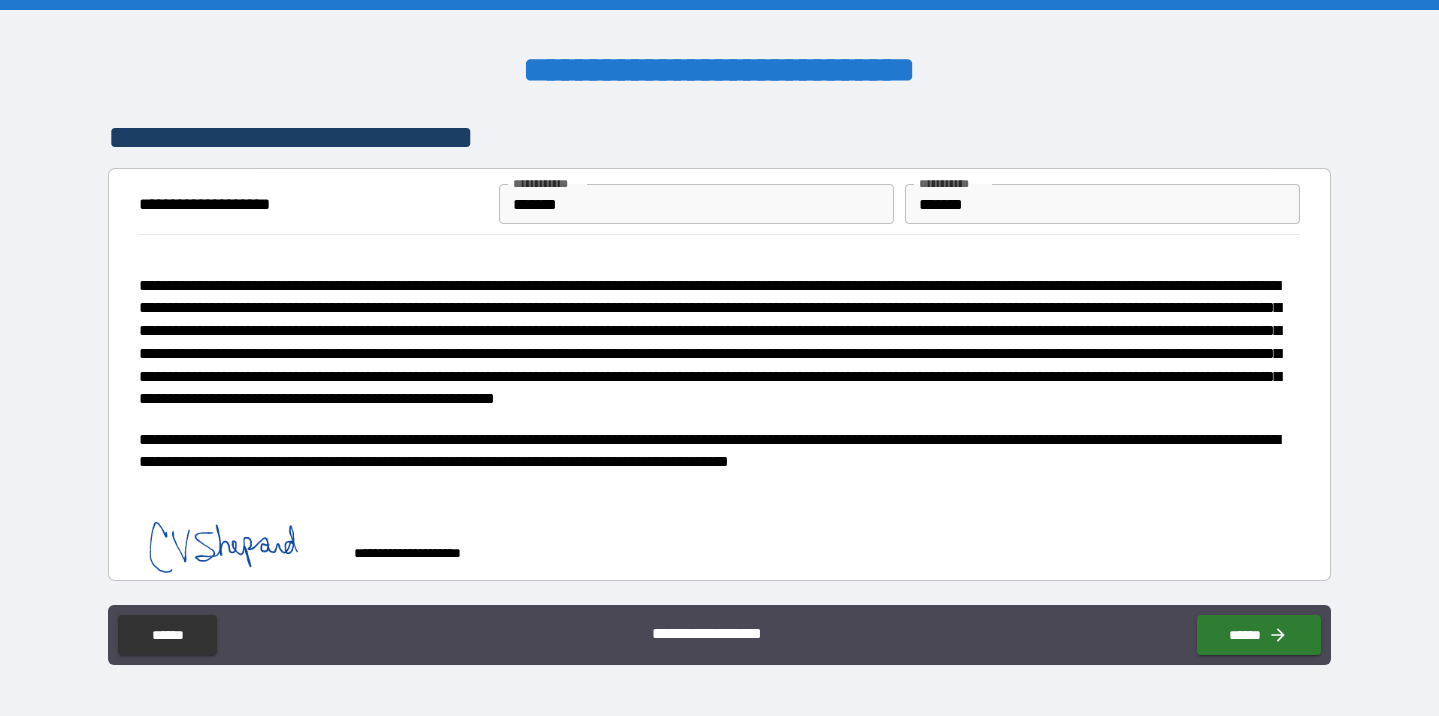 scroll, scrollTop: 0, scrollLeft: 0, axis: both 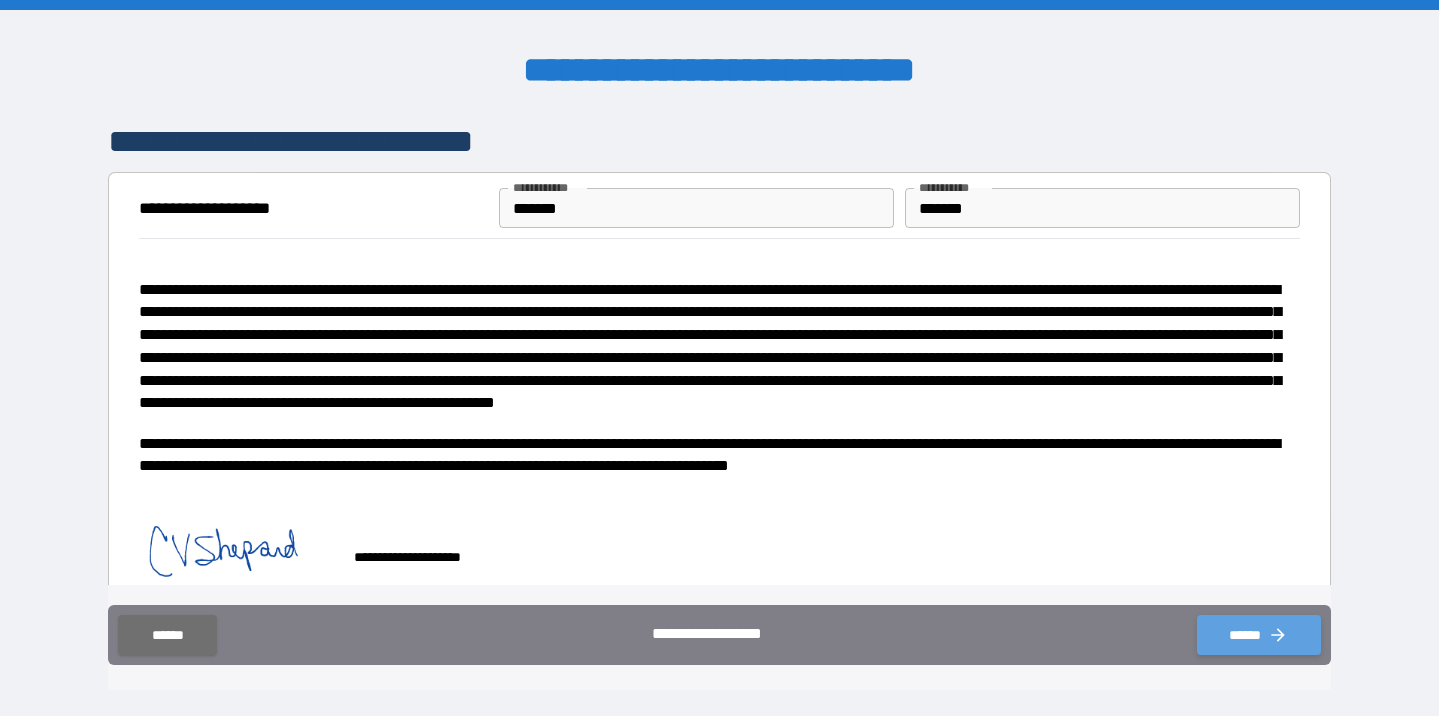 click on "******" at bounding box center [1259, 635] 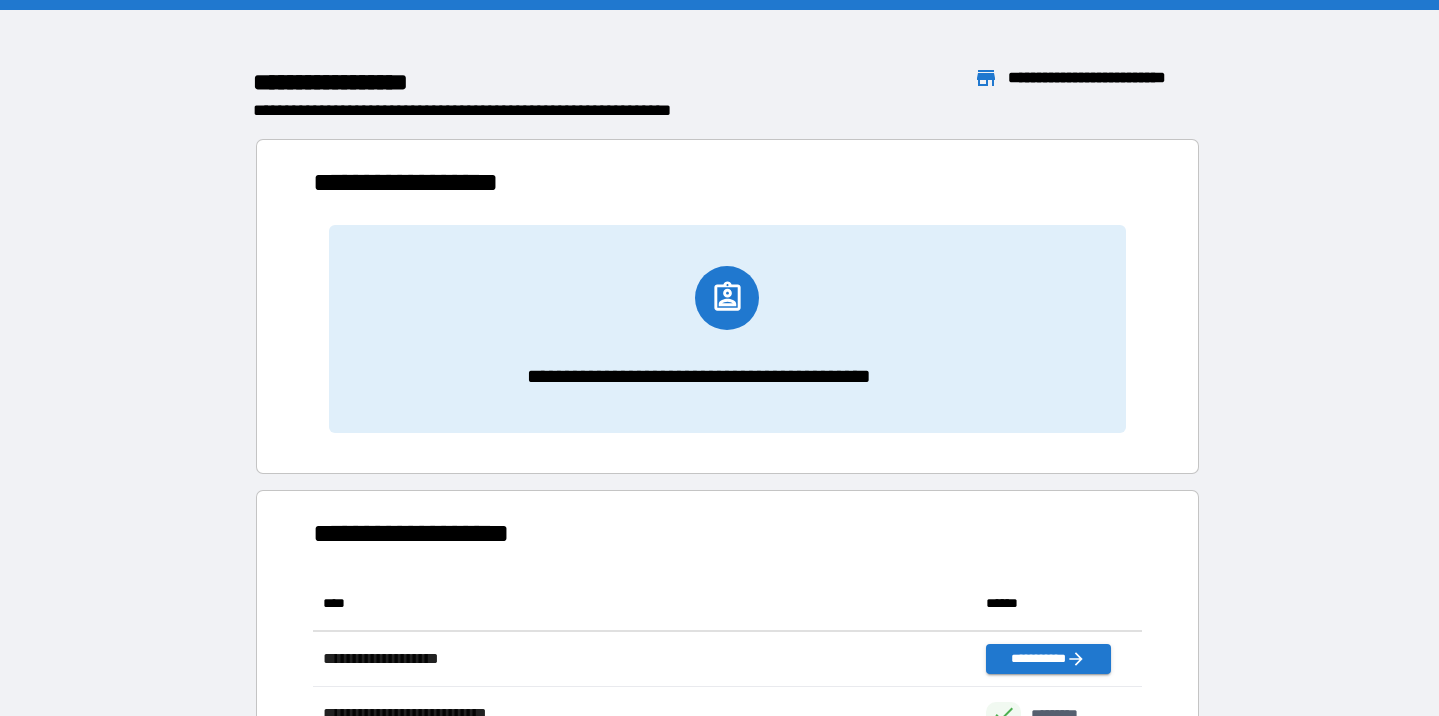 scroll, scrollTop: 1, scrollLeft: 1, axis: both 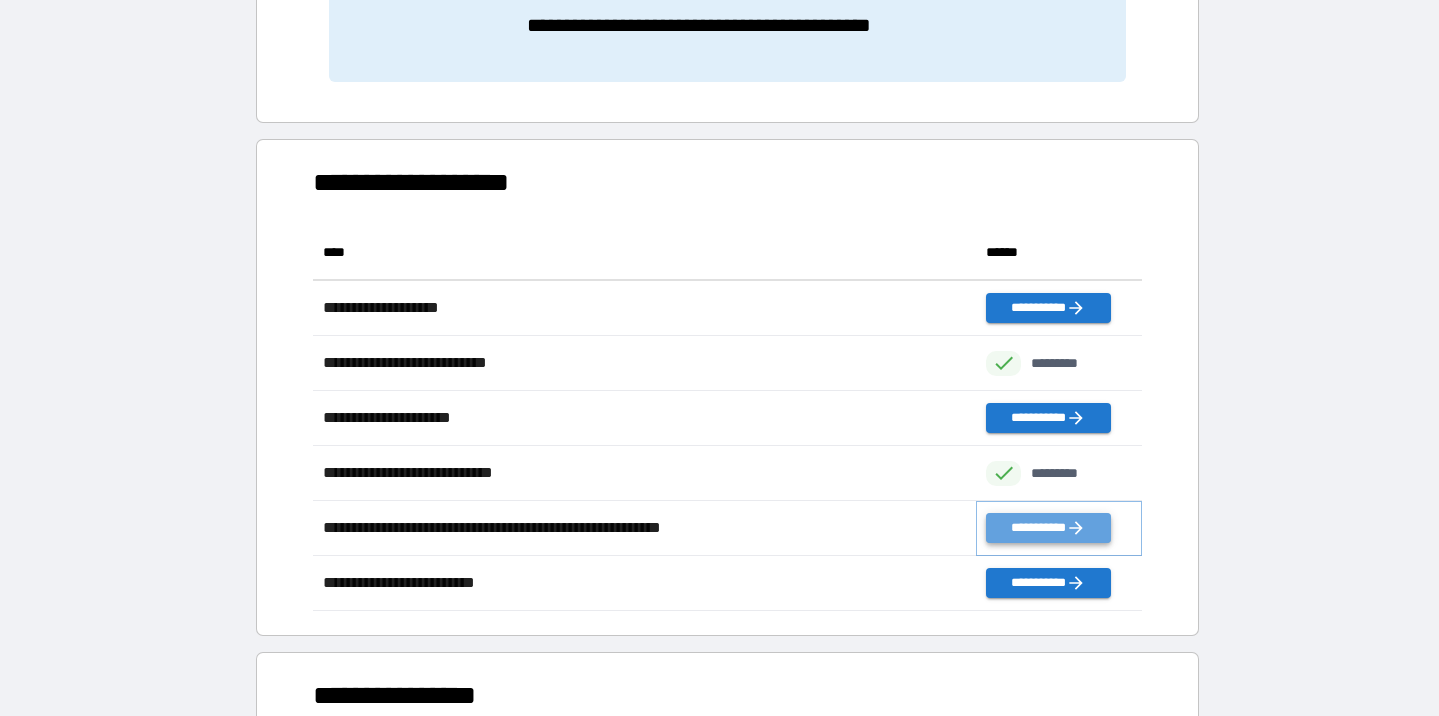 click on "**********" at bounding box center (1048, 528) 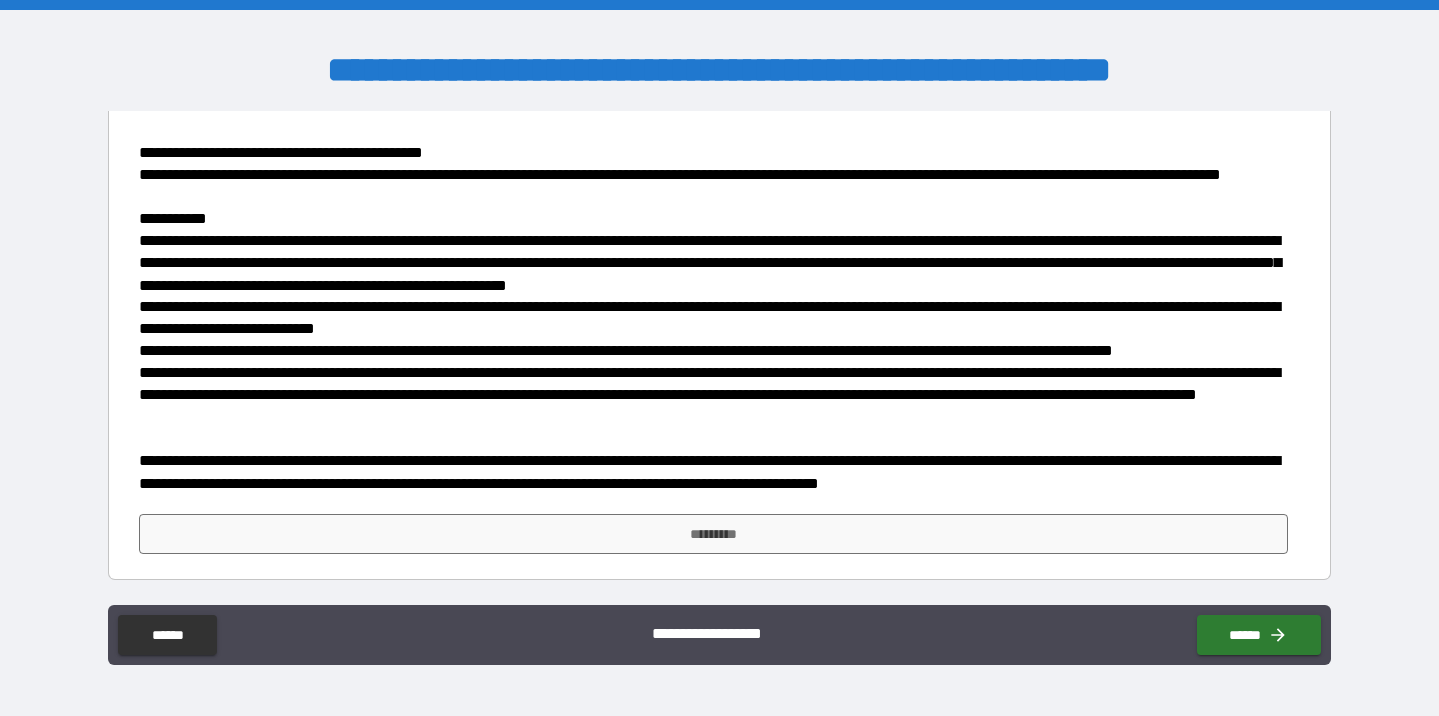 scroll, scrollTop: 136, scrollLeft: 0, axis: vertical 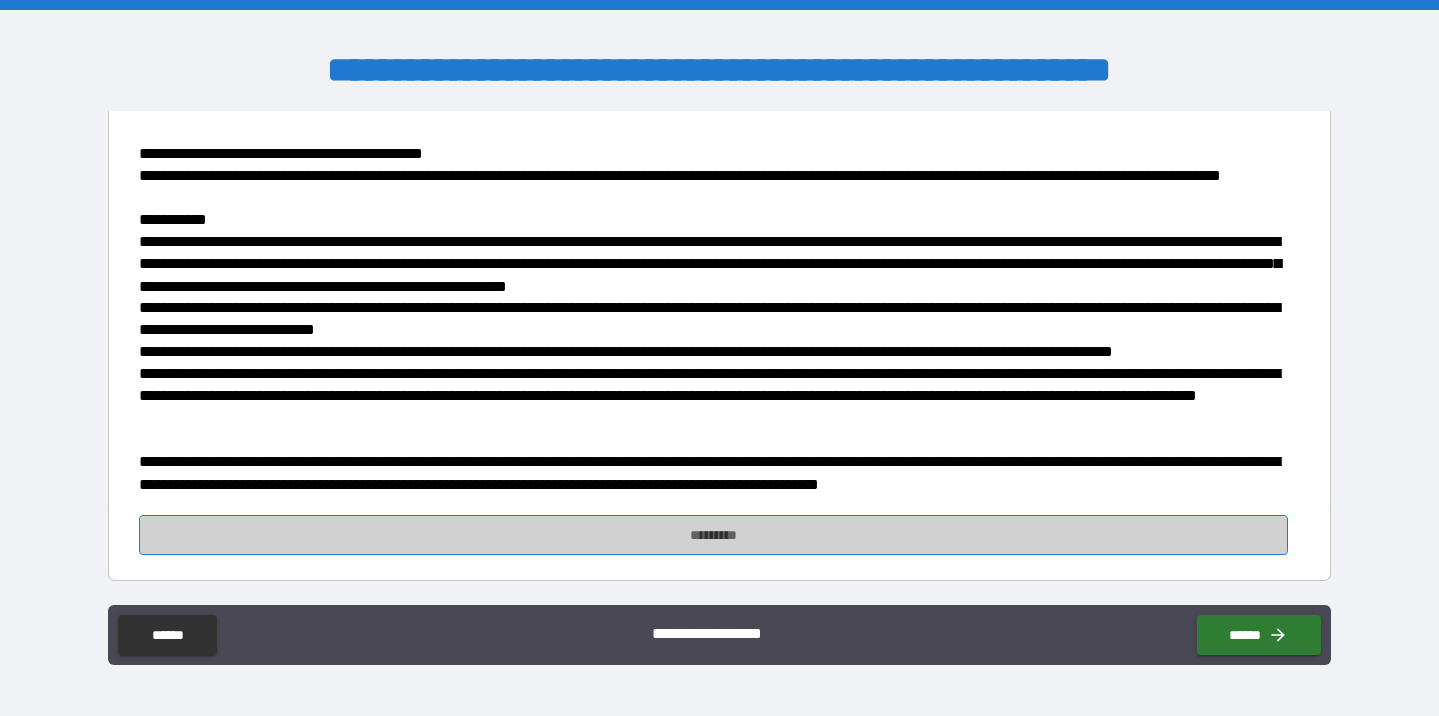 click on "*********" at bounding box center (713, 535) 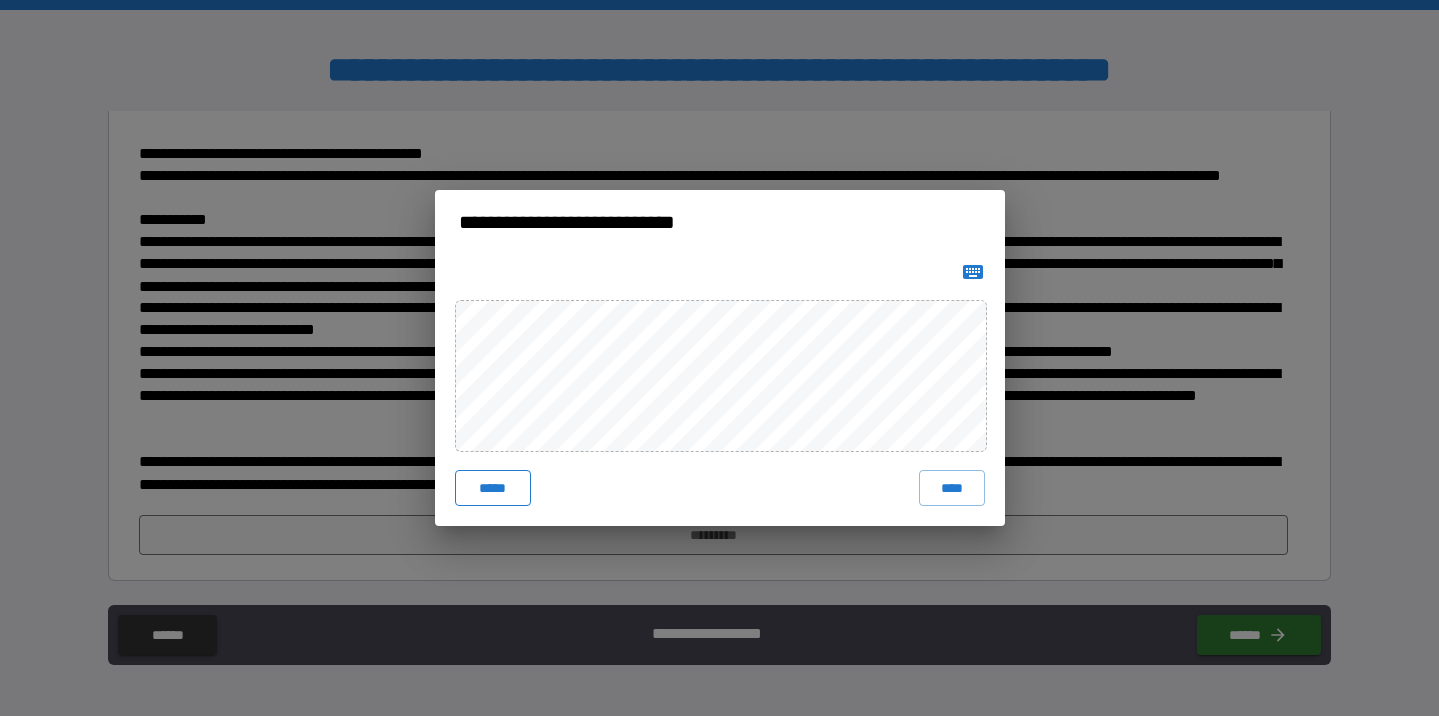 click on "*****" at bounding box center [493, 488] 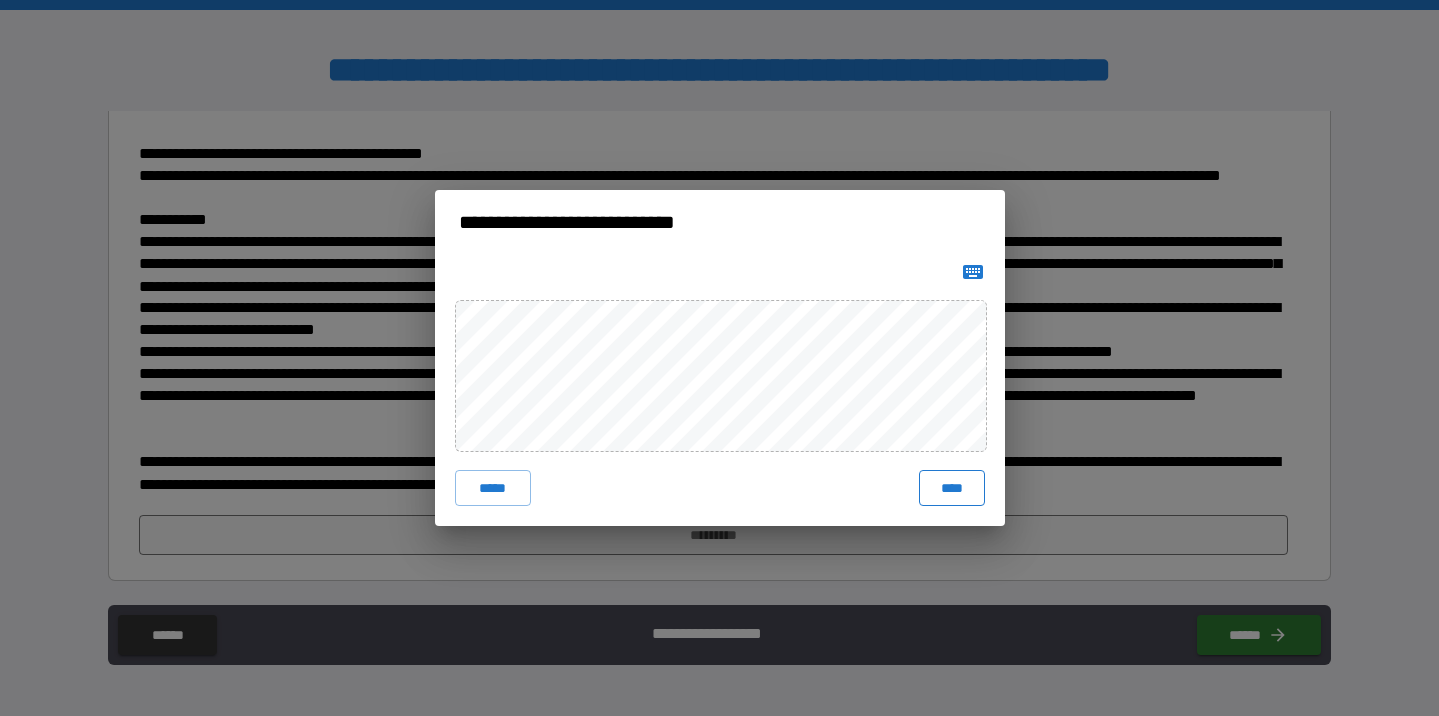 click on "****" at bounding box center (952, 488) 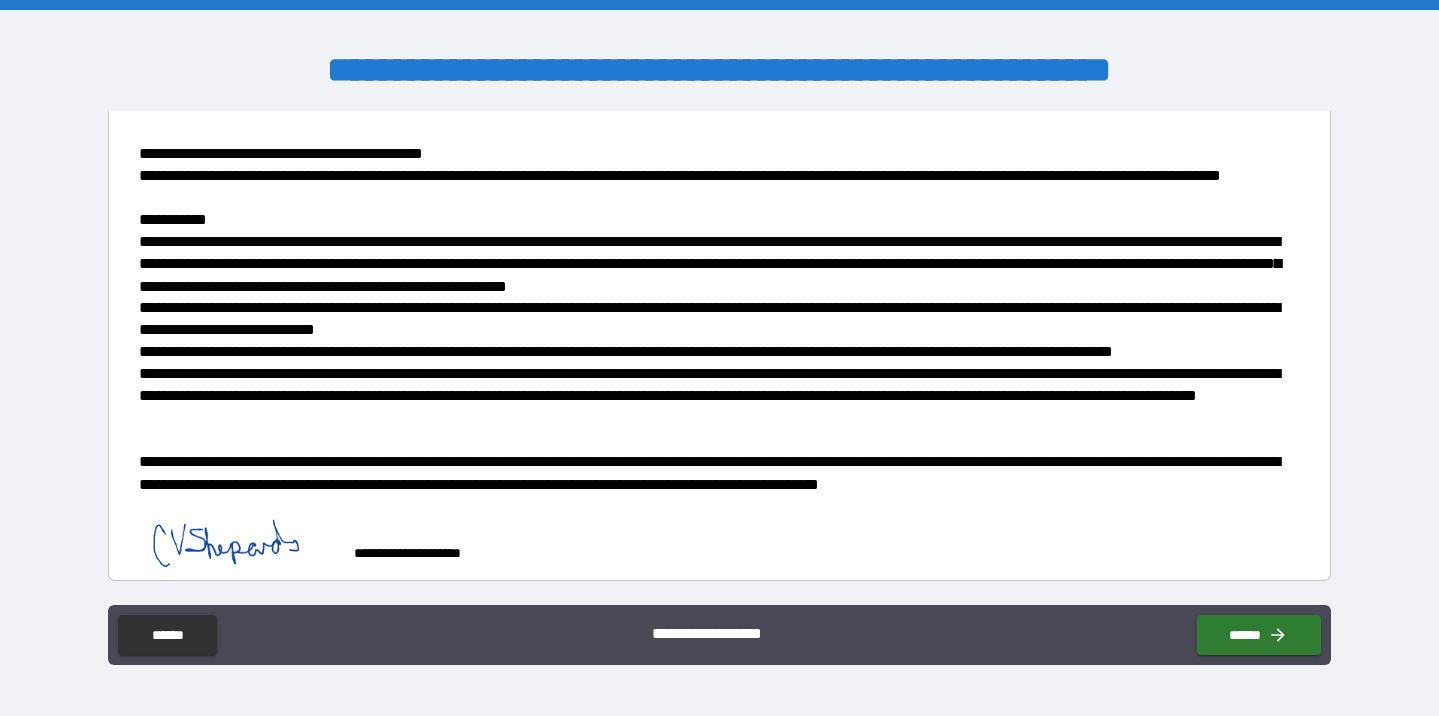 scroll, scrollTop: 126, scrollLeft: 0, axis: vertical 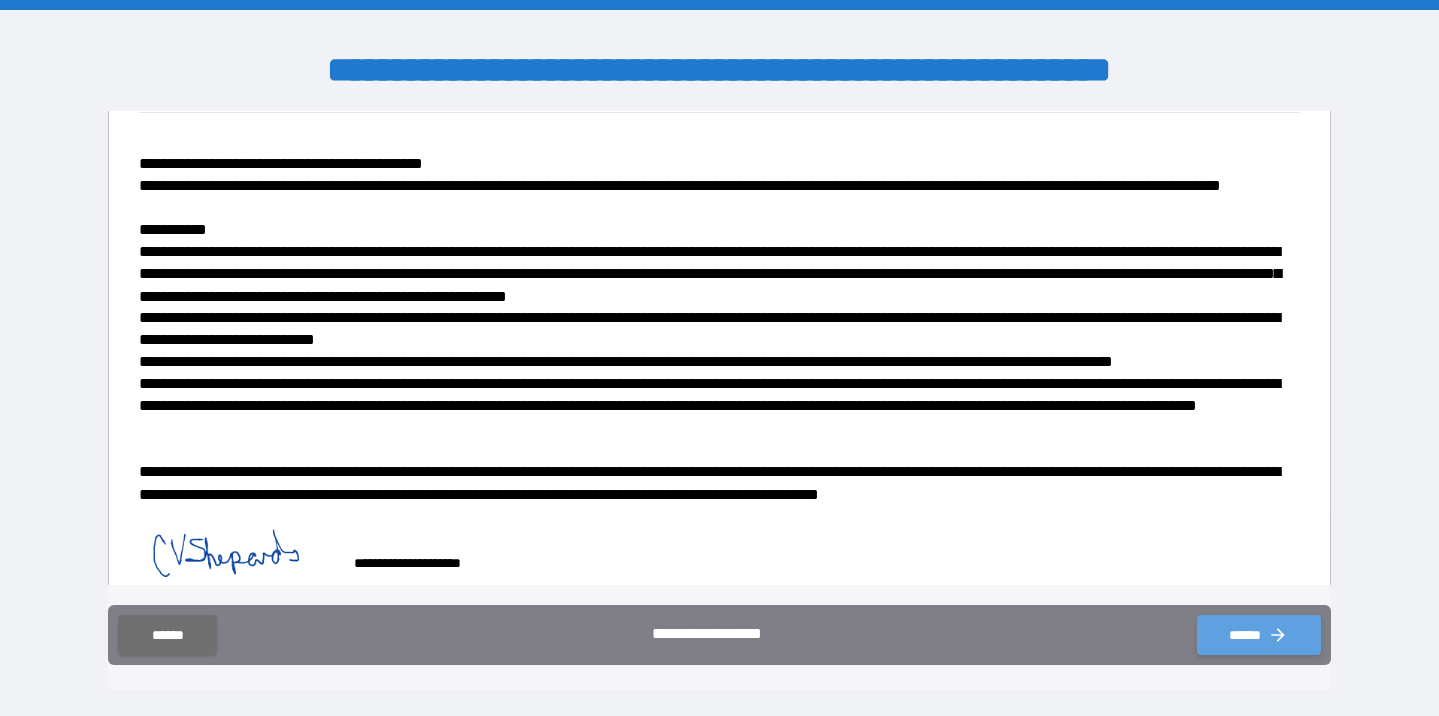click on "******" at bounding box center [1259, 635] 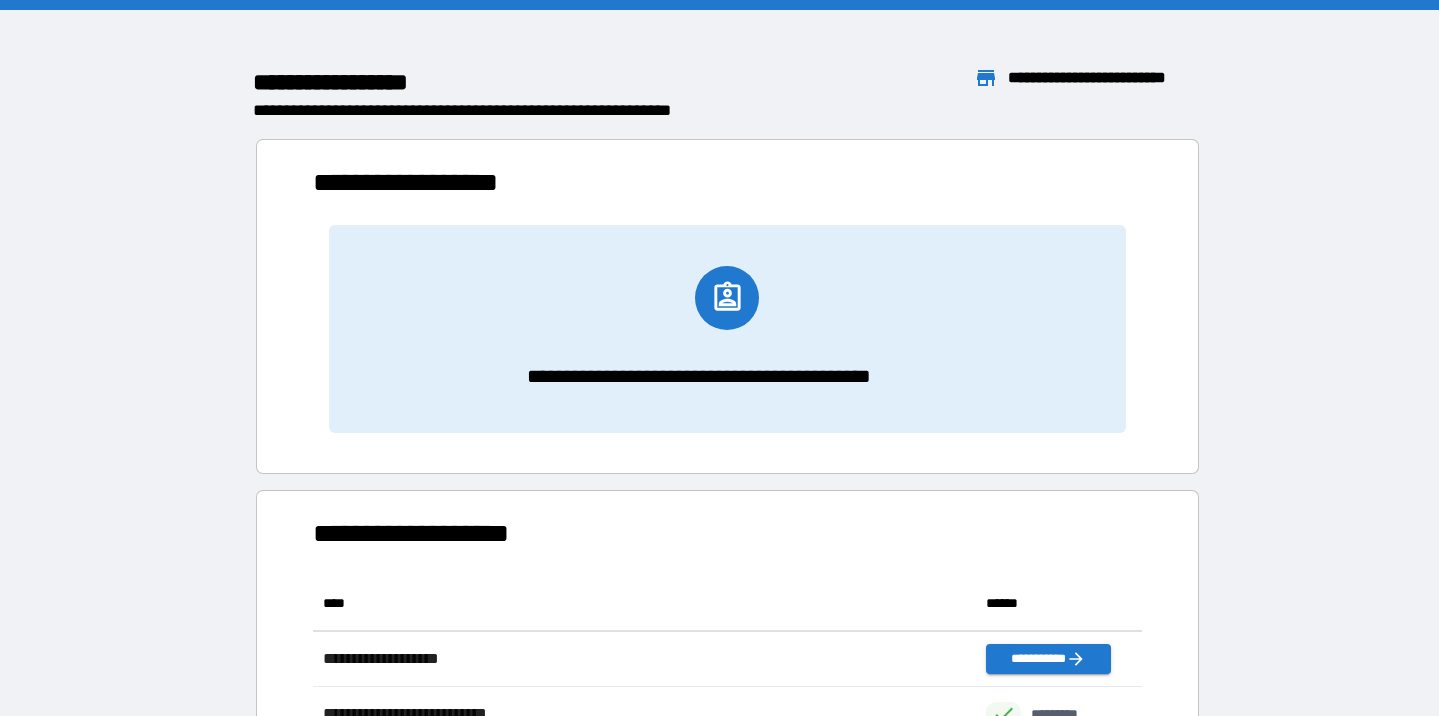 scroll, scrollTop: 1, scrollLeft: 1, axis: both 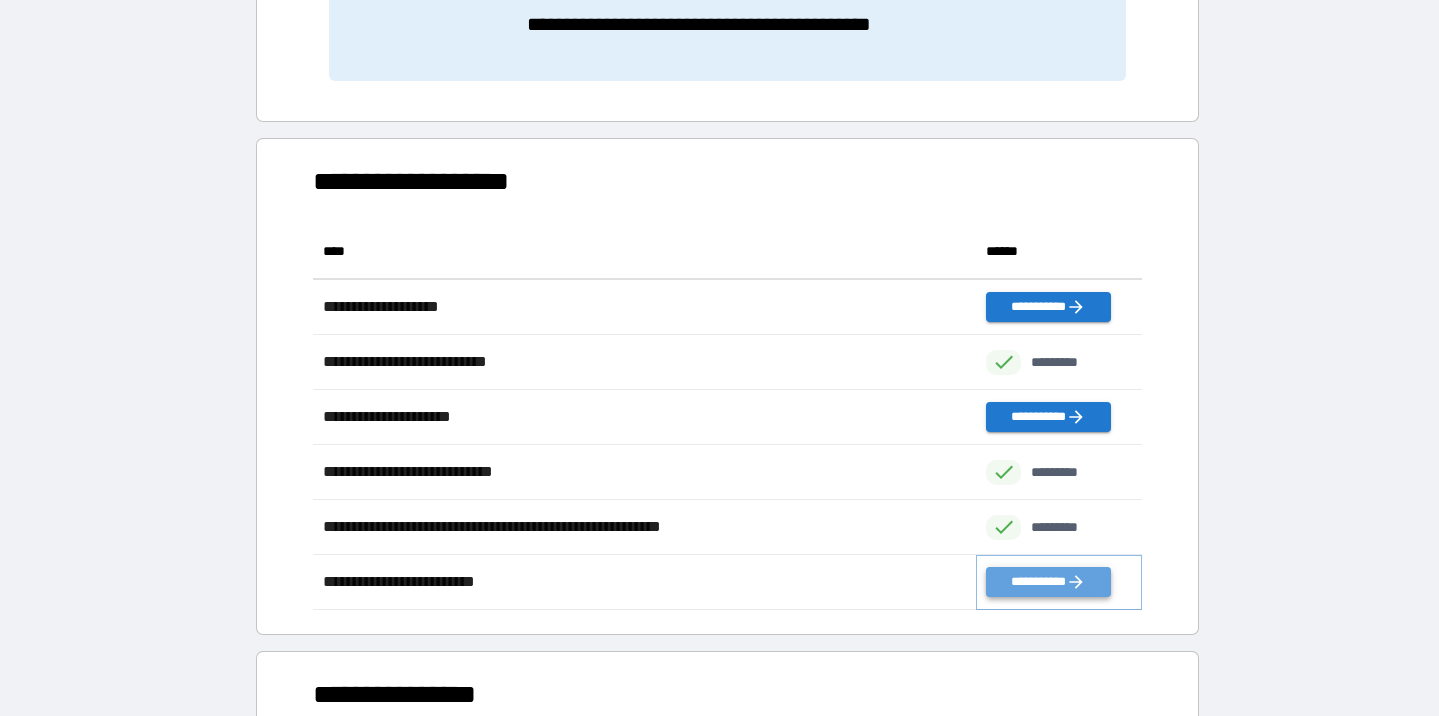 click on "**********" at bounding box center (1048, 582) 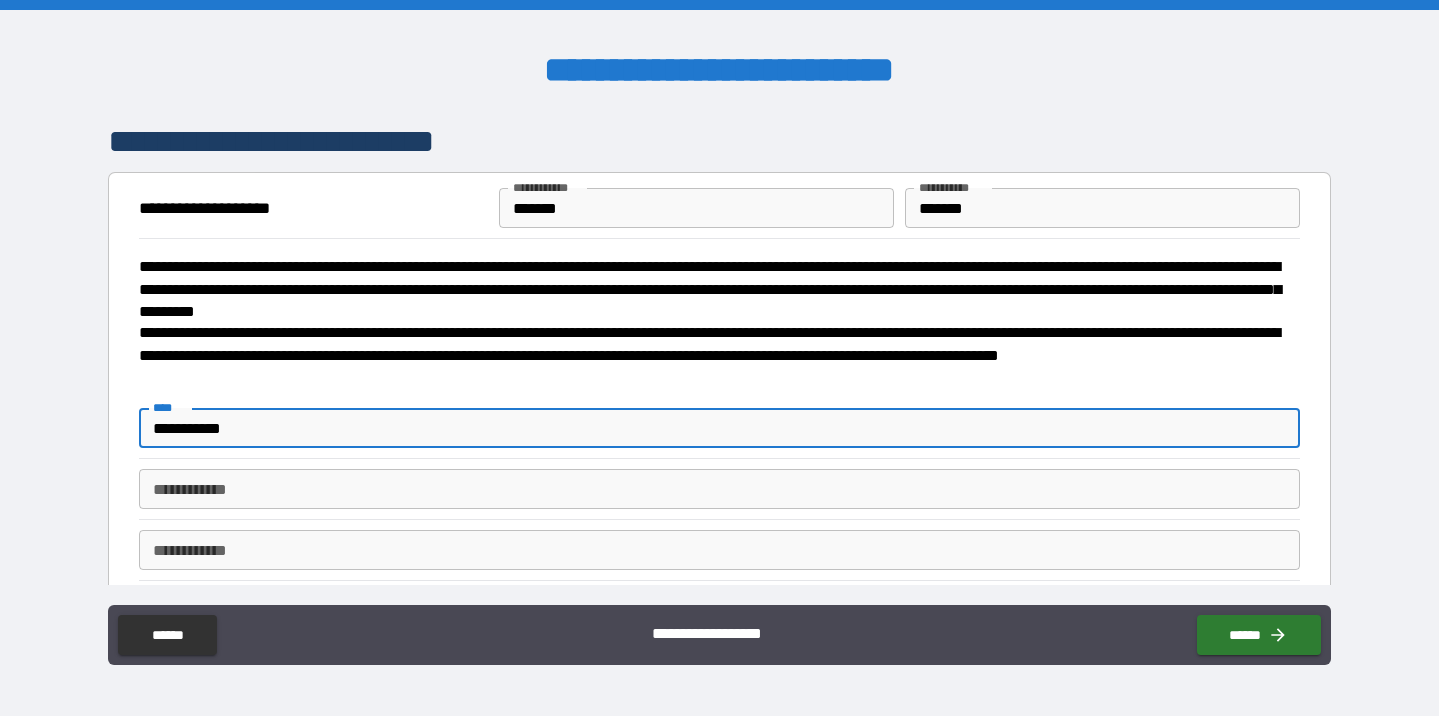 type on "**********" 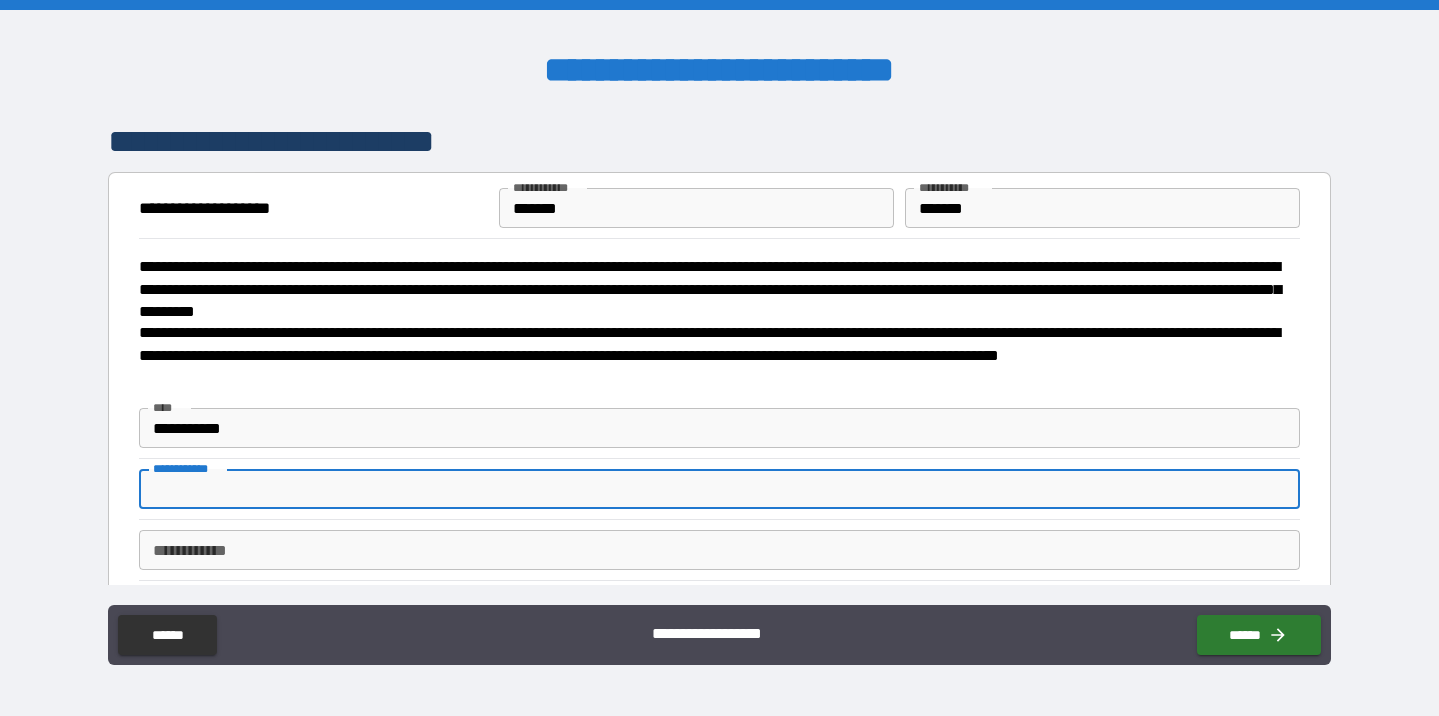 click on "**********" at bounding box center (719, 489) 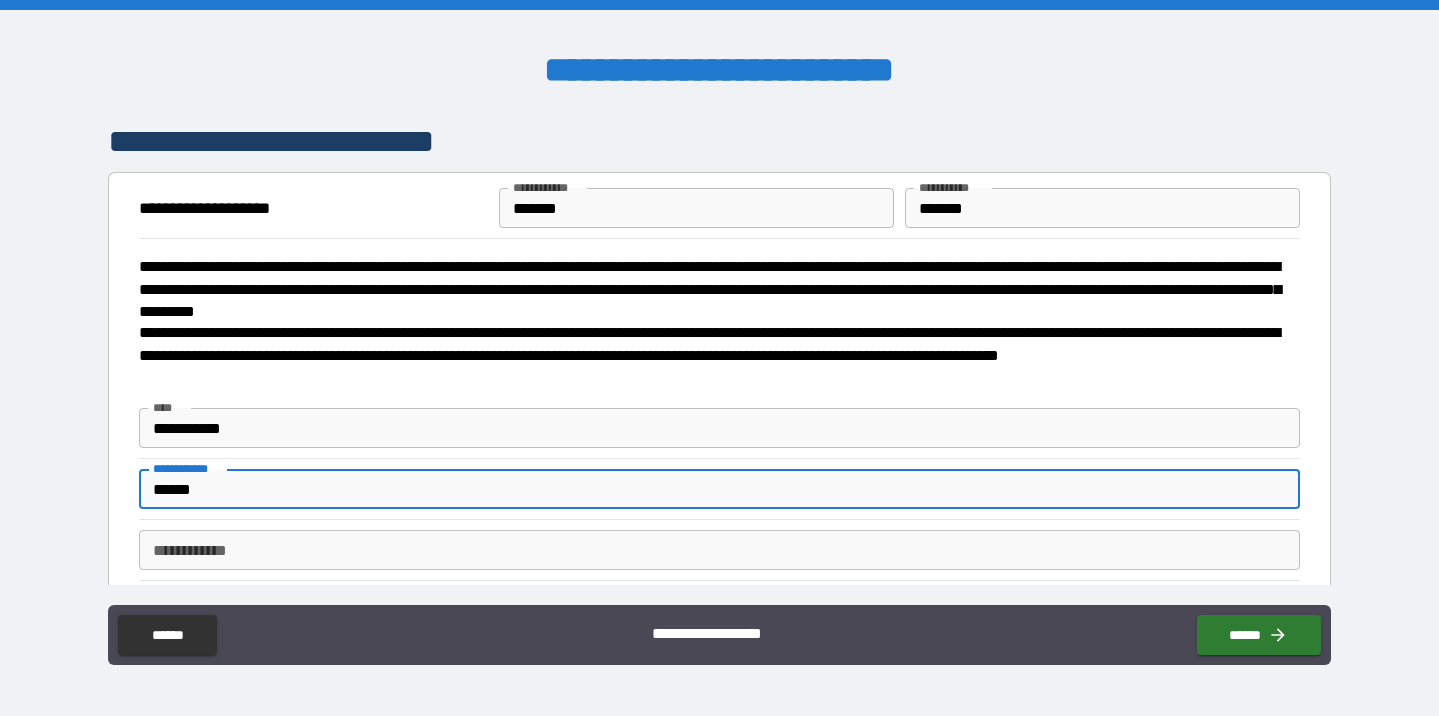 type on "******" 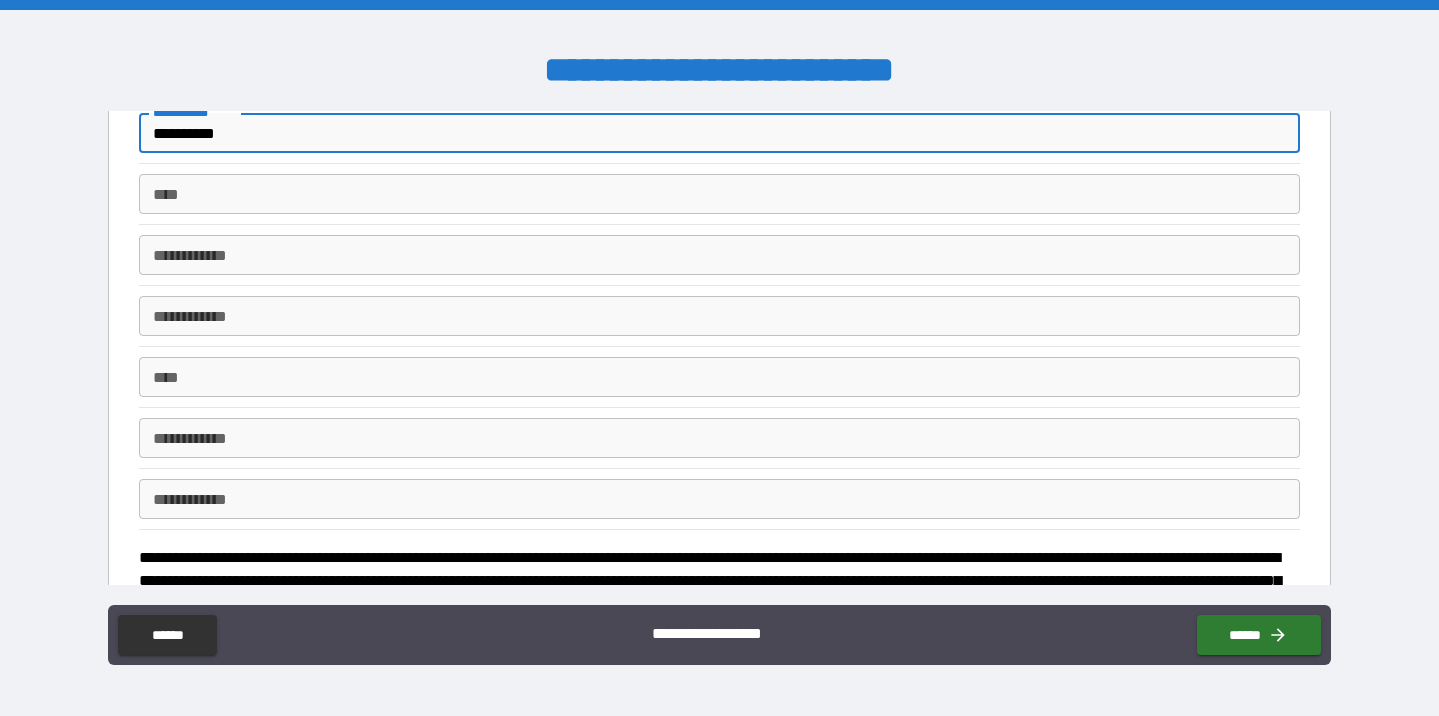 scroll, scrollTop: 418, scrollLeft: 0, axis: vertical 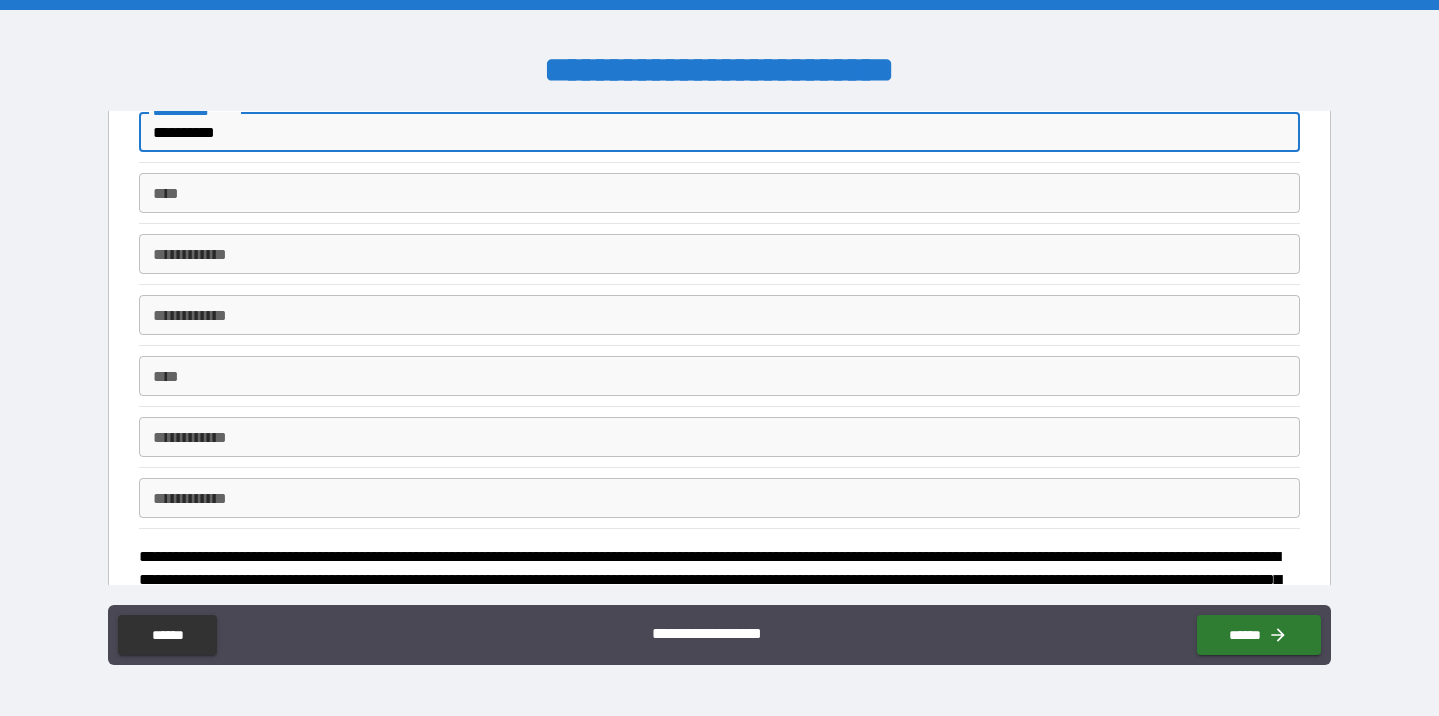 type on "**********" 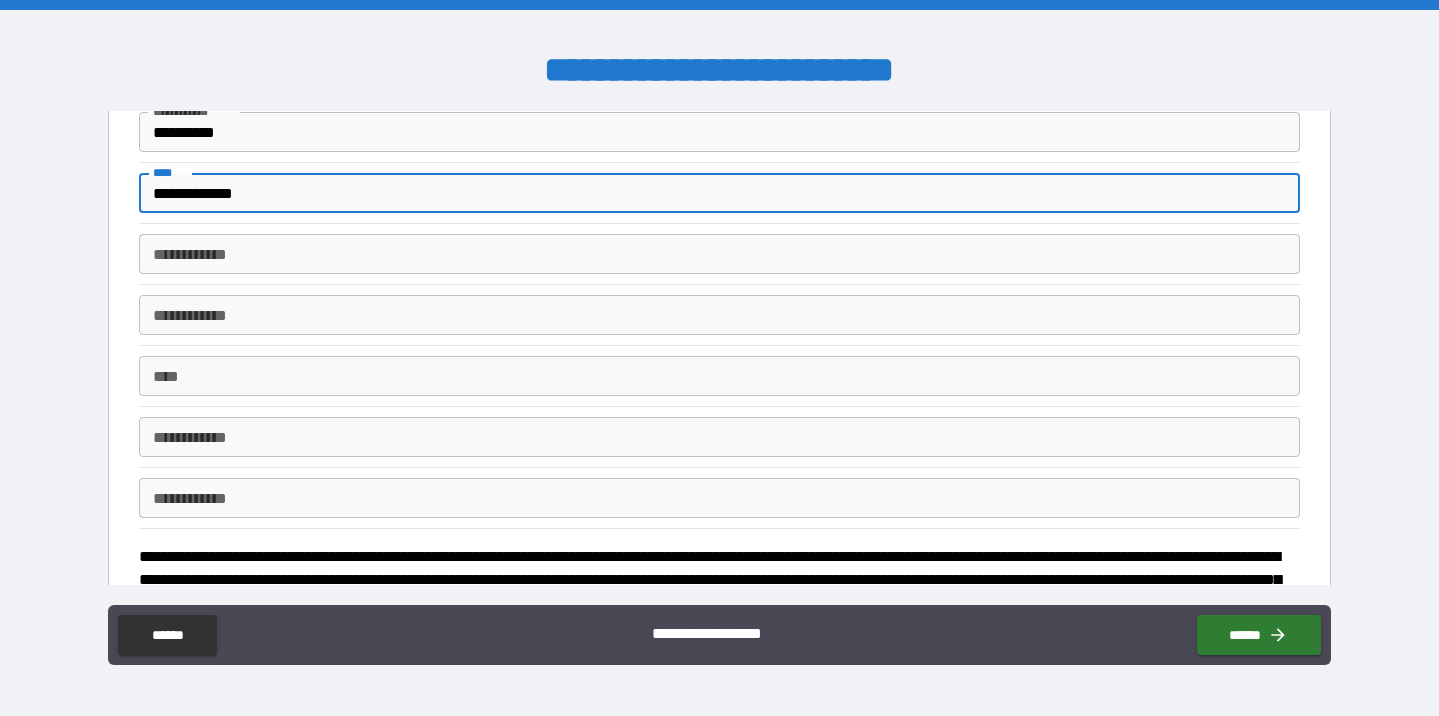 type on "**********" 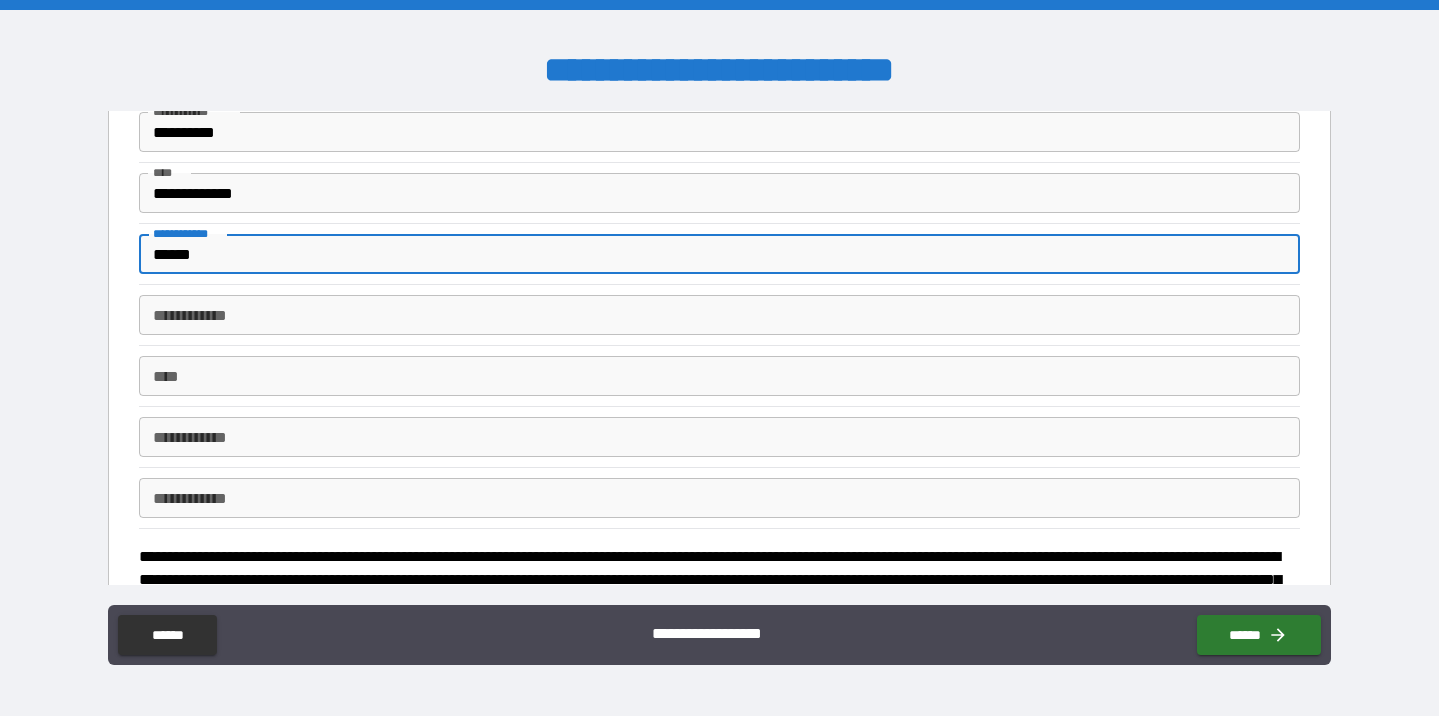 type on "******" 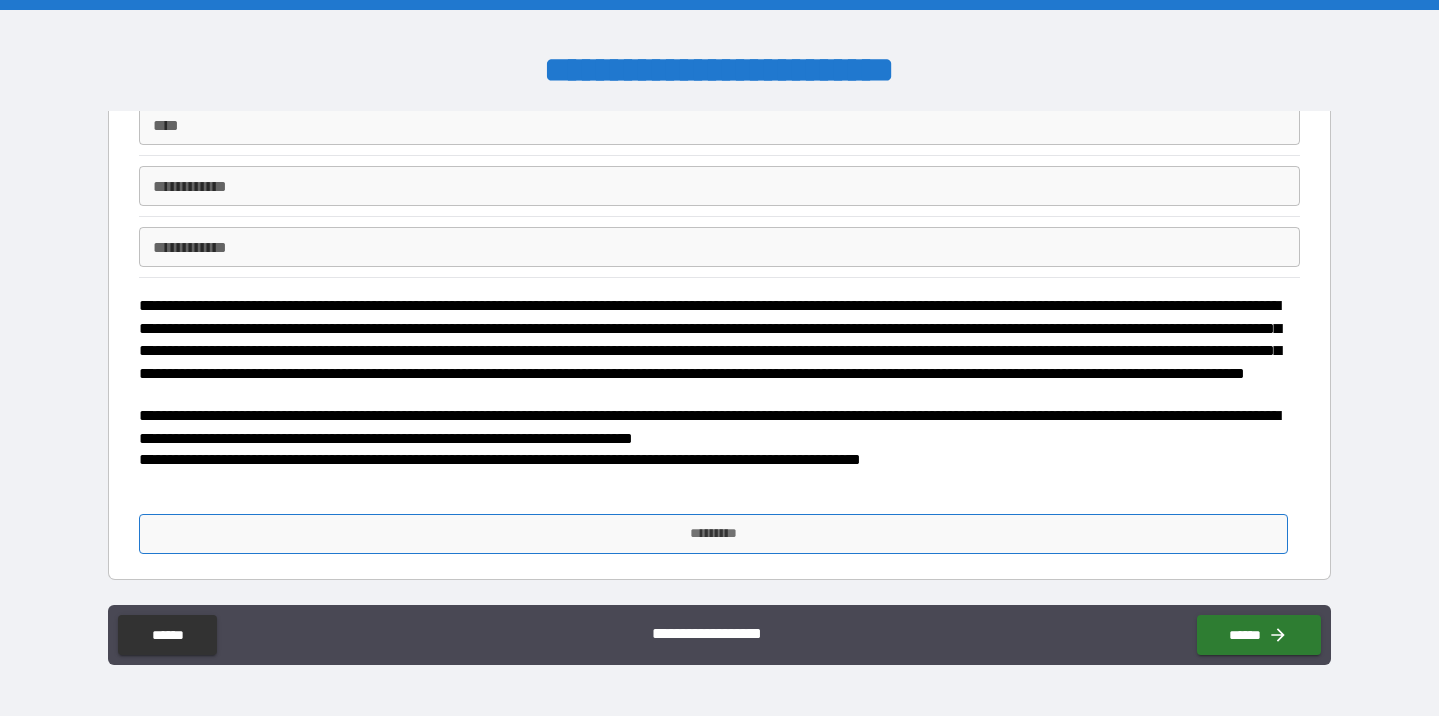 scroll, scrollTop: 668, scrollLeft: 0, axis: vertical 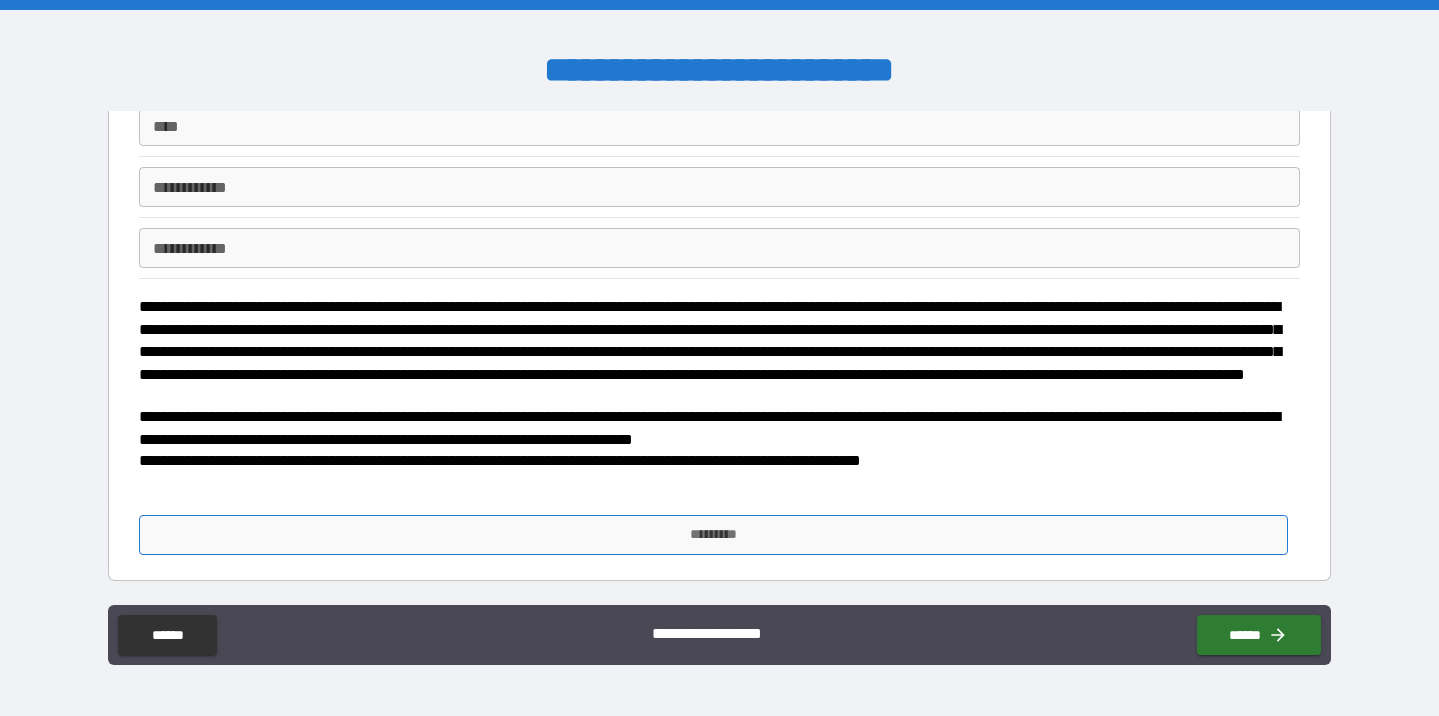 type on "**********" 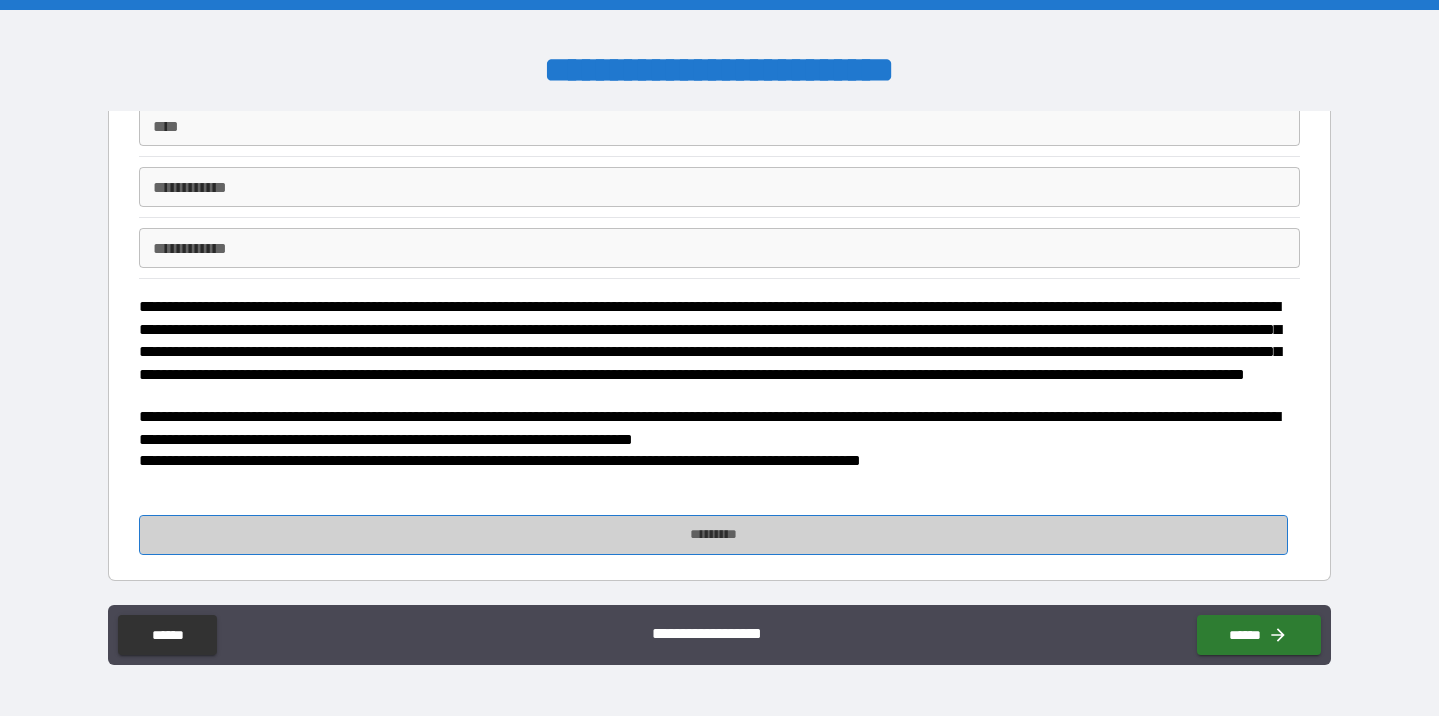 click on "*********" at bounding box center [713, 535] 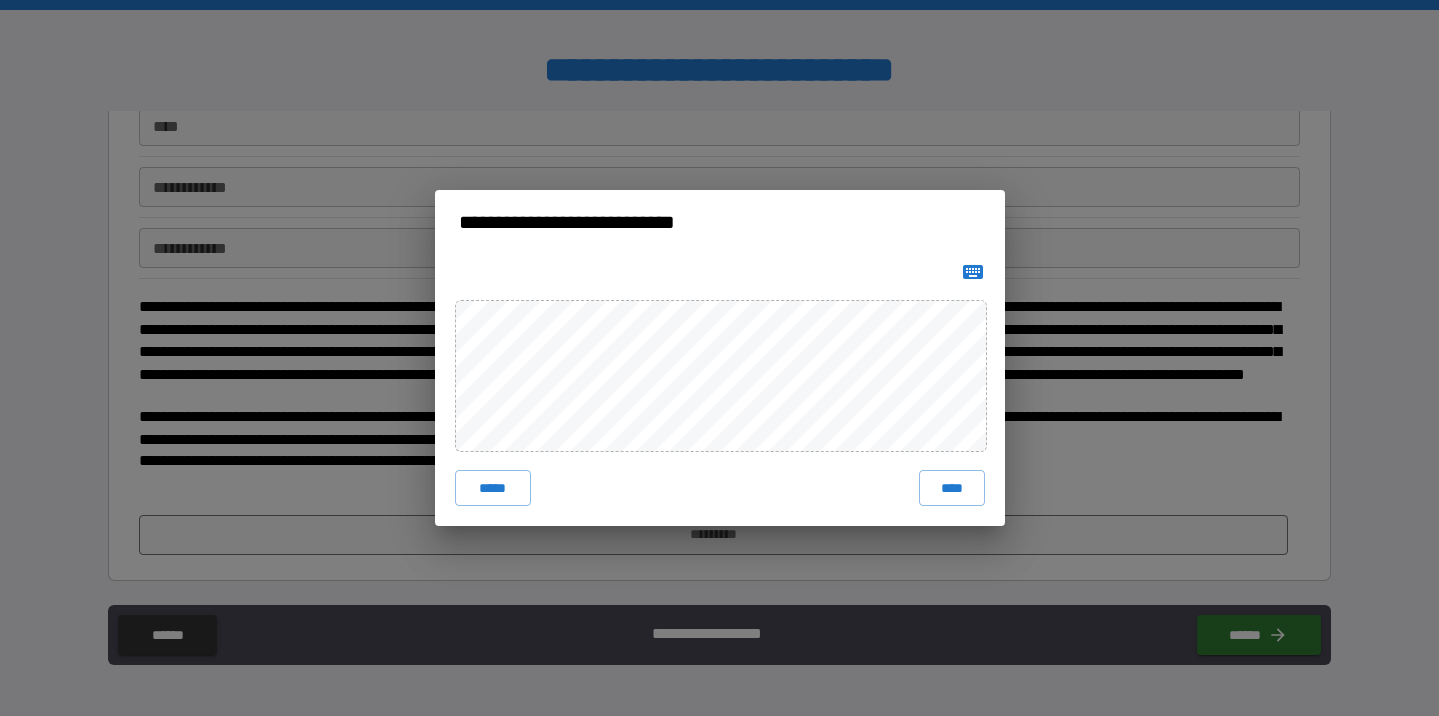 click on "***** ****" at bounding box center [720, 390] 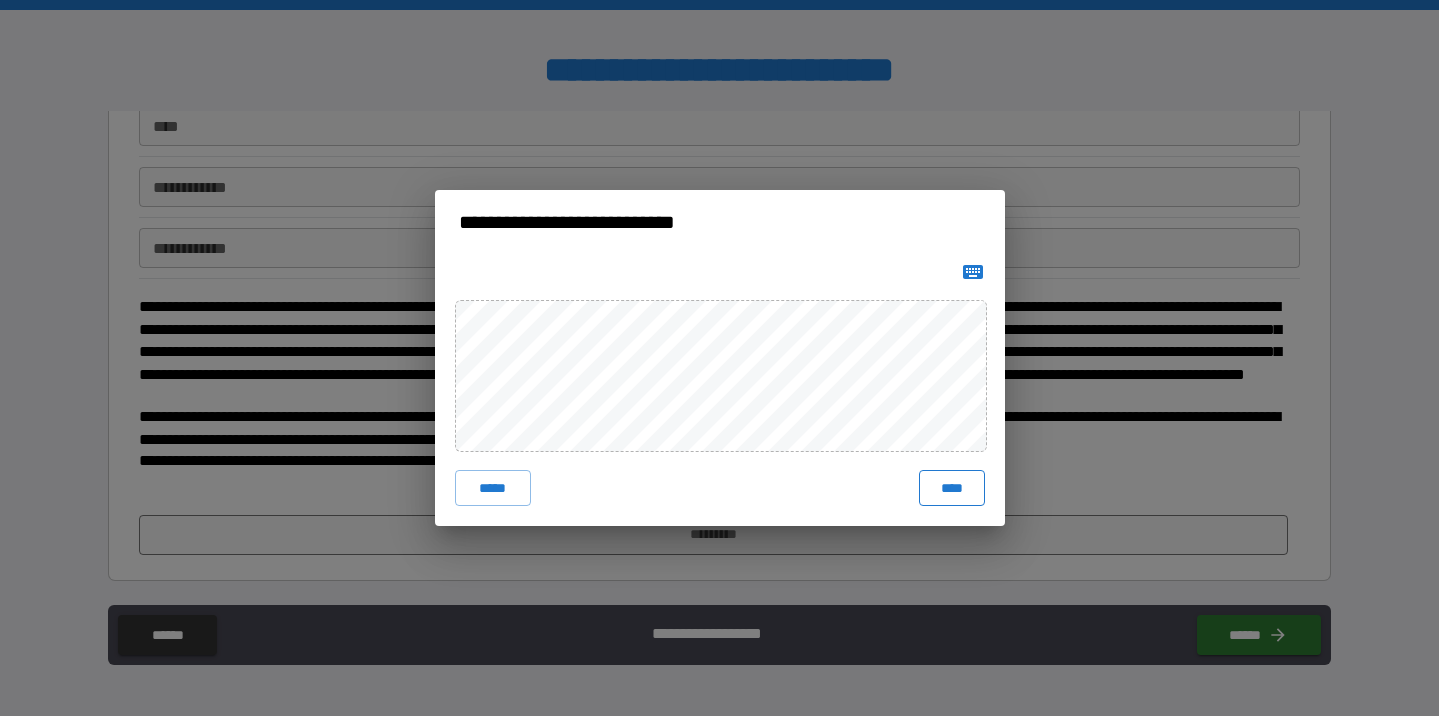 click on "****" at bounding box center [952, 488] 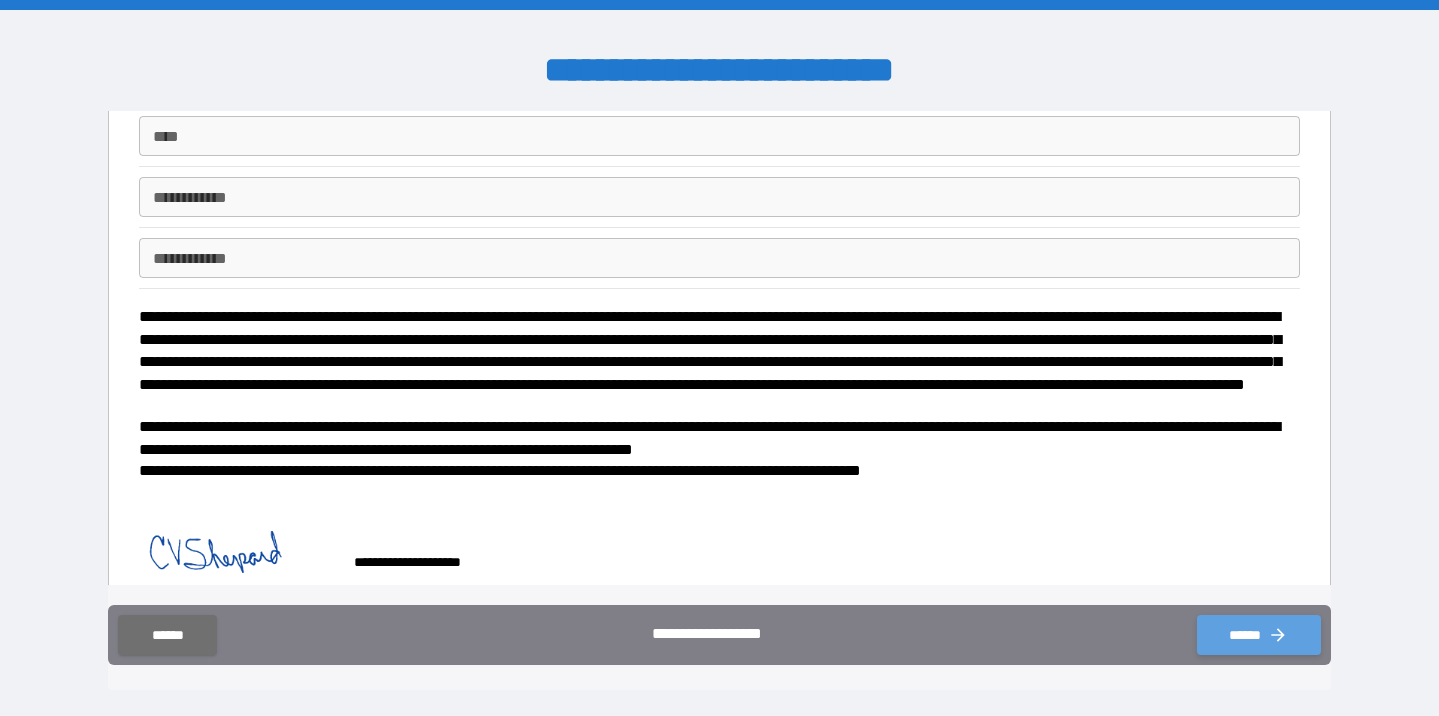 click on "******" at bounding box center (1259, 635) 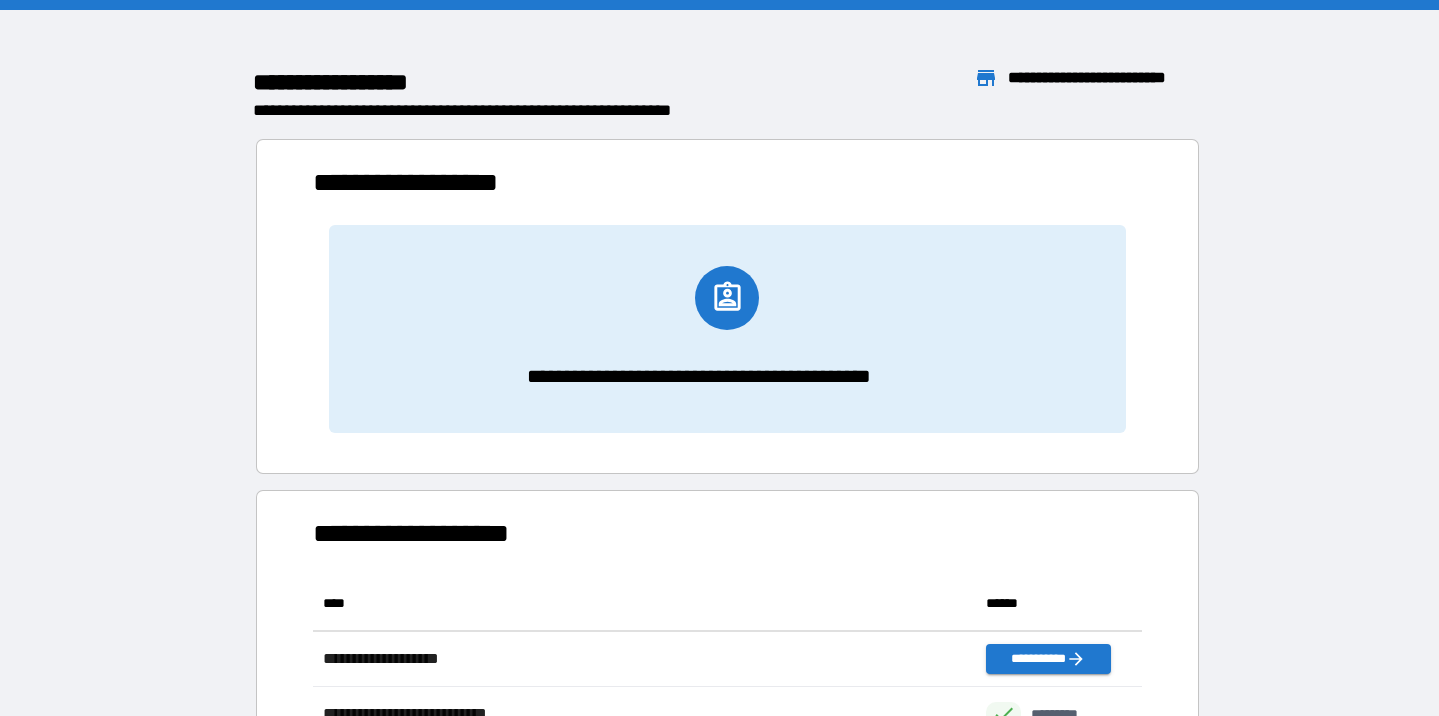 scroll, scrollTop: 1, scrollLeft: 1, axis: both 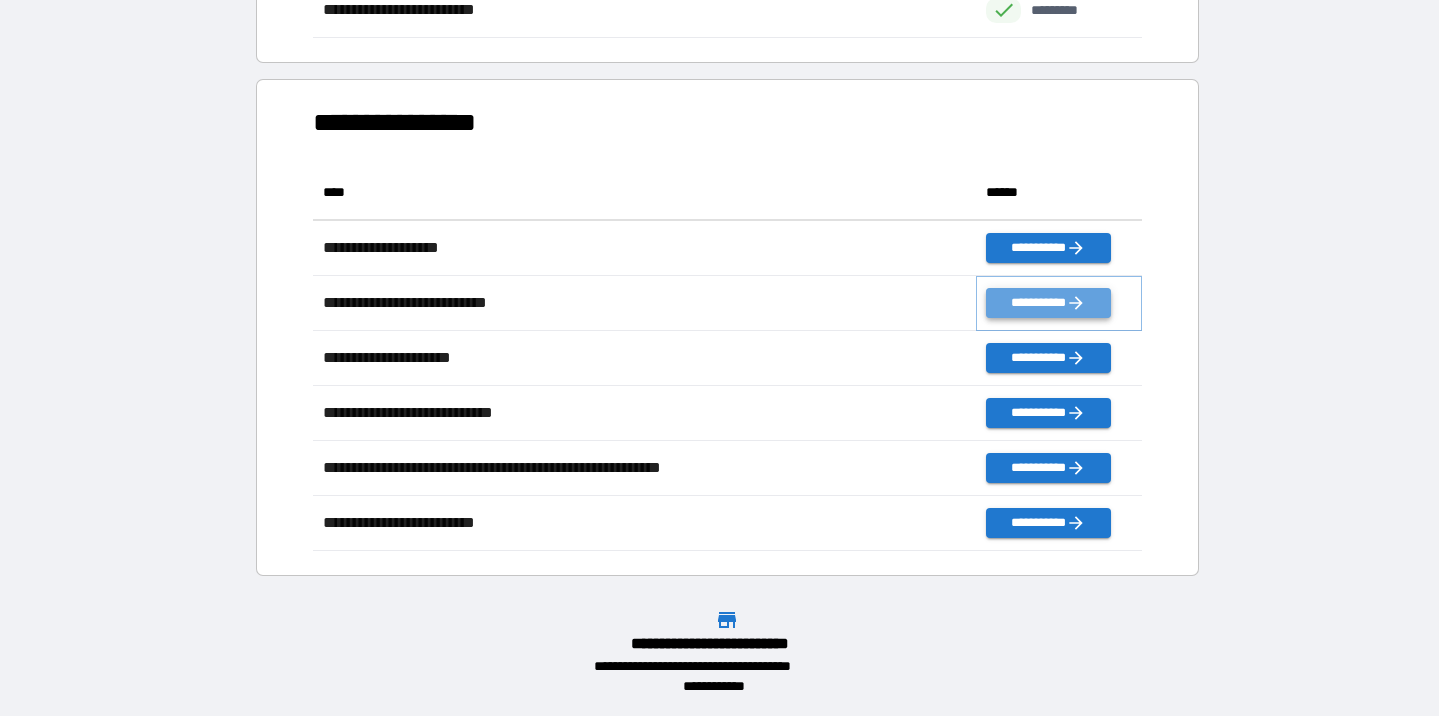 click on "**********" at bounding box center [1048, 303] 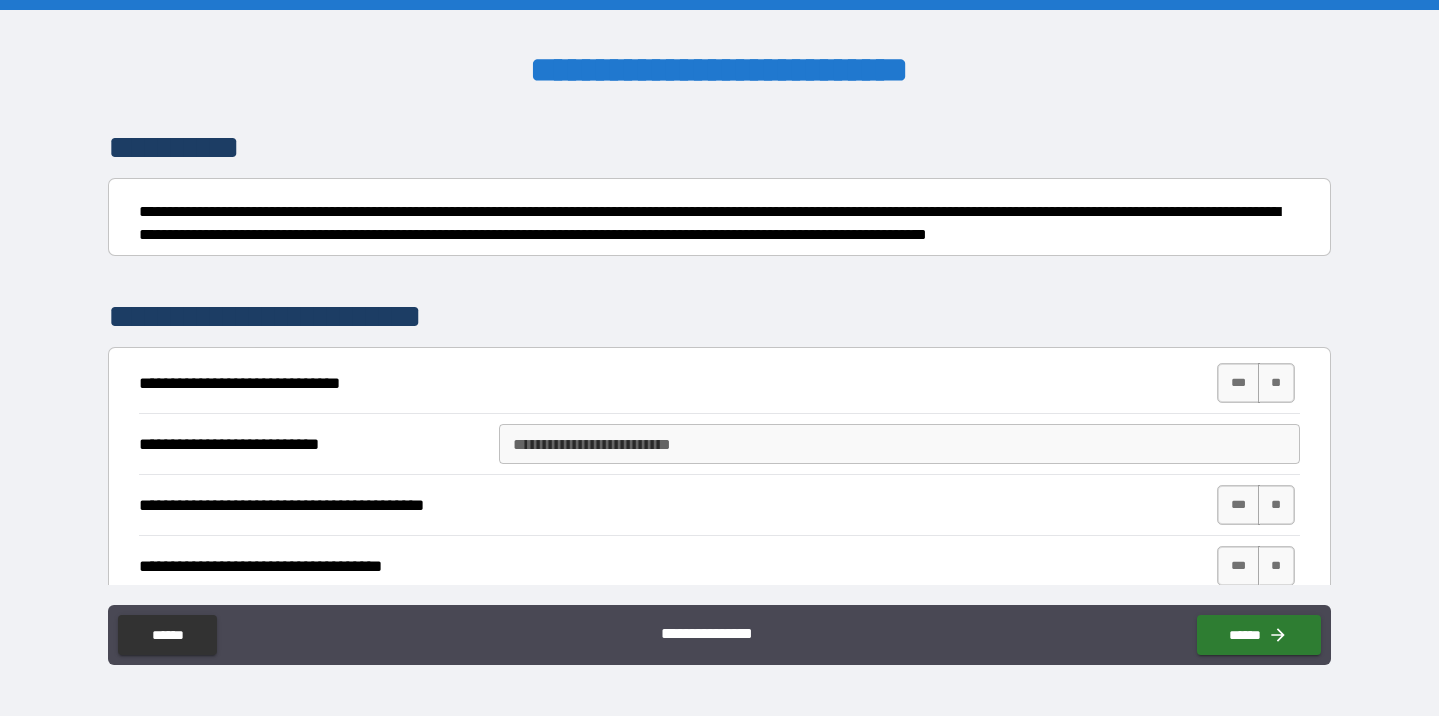 scroll, scrollTop: 152, scrollLeft: 0, axis: vertical 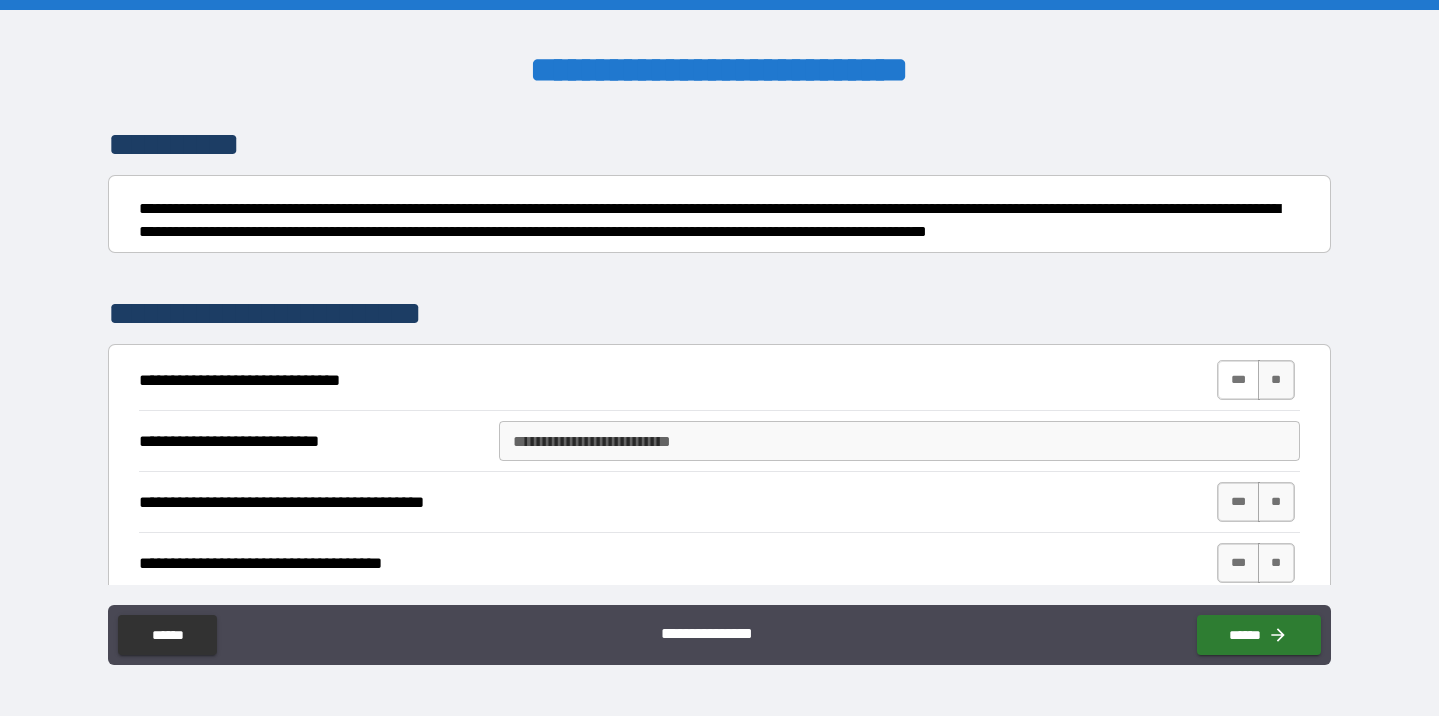 click on "***" at bounding box center (1238, 380) 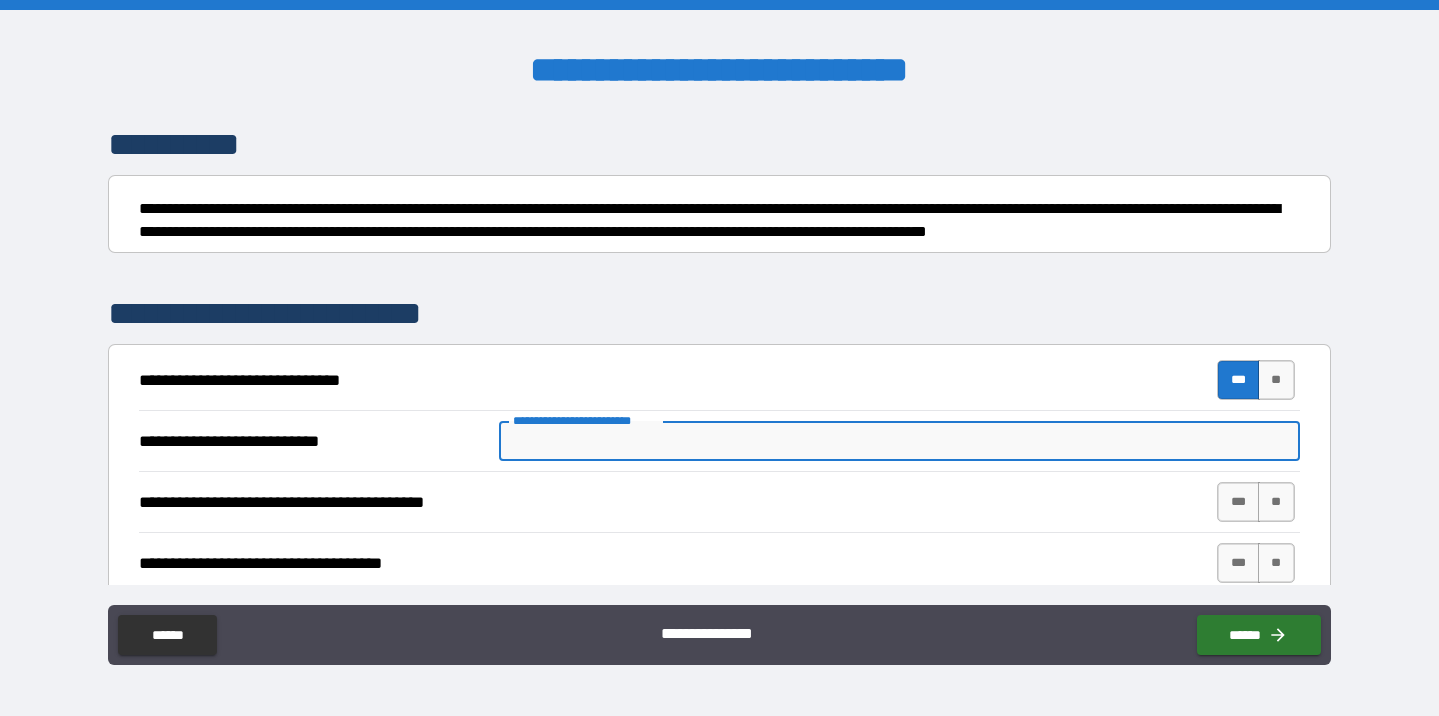 click on "**********" at bounding box center (899, 441) 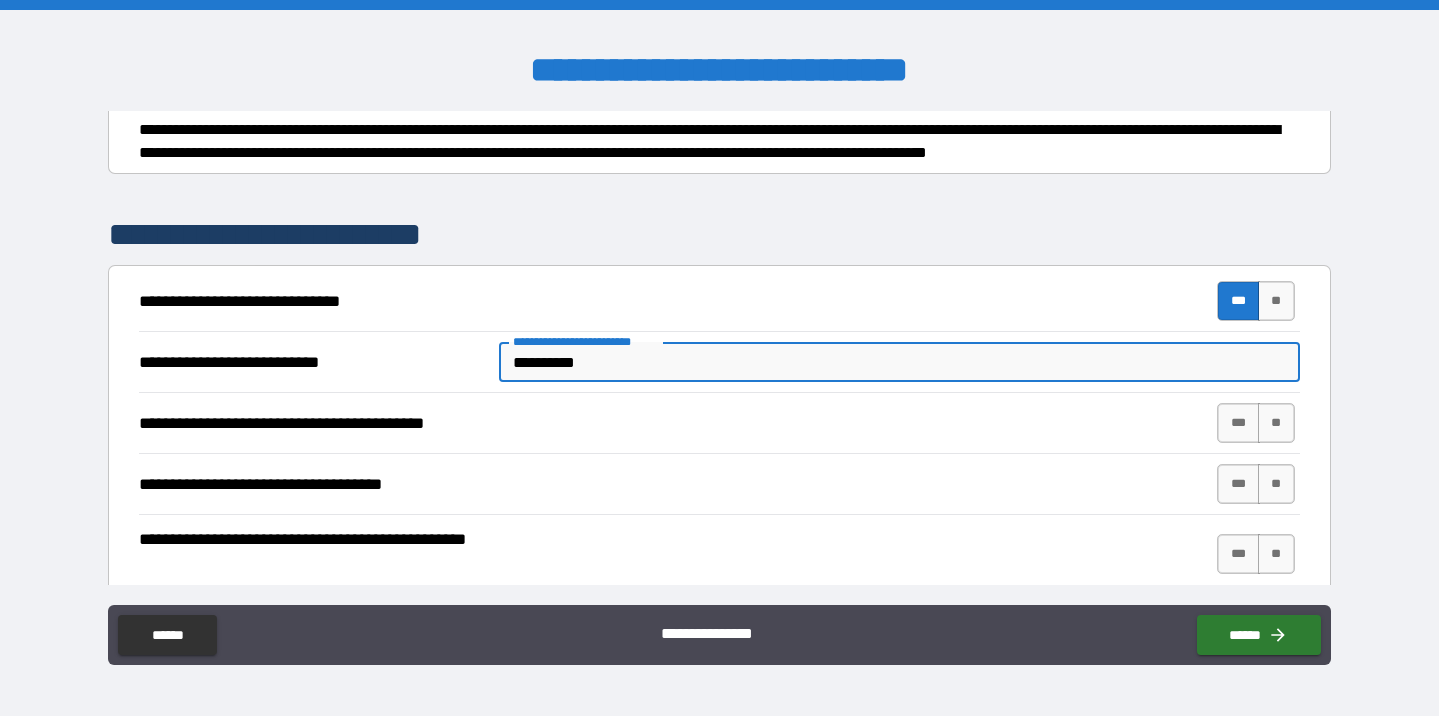 scroll, scrollTop: 261, scrollLeft: 0, axis: vertical 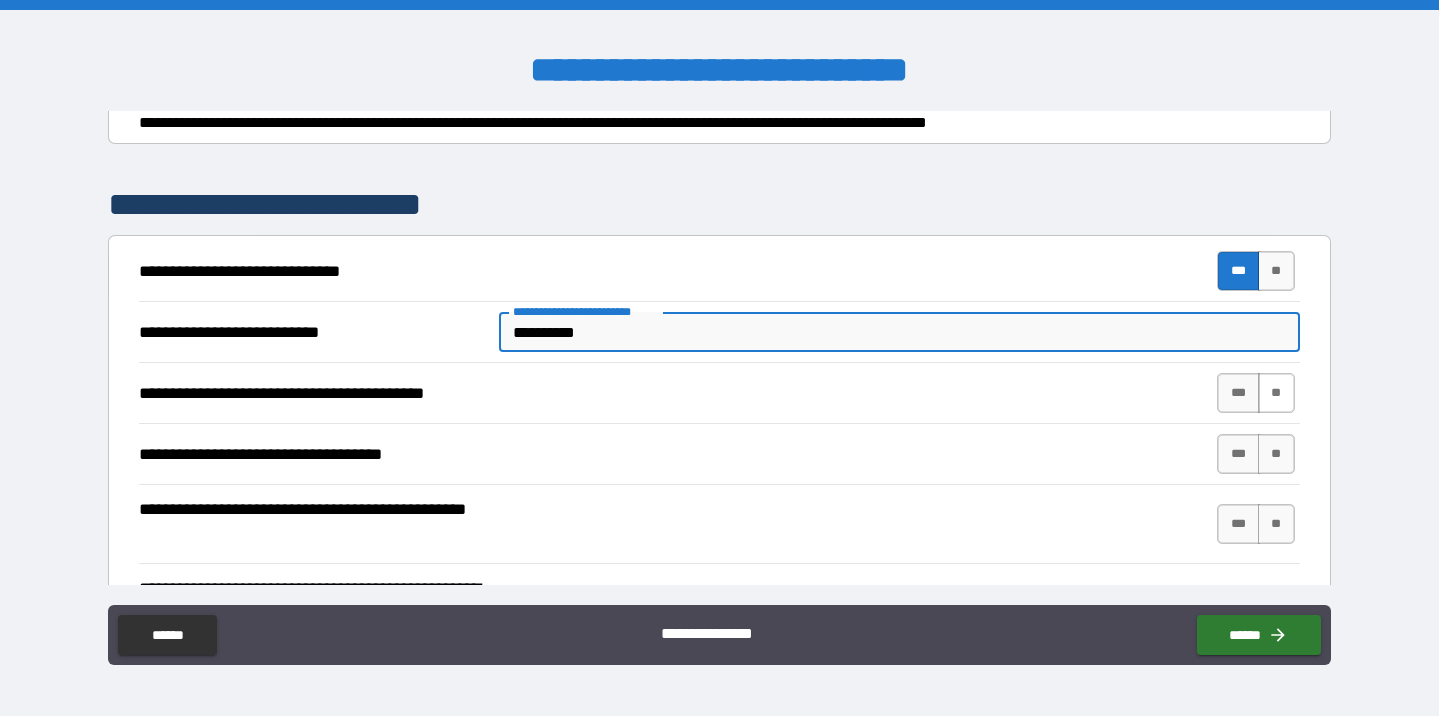 type on "**********" 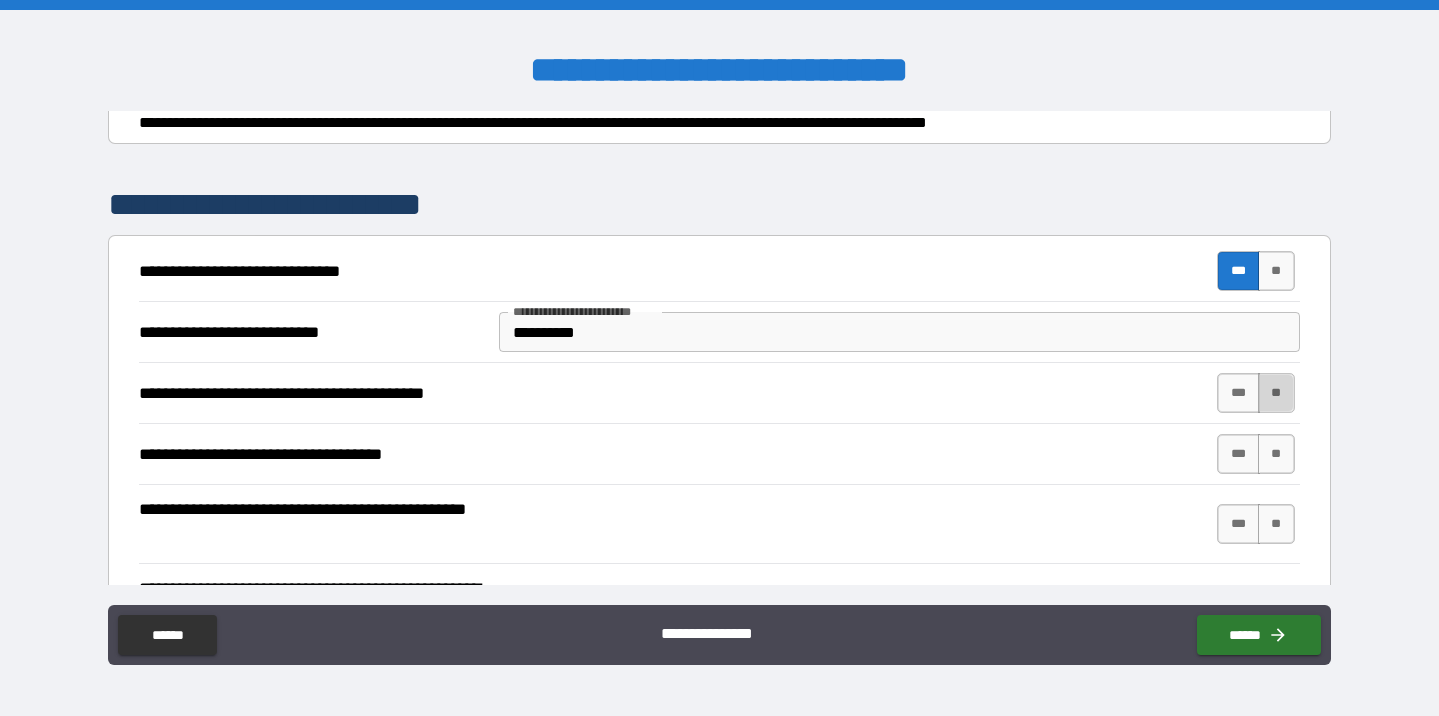 click on "**" at bounding box center [1276, 393] 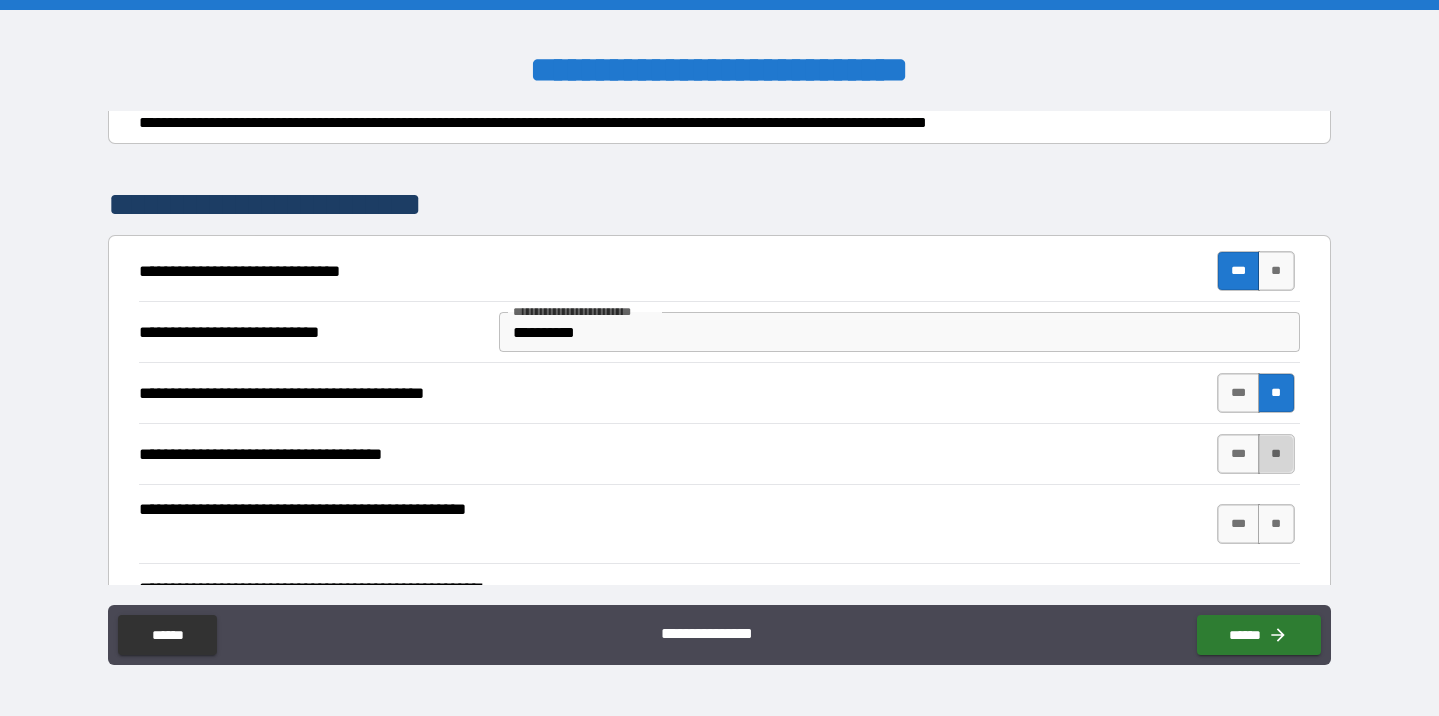 click on "**" at bounding box center (1276, 454) 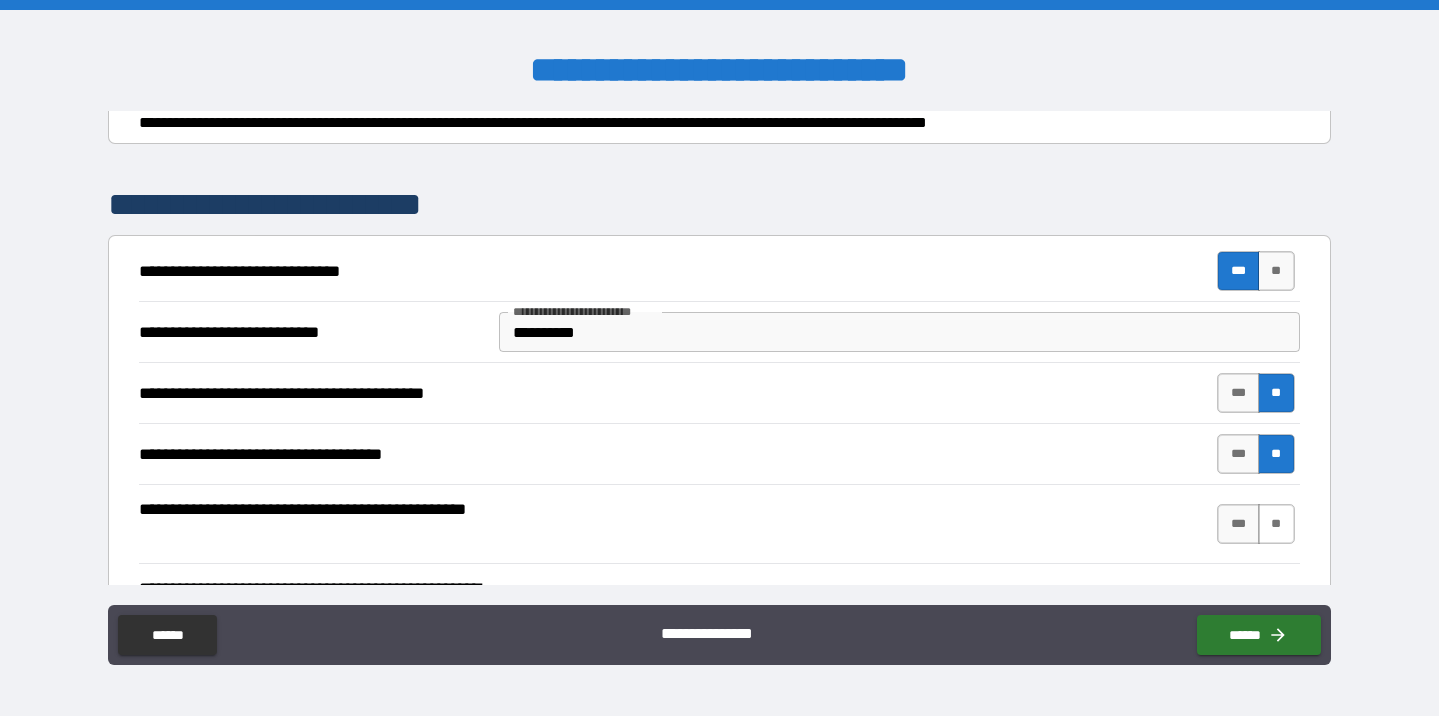 click on "**" at bounding box center (1276, 524) 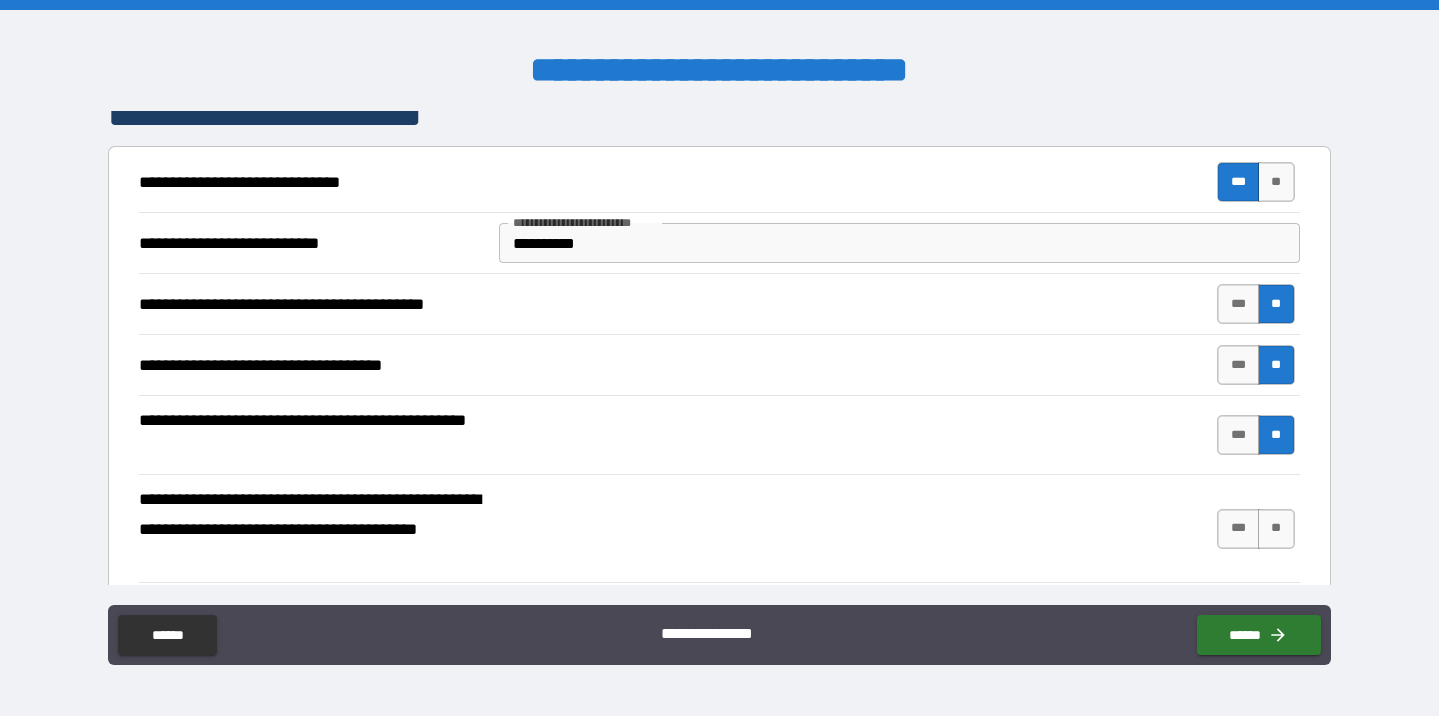scroll, scrollTop: 475, scrollLeft: 0, axis: vertical 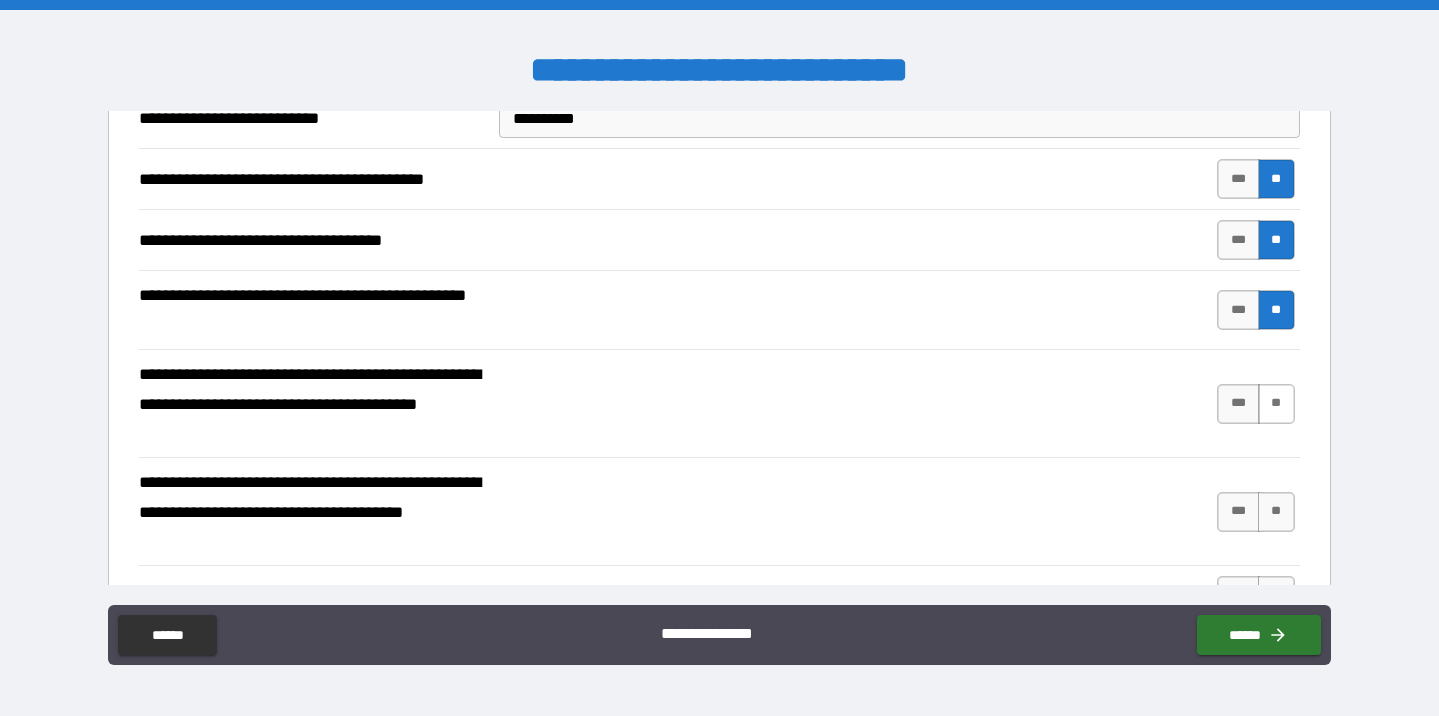 click on "**" at bounding box center (1276, 404) 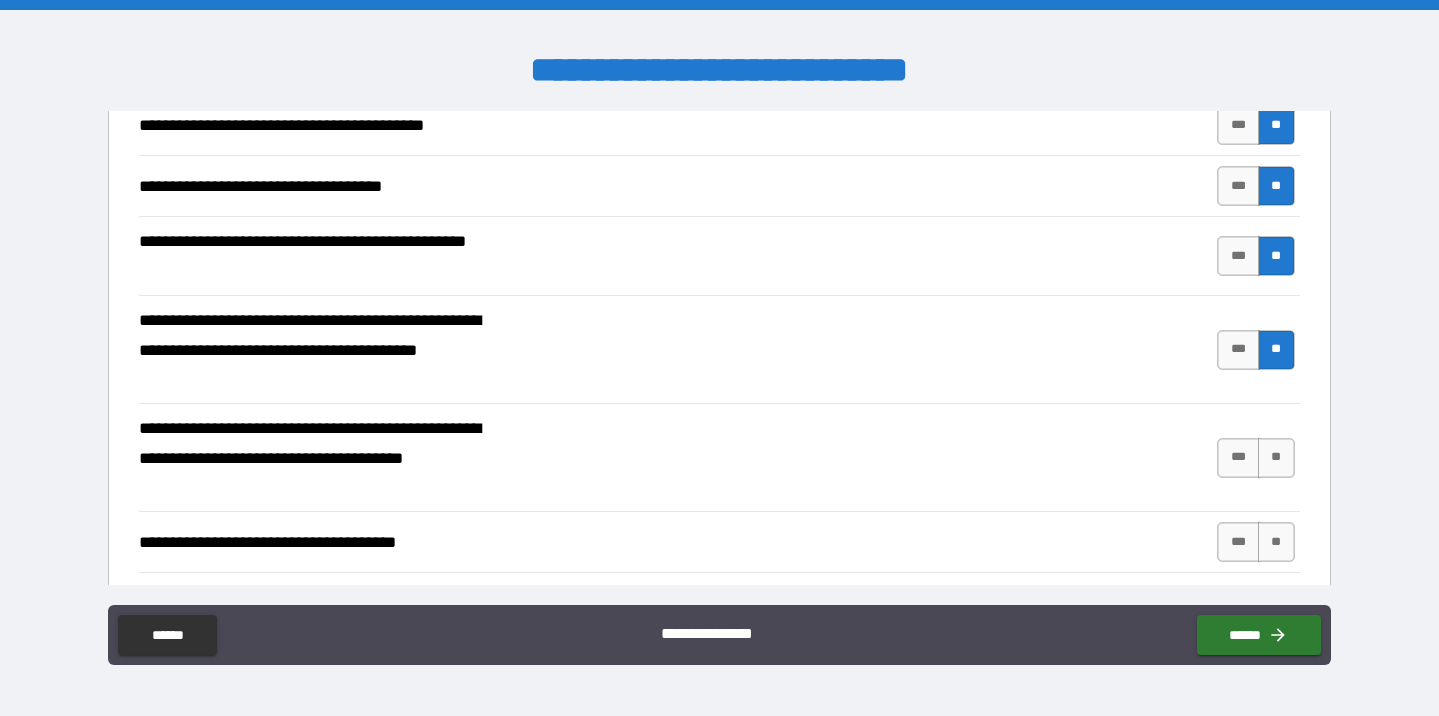 scroll, scrollTop: 545, scrollLeft: 0, axis: vertical 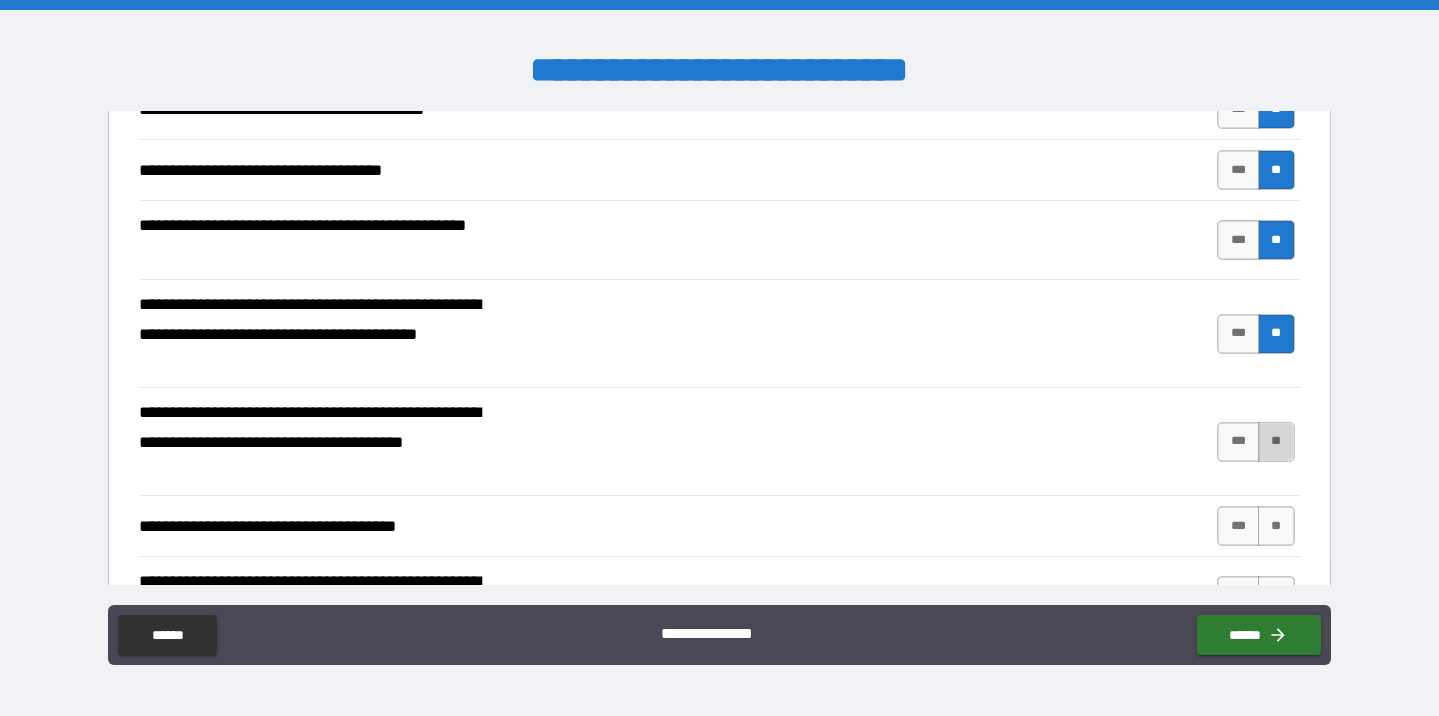 click on "**" at bounding box center [1276, 442] 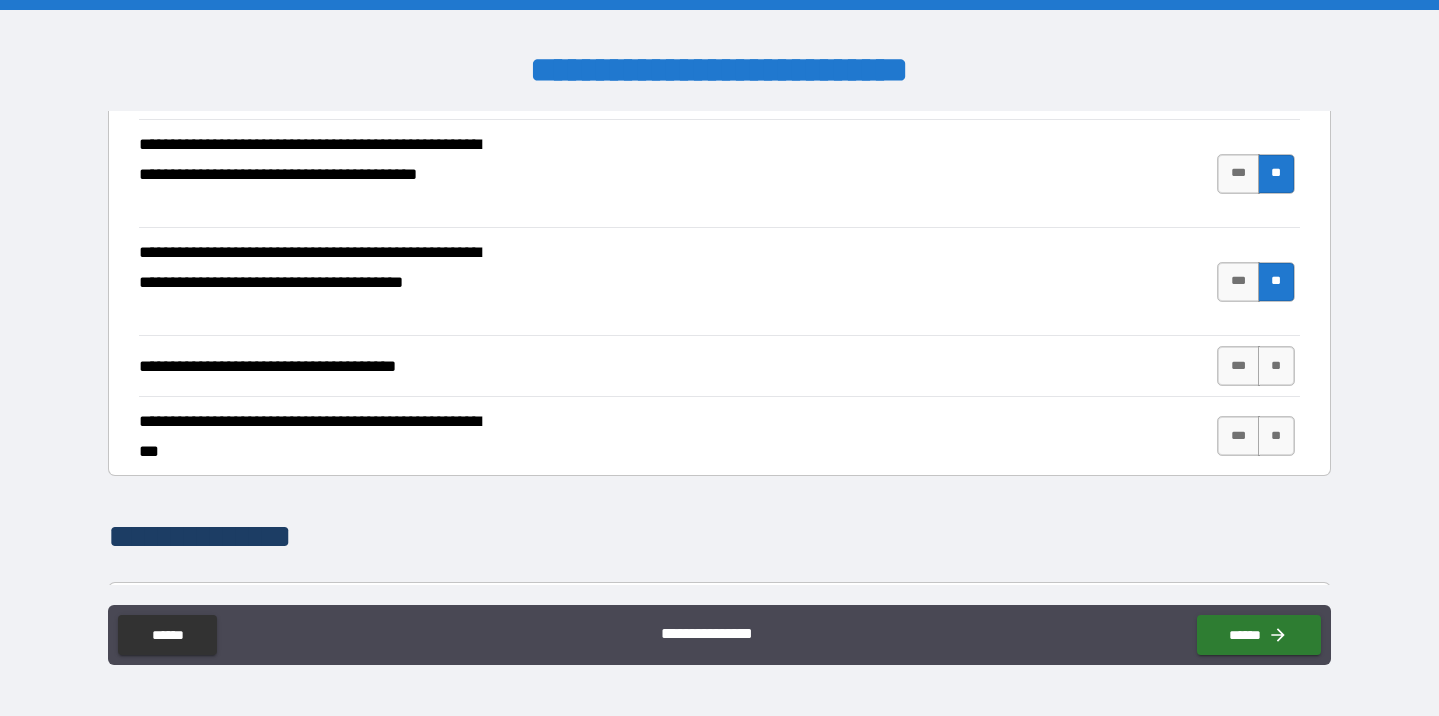 scroll, scrollTop: 707, scrollLeft: 0, axis: vertical 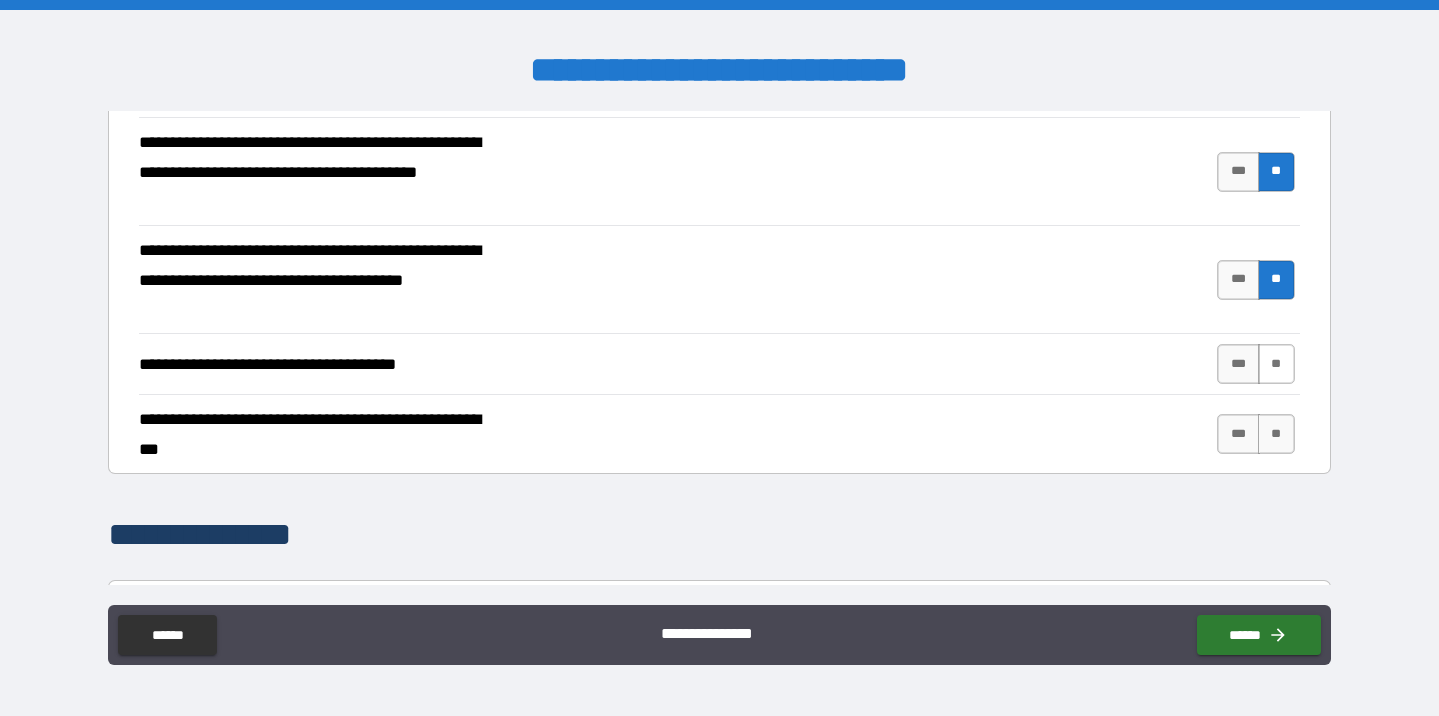 click on "**" at bounding box center [1276, 364] 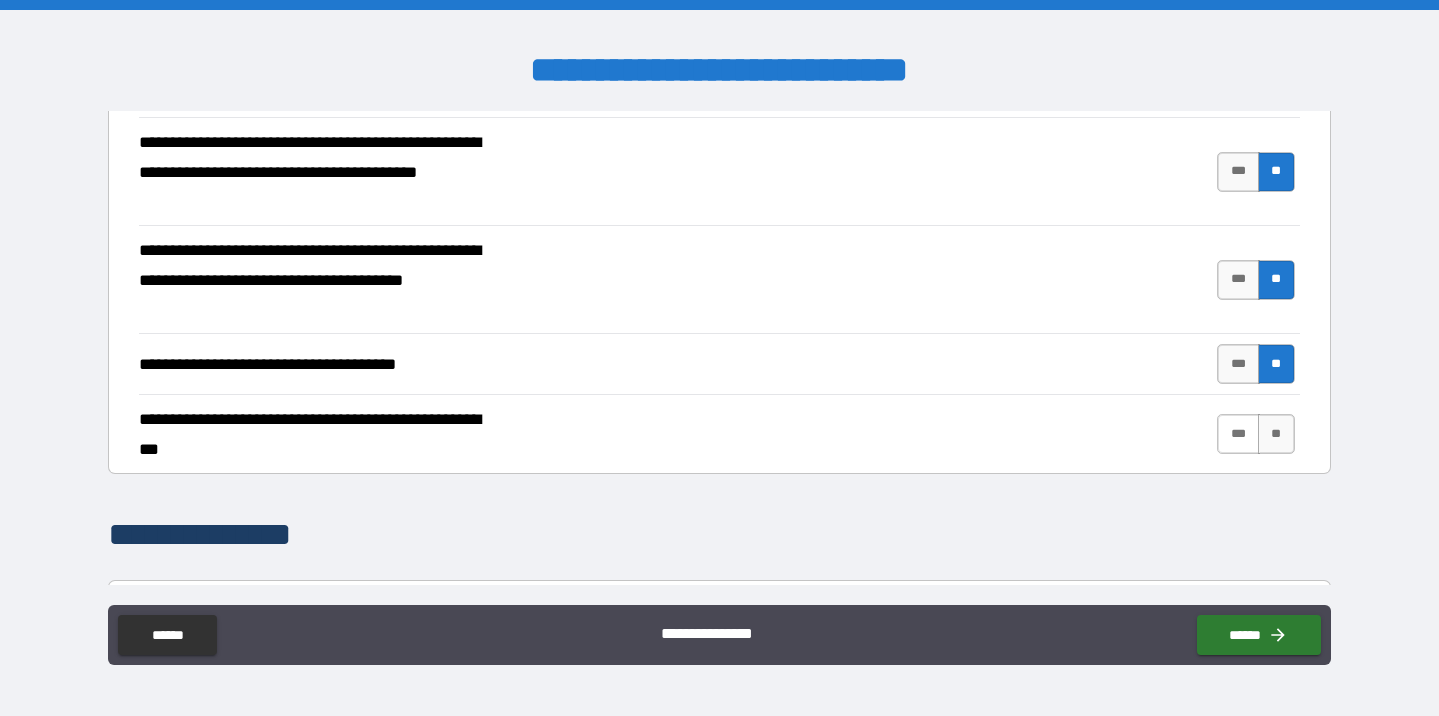 click on "***" at bounding box center (1238, 434) 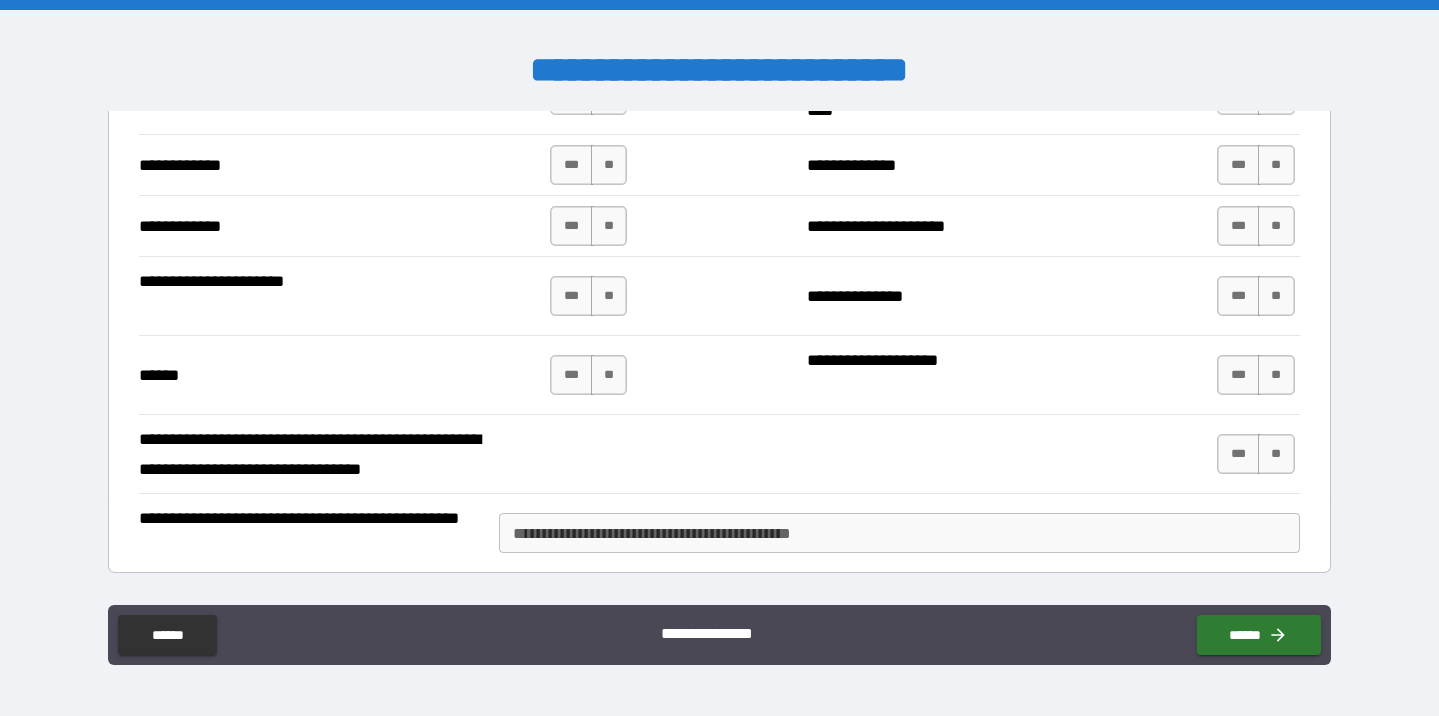 scroll, scrollTop: 2254, scrollLeft: 0, axis: vertical 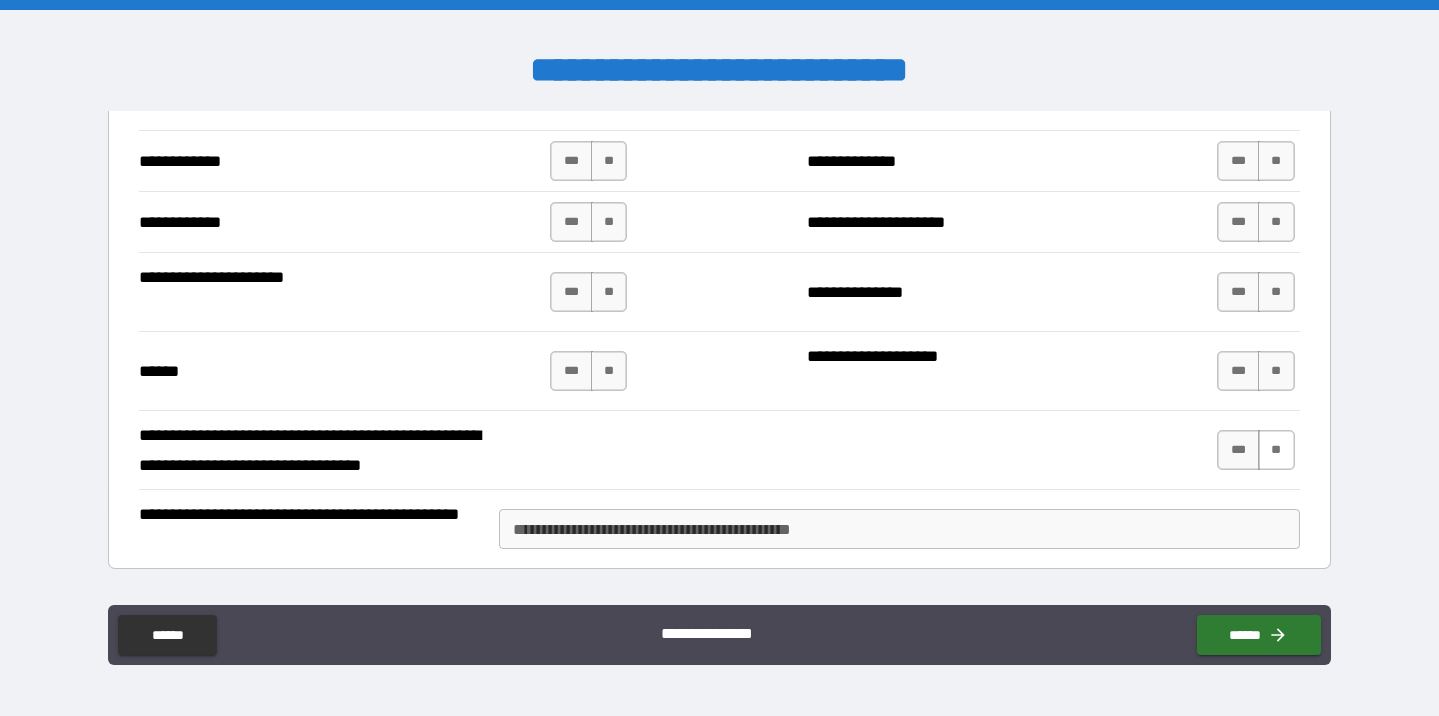 click on "**" at bounding box center [1276, 450] 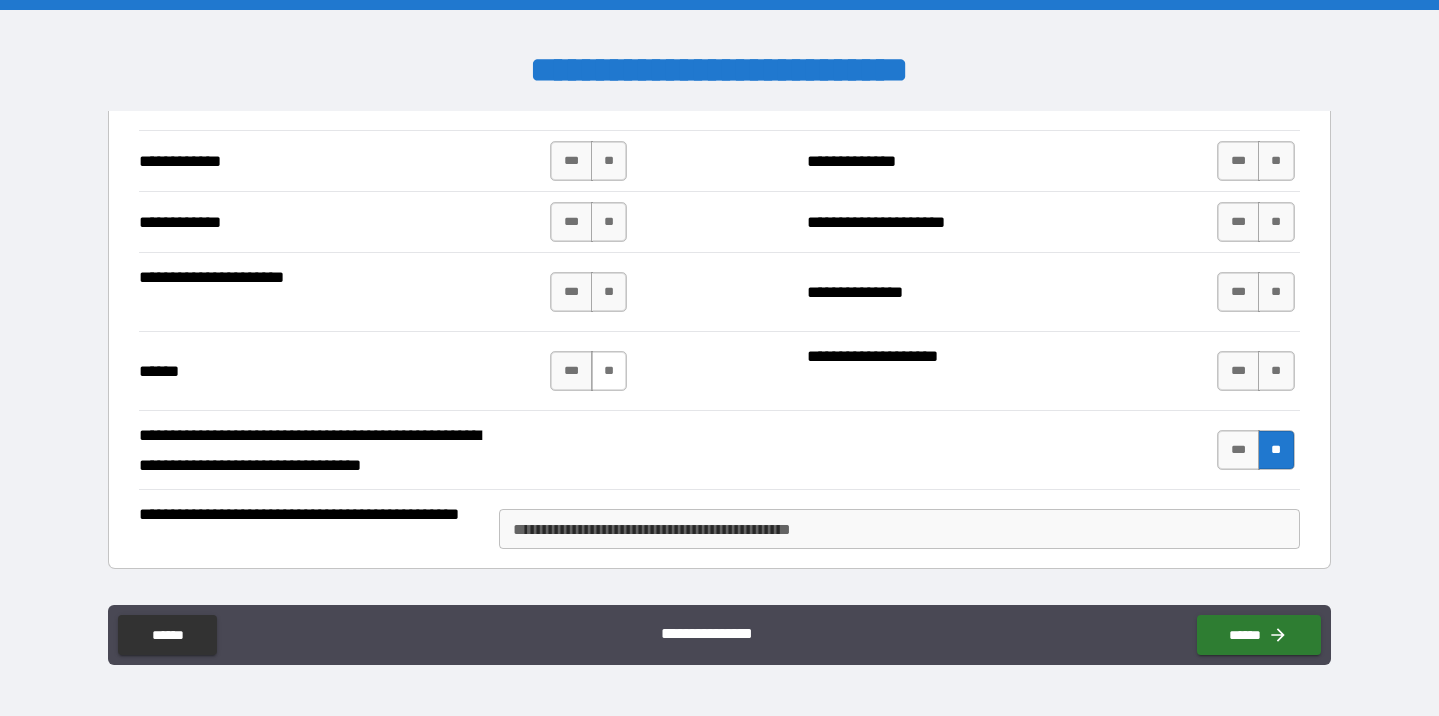 click on "**" at bounding box center (609, 371) 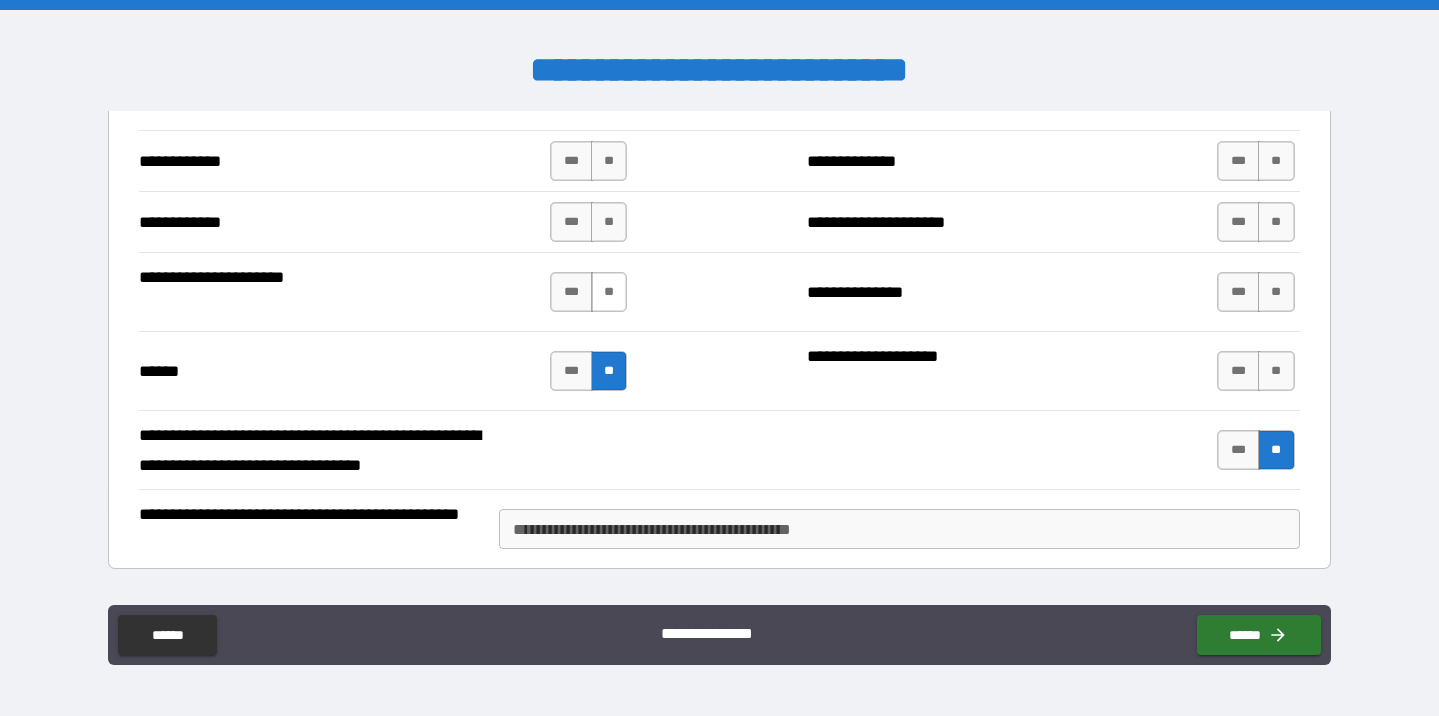 click on "**" at bounding box center [609, 292] 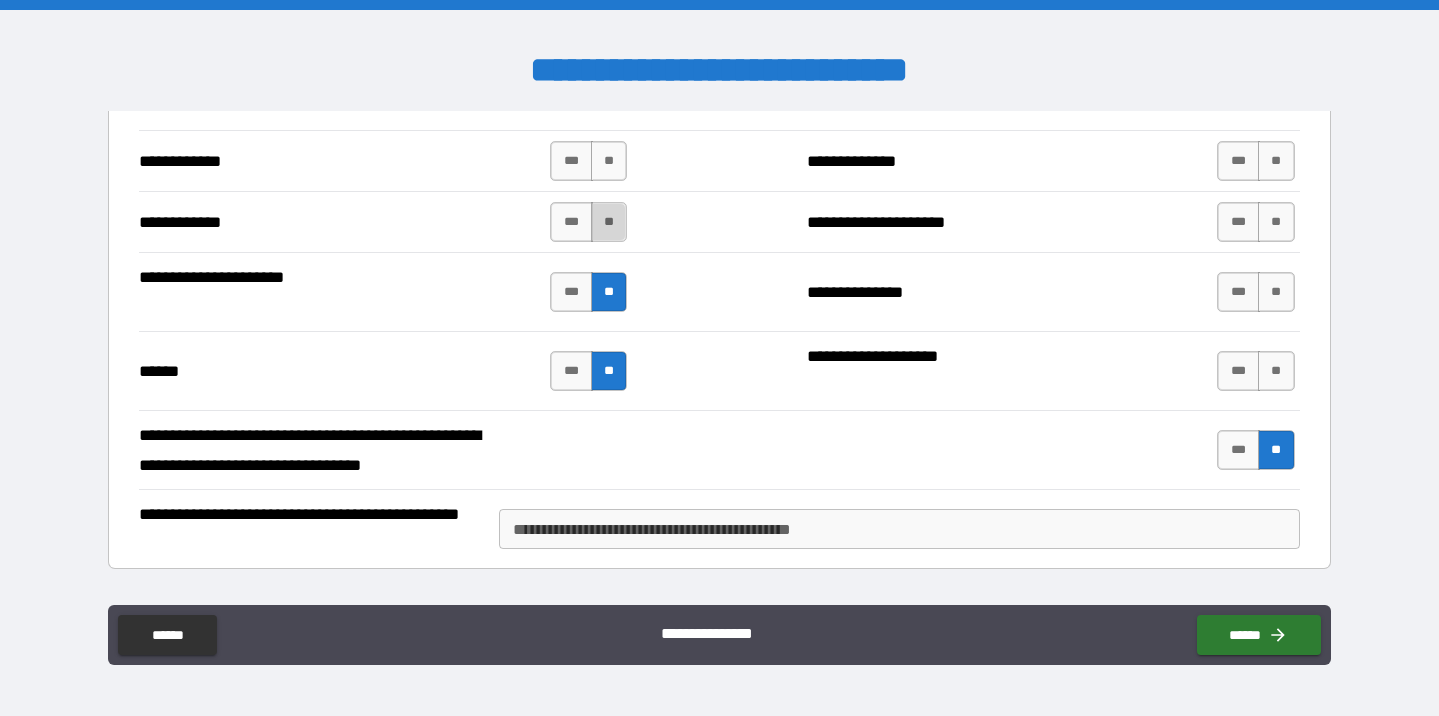 click on "**" at bounding box center (609, 222) 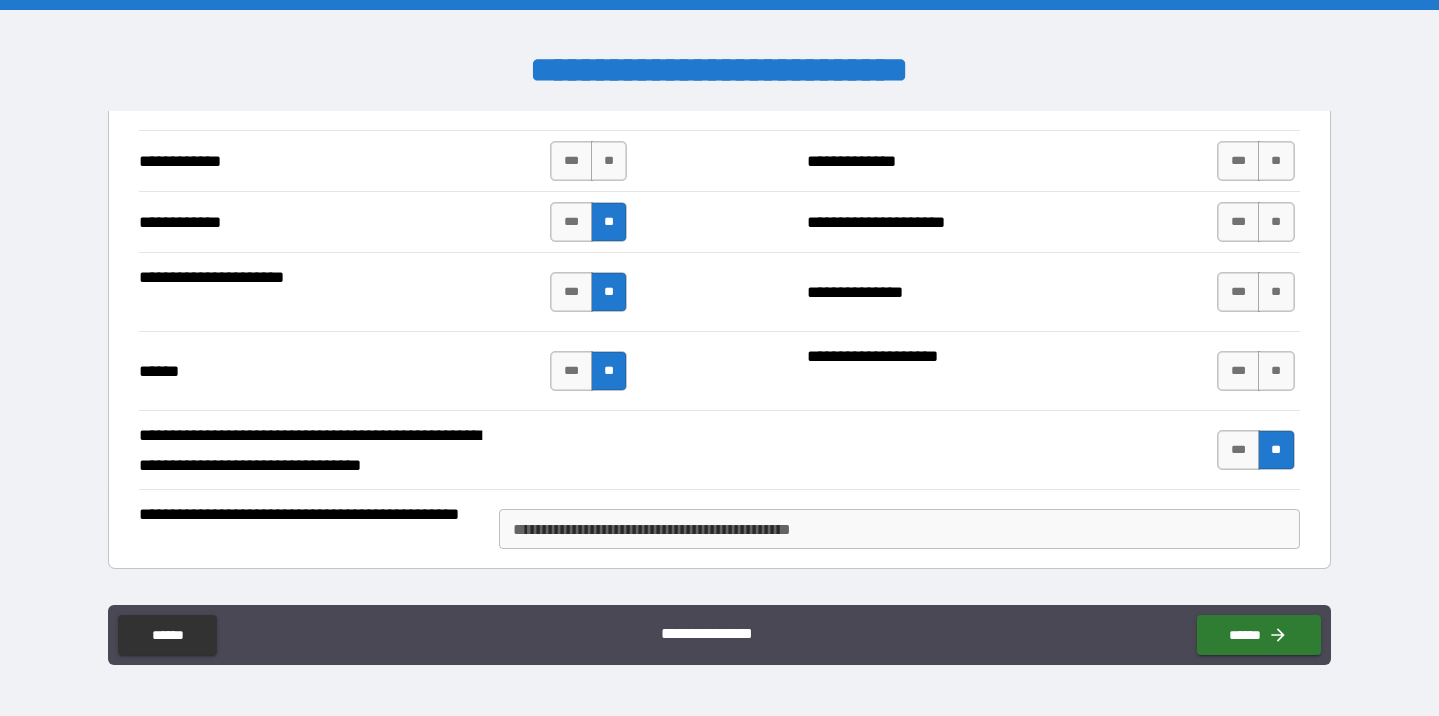 click on "**********" at bounding box center (719, 160) 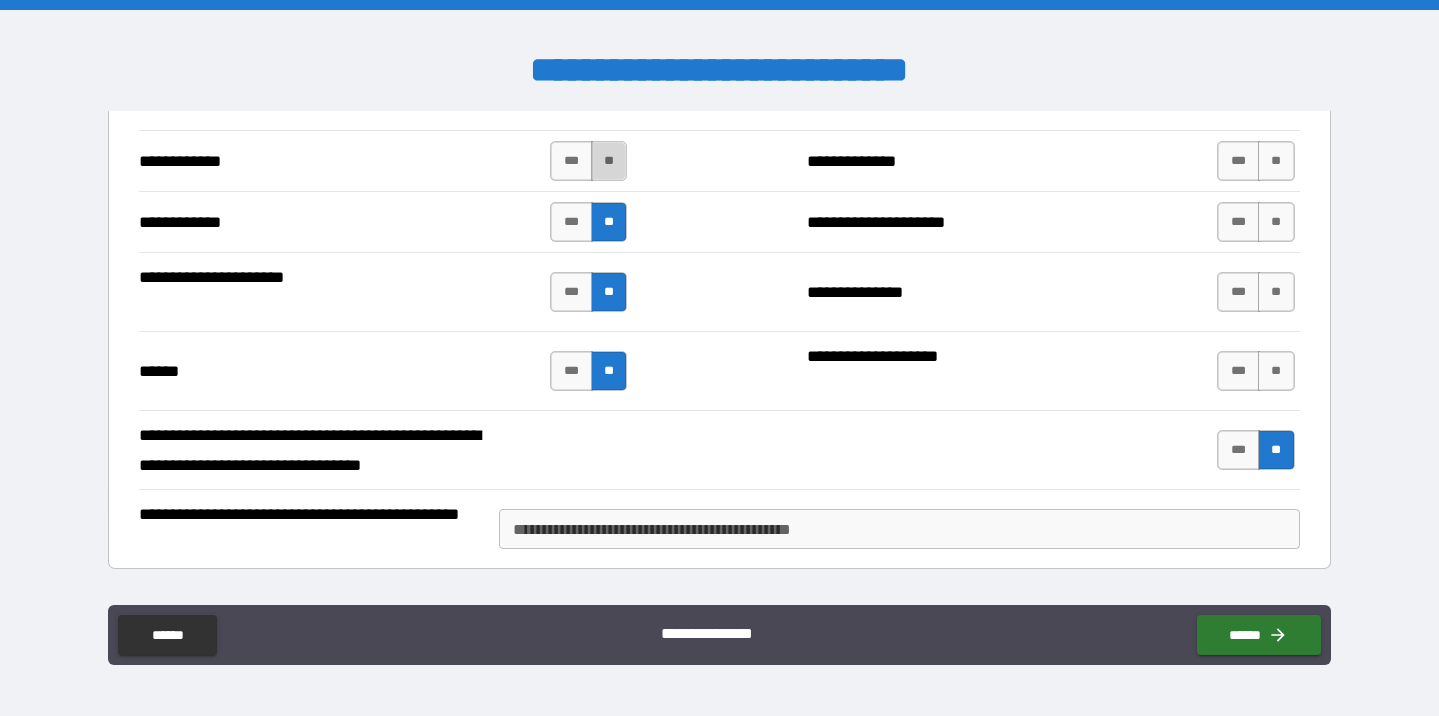 click on "**" at bounding box center (609, 161) 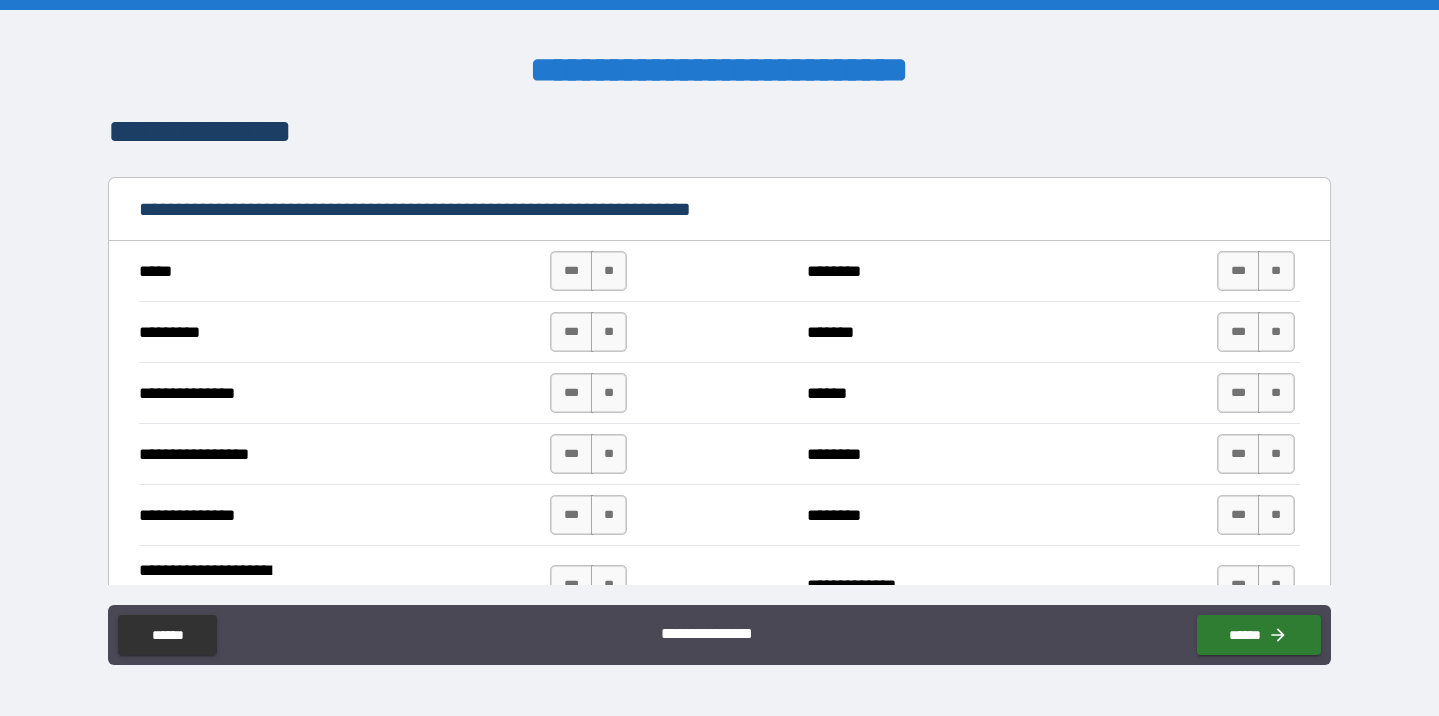 scroll, scrollTop: 1108, scrollLeft: 0, axis: vertical 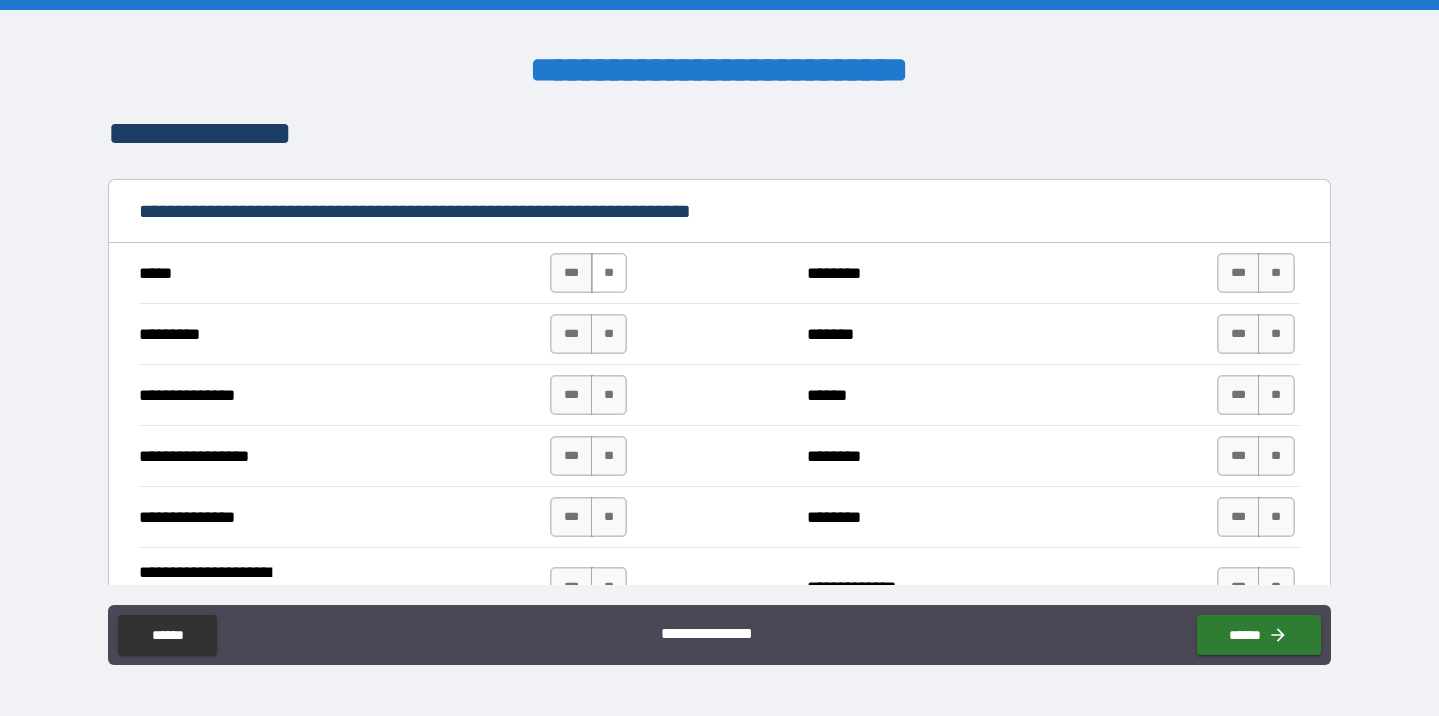 click on "**" at bounding box center [609, 273] 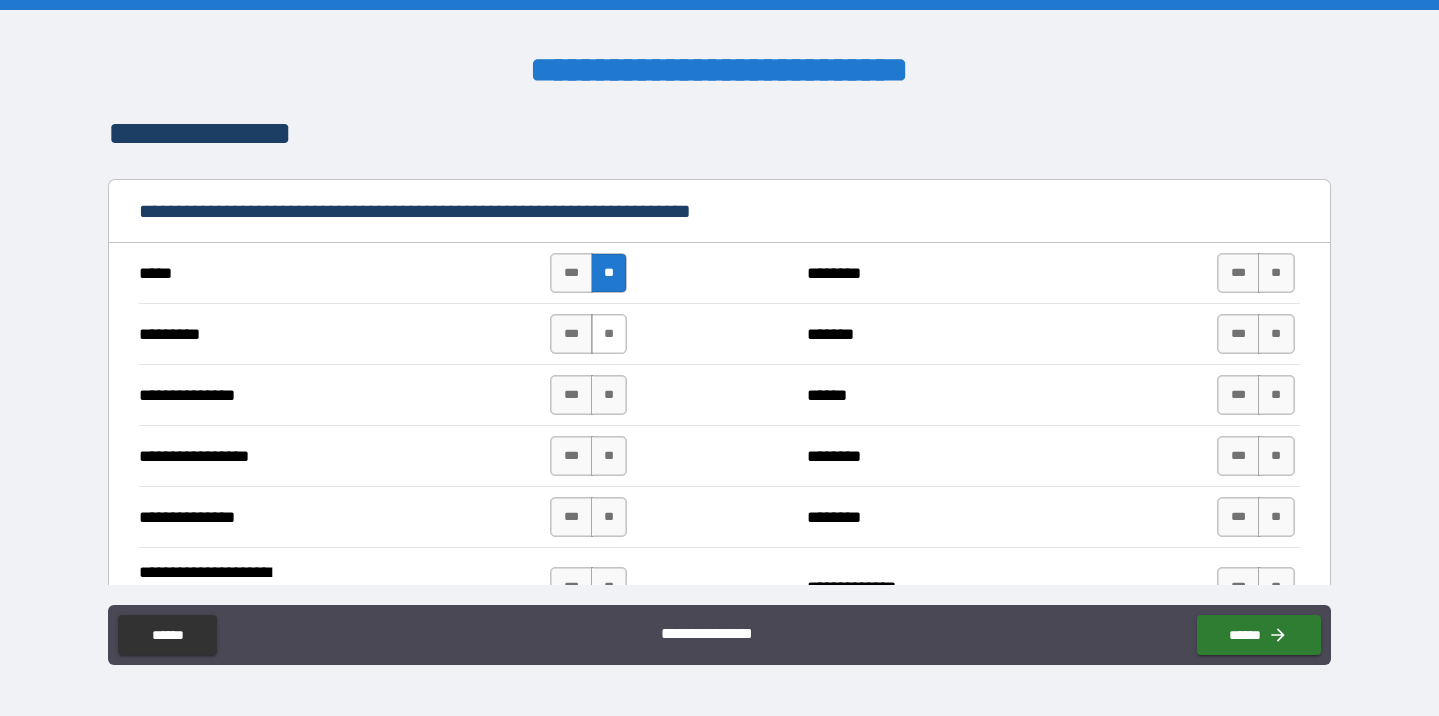 click on "**" at bounding box center (609, 334) 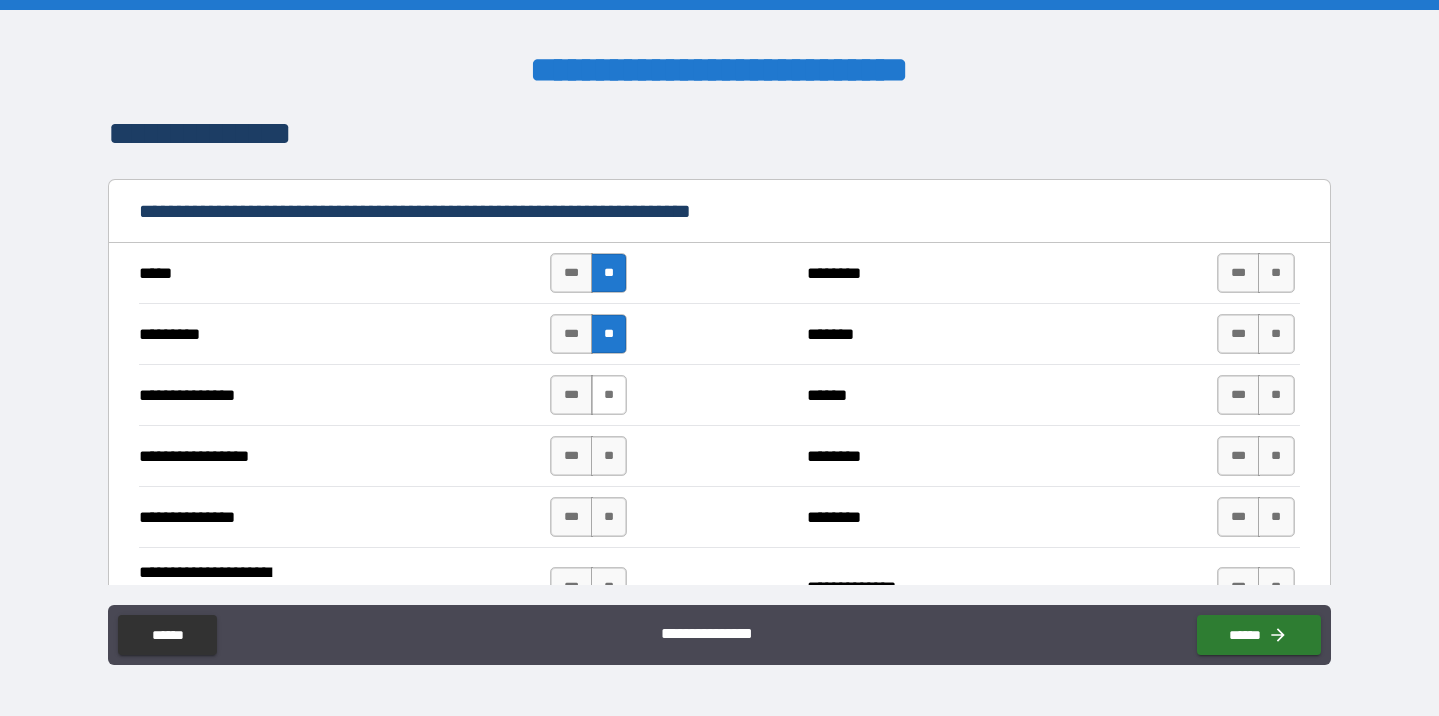 click on "**" at bounding box center (609, 395) 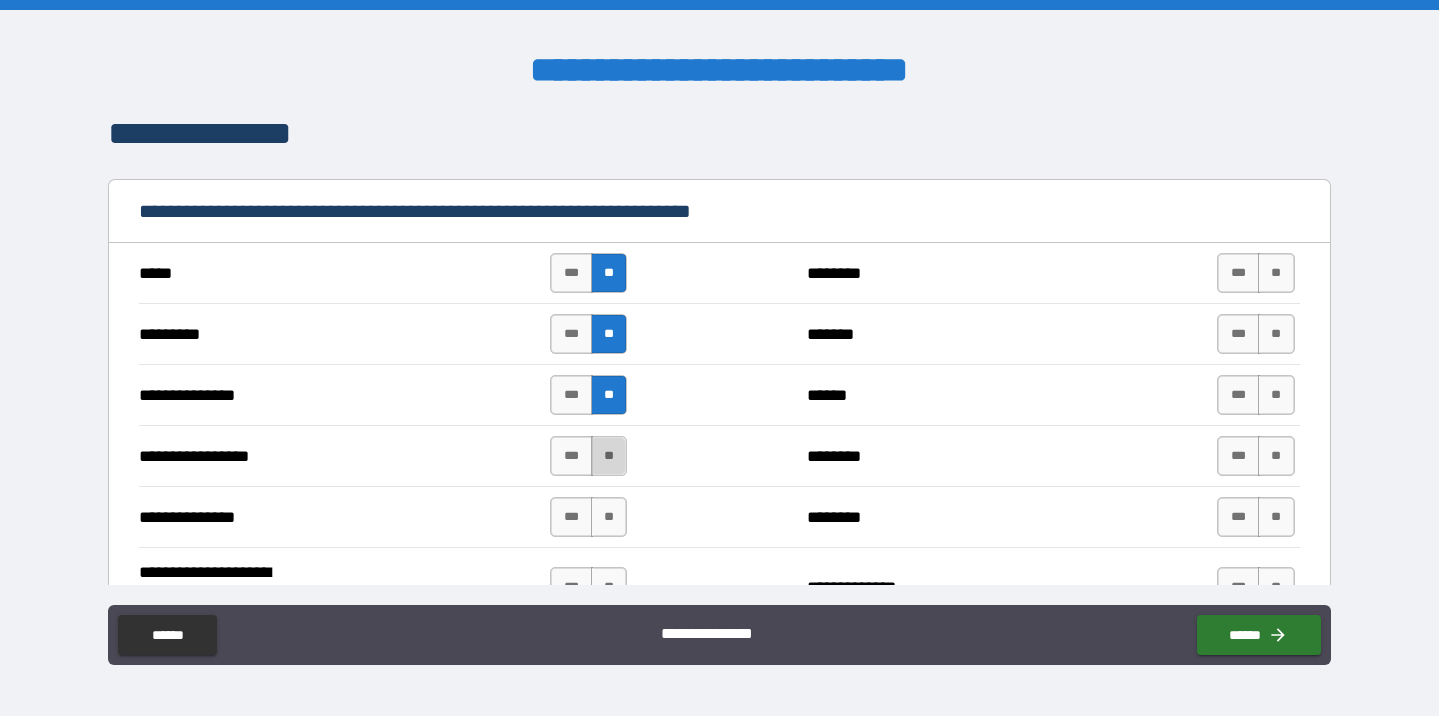 click on "**" at bounding box center (609, 456) 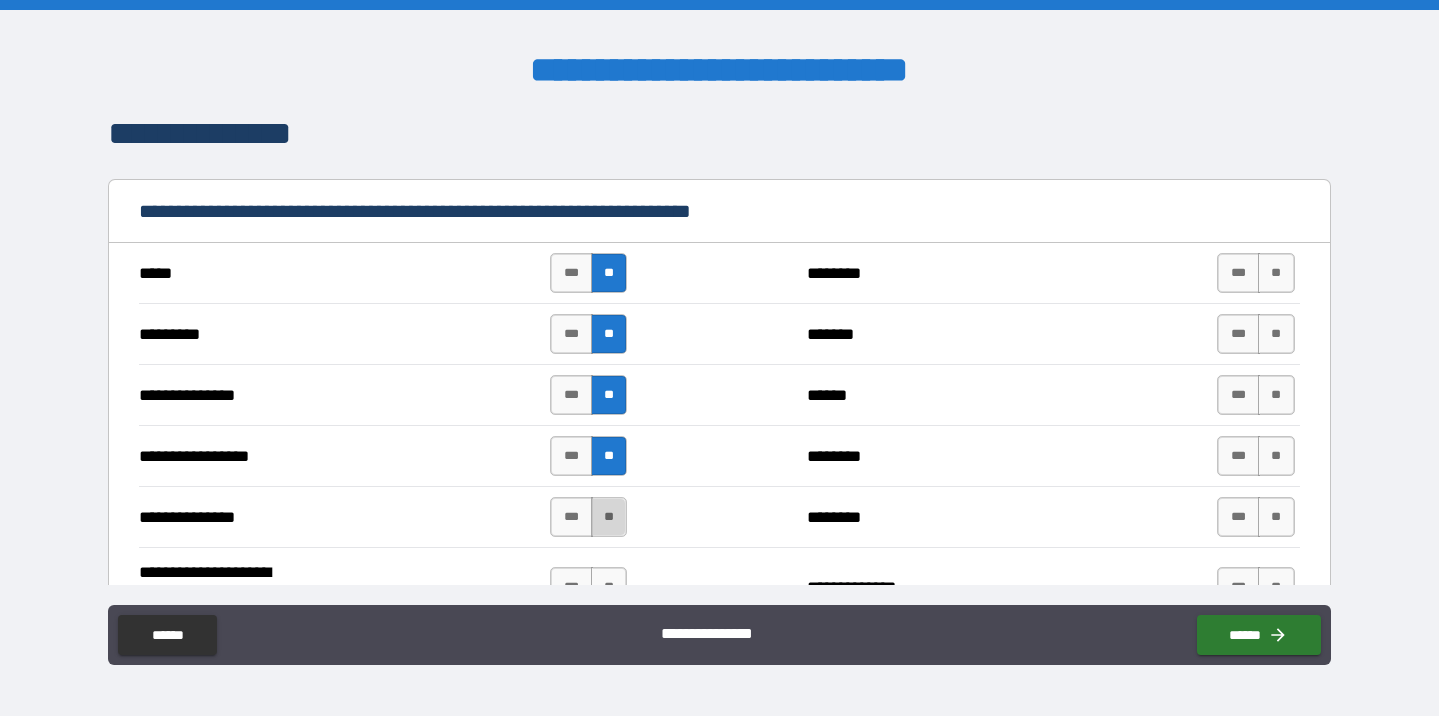 click on "**" at bounding box center (609, 517) 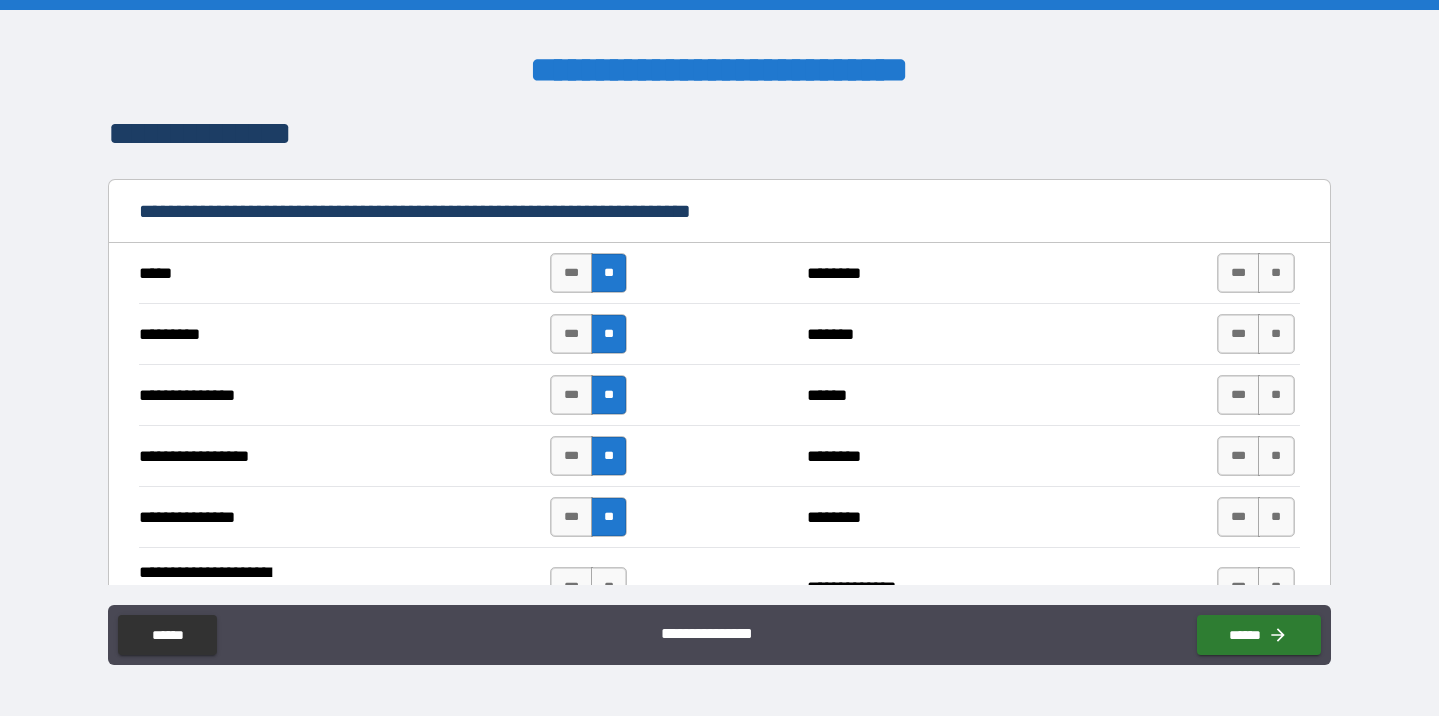 scroll, scrollTop: 1384, scrollLeft: 0, axis: vertical 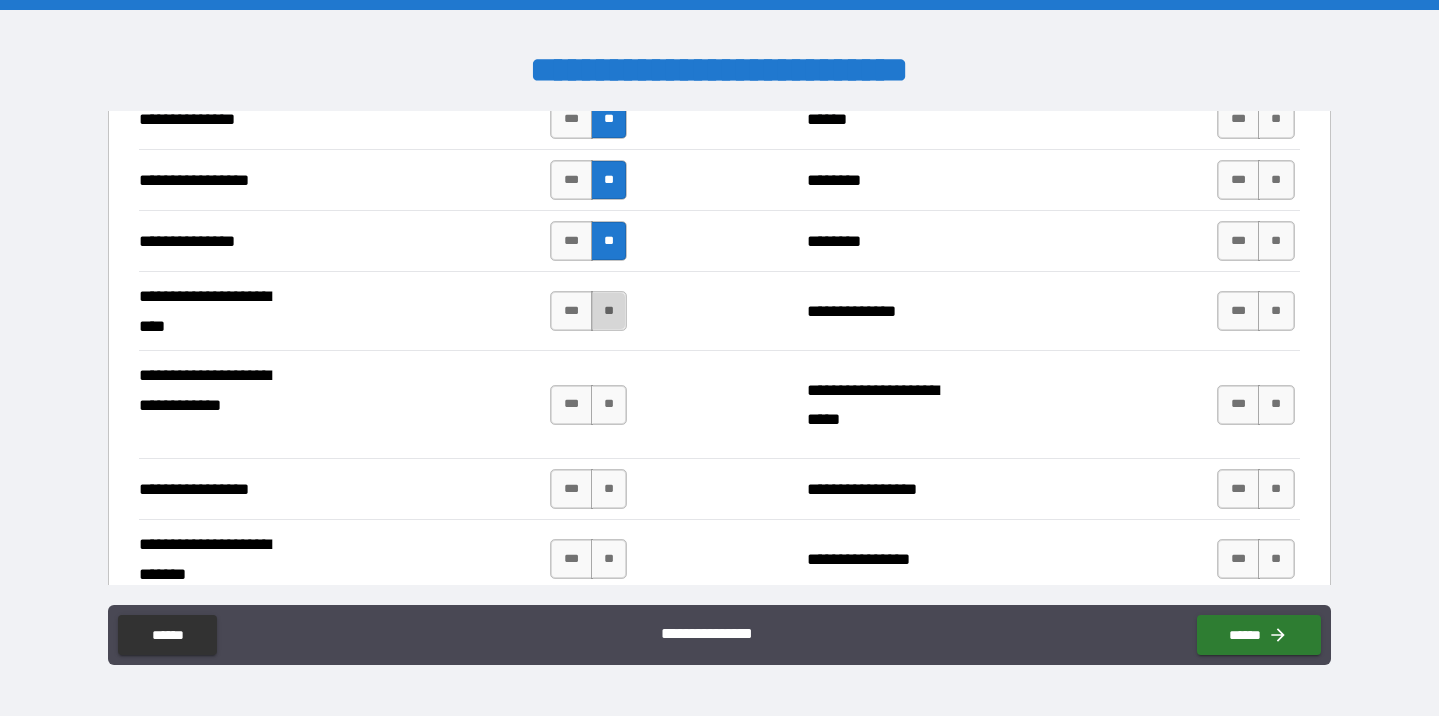 click on "**" at bounding box center (609, 311) 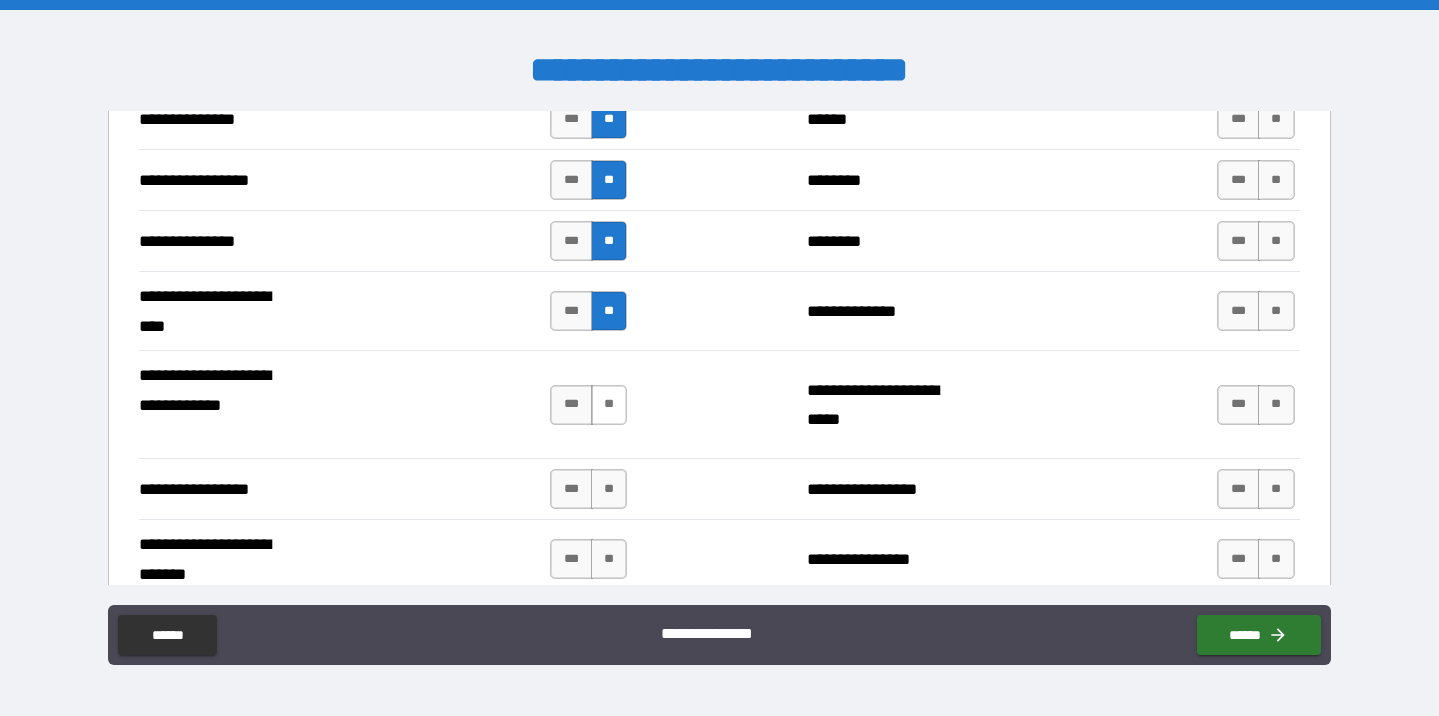 click on "**" at bounding box center [609, 405] 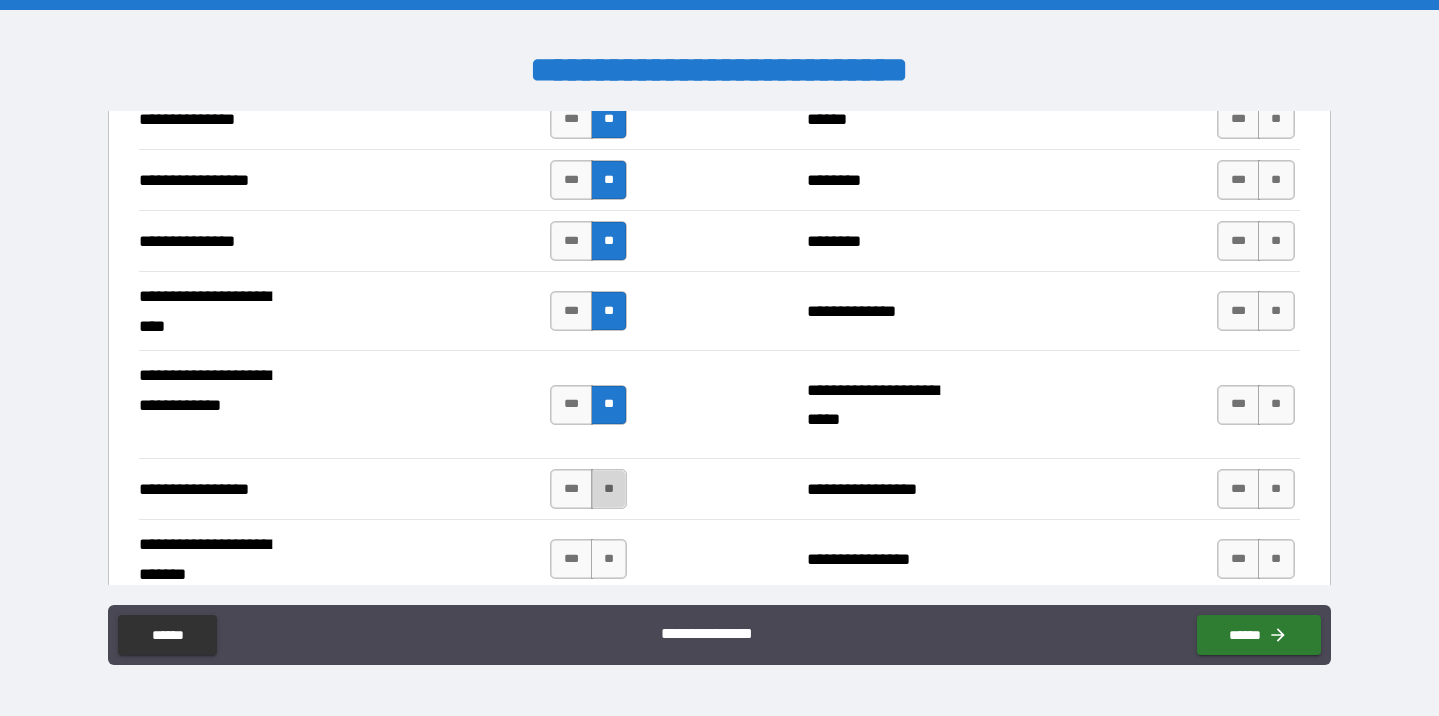 click on "**" at bounding box center (609, 489) 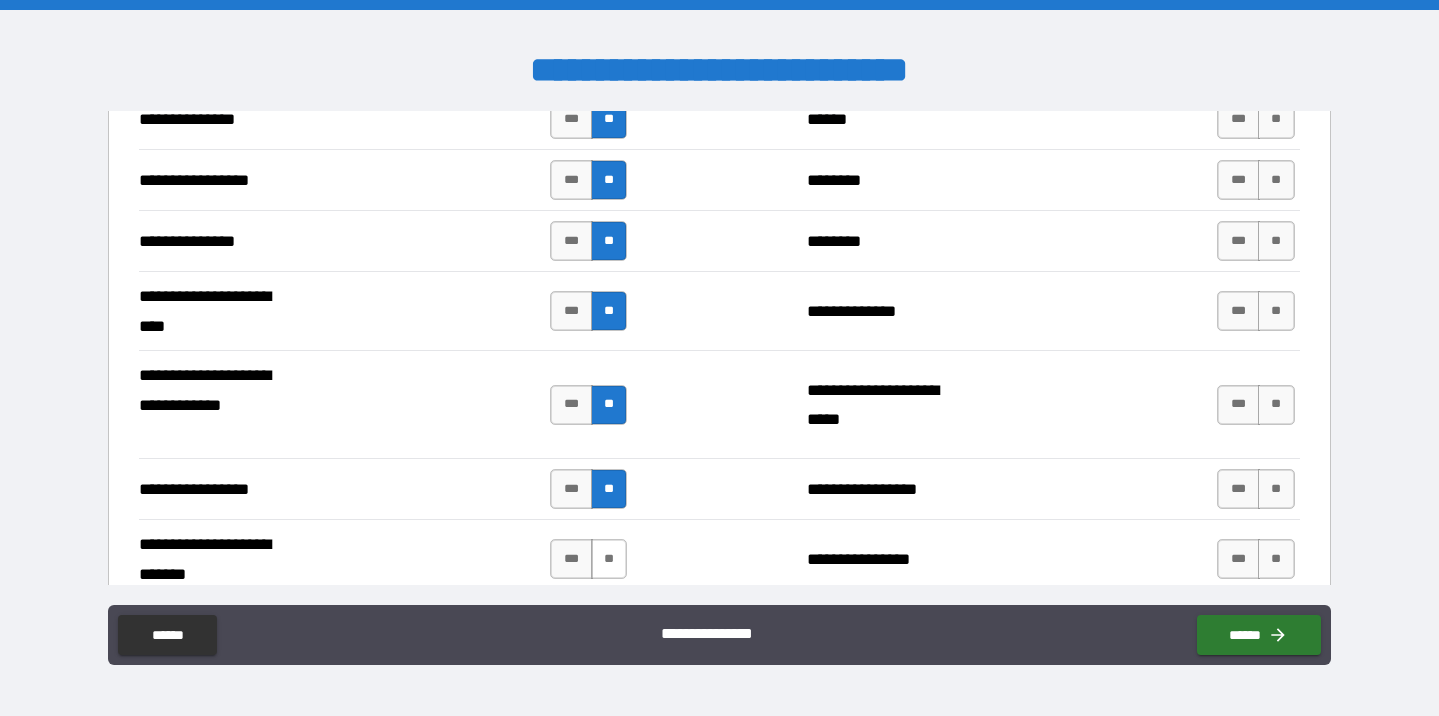 click on "**" at bounding box center (609, 559) 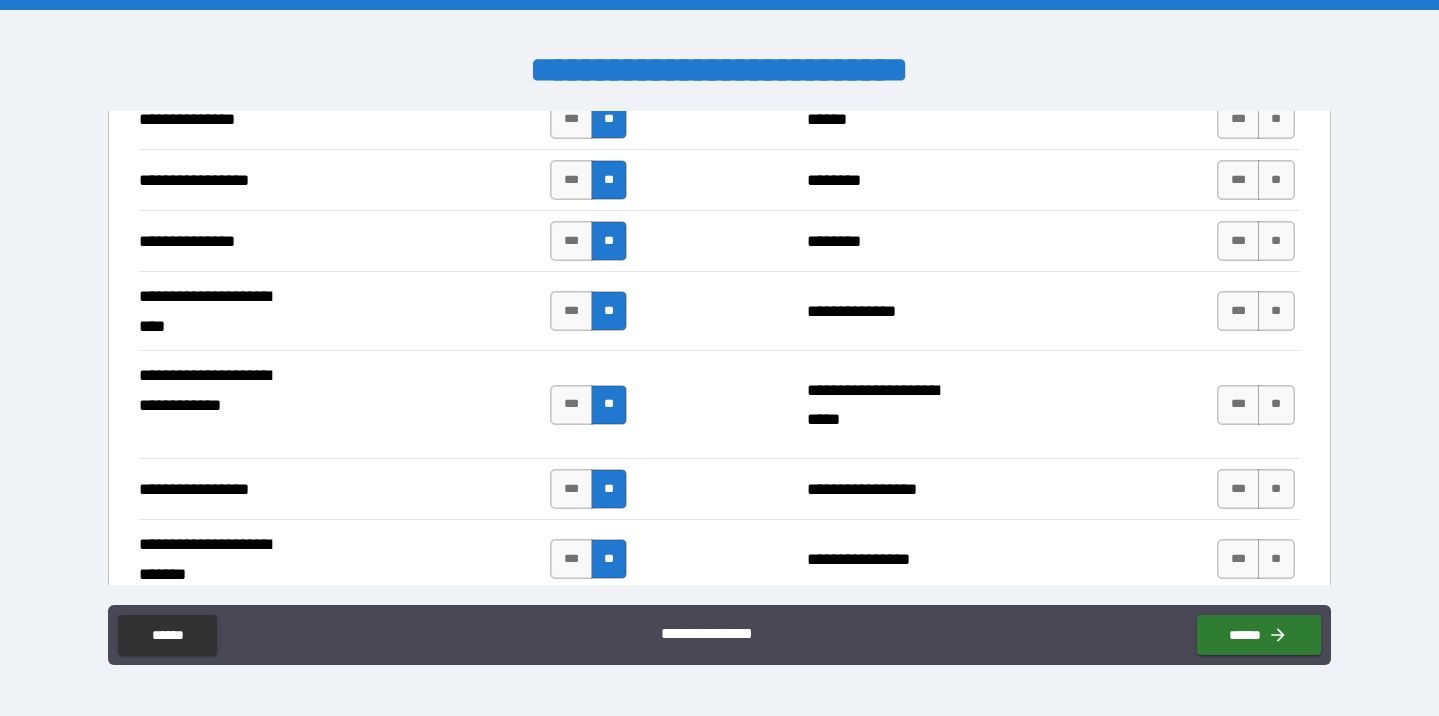 scroll, scrollTop: 1669, scrollLeft: 0, axis: vertical 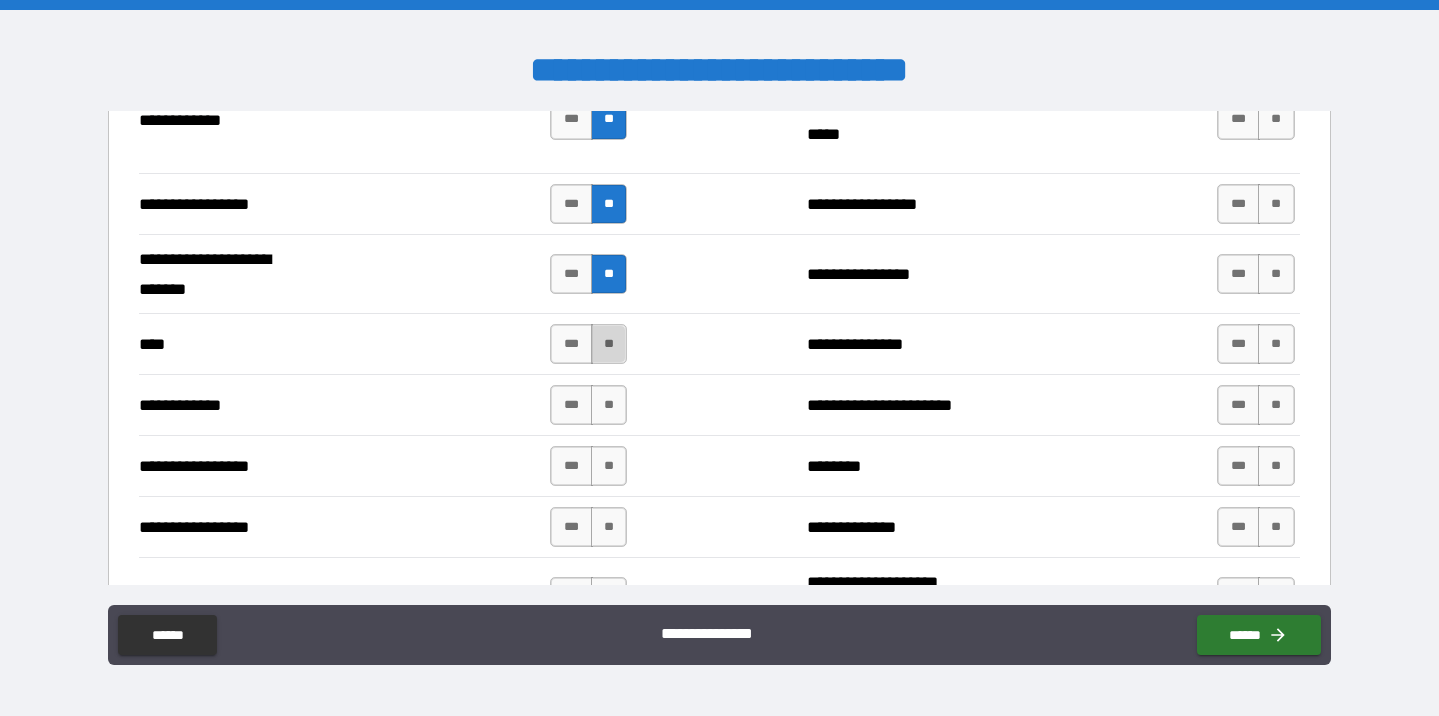 click on "**" at bounding box center (609, 344) 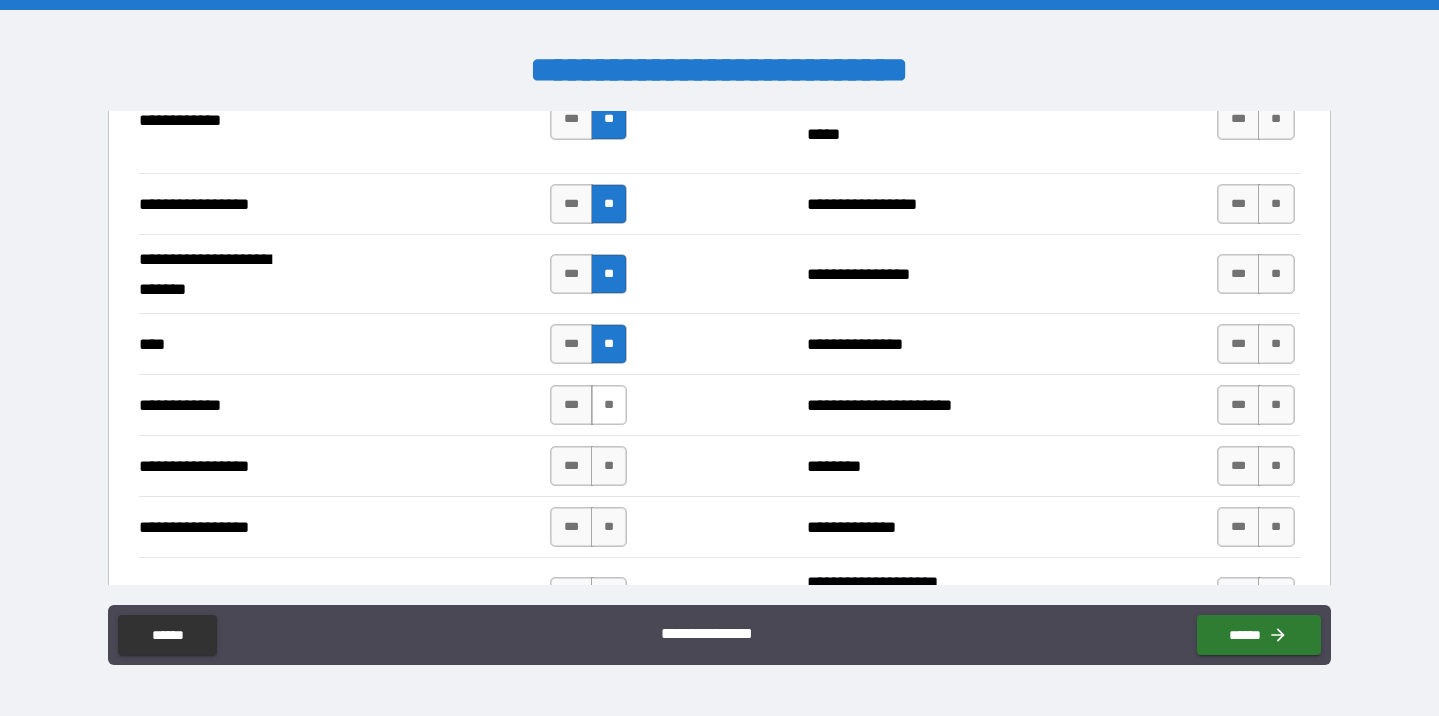 click on "**" at bounding box center [609, 405] 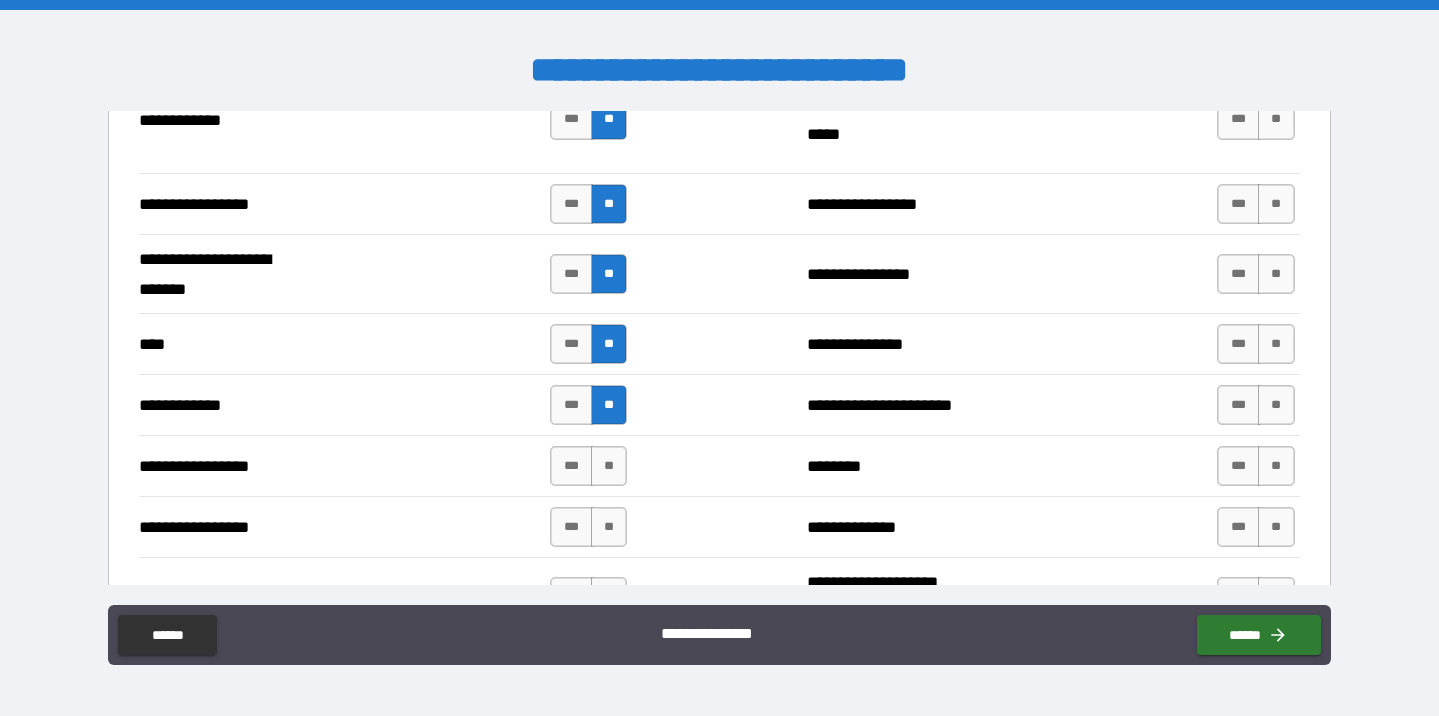 click on "**********" at bounding box center (719, 465) 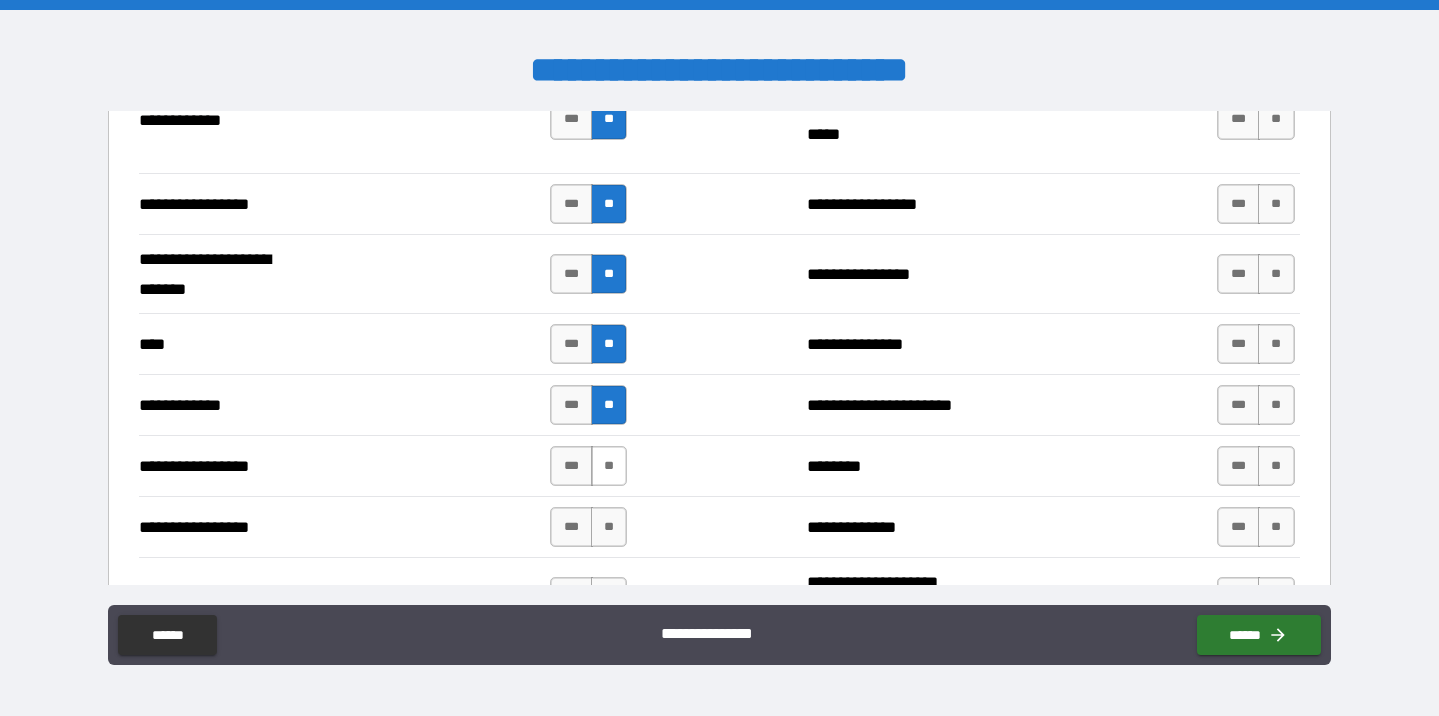 click on "**" at bounding box center (609, 466) 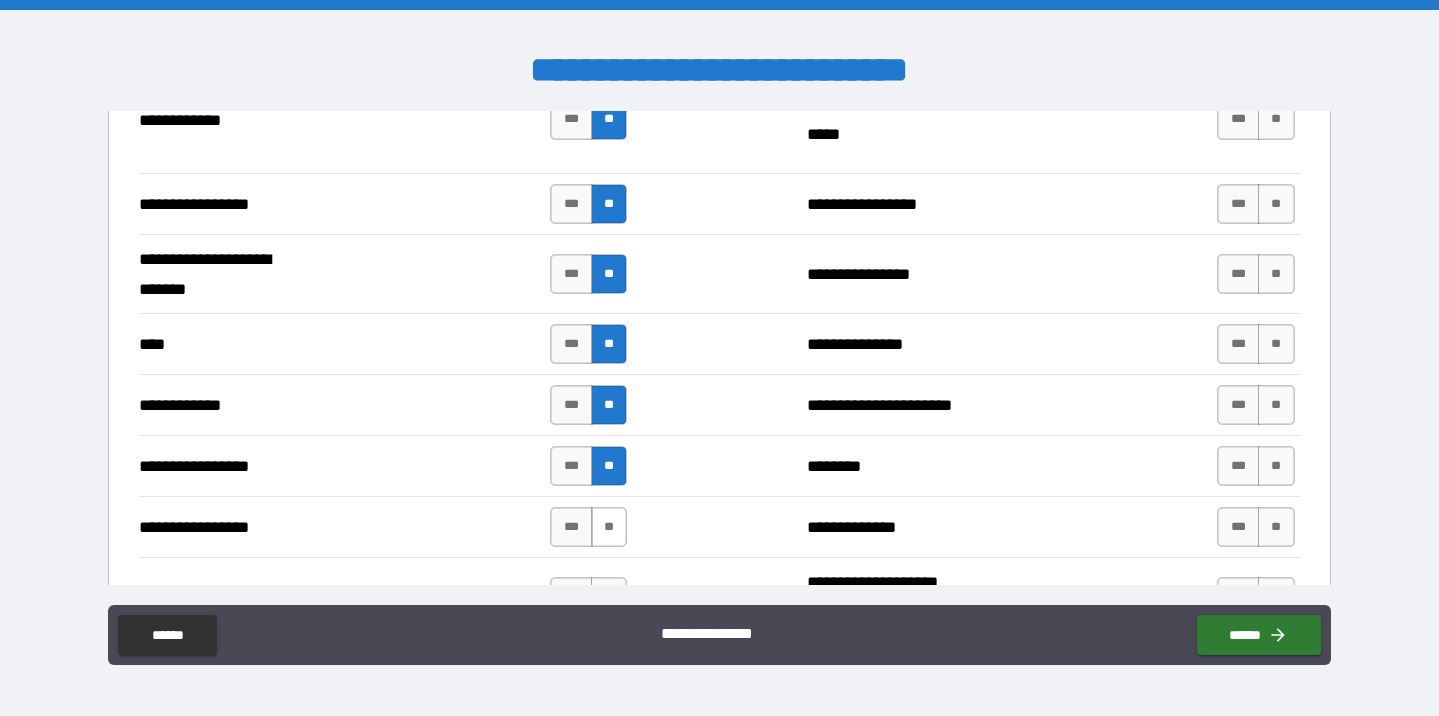 click on "**" at bounding box center [609, 527] 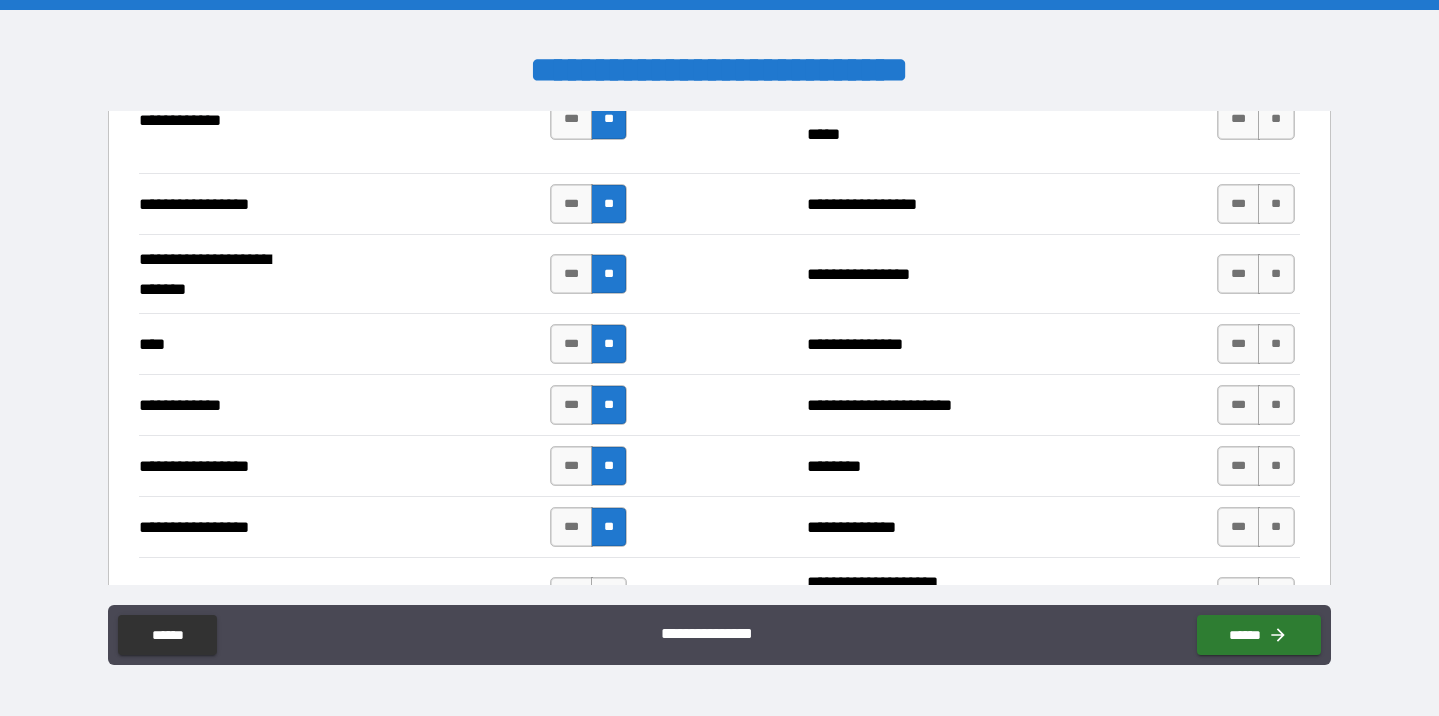 scroll, scrollTop: 1871, scrollLeft: 0, axis: vertical 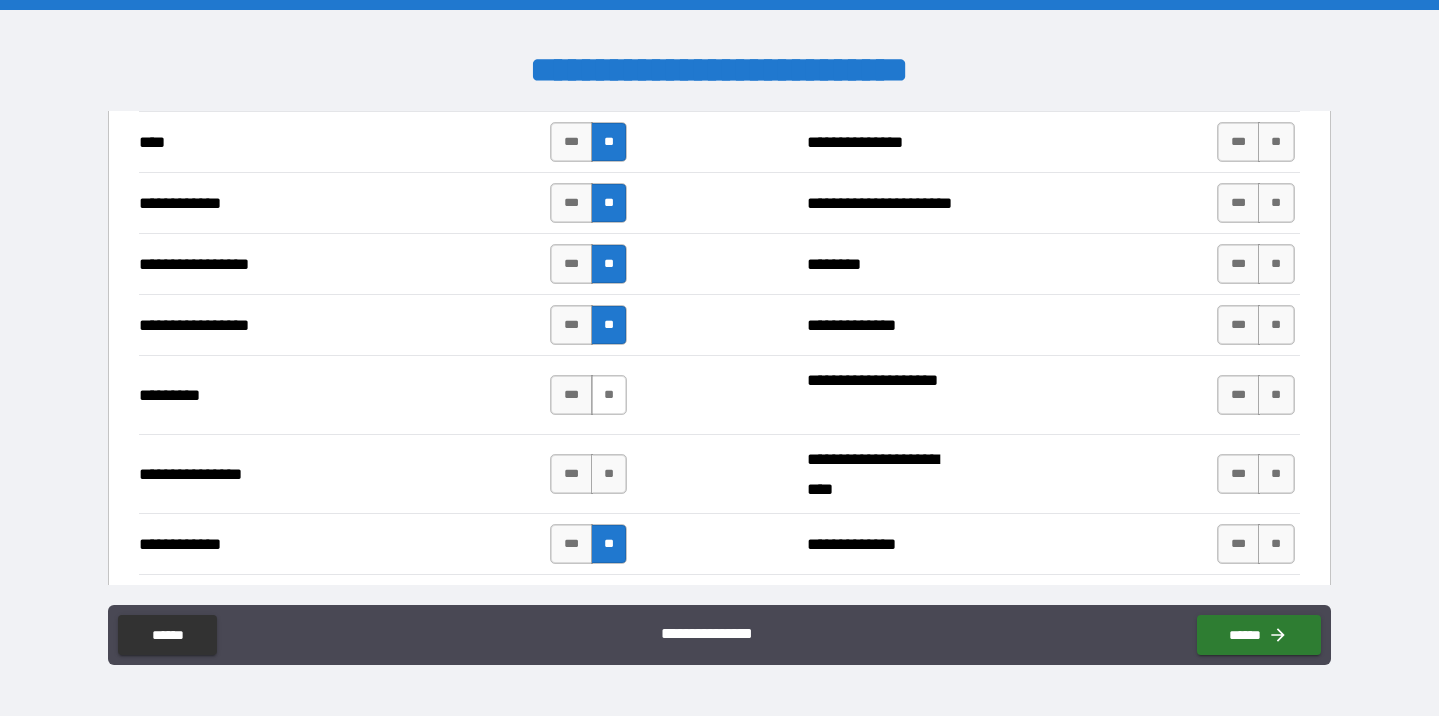 click on "**" at bounding box center (609, 395) 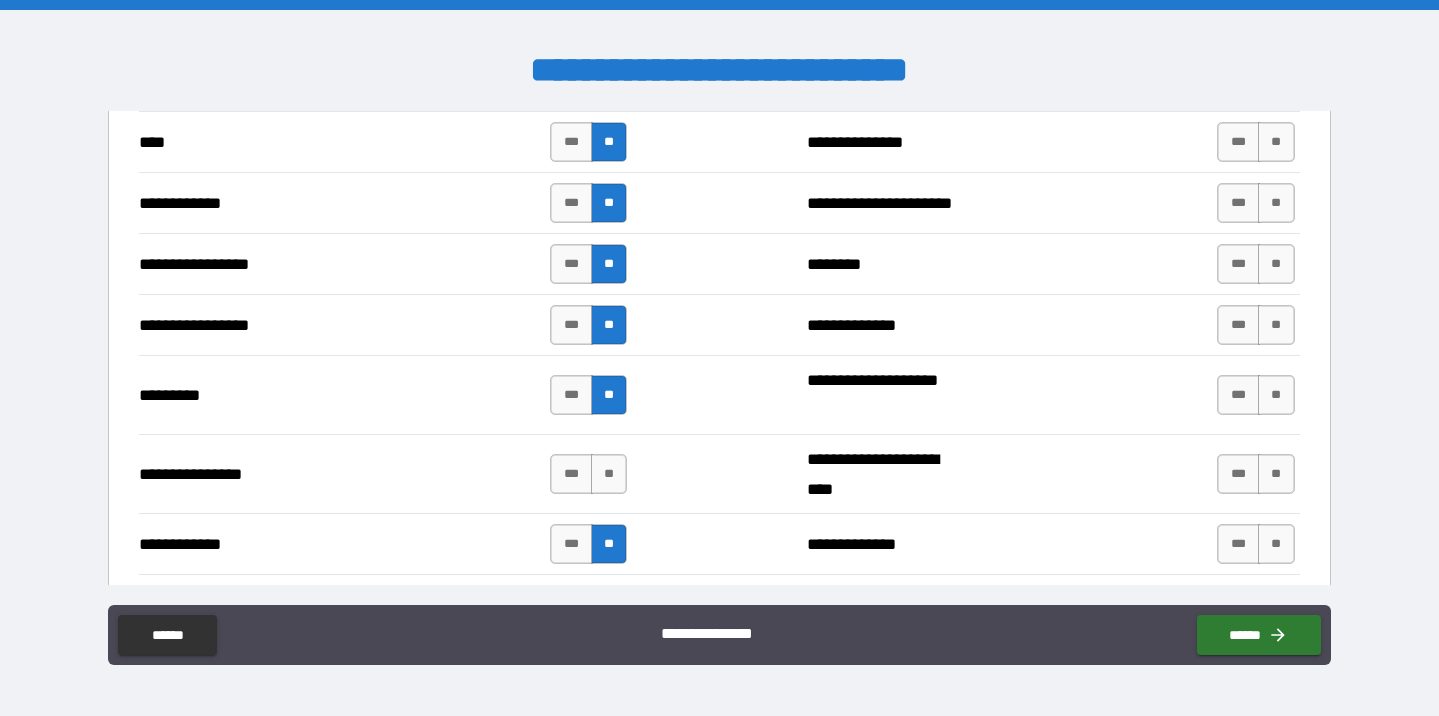 click on "**********" at bounding box center [719, 473] 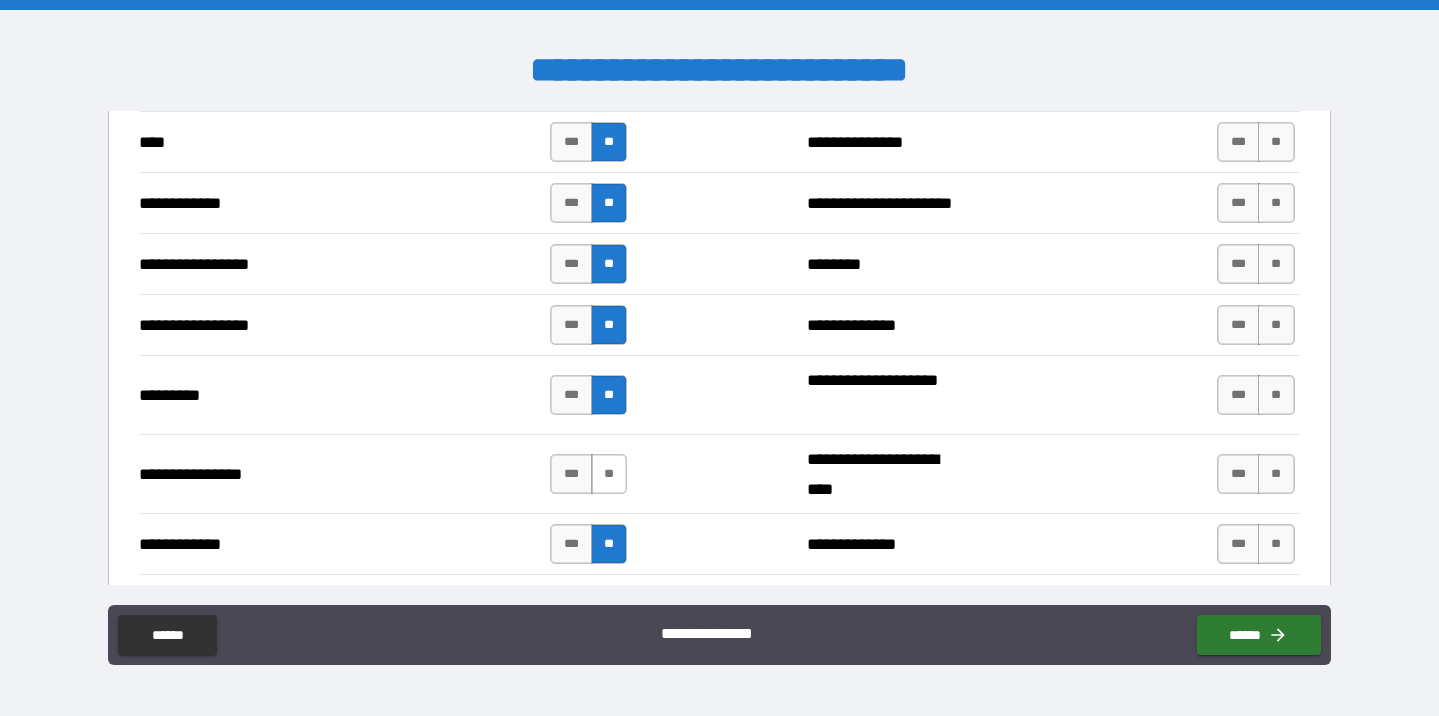 click on "**" at bounding box center (609, 474) 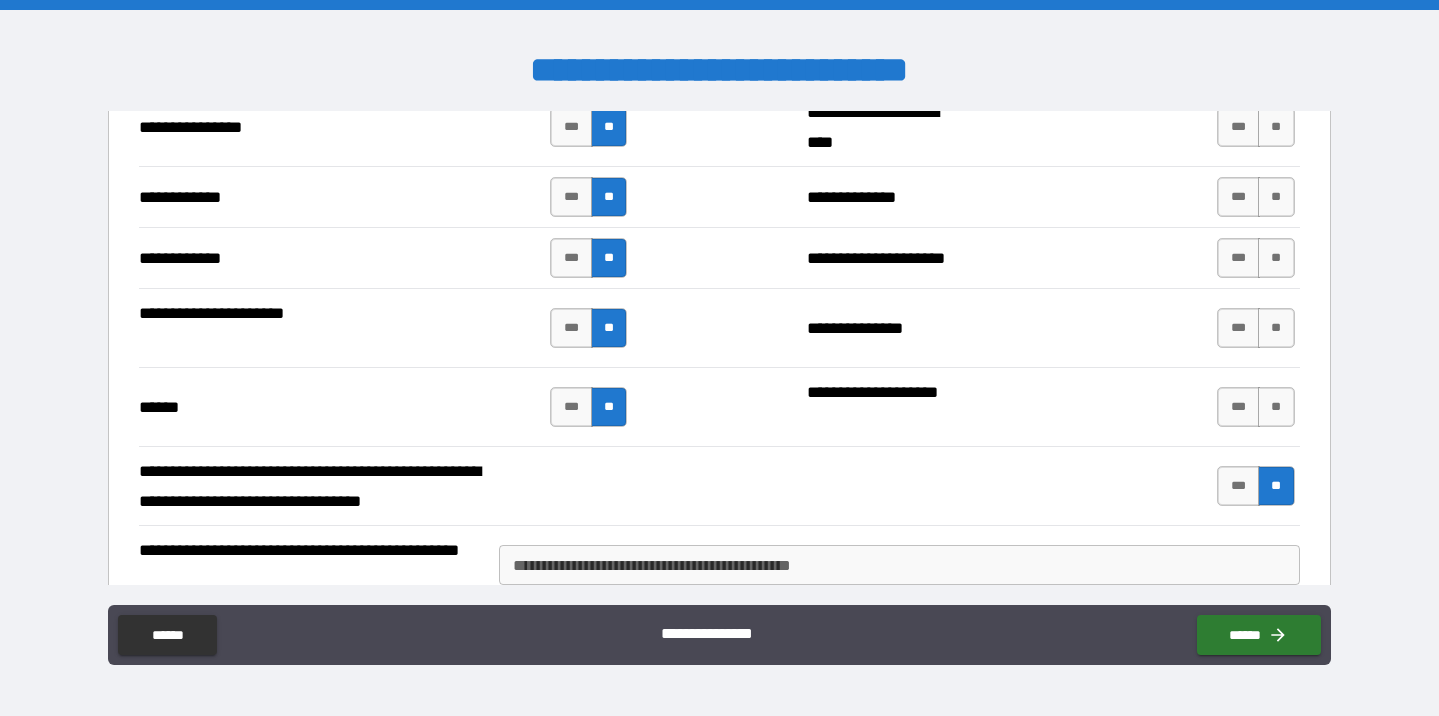 scroll, scrollTop: 2221, scrollLeft: 0, axis: vertical 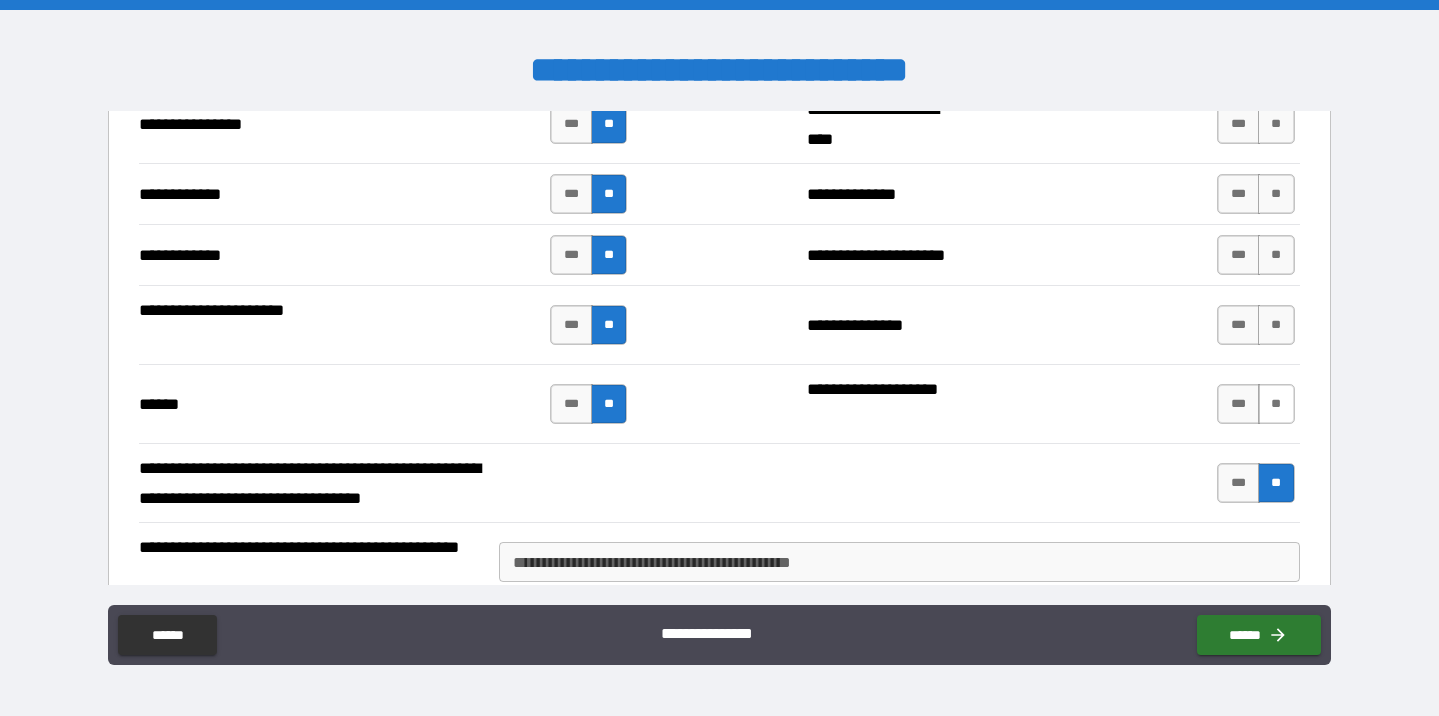 click on "**" at bounding box center [1276, 404] 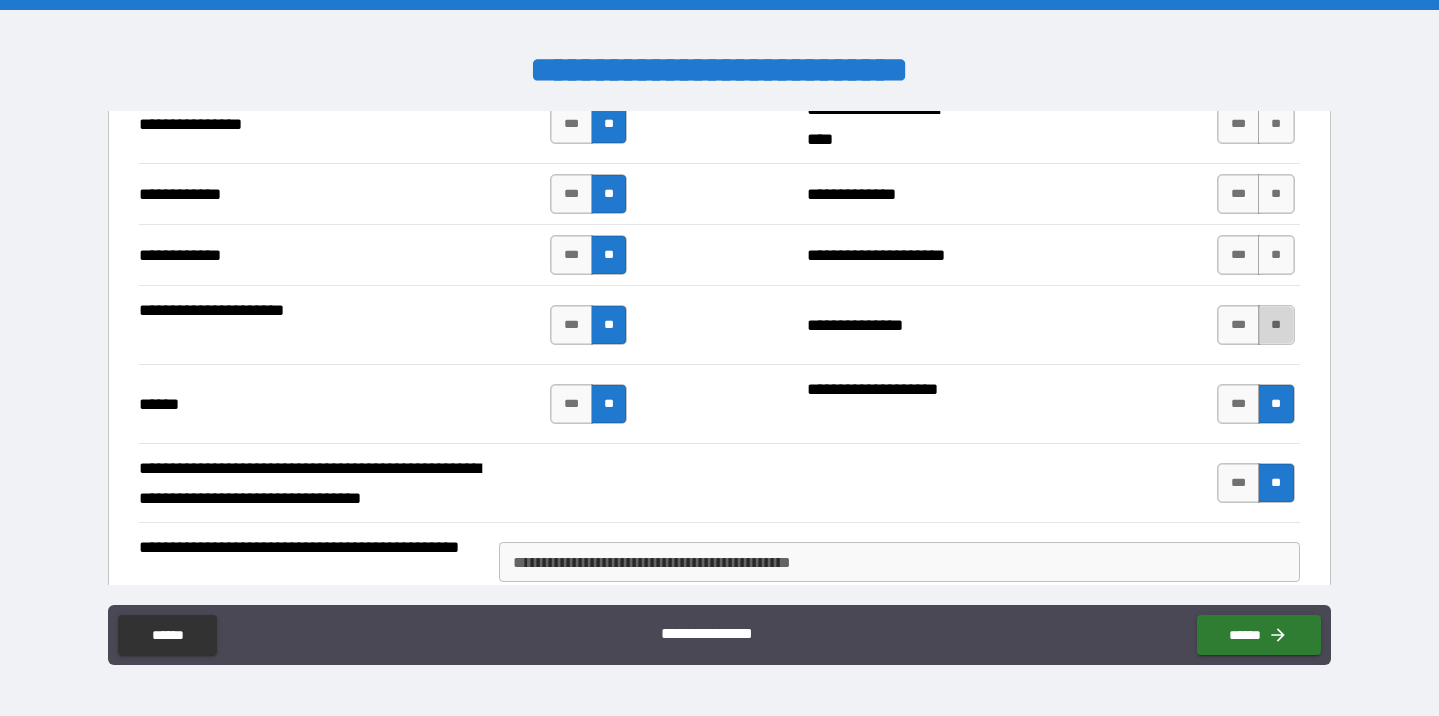 click on "**" at bounding box center [1276, 325] 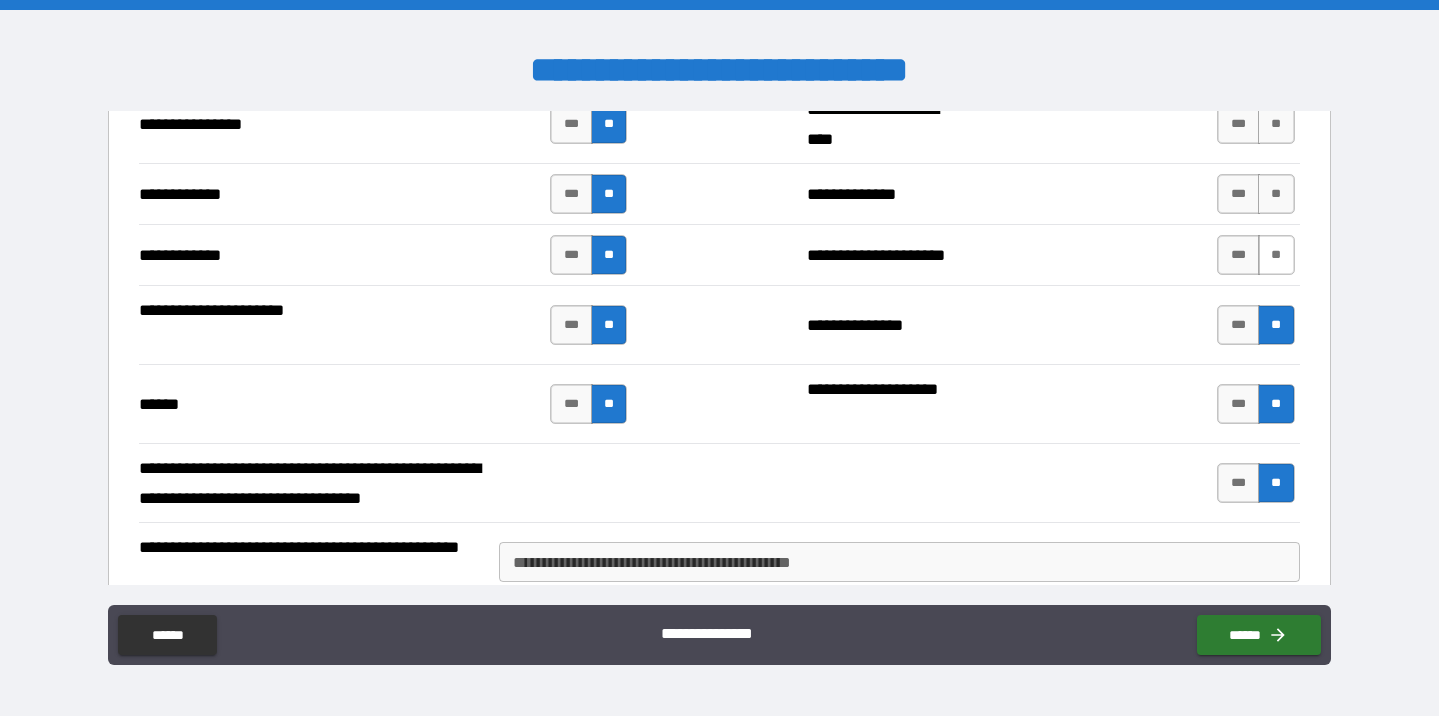 click on "**" at bounding box center (1276, 255) 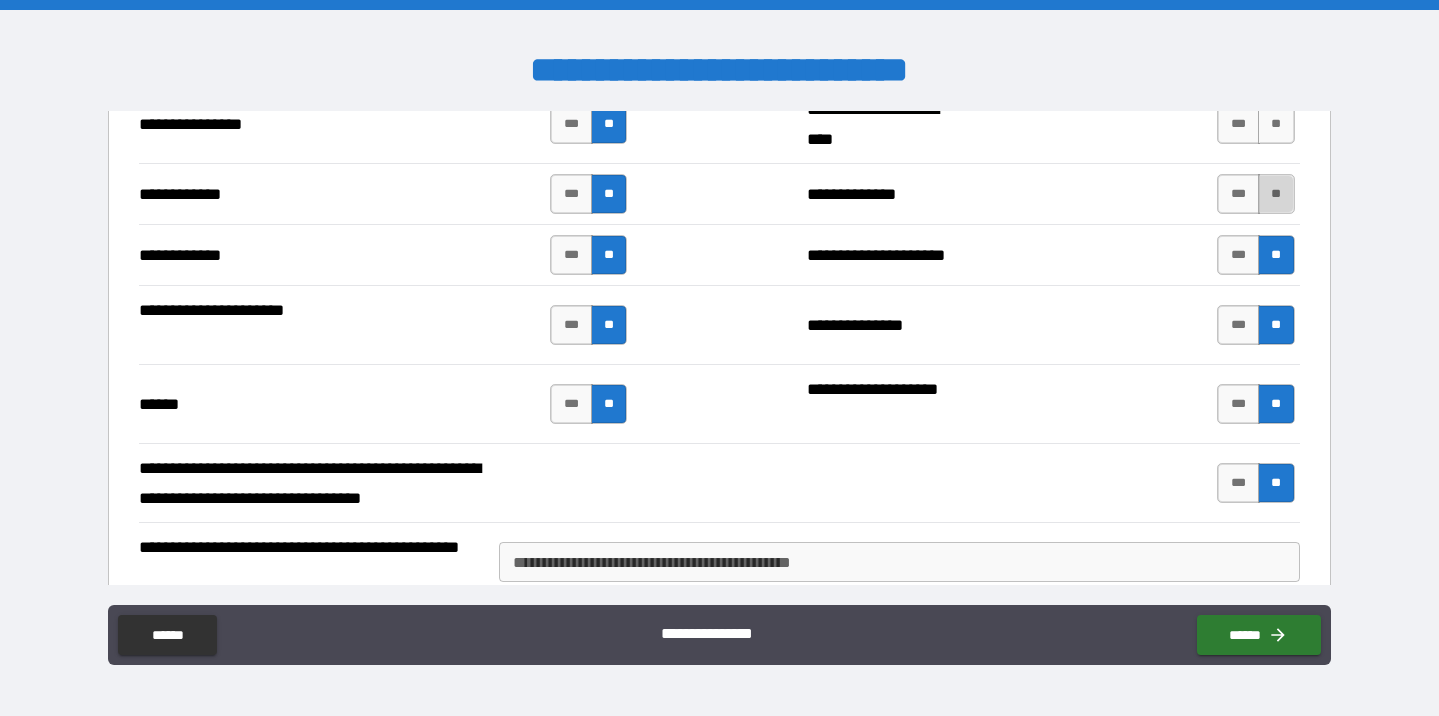 click on "**" at bounding box center [1276, 194] 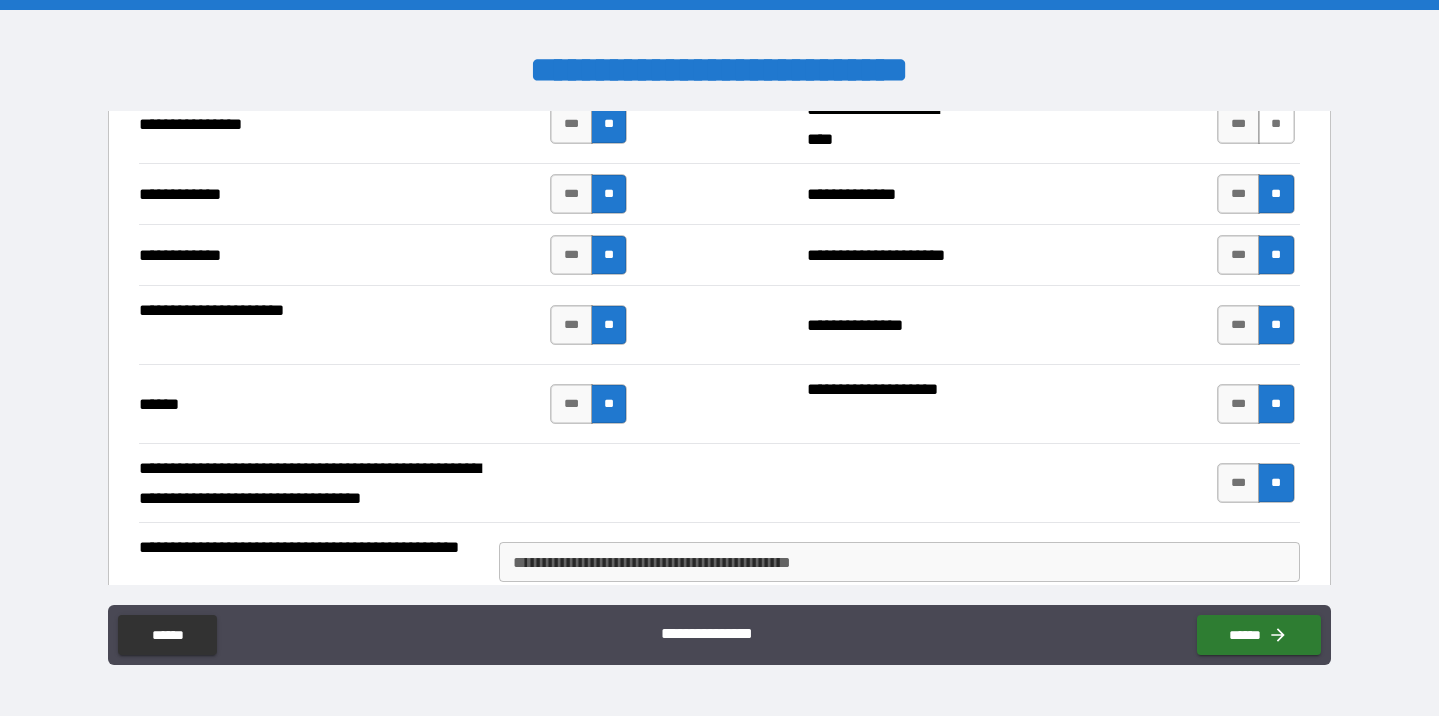 click on "**" at bounding box center (1276, 124) 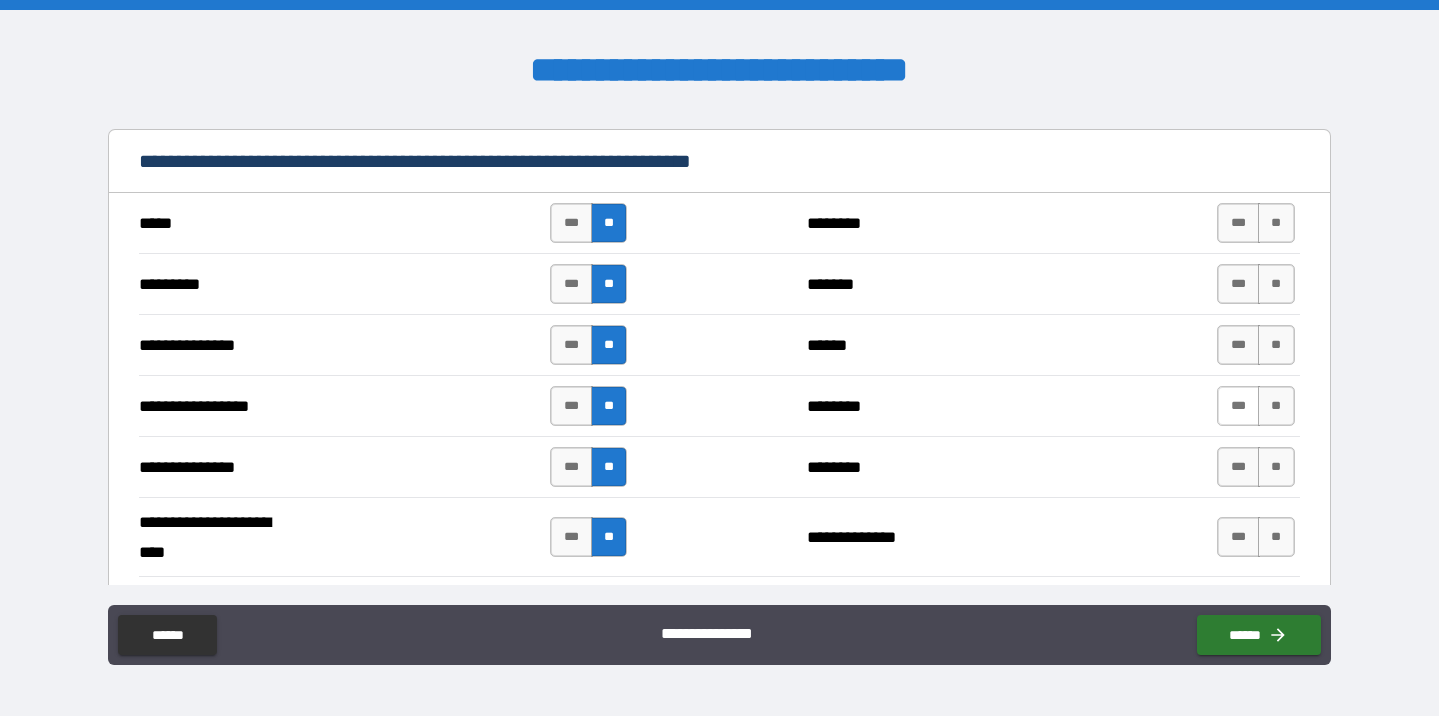 scroll, scrollTop: 1159, scrollLeft: 0, axis: vertical 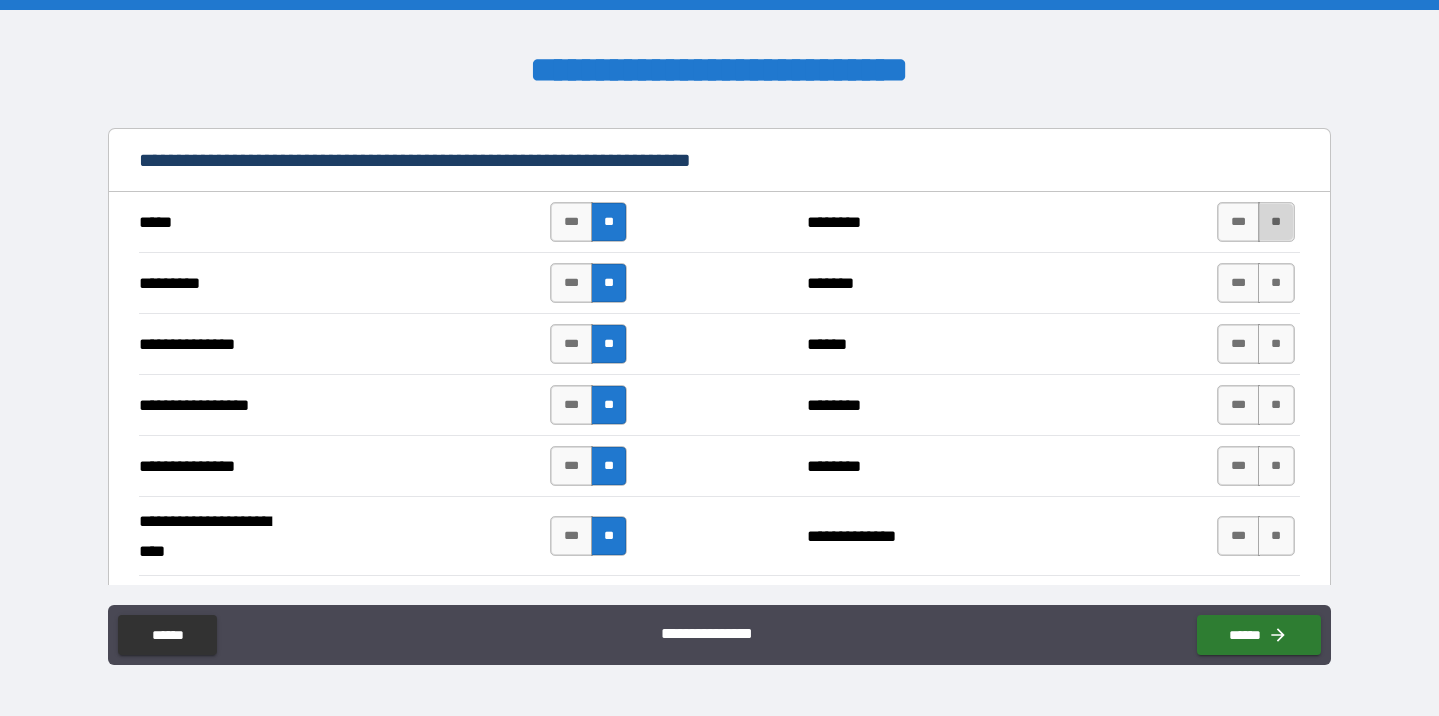 click on "**" at bounding box center [1276, 222] 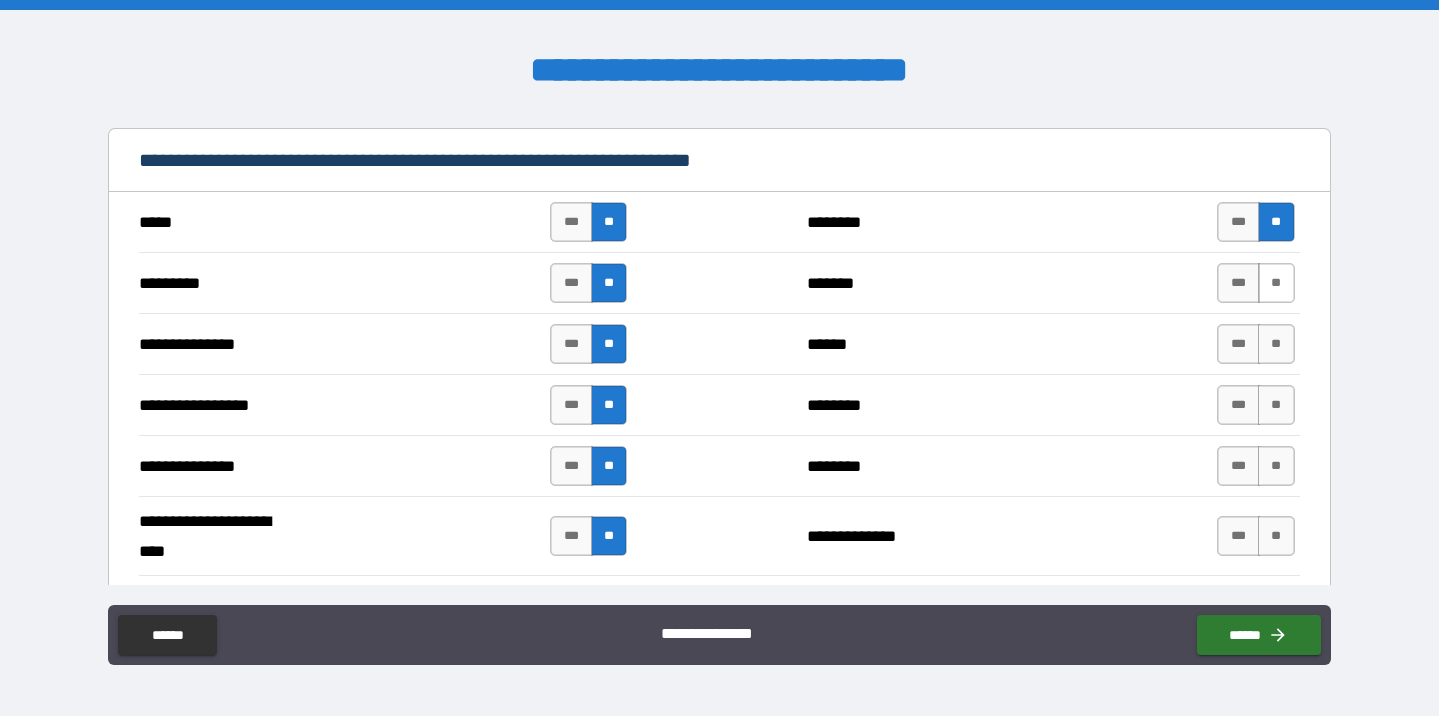click on "**" at bounding box center [1276, 283] 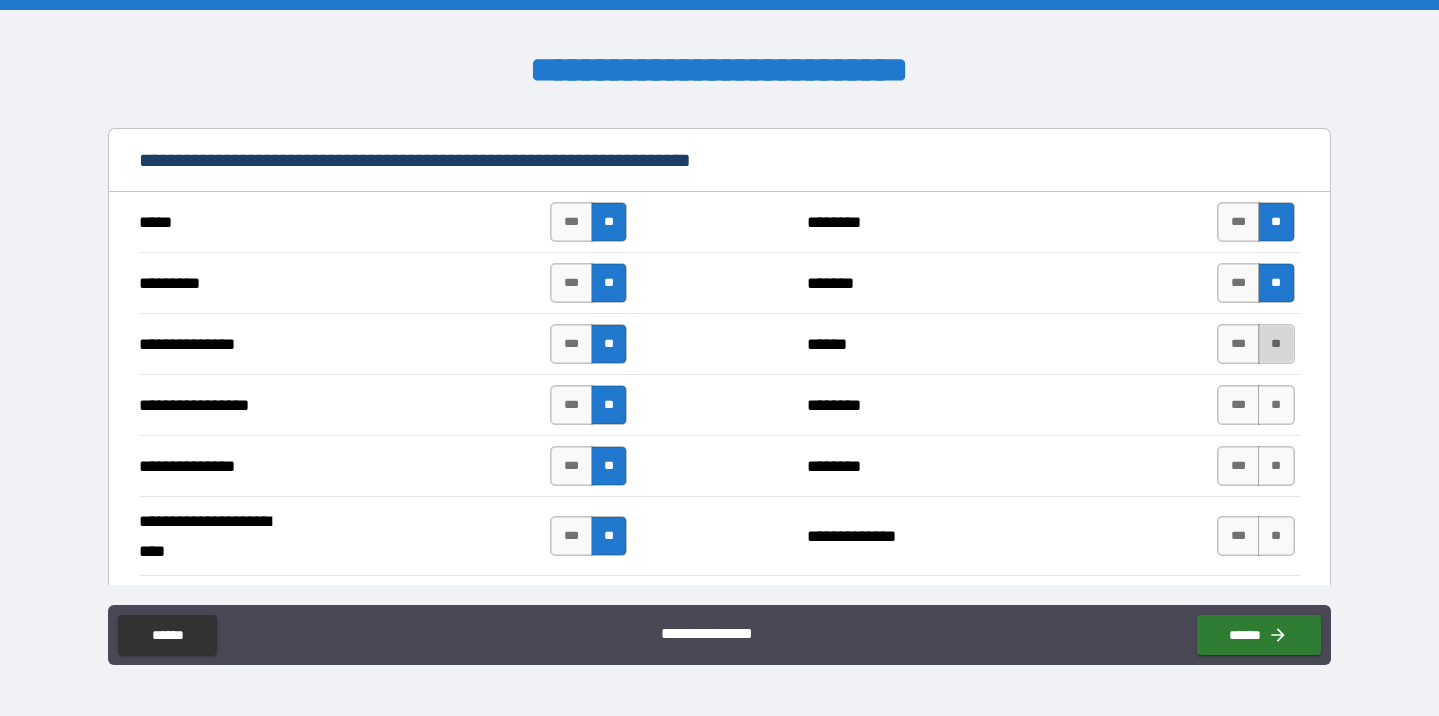 click on "**" at bounding box center (1276, 344) 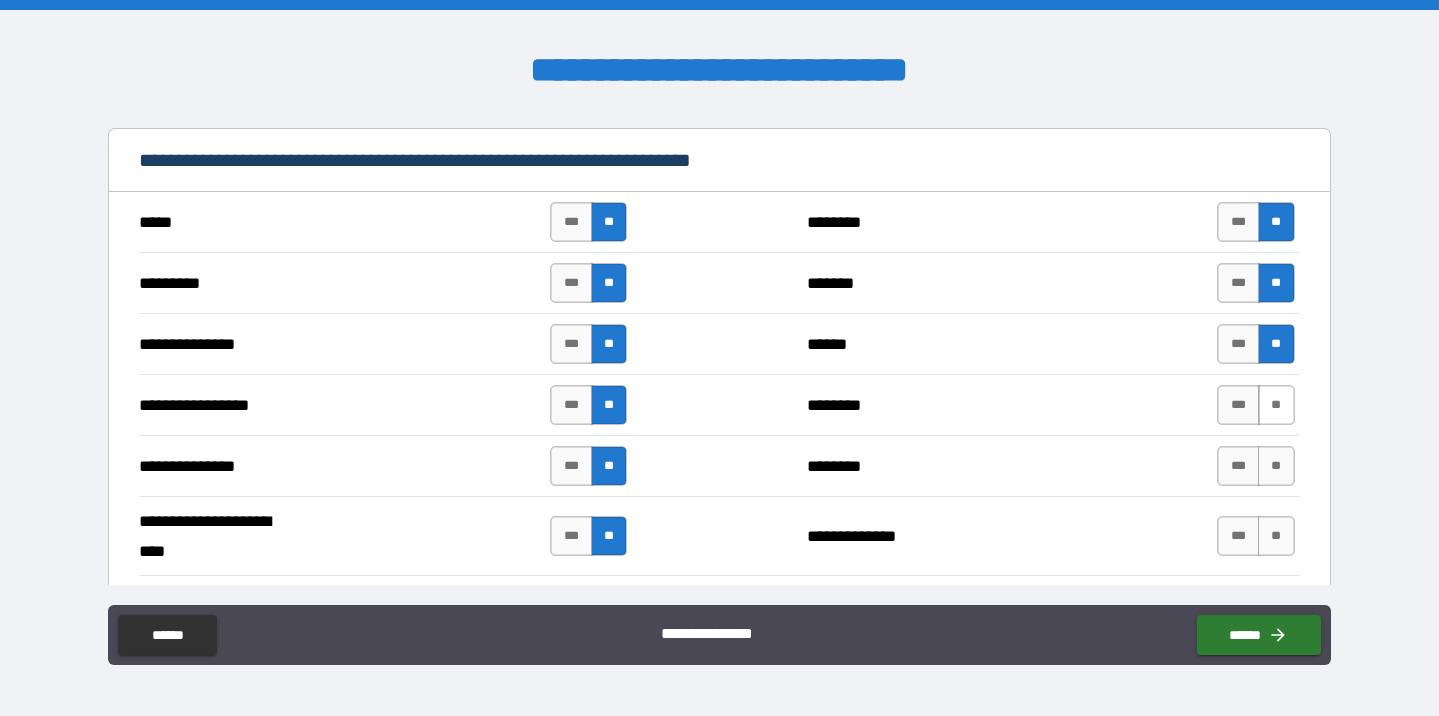 click on "**" at bounding box center [1276, 405] 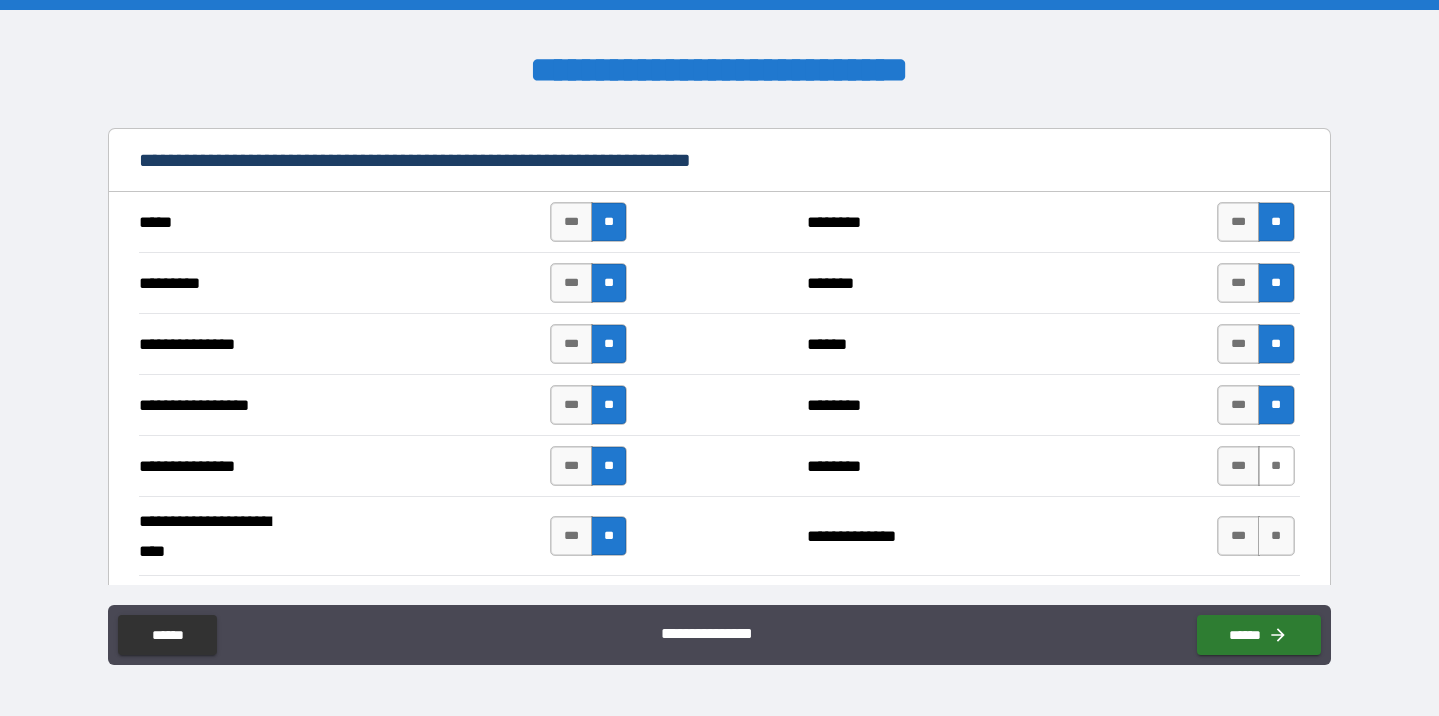 click on "**" at bounding box center (1276, 466) 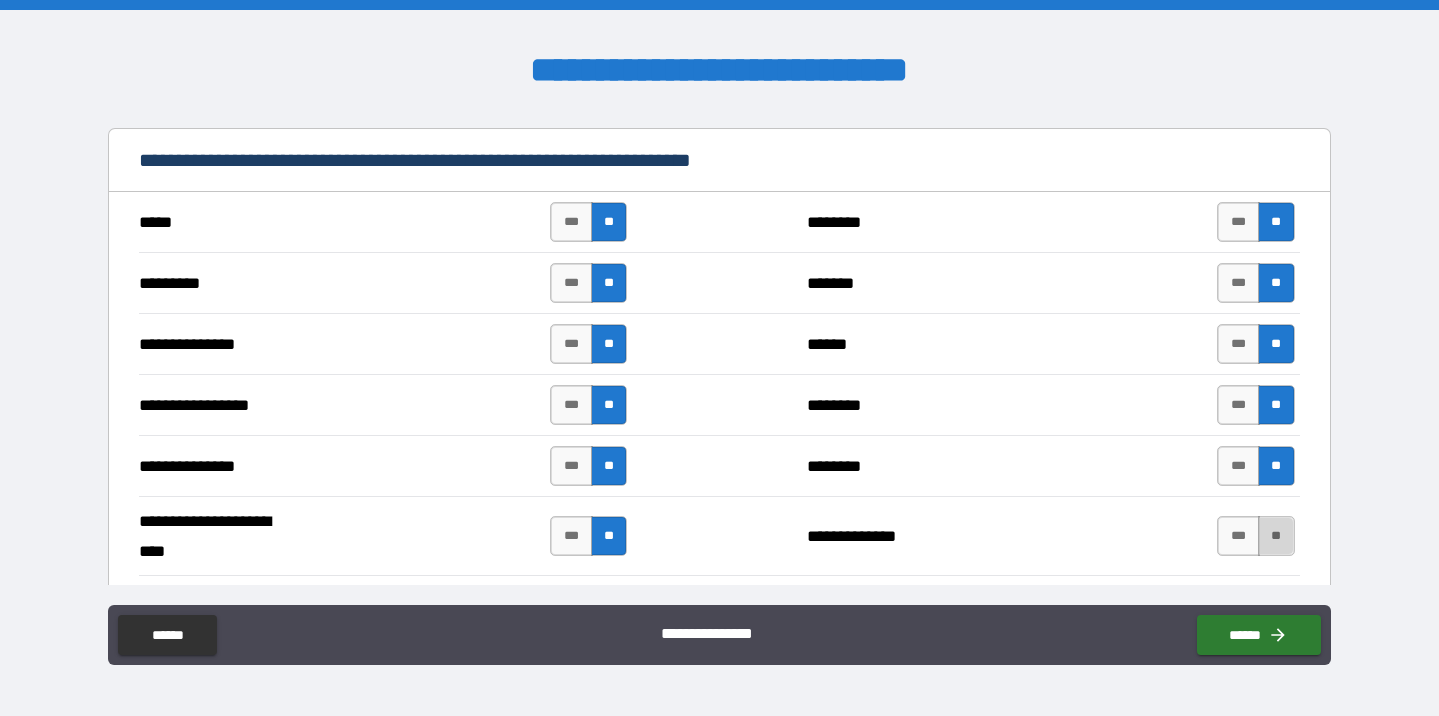 click on "**" at bounding box center [1276, 536] 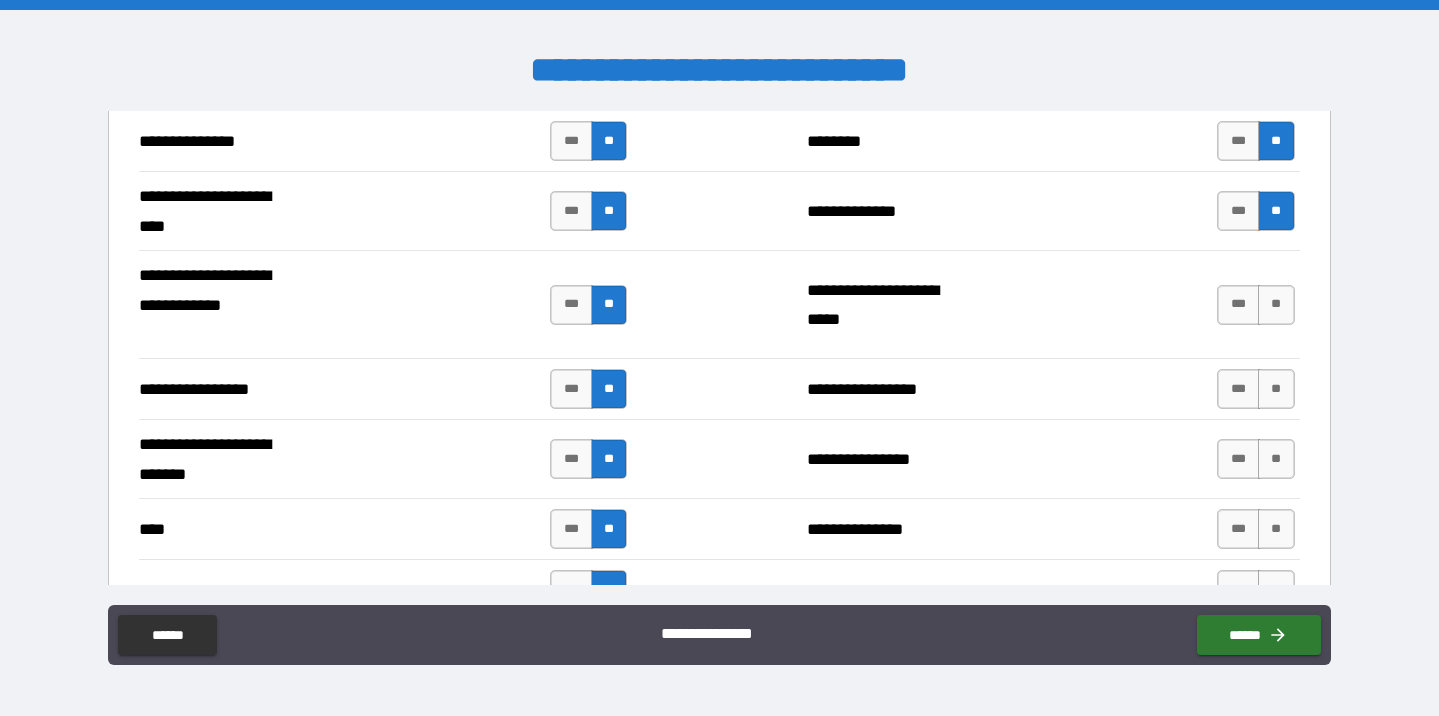 scroll, scrollTop: 1485, scrollLeft: 0, axis: vertical 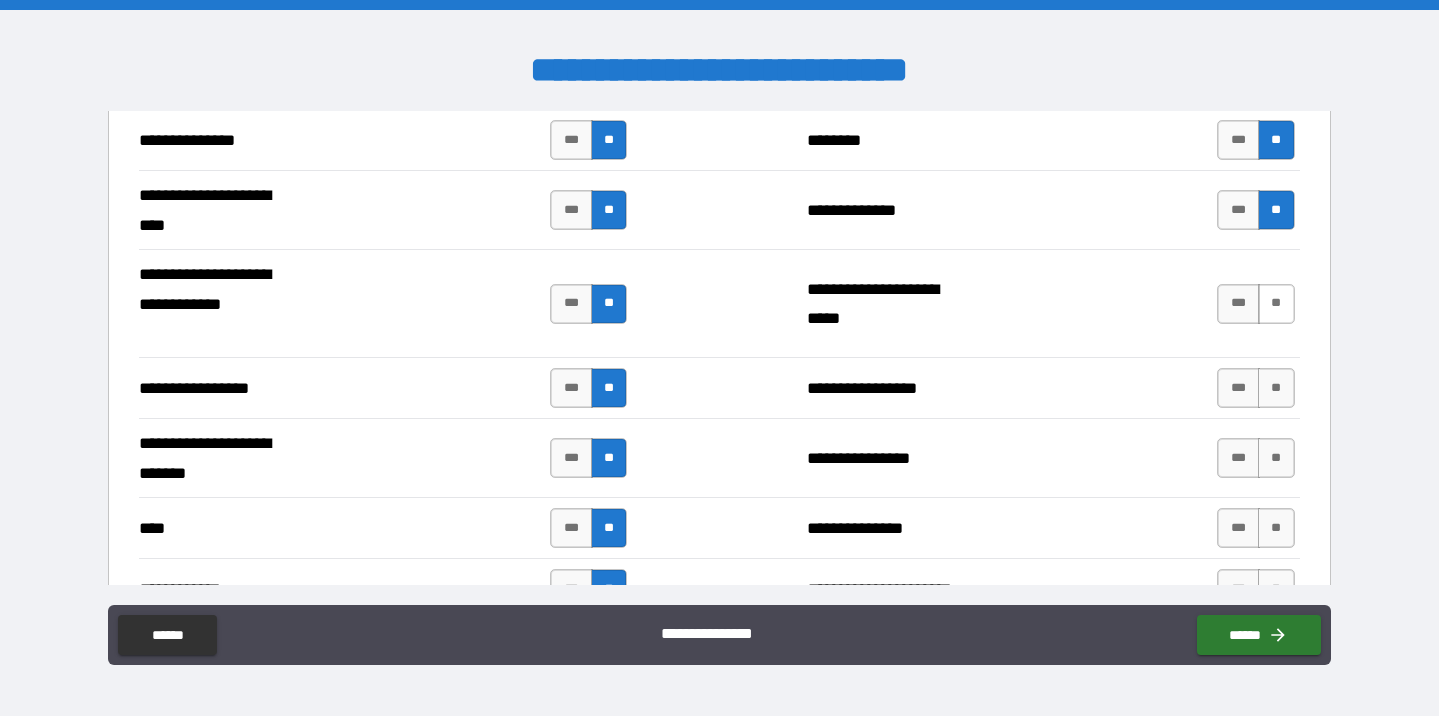 click on "**" at bounding box center (1276, 304) 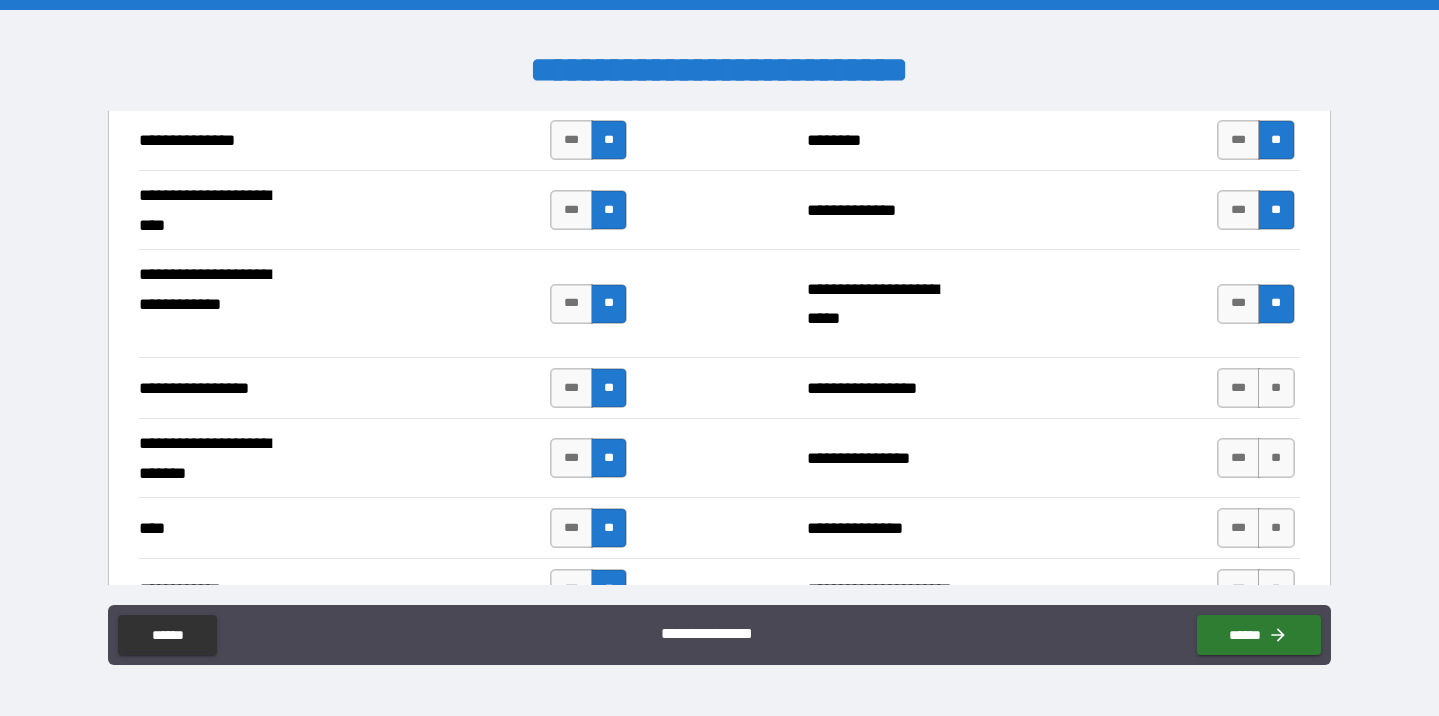 click on "**********" at bounding box center [719, 387] 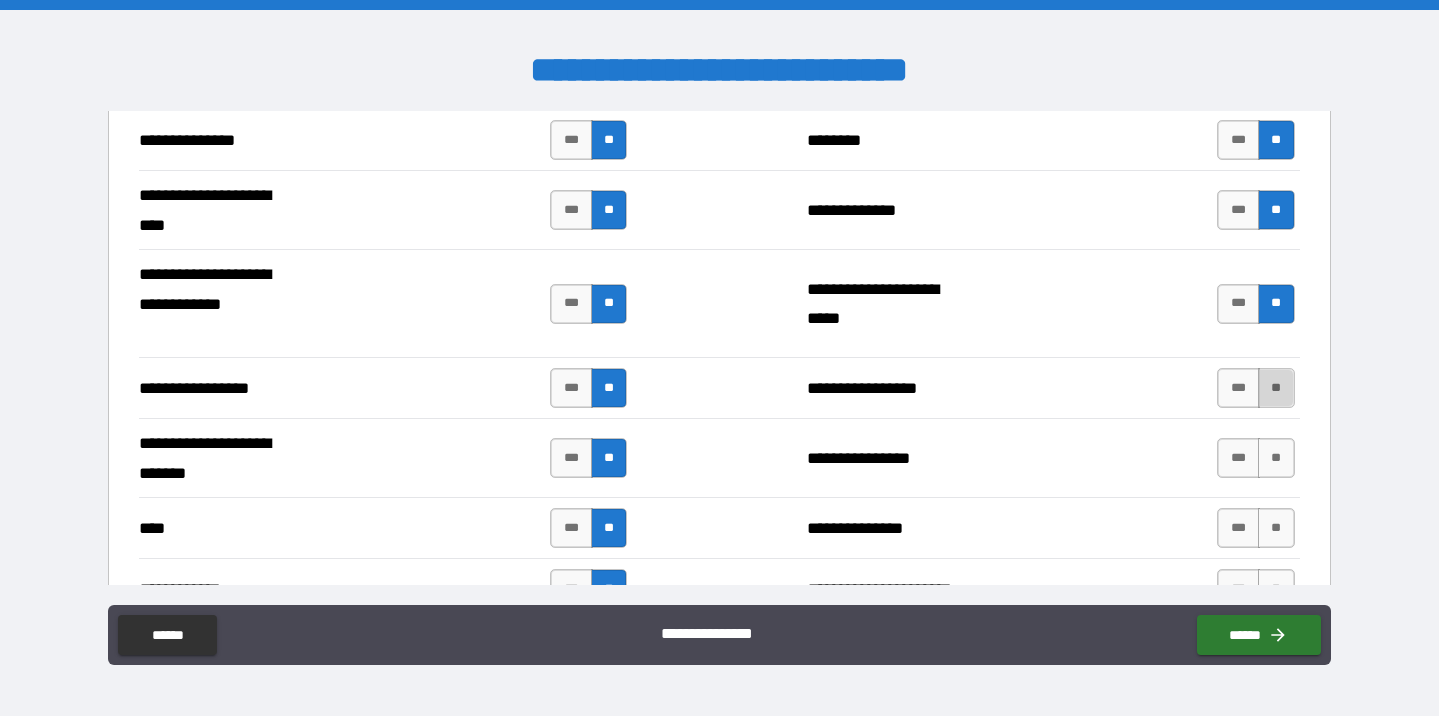 click on "**" at bounding box center [1276, 388] 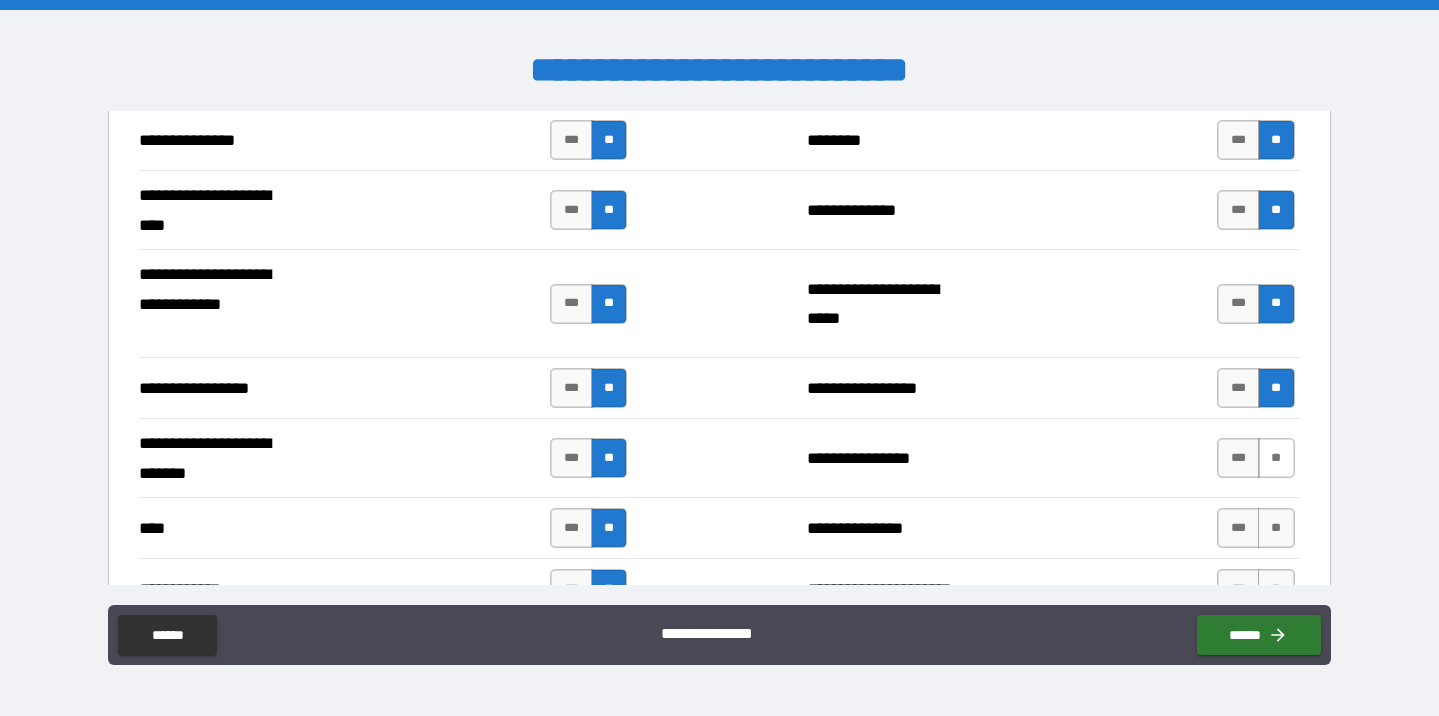 click on "**" at bounding box center (1276, 458) 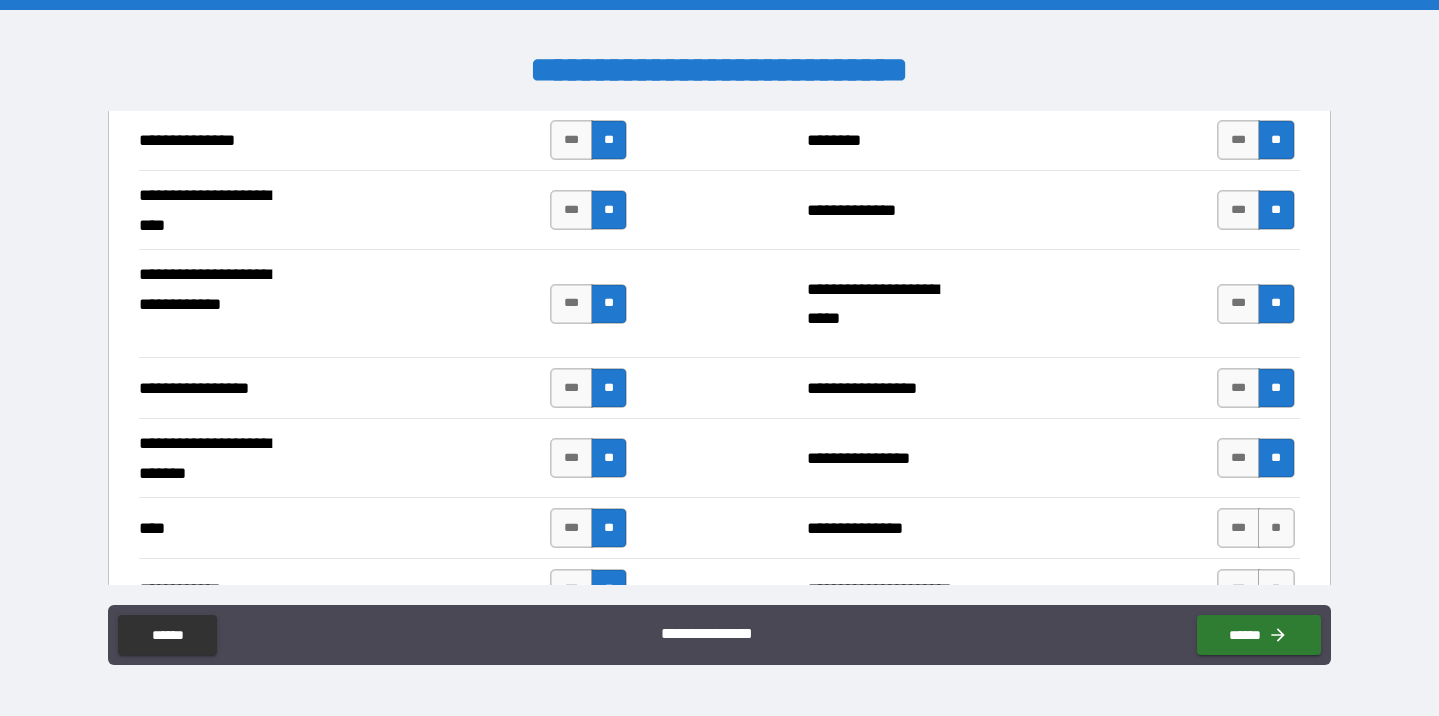 scroll, scrollTop: 1696, scrollLeft: 0, axis: vertical 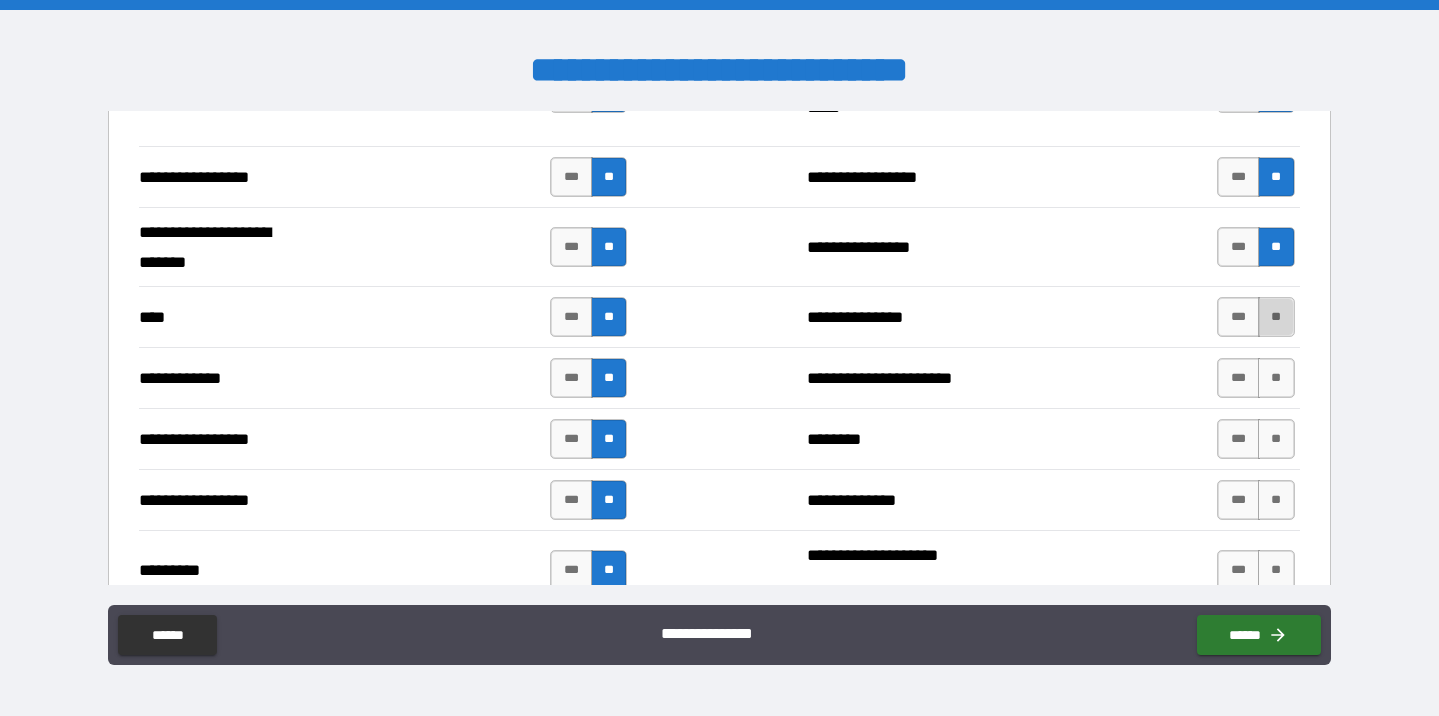click on "**" at bounding box center [1276, 317] 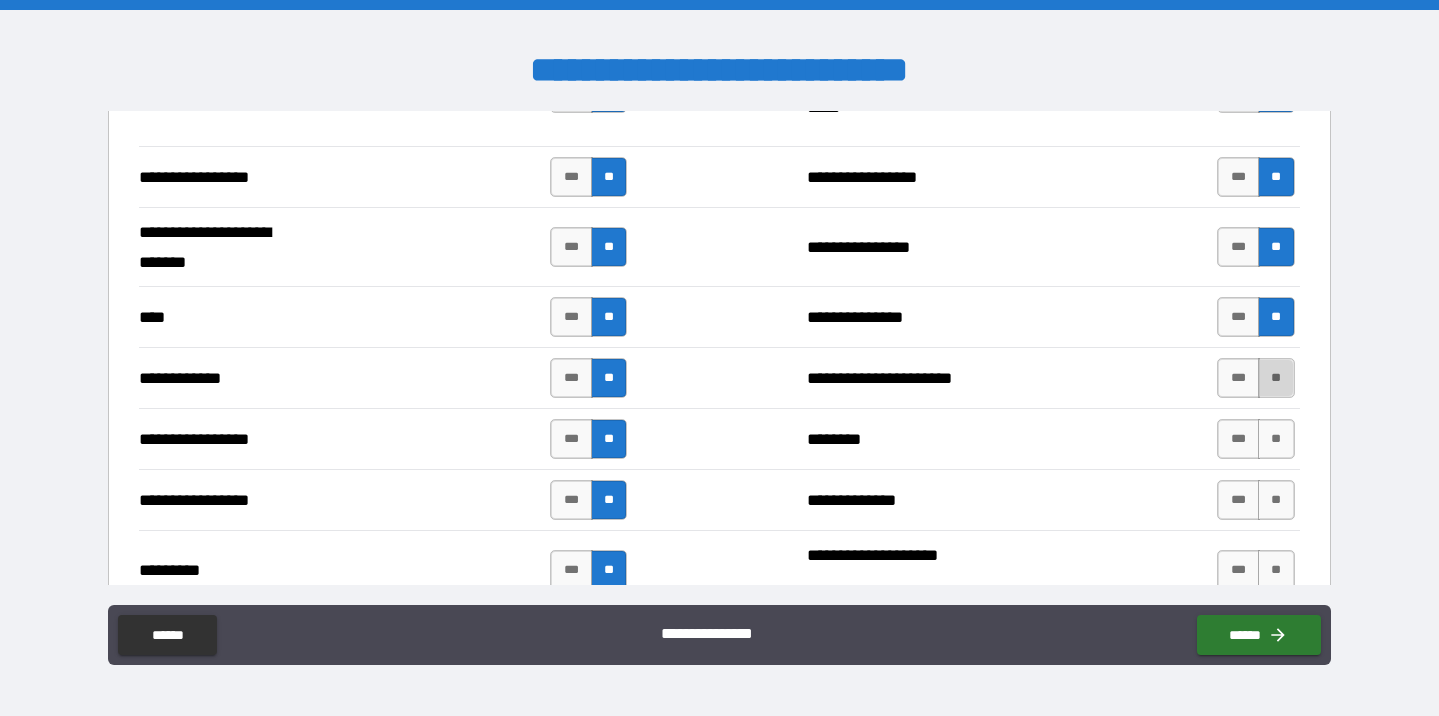 click on "**" at bounding box center [1276, 378] 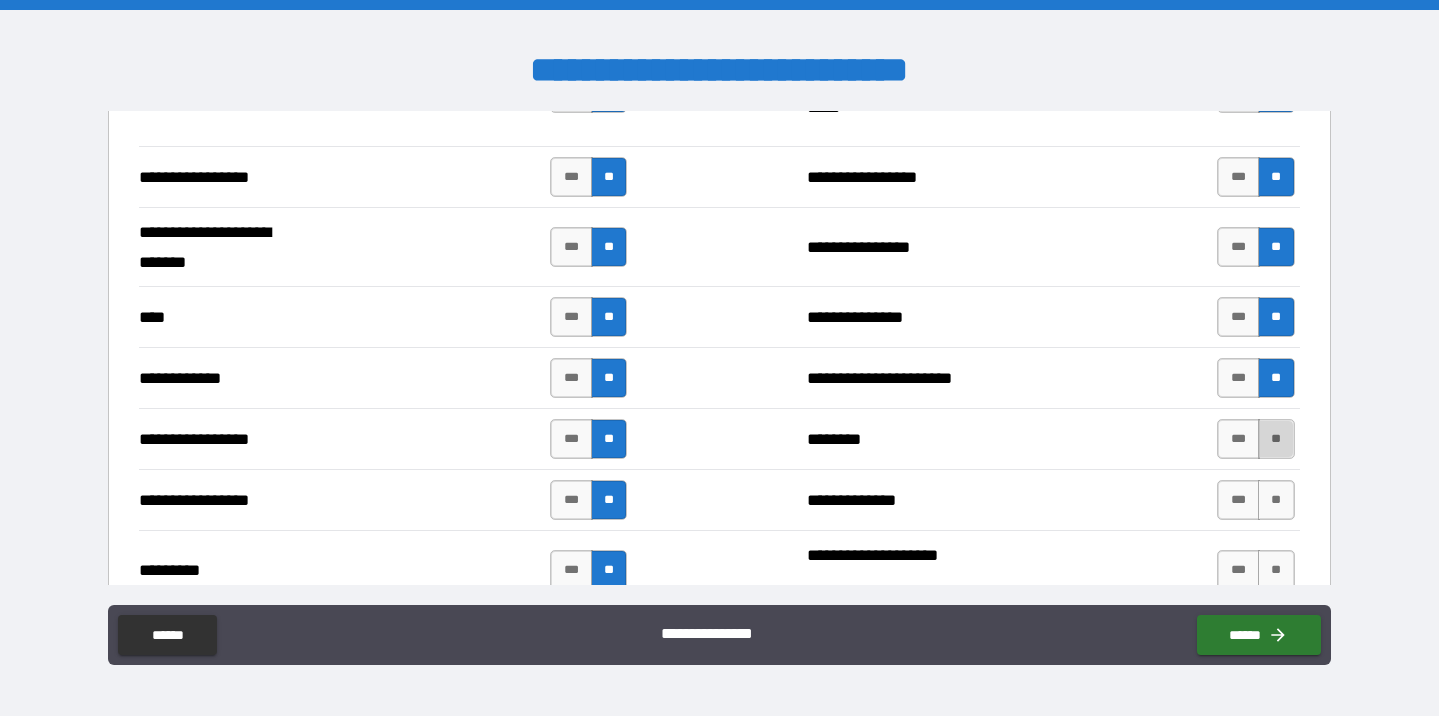 click on "**" at bounding box center (1276, 439) 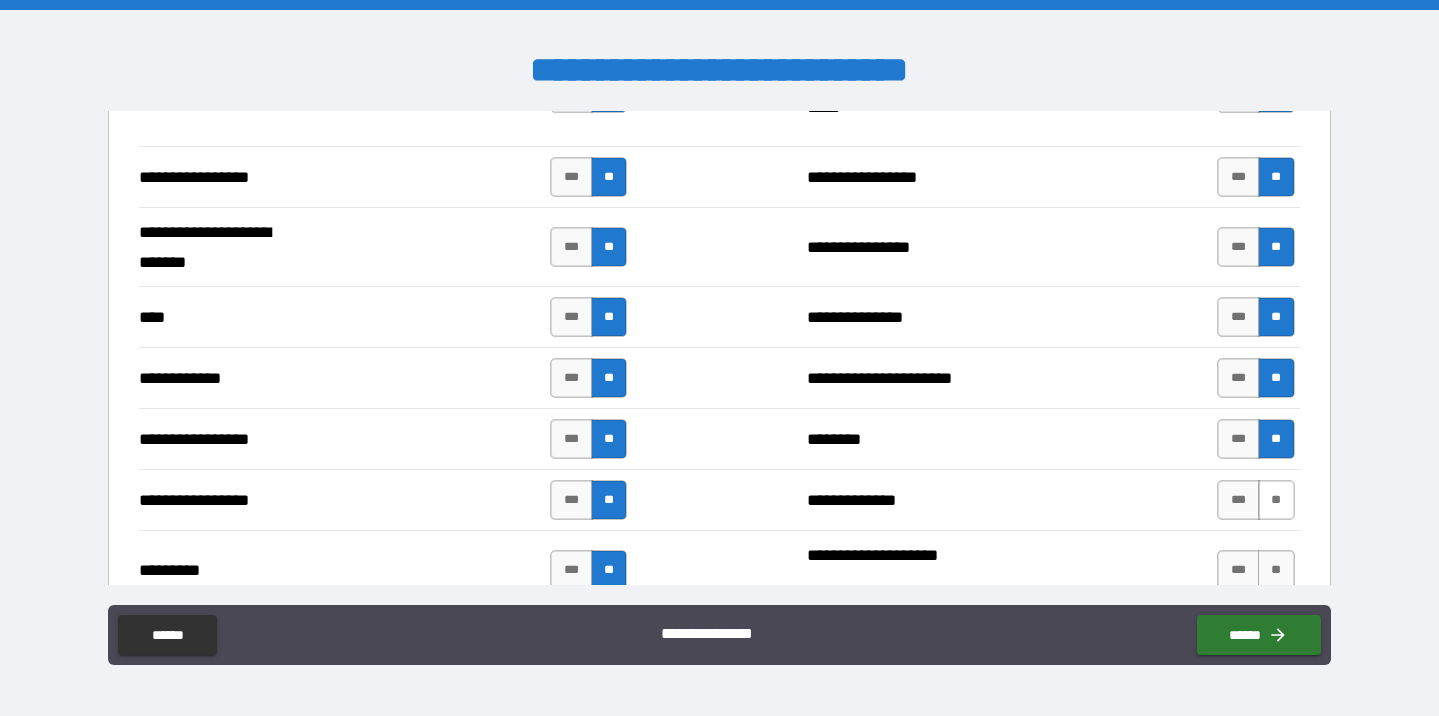click on "**" at bounding box center (1276, 500) 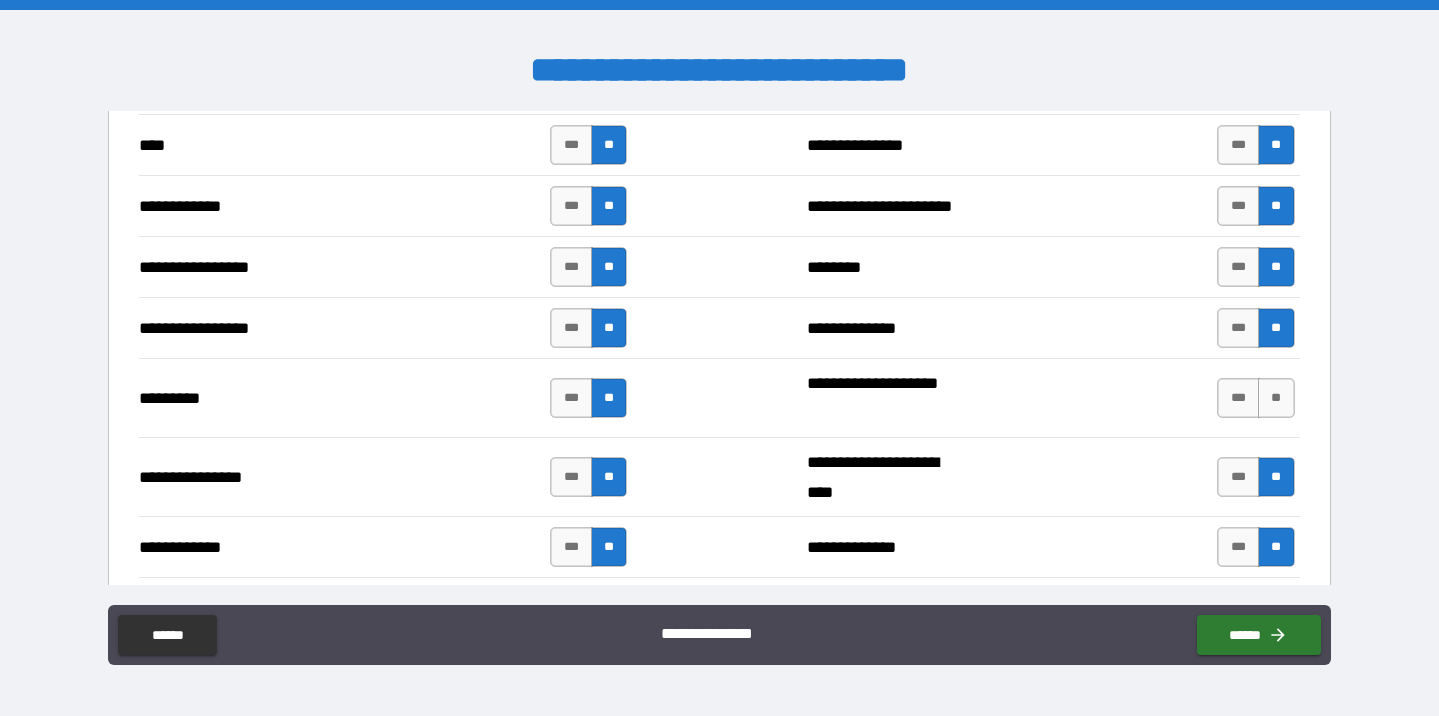 scroll, scrollTop: 1885, scrollLeft: 0, axis: vertical 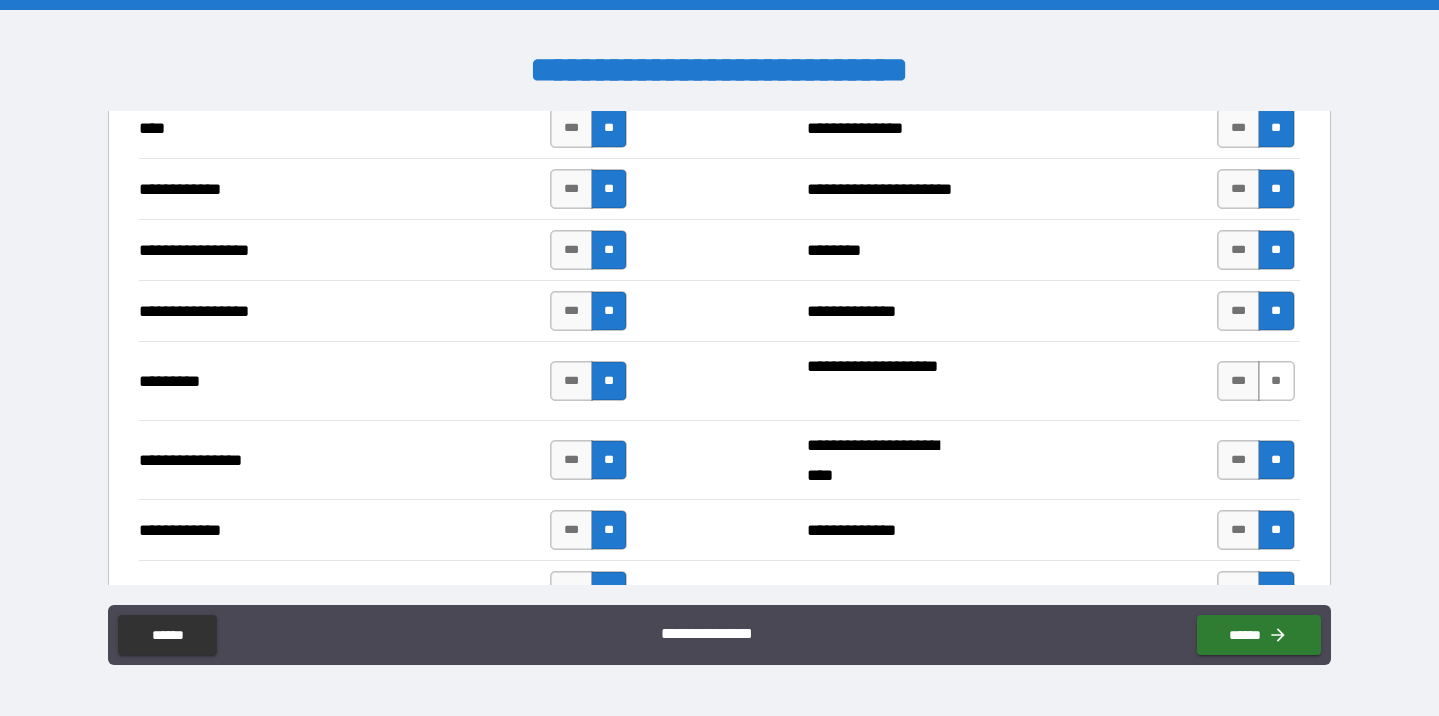 click on "**" at bounding box center (1276, 381) 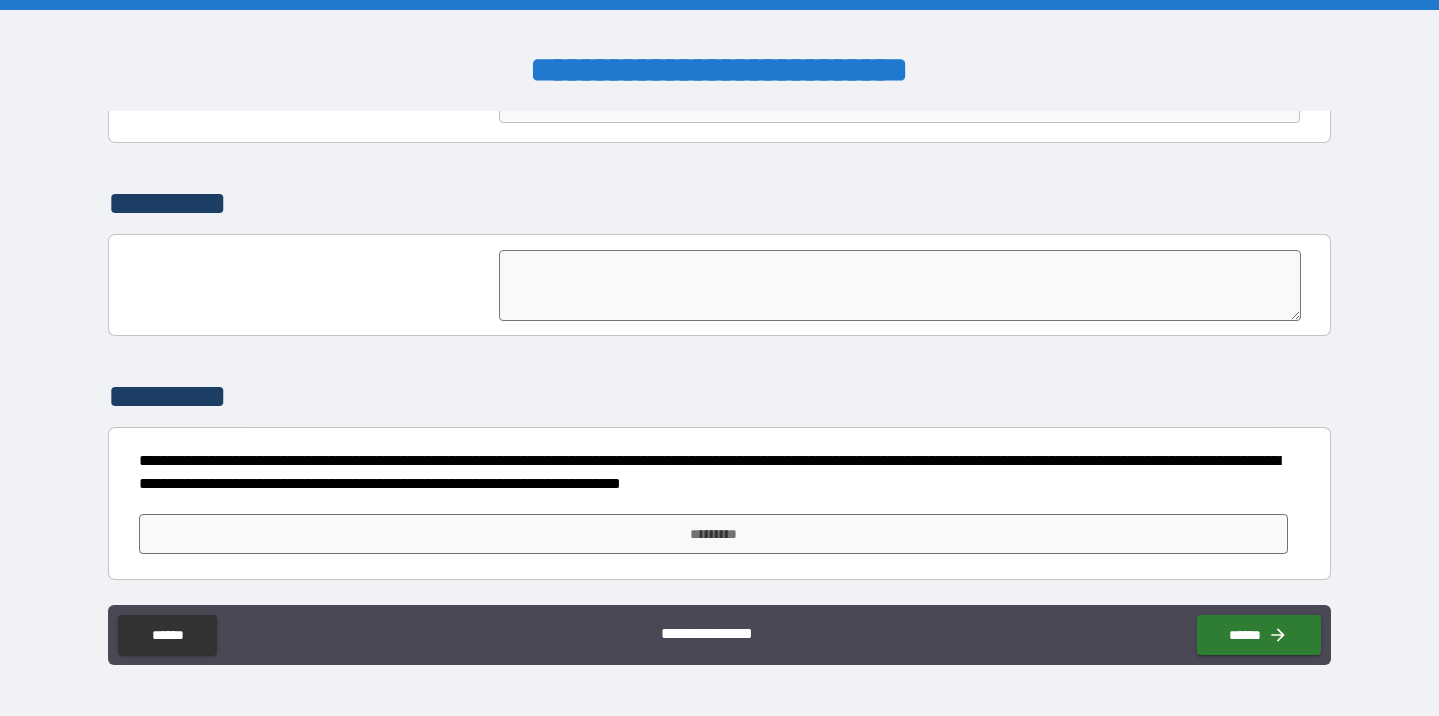 scroll, scrollTop: 2680, scrollLeft: 0, axis: vertical 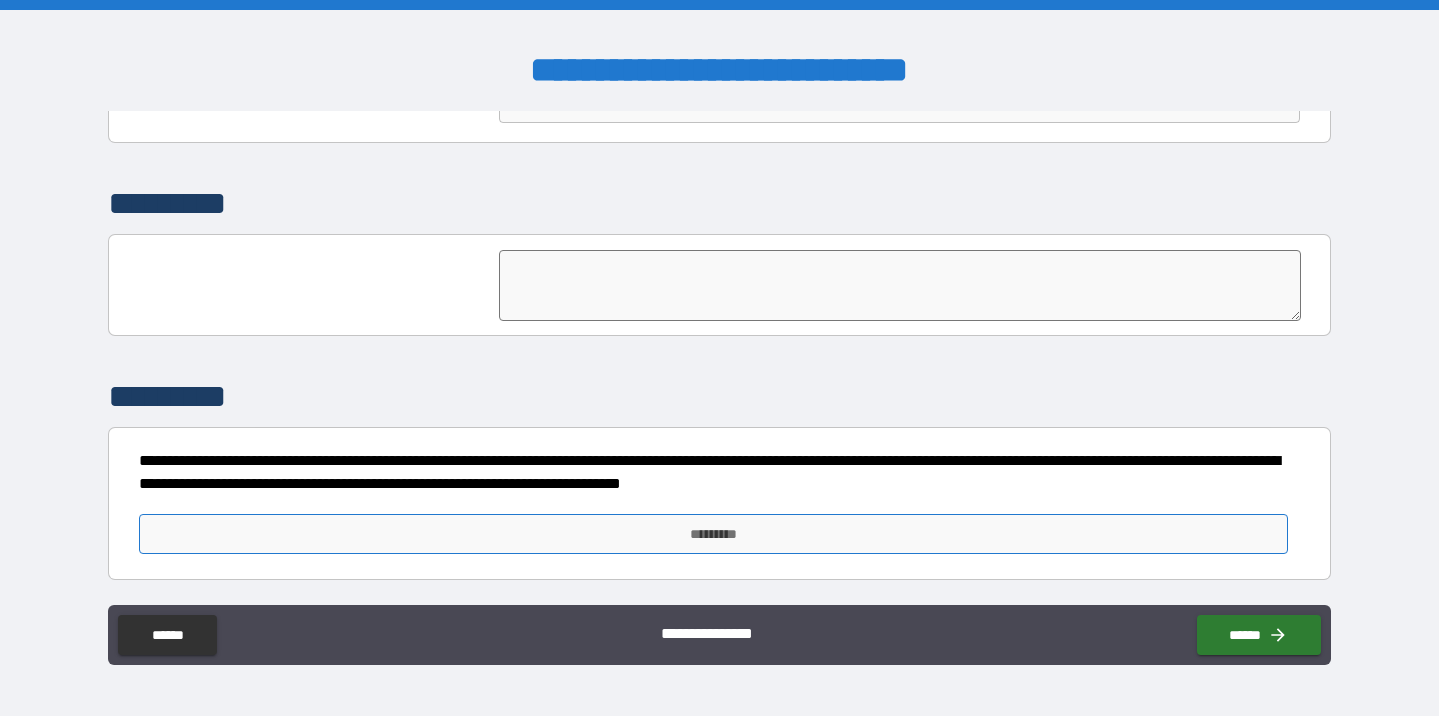 click on "*********" at bounding box center (713, 534) 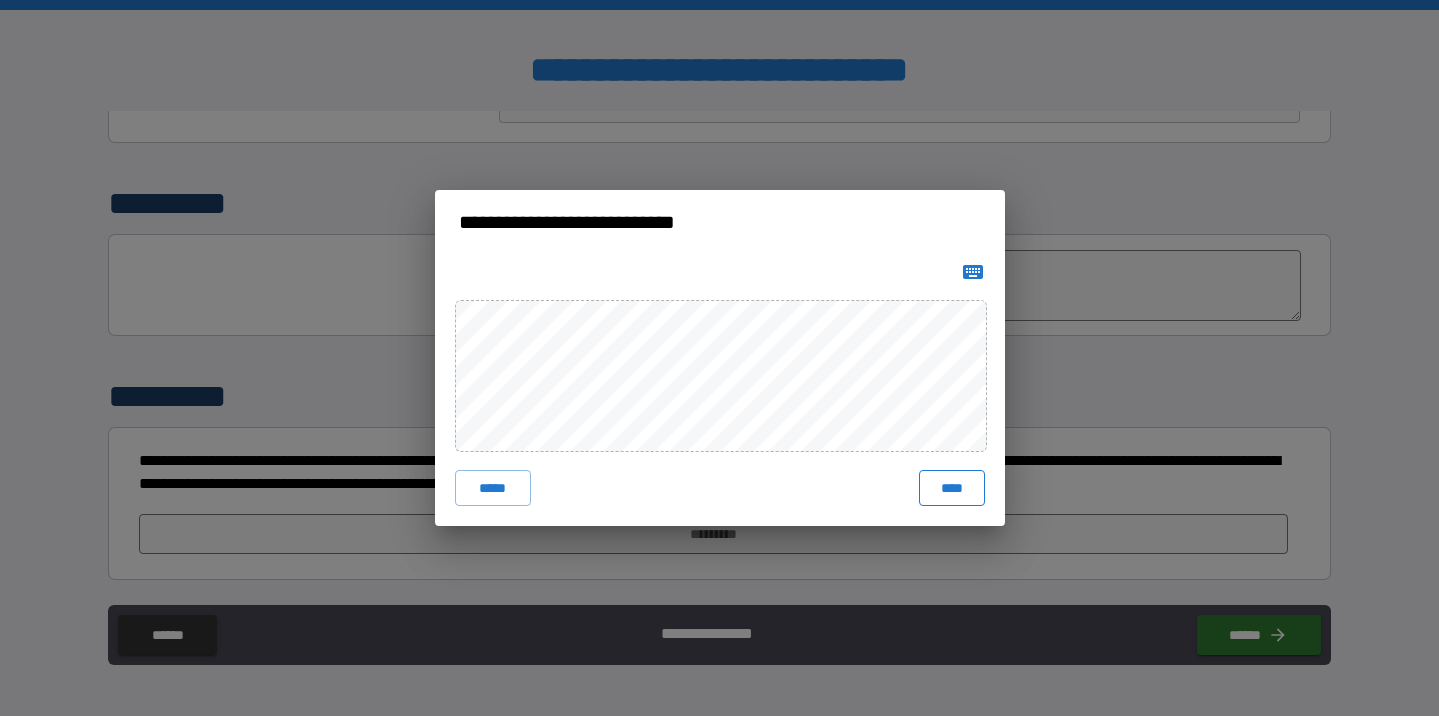 click on "****" at bounding box center [952, 488] 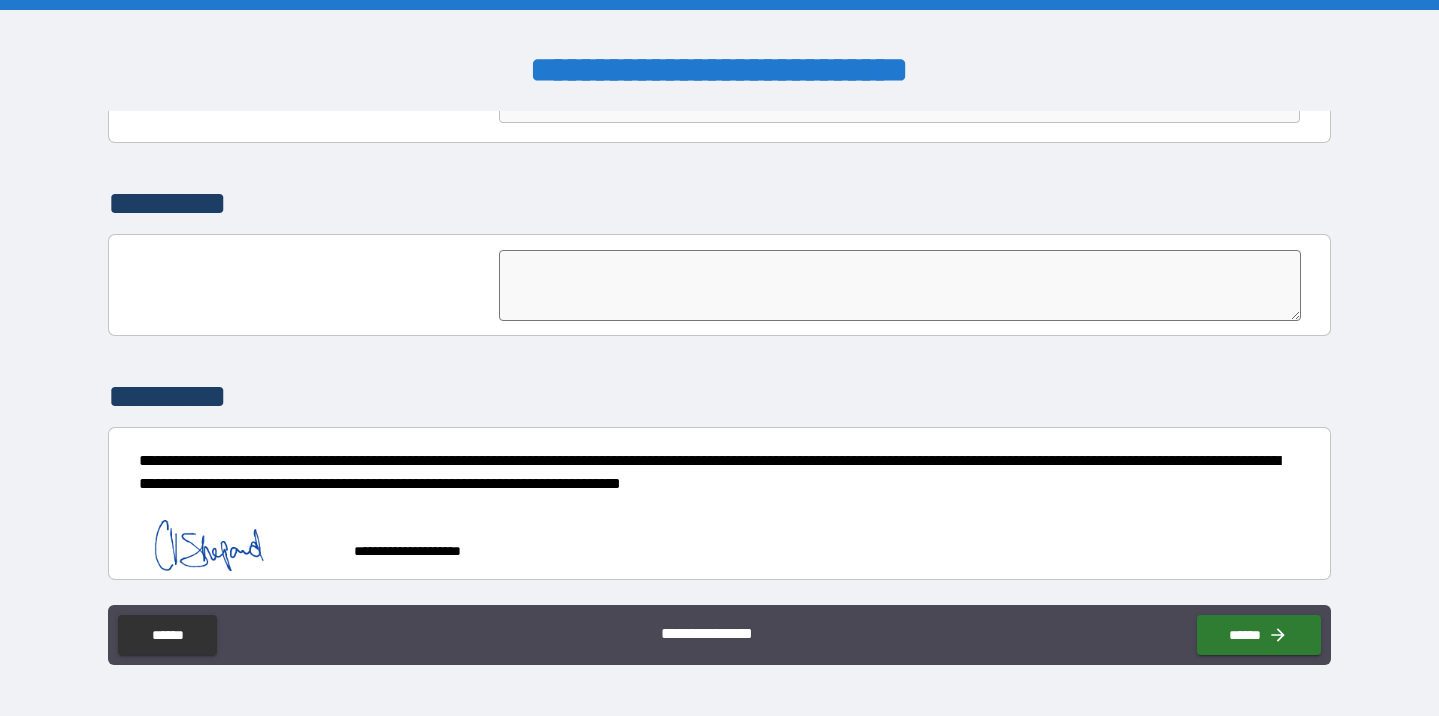 scroll, scrollTop: 2670, scrollLeft: 0, axis: vertical 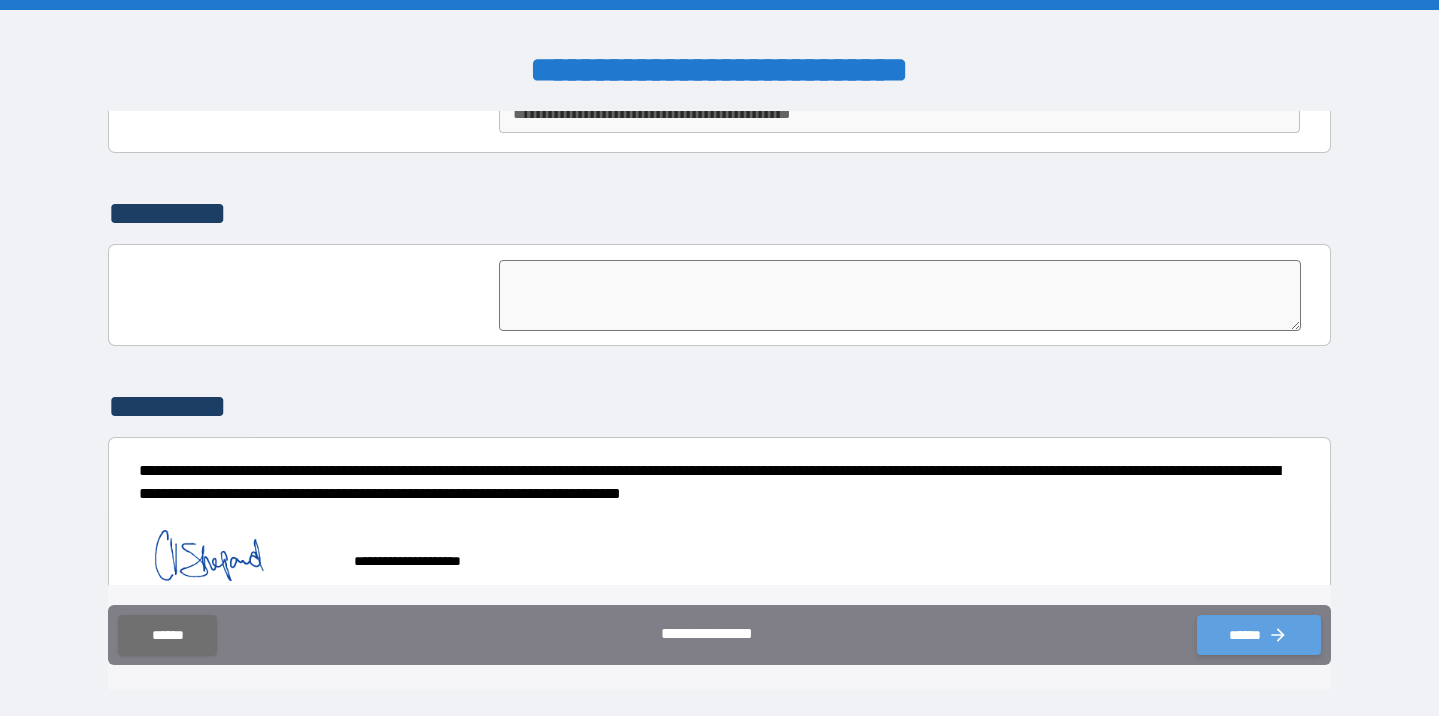 click on "******" at bounding box center [1259, 635] 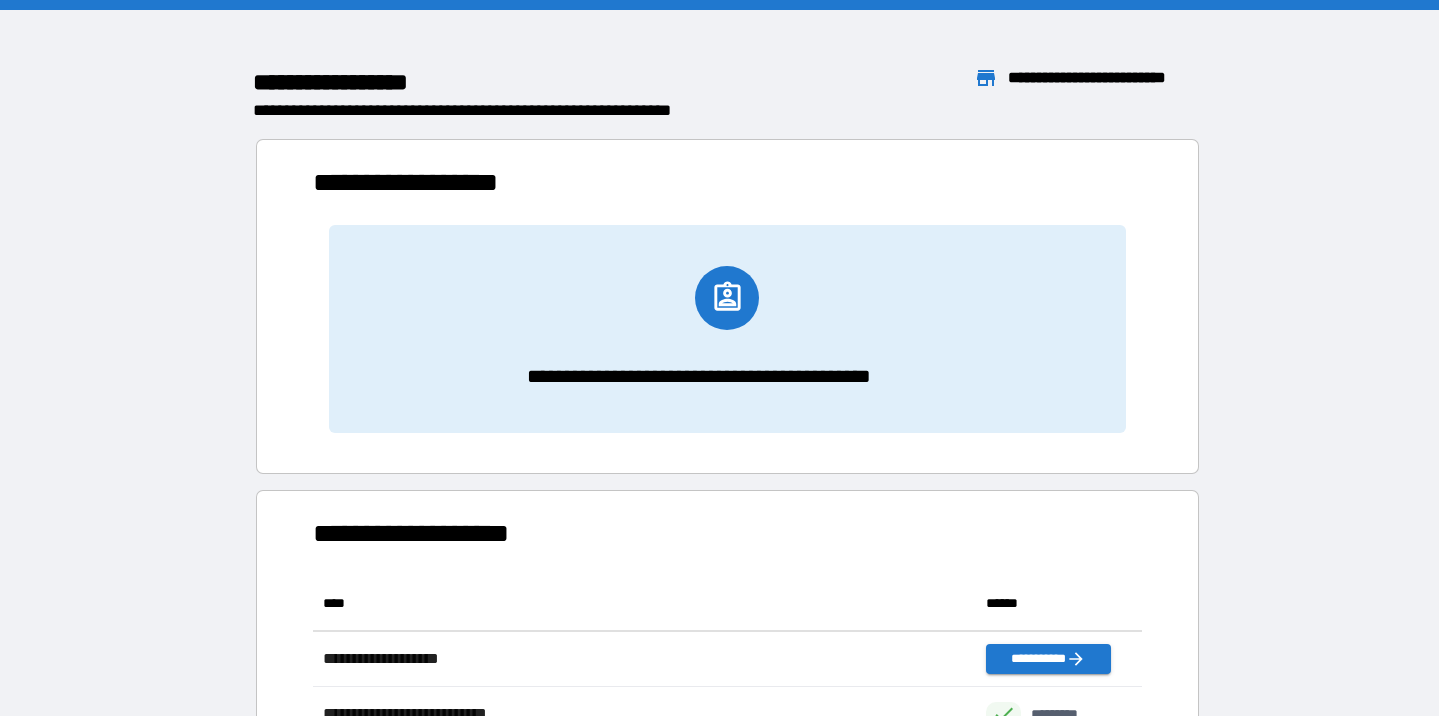 scroll, scrollTop: 1, scrollLeft: 1, axis: both 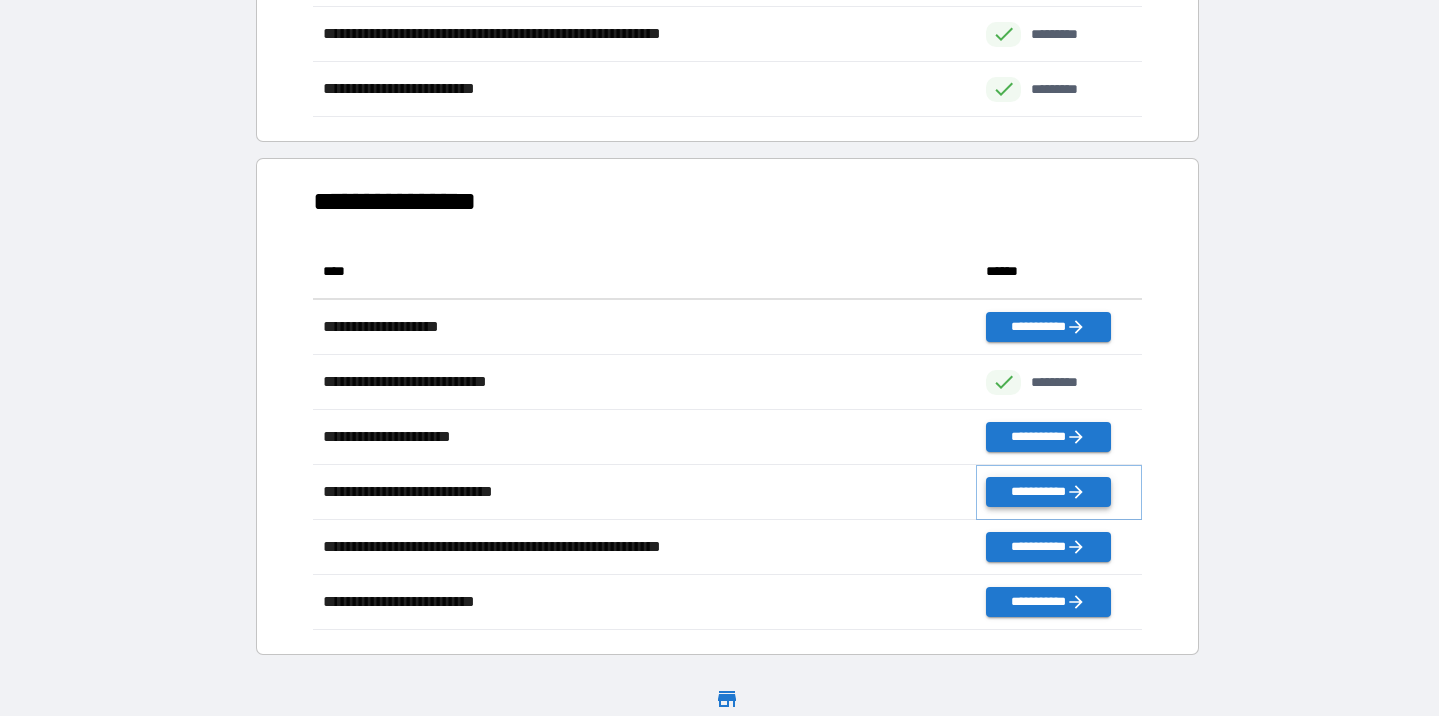 click on "**********" at bounding box center (1048, 492) 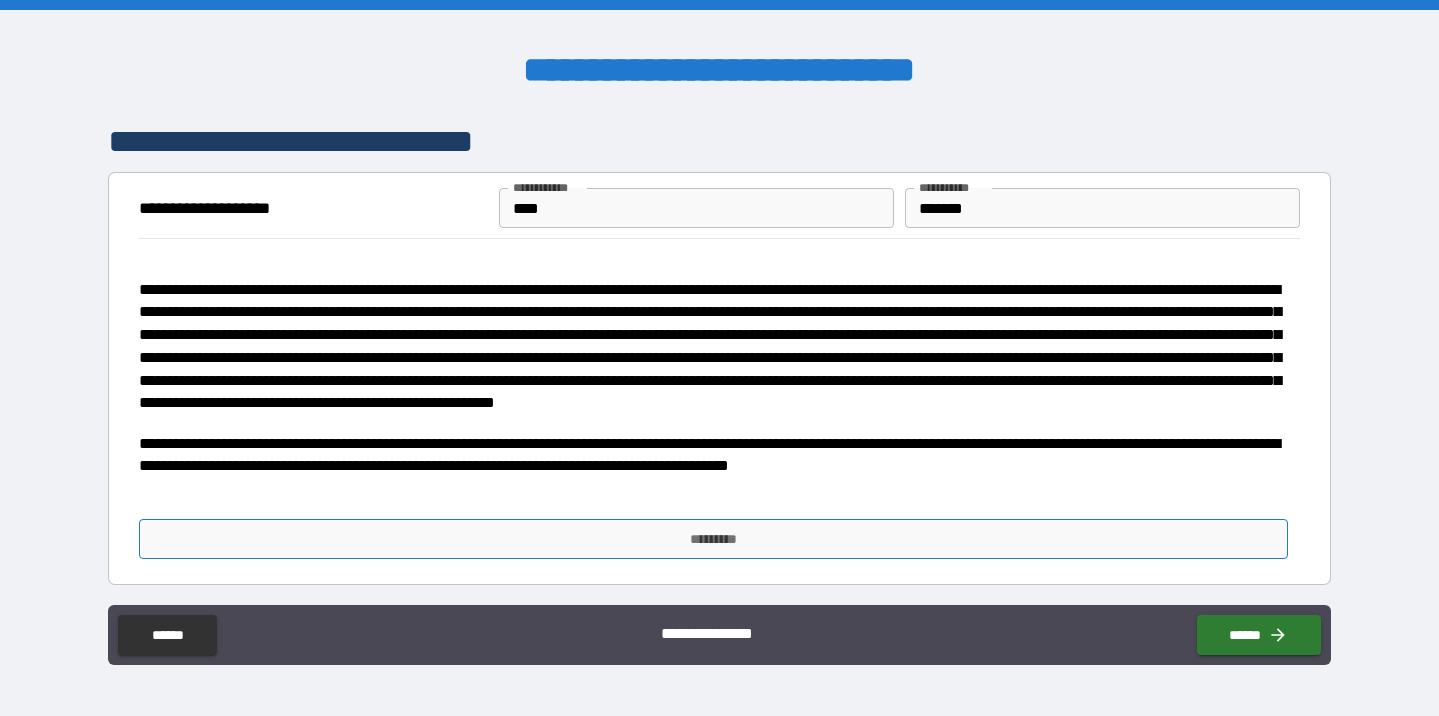 click on "*********" at bounding box center (713, 539) 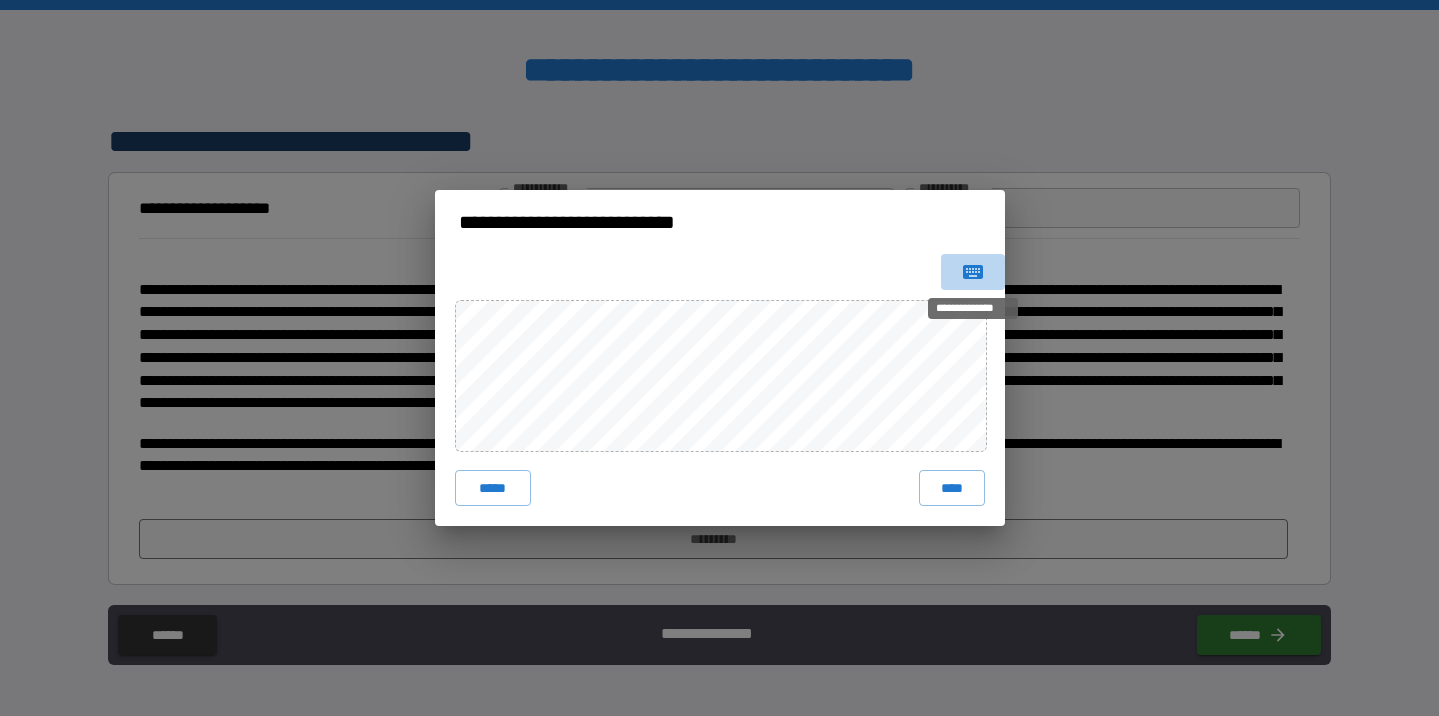 click 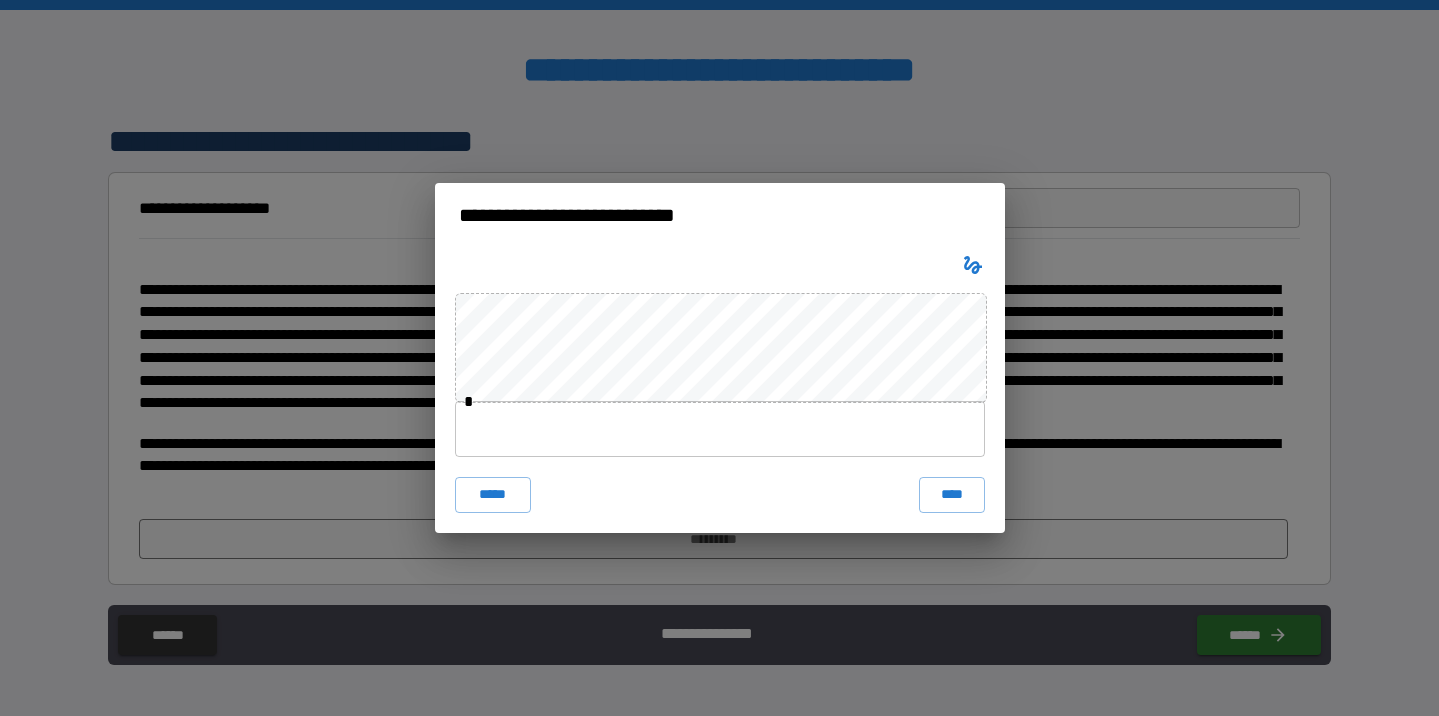 click at bounding box center (720, 429) 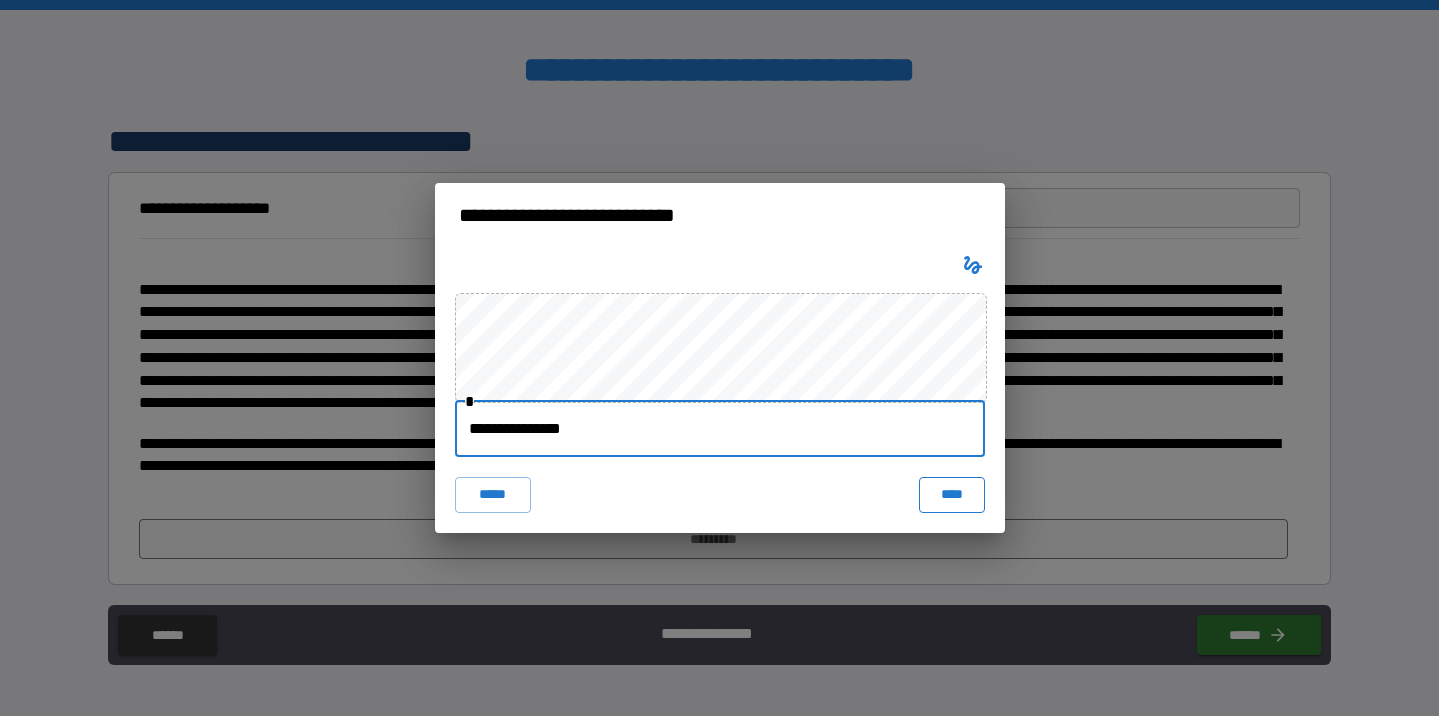 type on "**********" 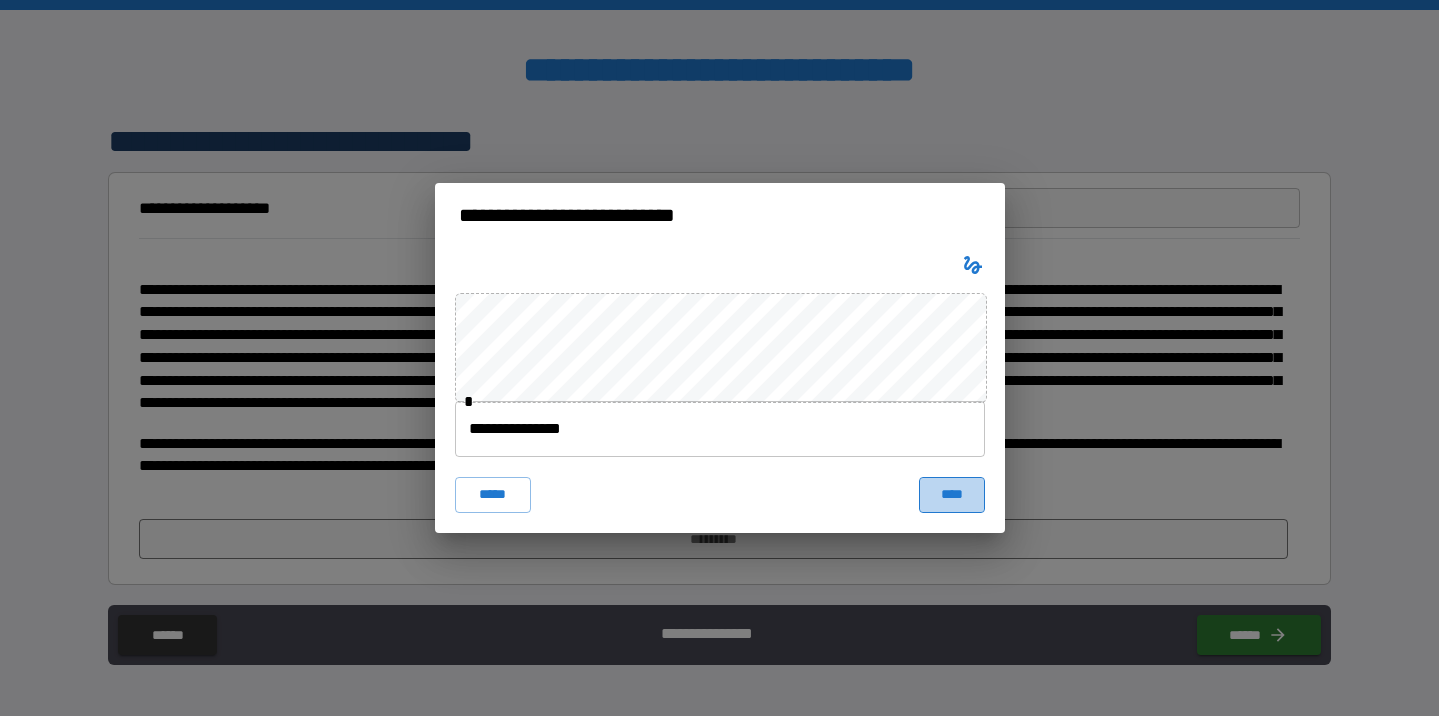 click on "****" at bounding box center [952, 495] 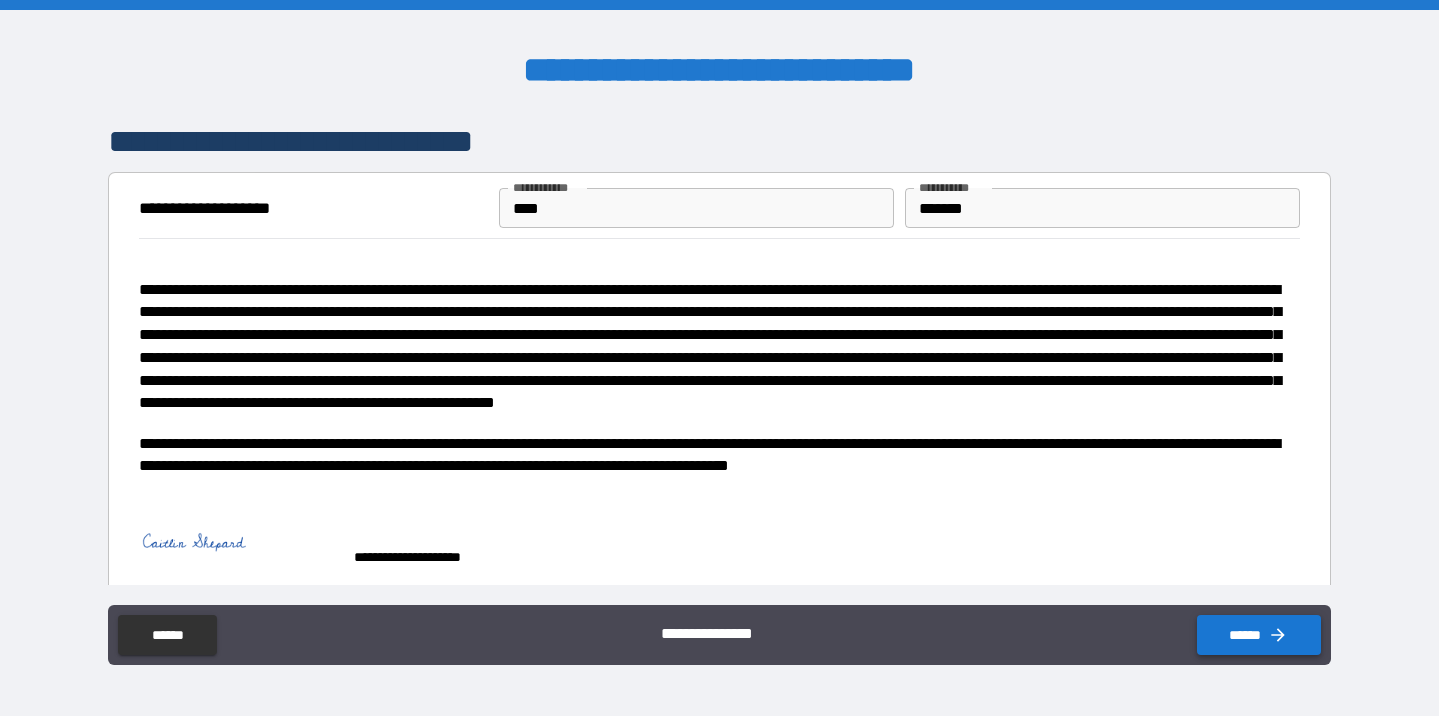 click on "******" at bounding box center (1259, 635) 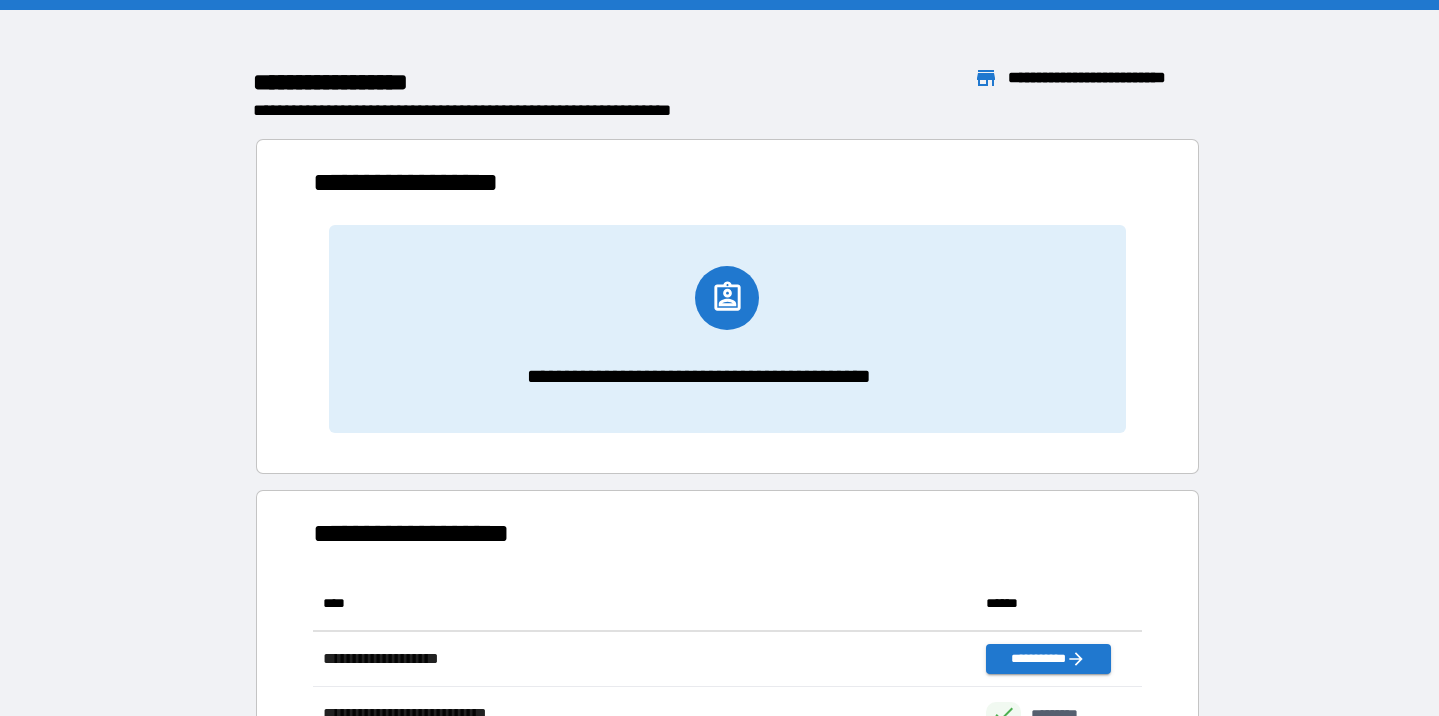 scroll, scrollTop: 1, scrollLeft: 1, axis: both 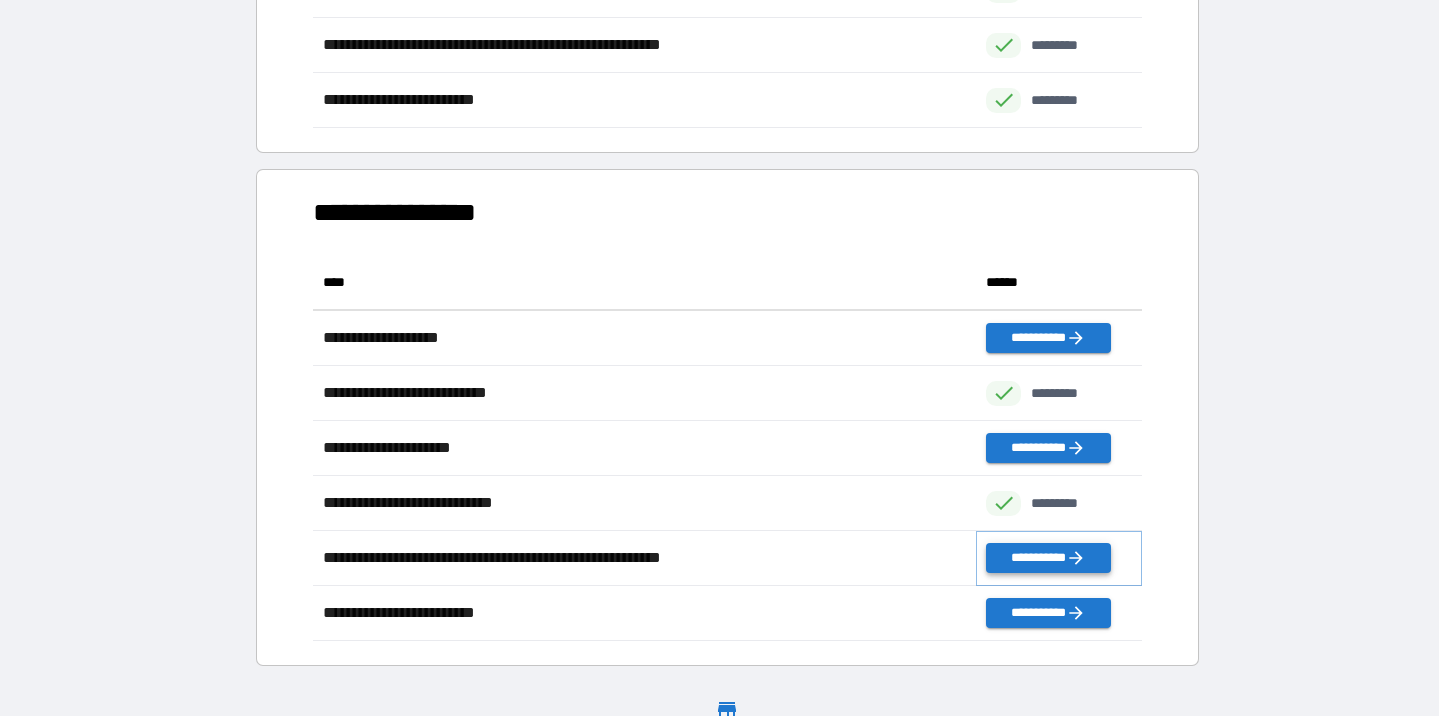 click on "**********" at bounding box center [1048, 558] 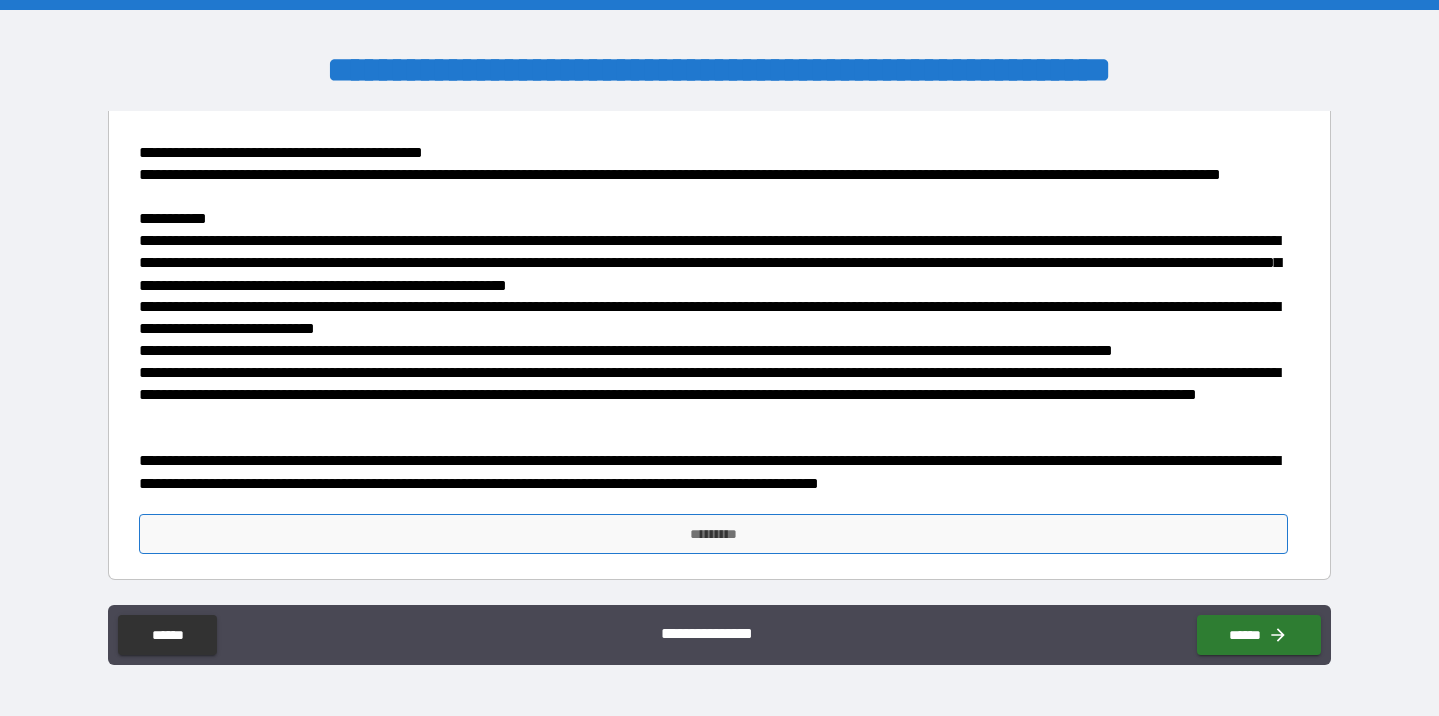 scroll, scrollTop: 136, scrollLeft: 0, axis: vertical 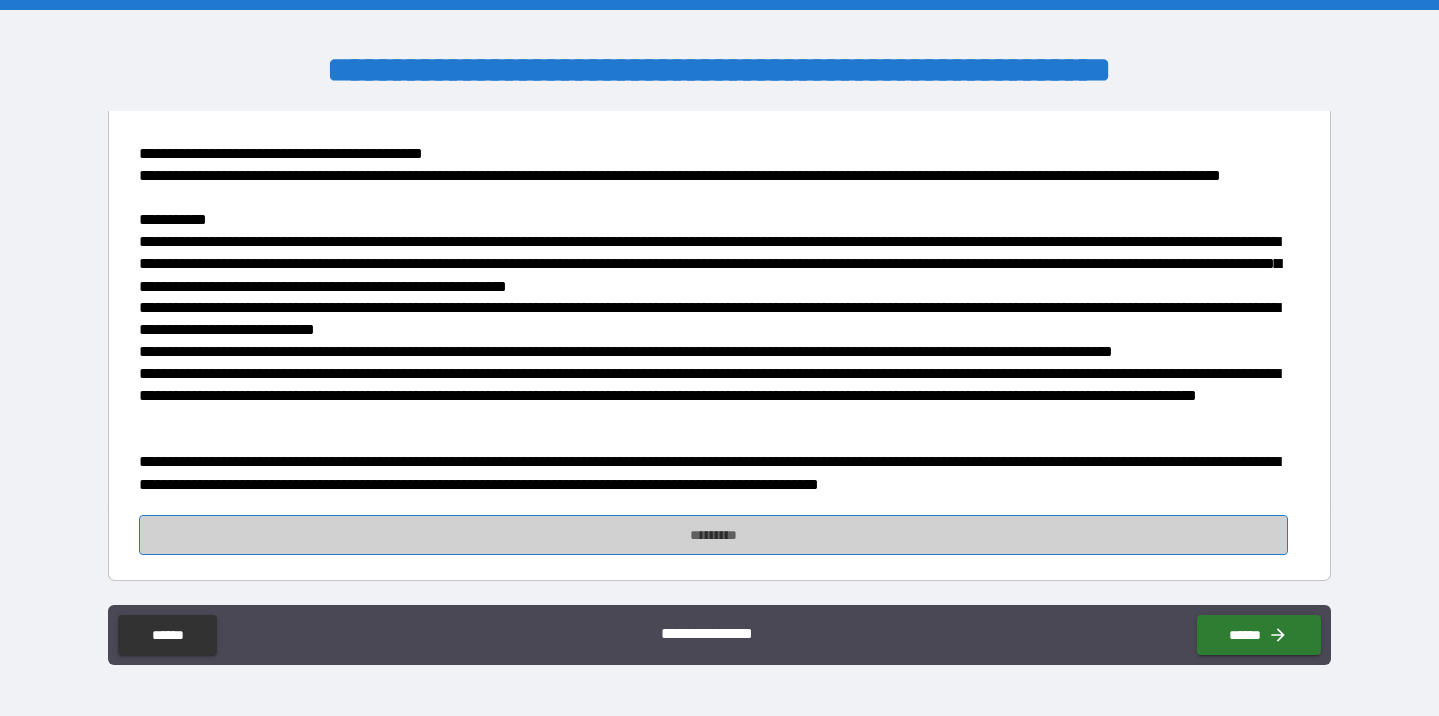 click on "*********" at bounding box center [713, 535] 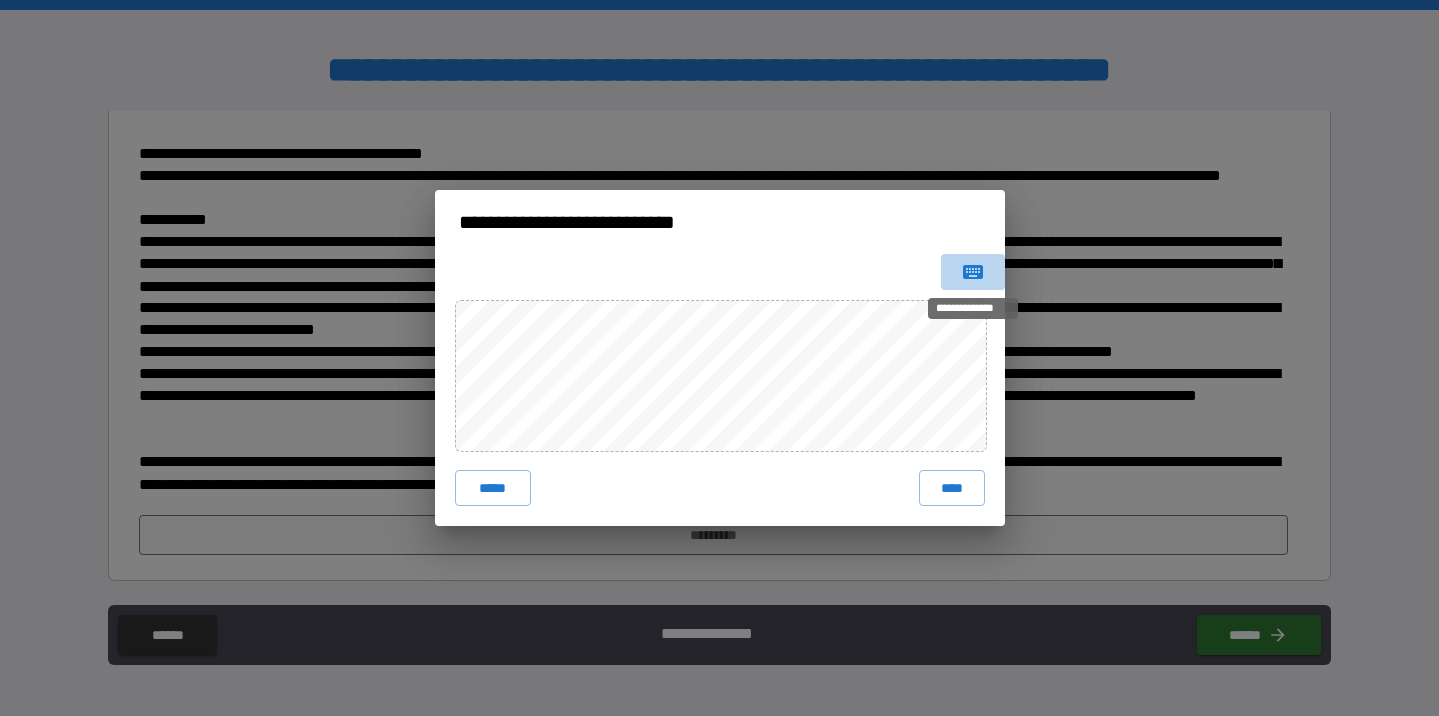 click 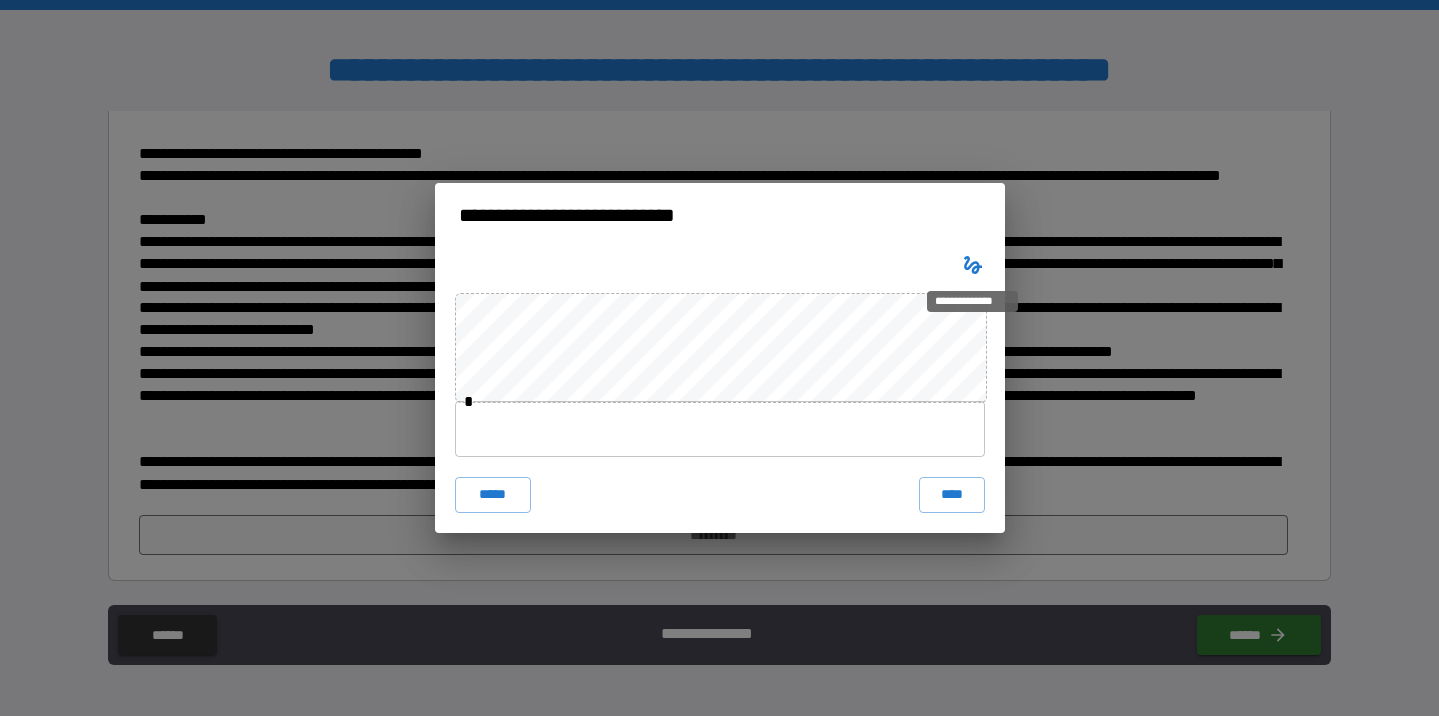 type 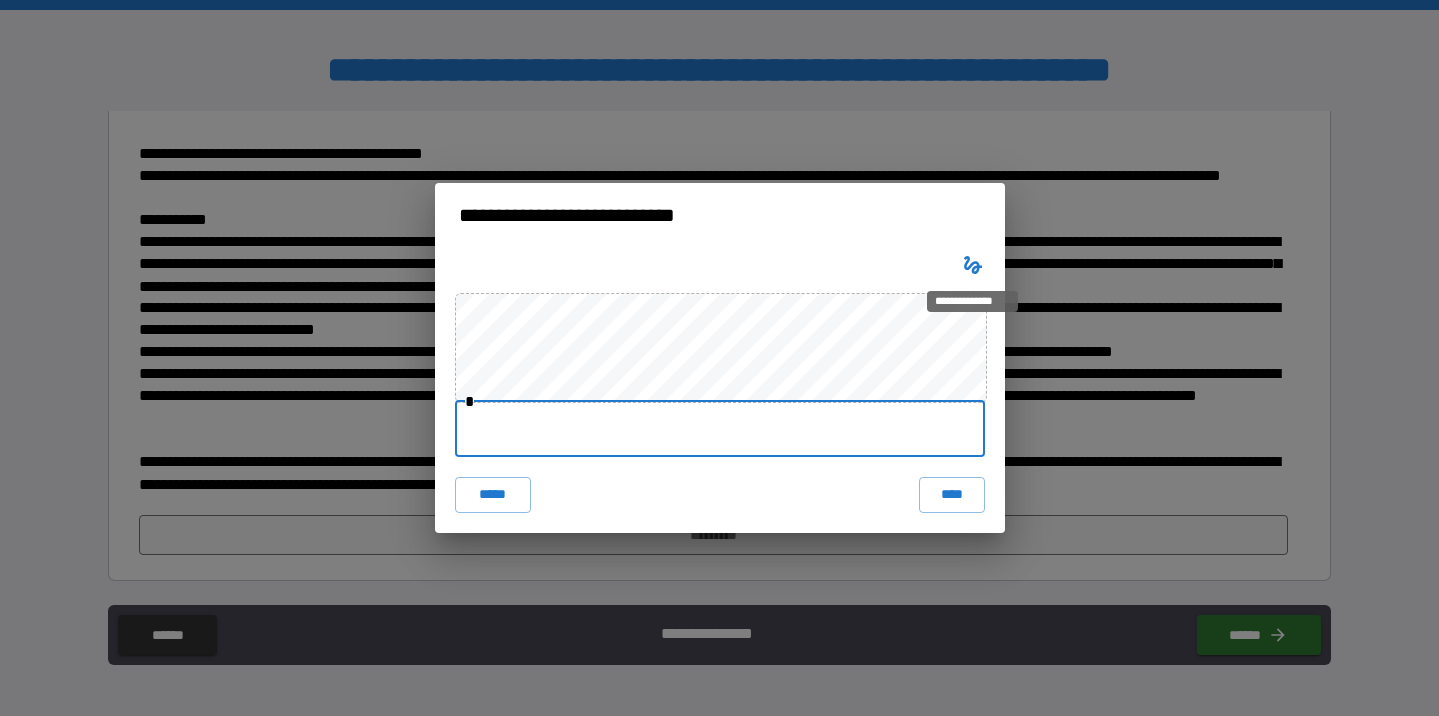 click at bounding box center [720, 429] 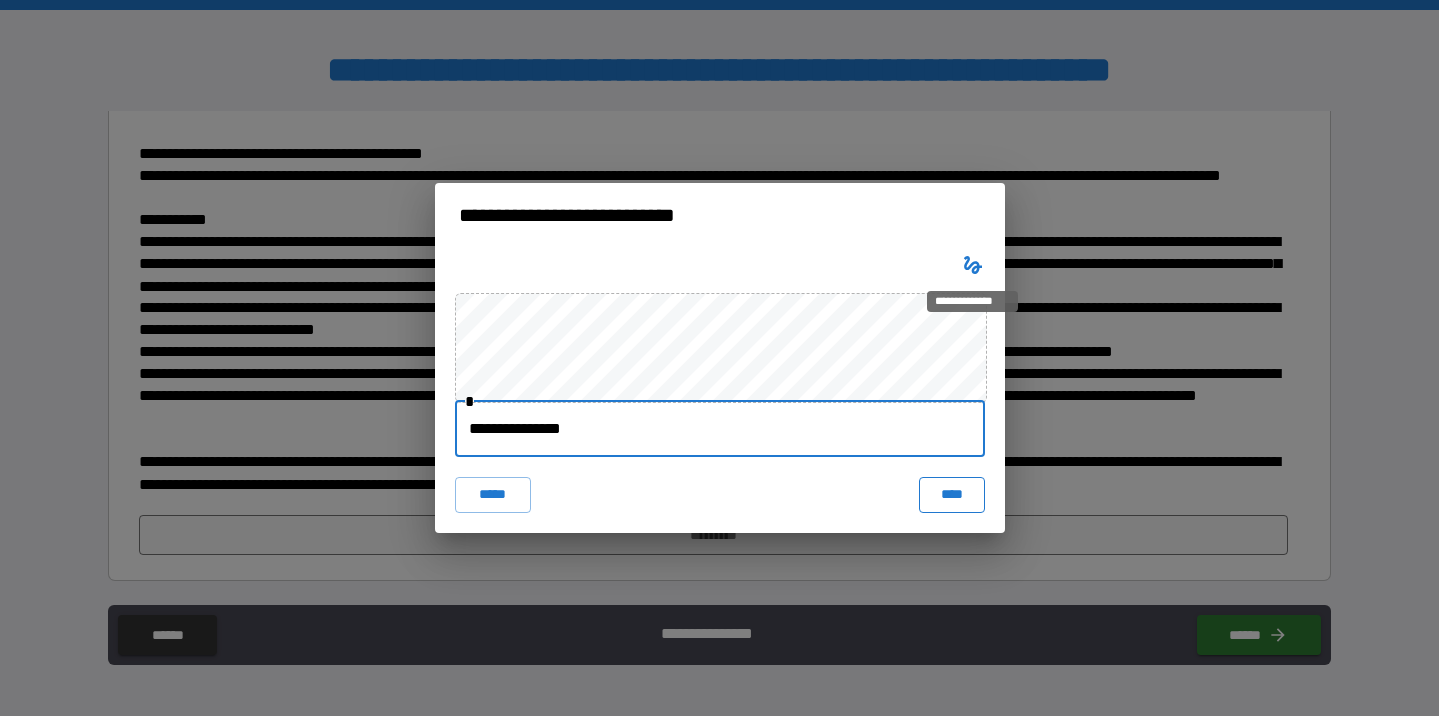 type on "**********" 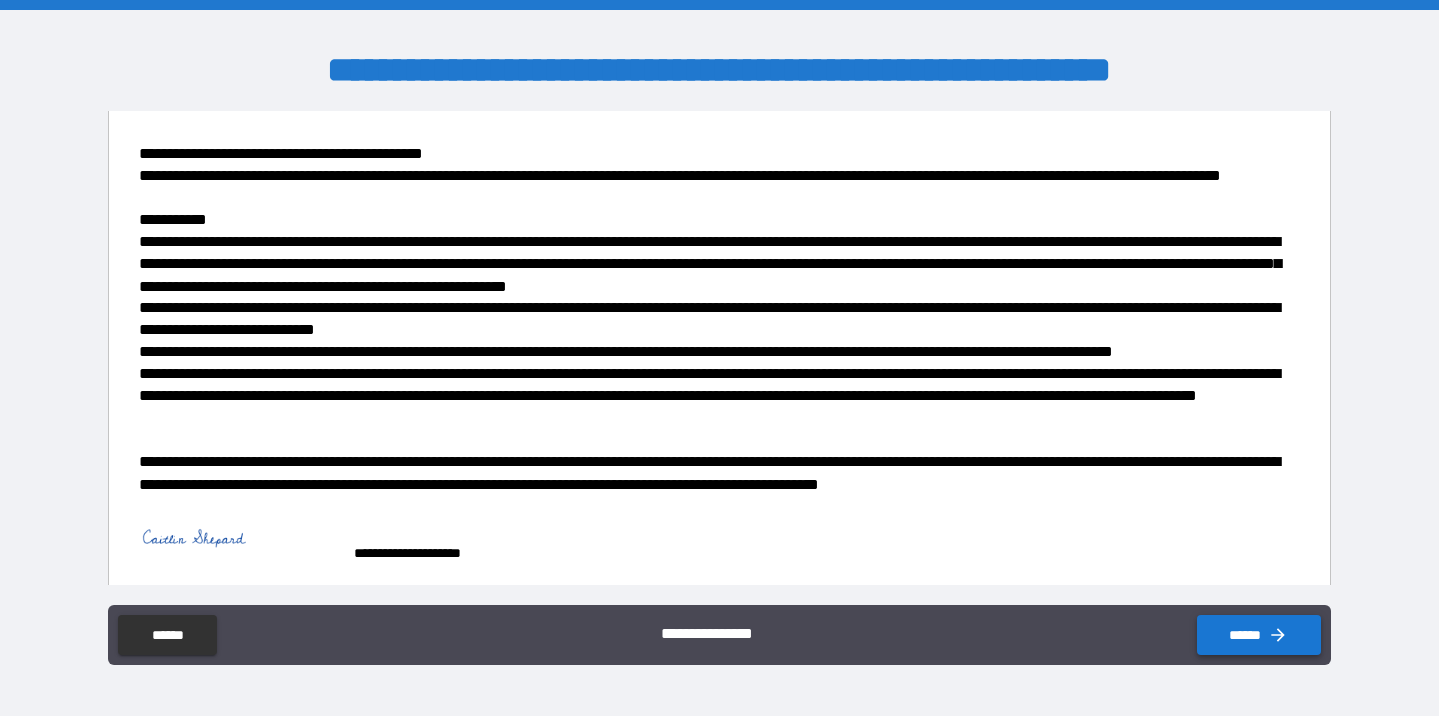 click on "******" at bounding box center [1259, 635] 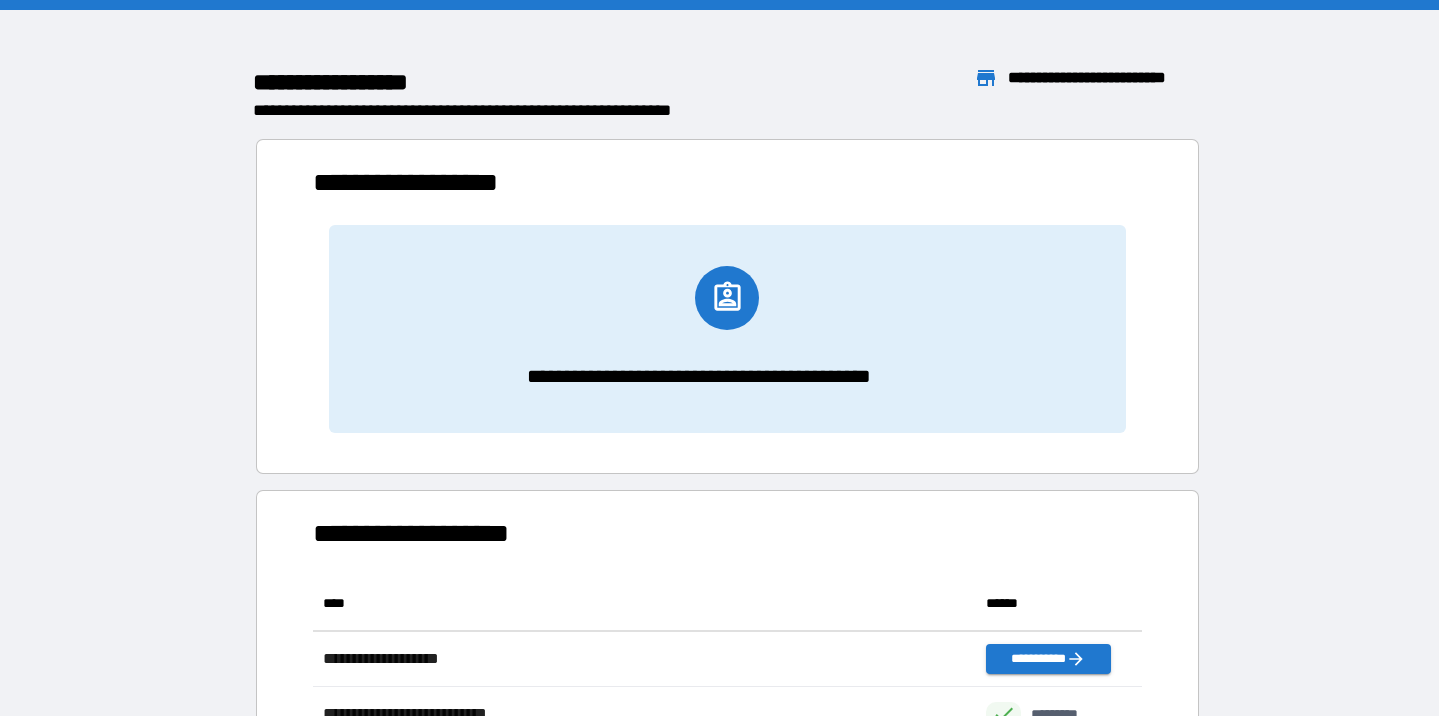 scroll, scrollTop: 1, scrollLeft: 1, axis: both 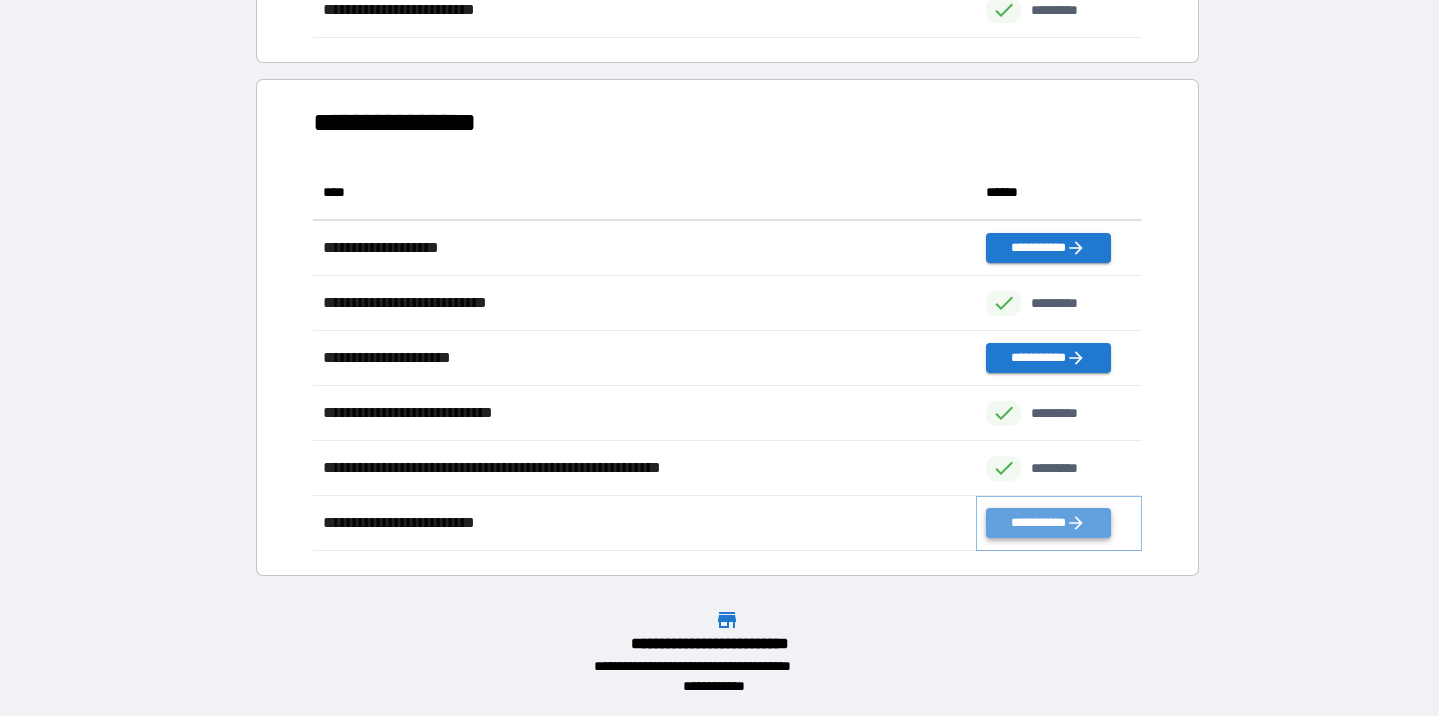 click on "**********" at bounding box center (1048, 523) 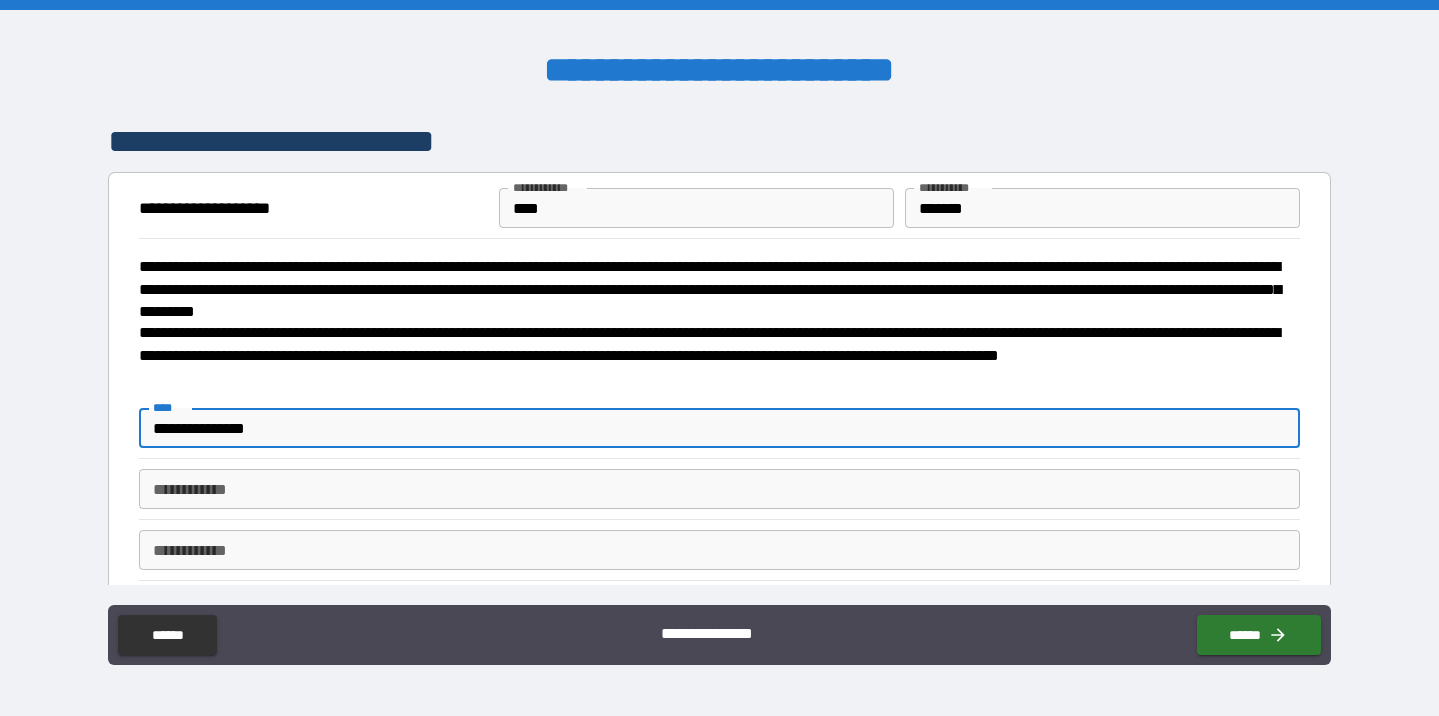 type on "**********" 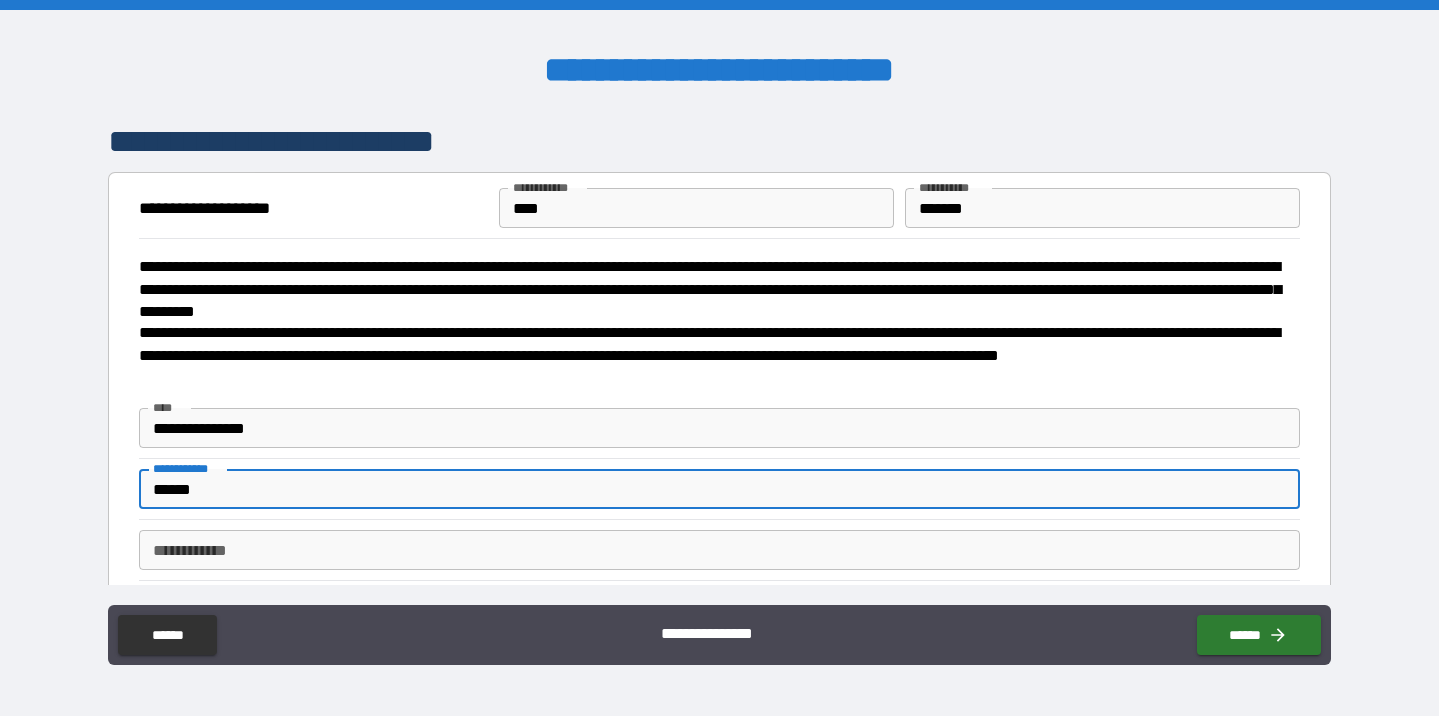type on "******" 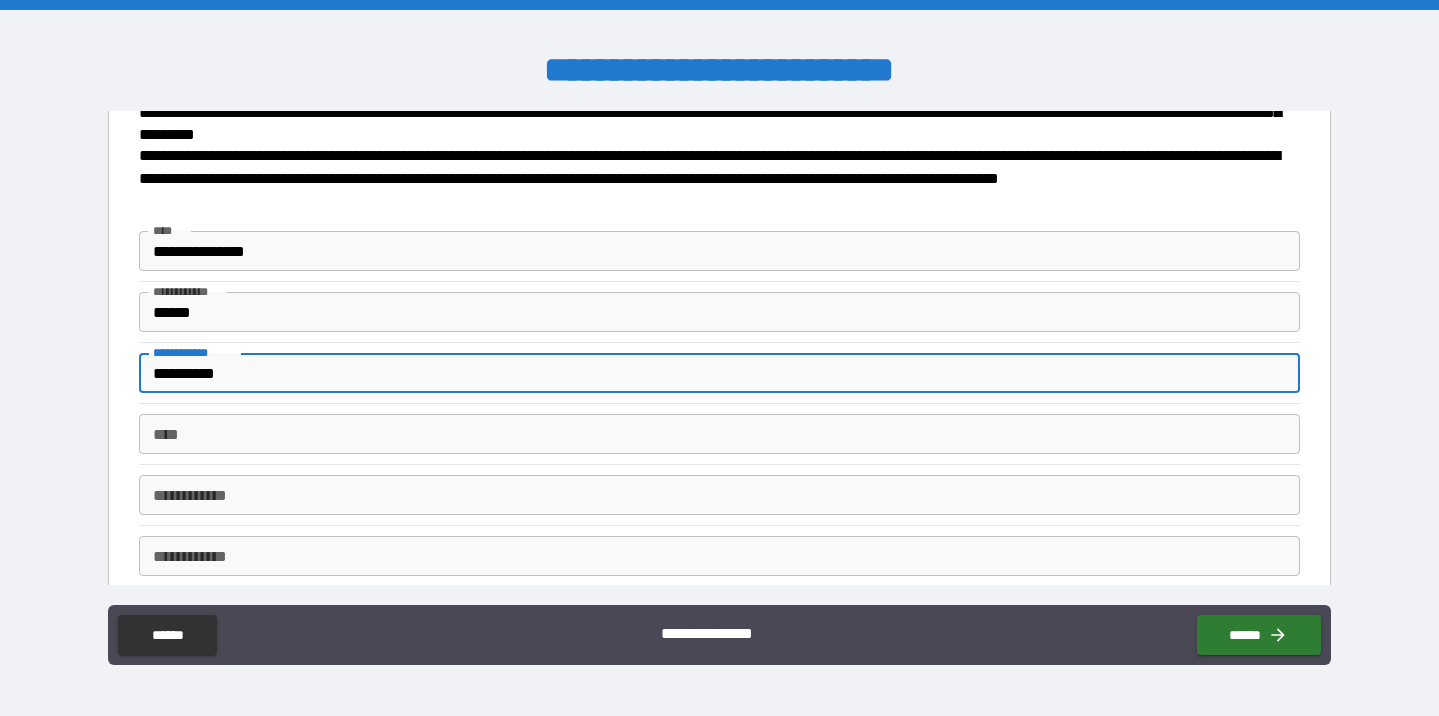 scroll, scrollTop: 182, scrollLeft: 0, axis: vertical 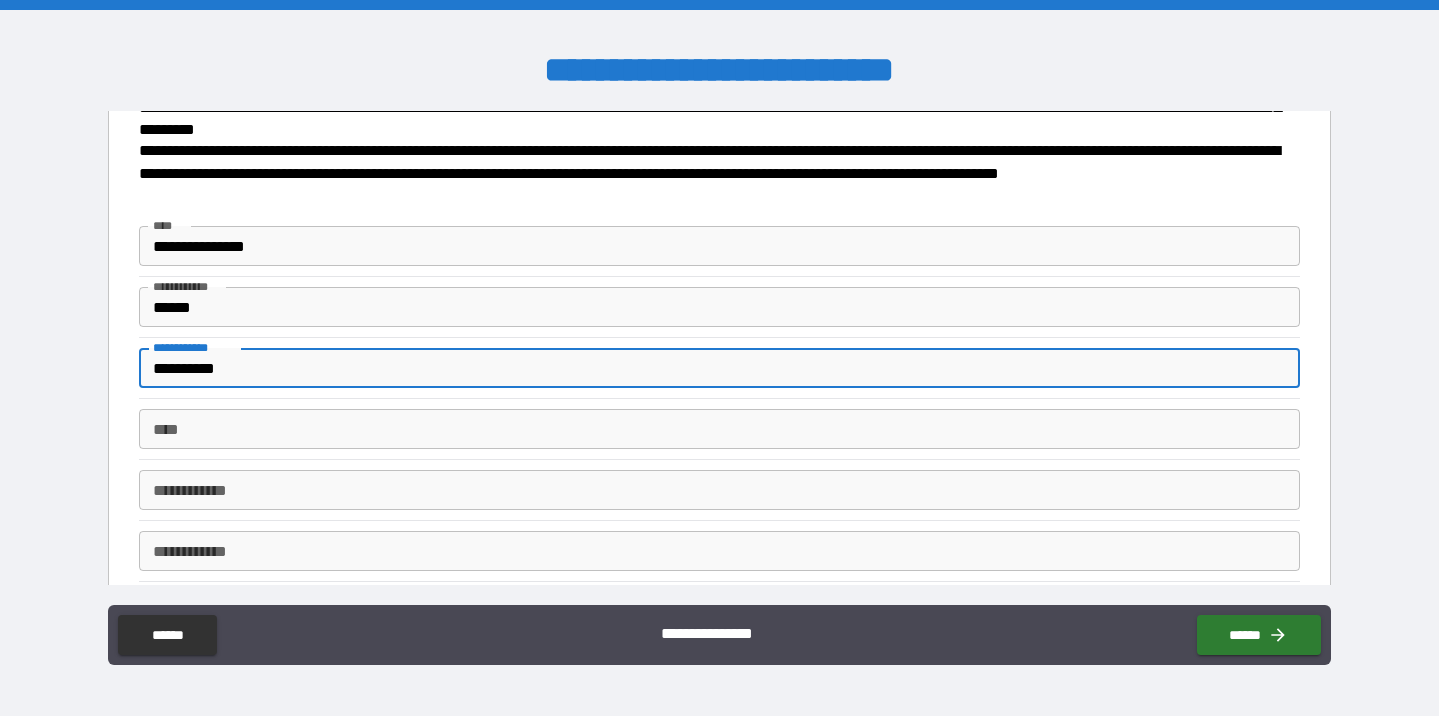 type on "**********" 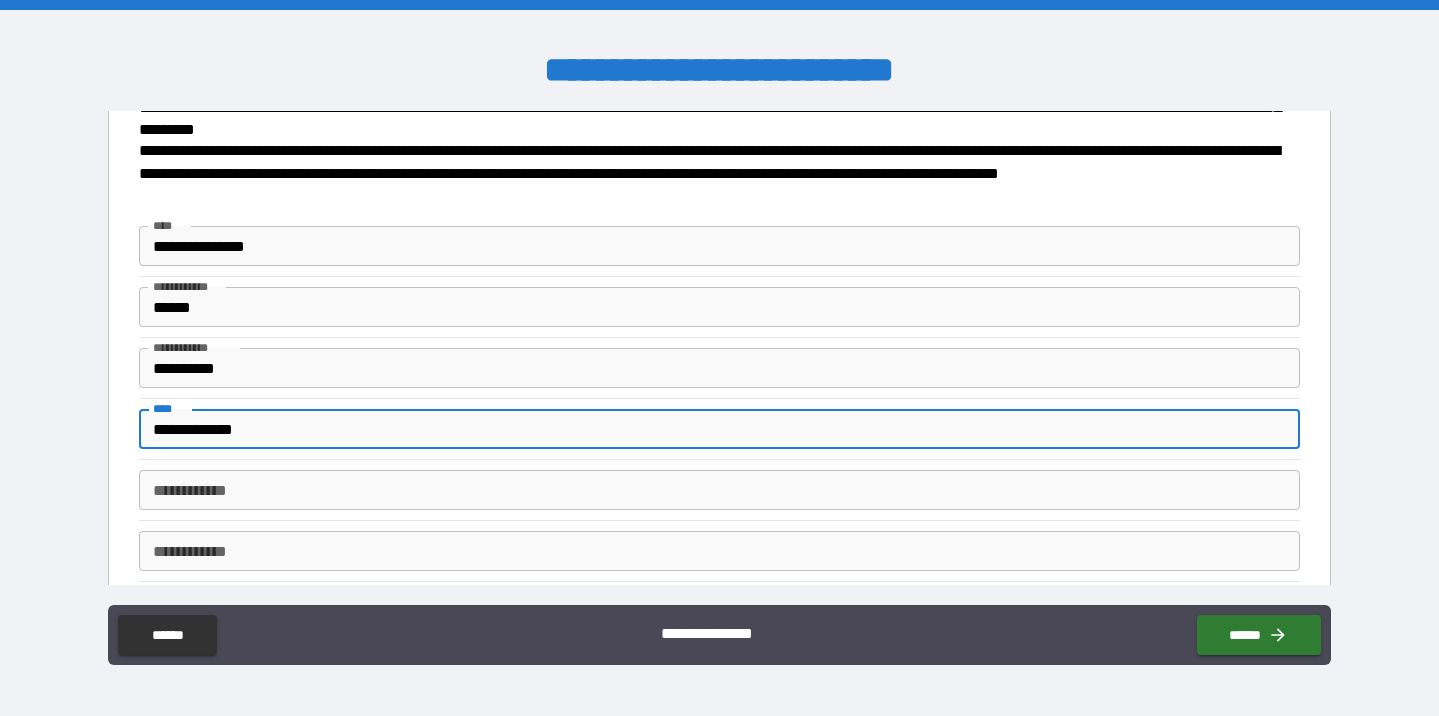 type on "**********" 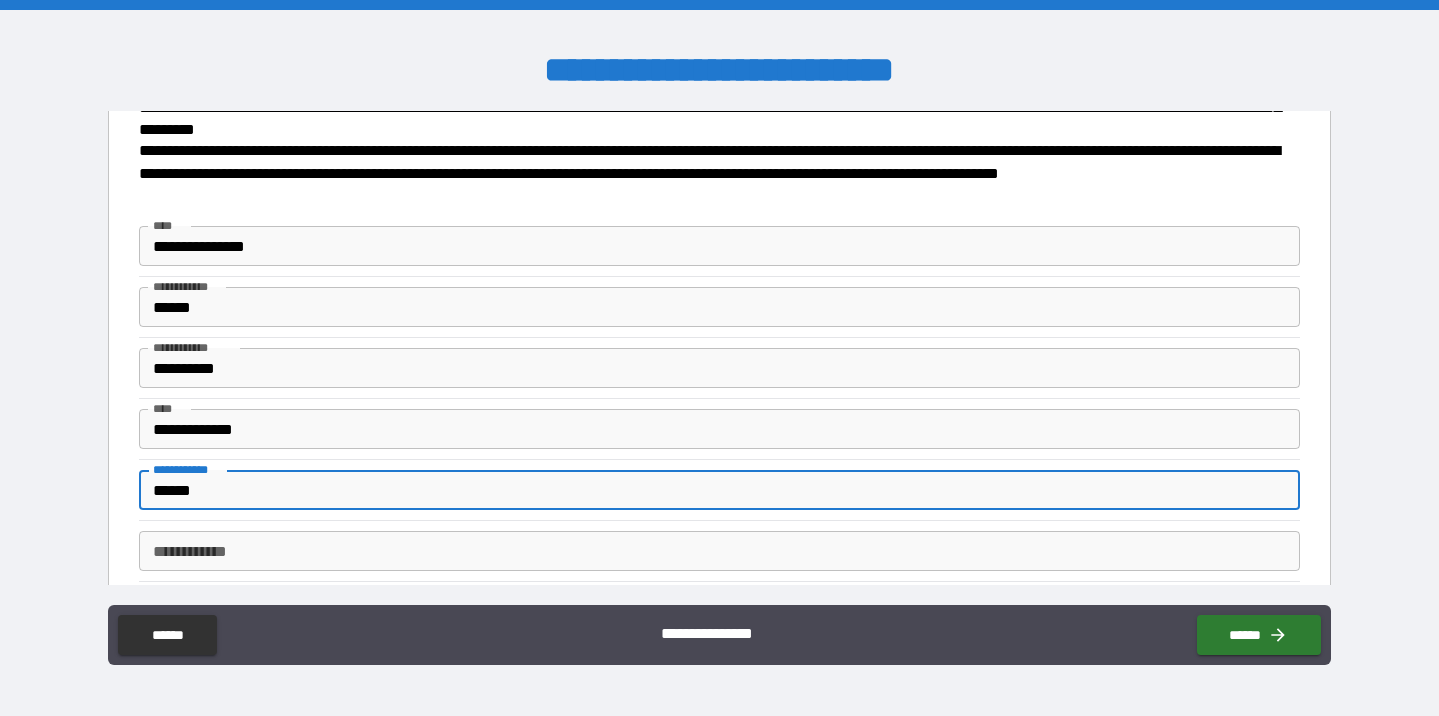 type on "******" 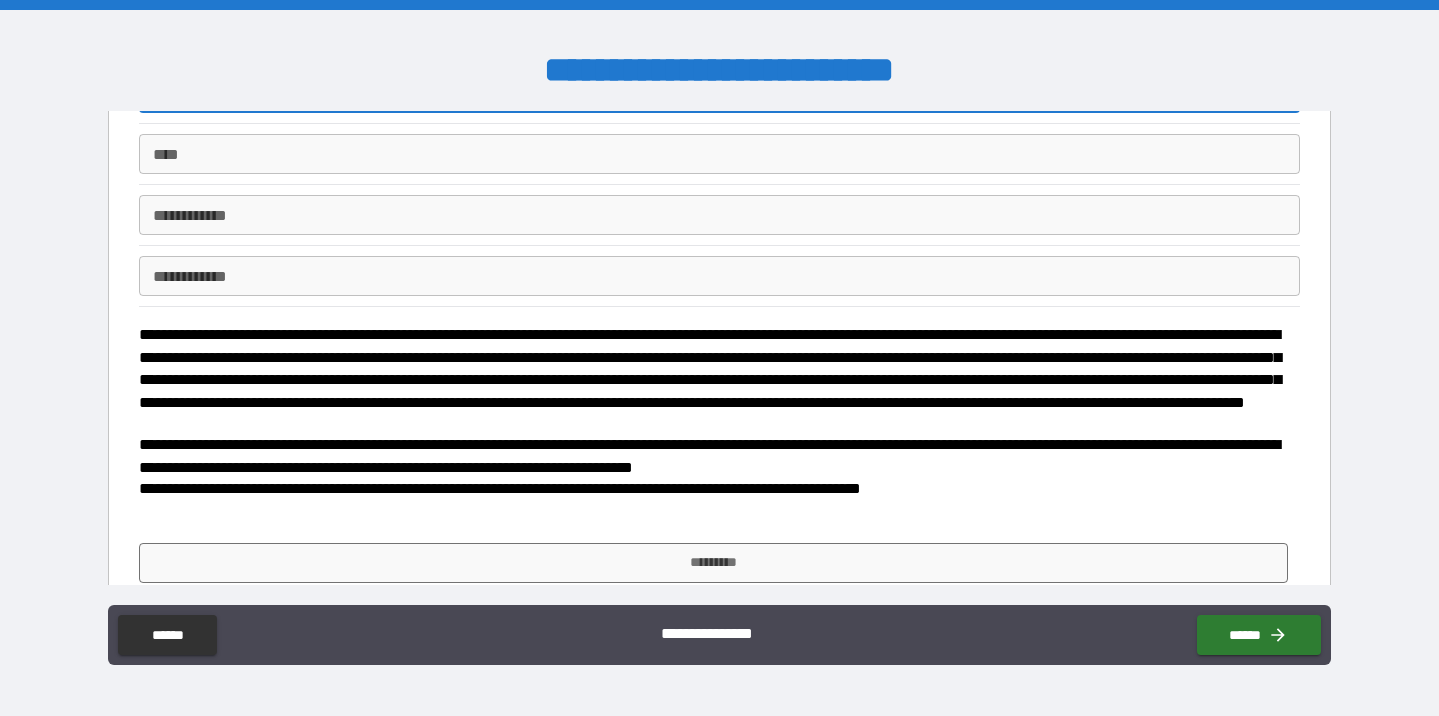 scroll, scrollTop: 668, scrollLeft: 0, axis: vertical 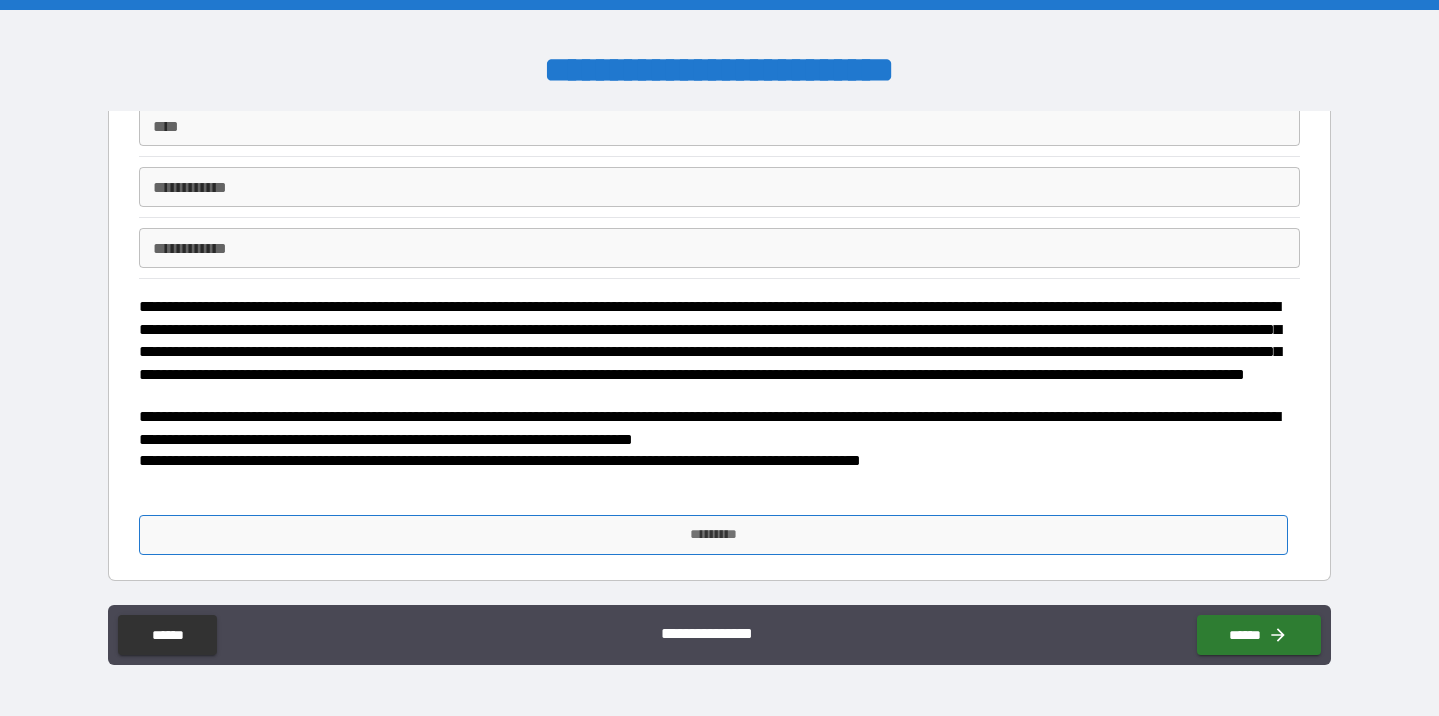 type on "**********" 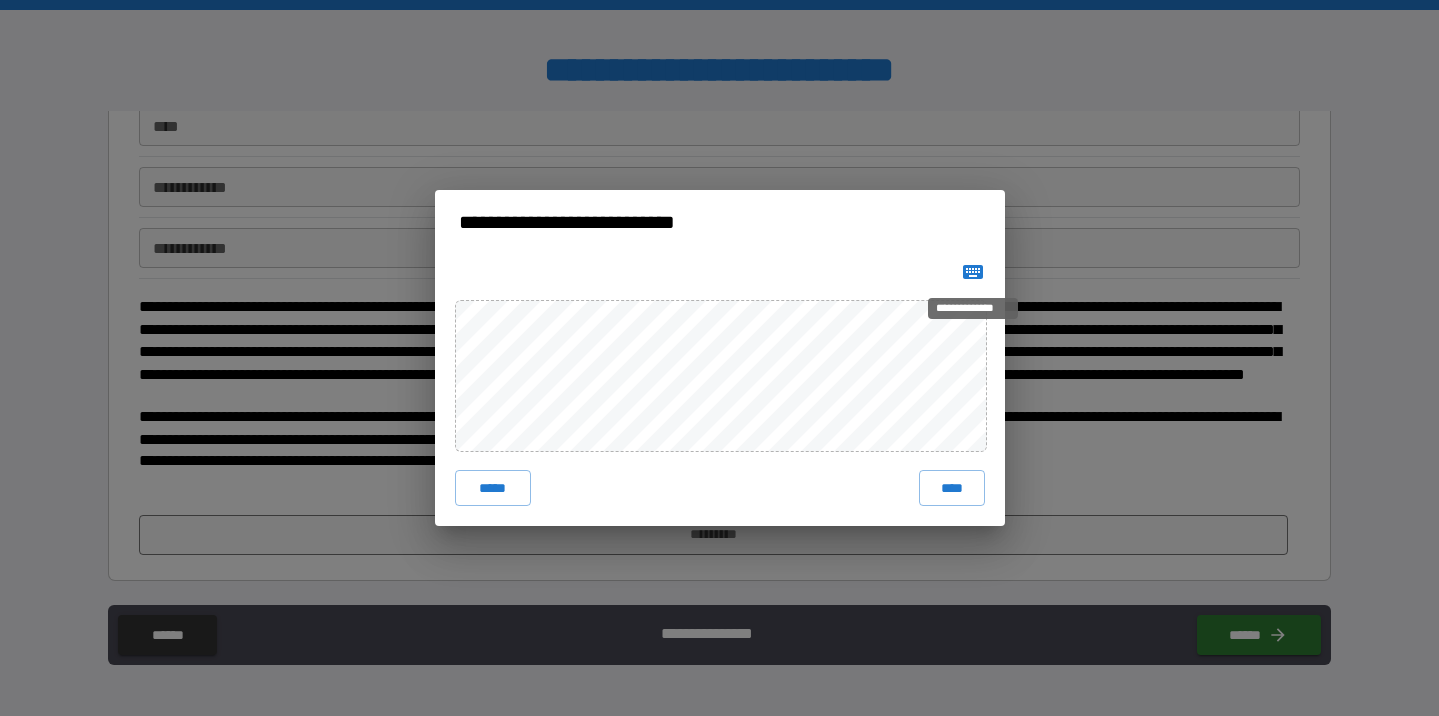 click 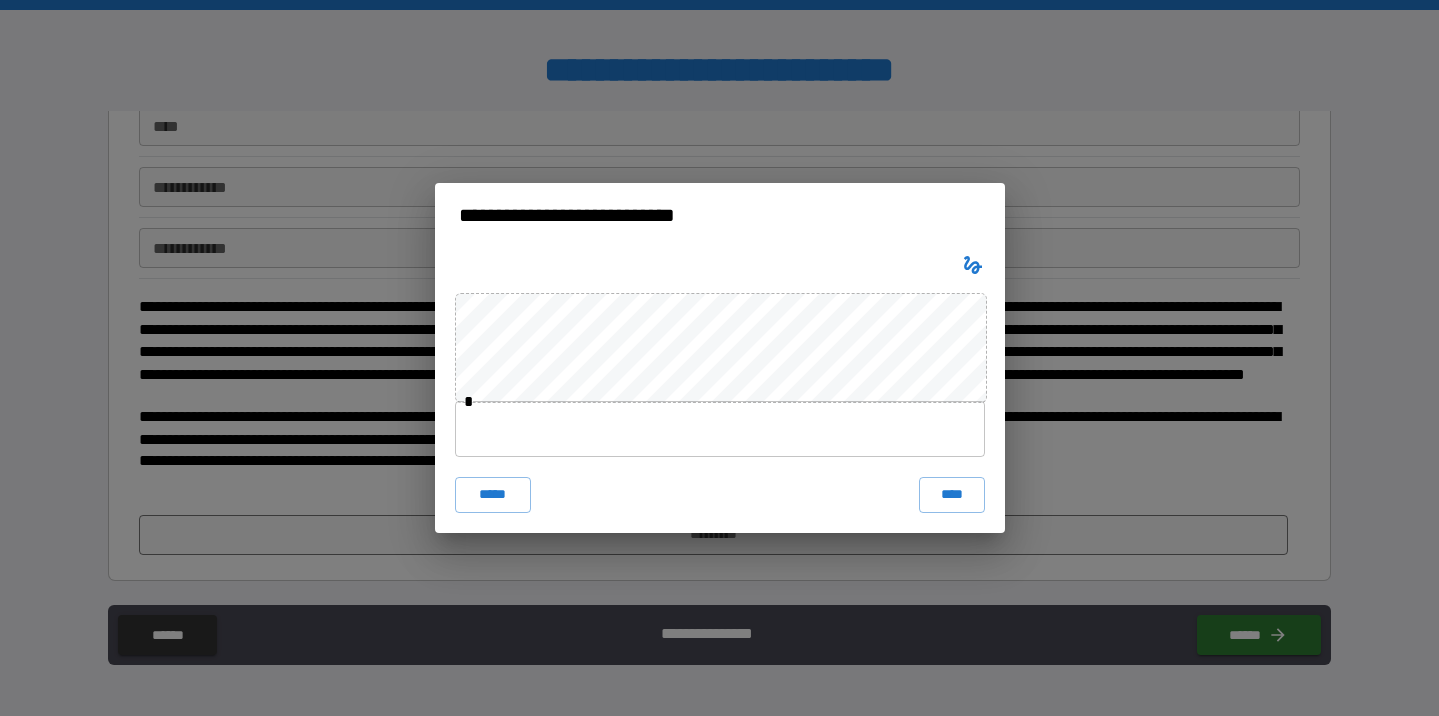 type 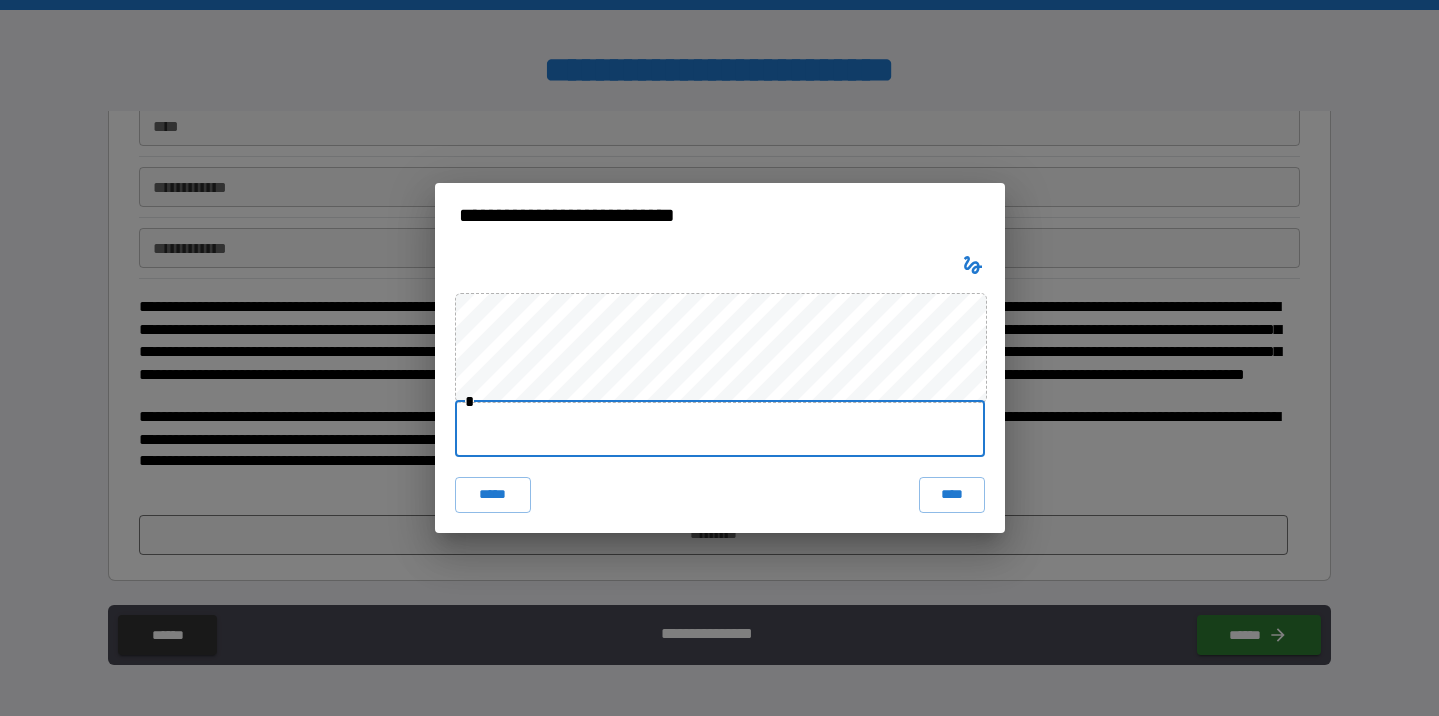 click at bounding box center (720, 429) 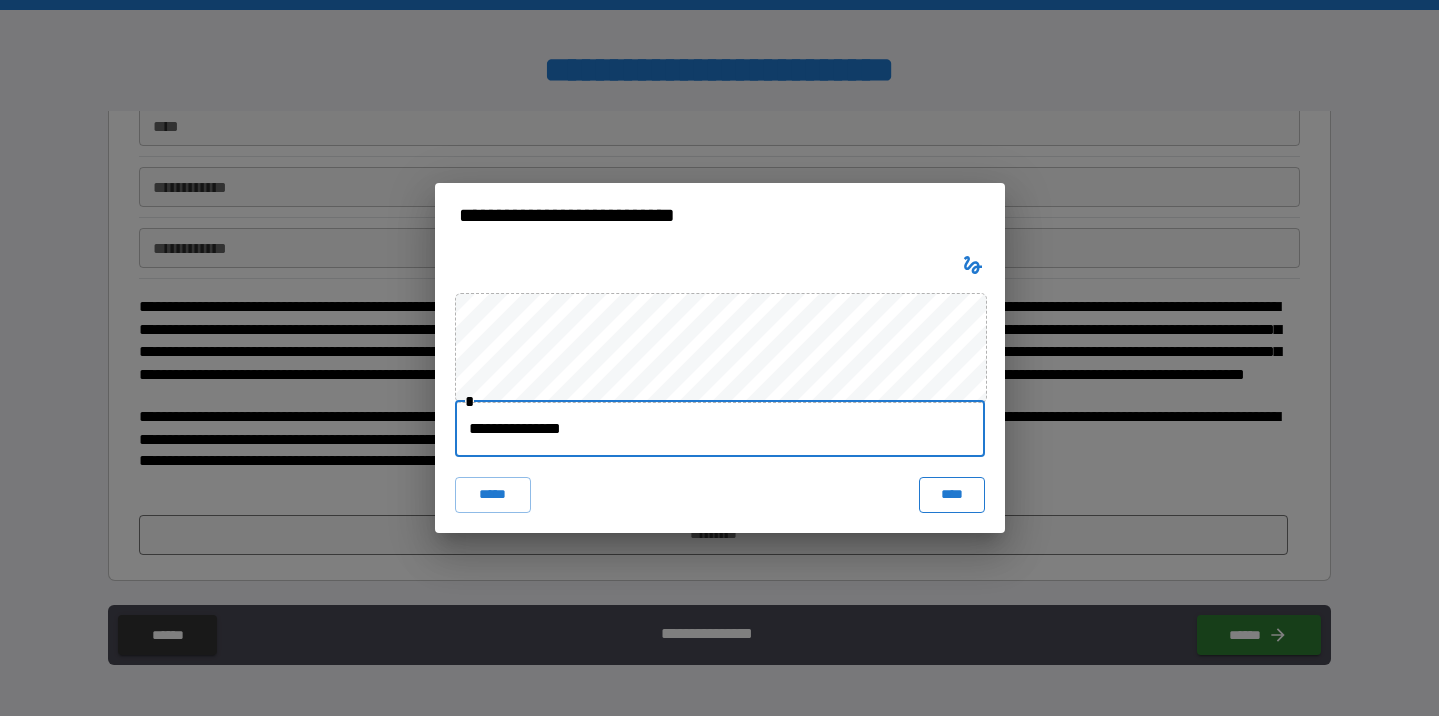 type on "**********" 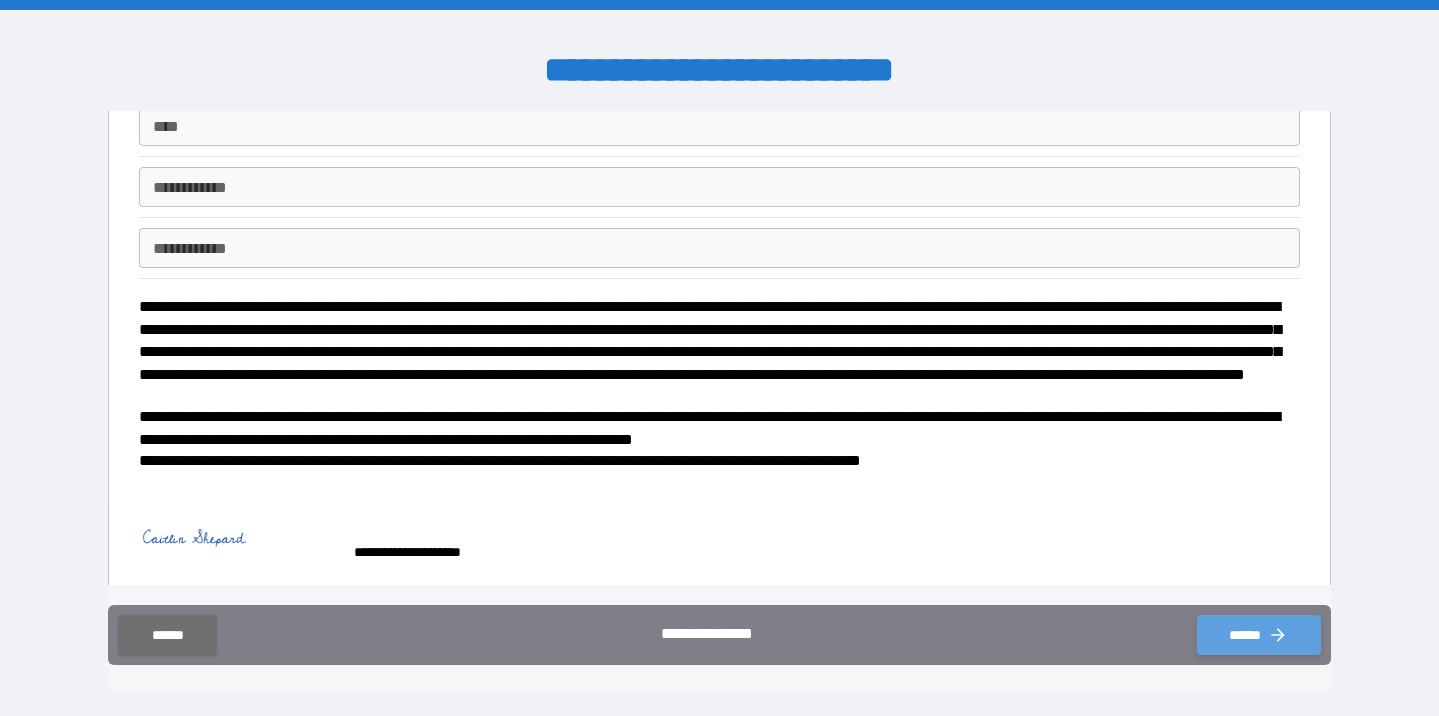 click on "******" at bounding box center (1259, 635) 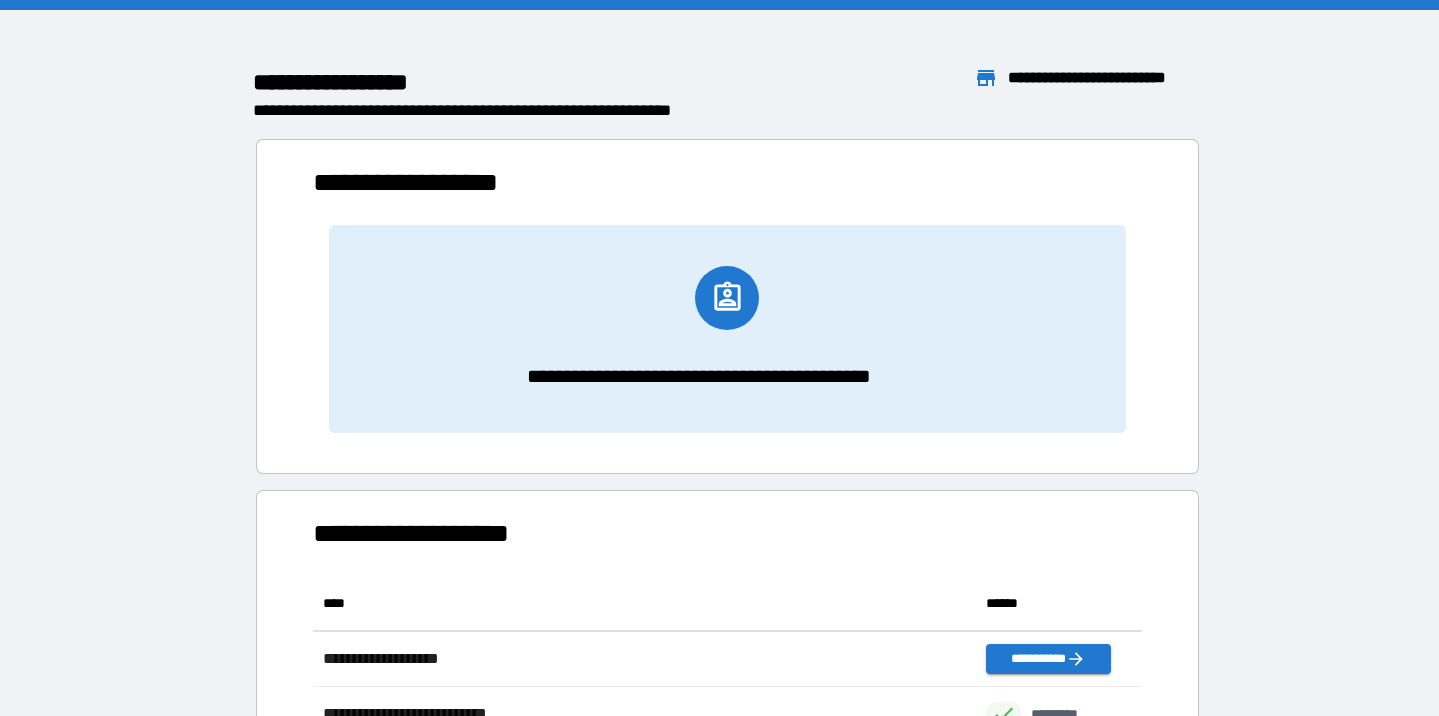 scroll, scrollTop: 1, scrollLeft: 1, axis: both 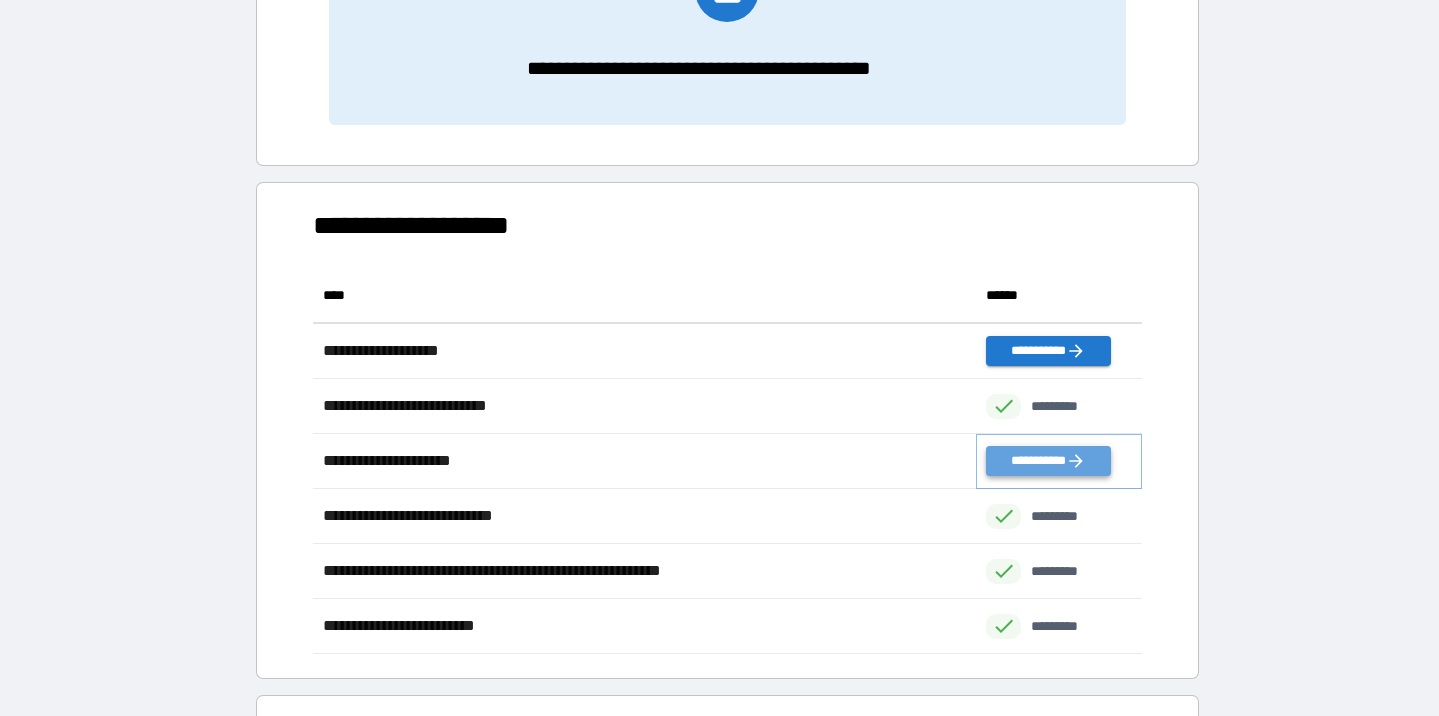 click 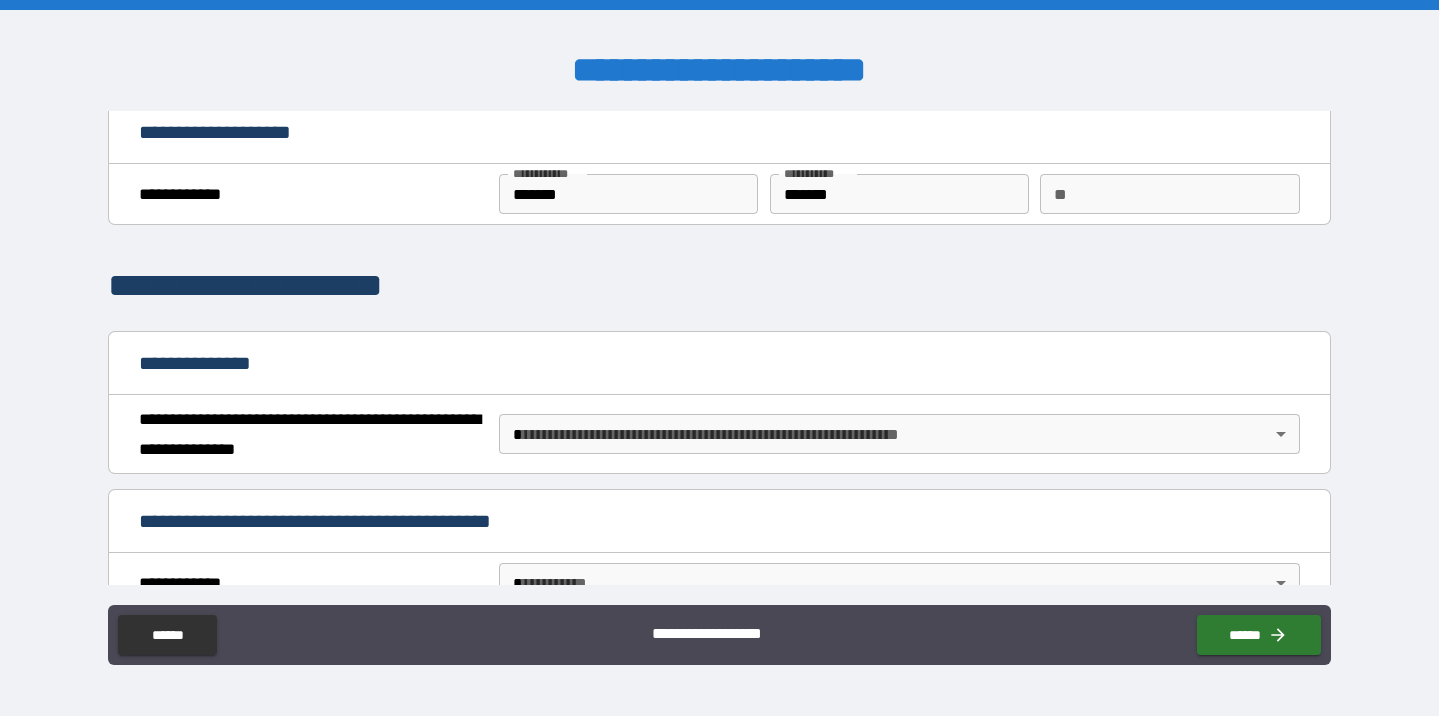 scroll, scrollTop: 13, scrollLeft: 0, axis: vertical 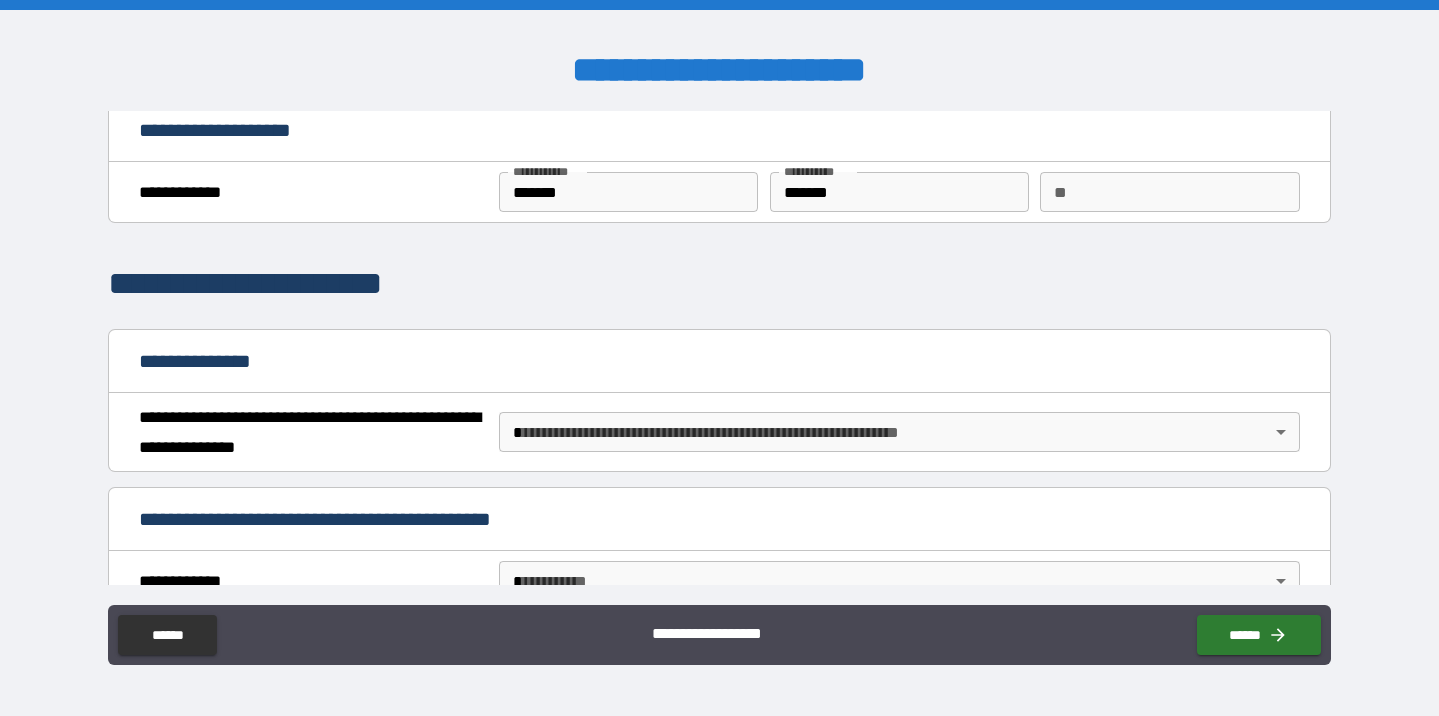 click on "**********" at bounding box center (719, 358) 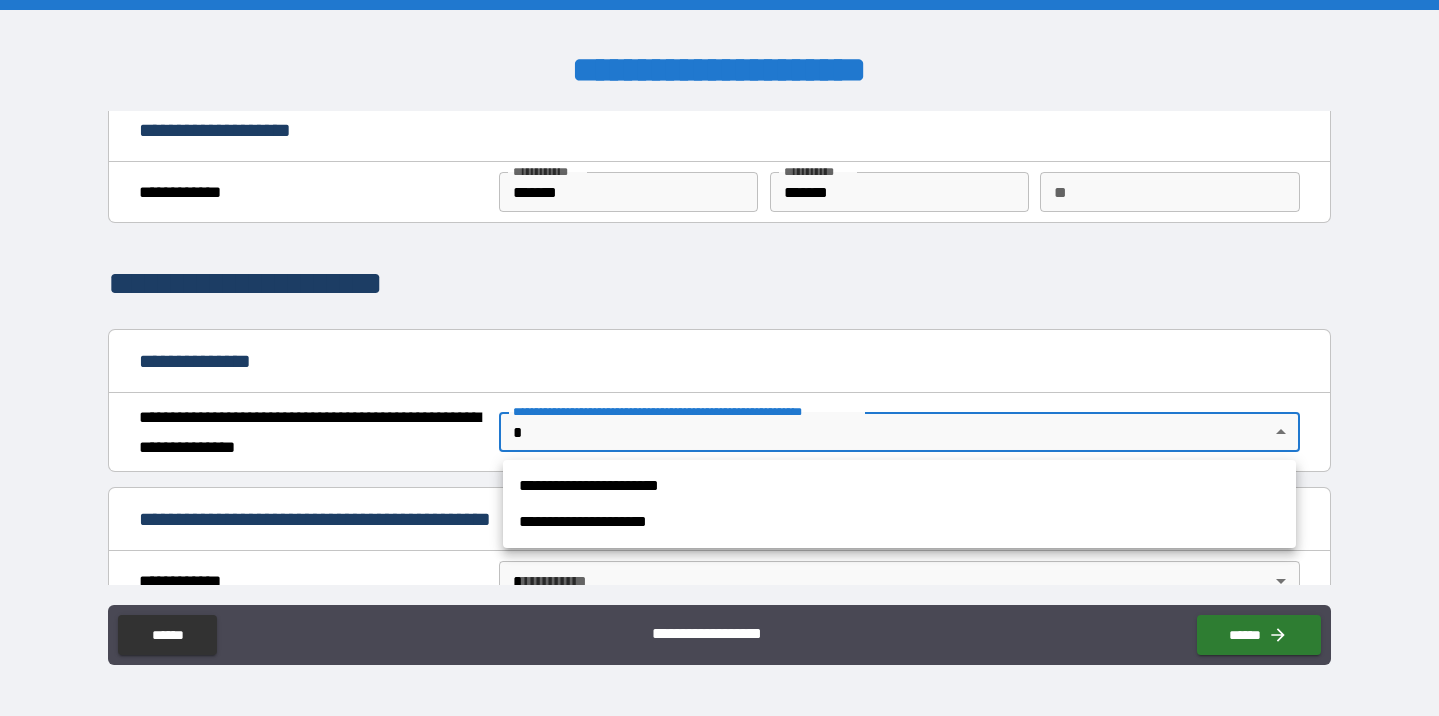 click on "**********" at bounding box center (899, 486) 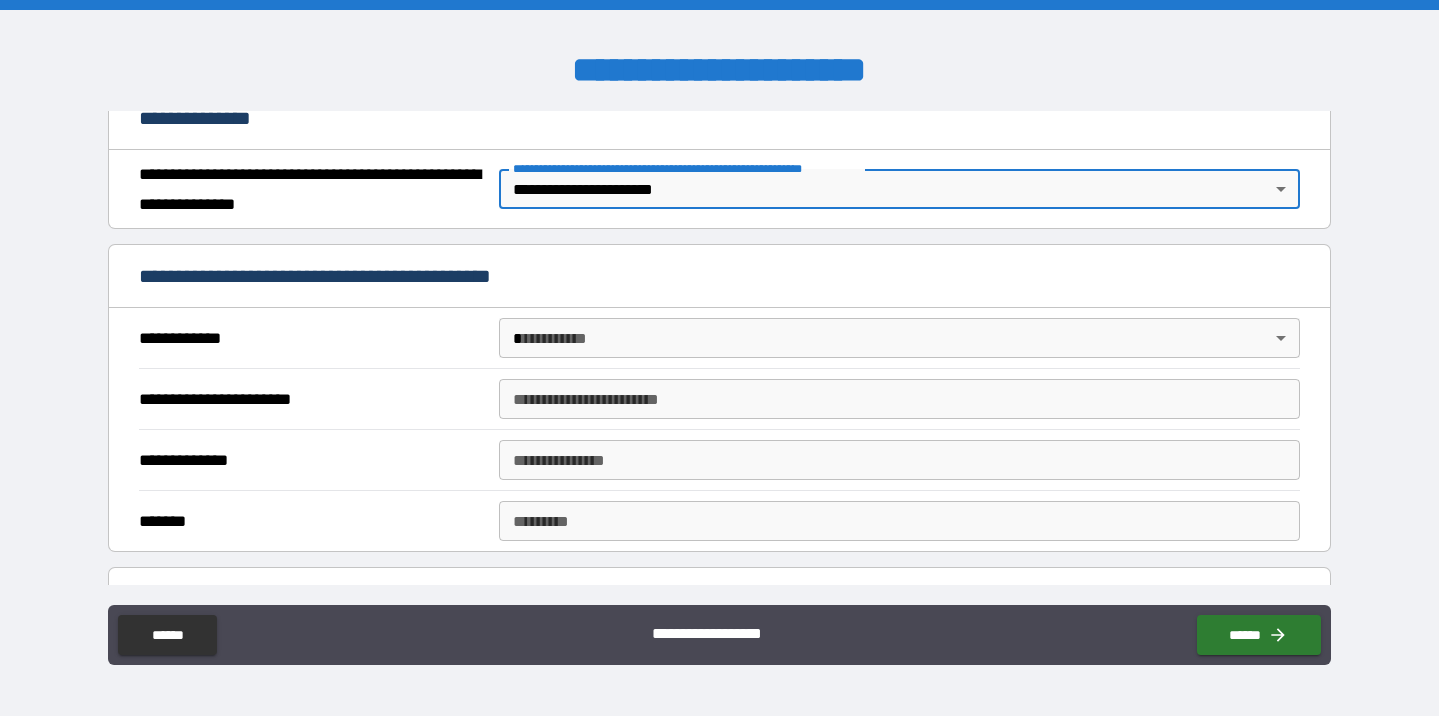 scroll, scrollTop: 276, scrollLeft: 0, axis: vertical 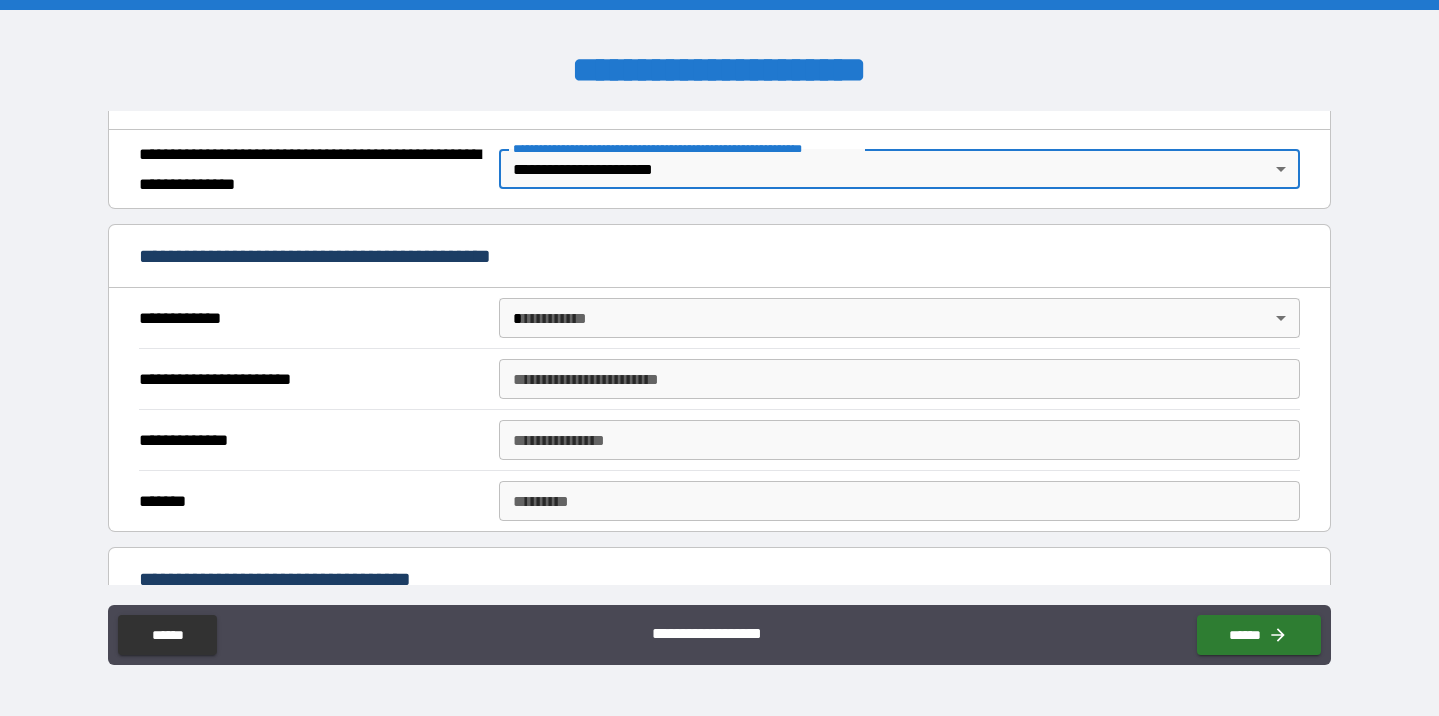 click on "**********" at bounding box center [719, 358] 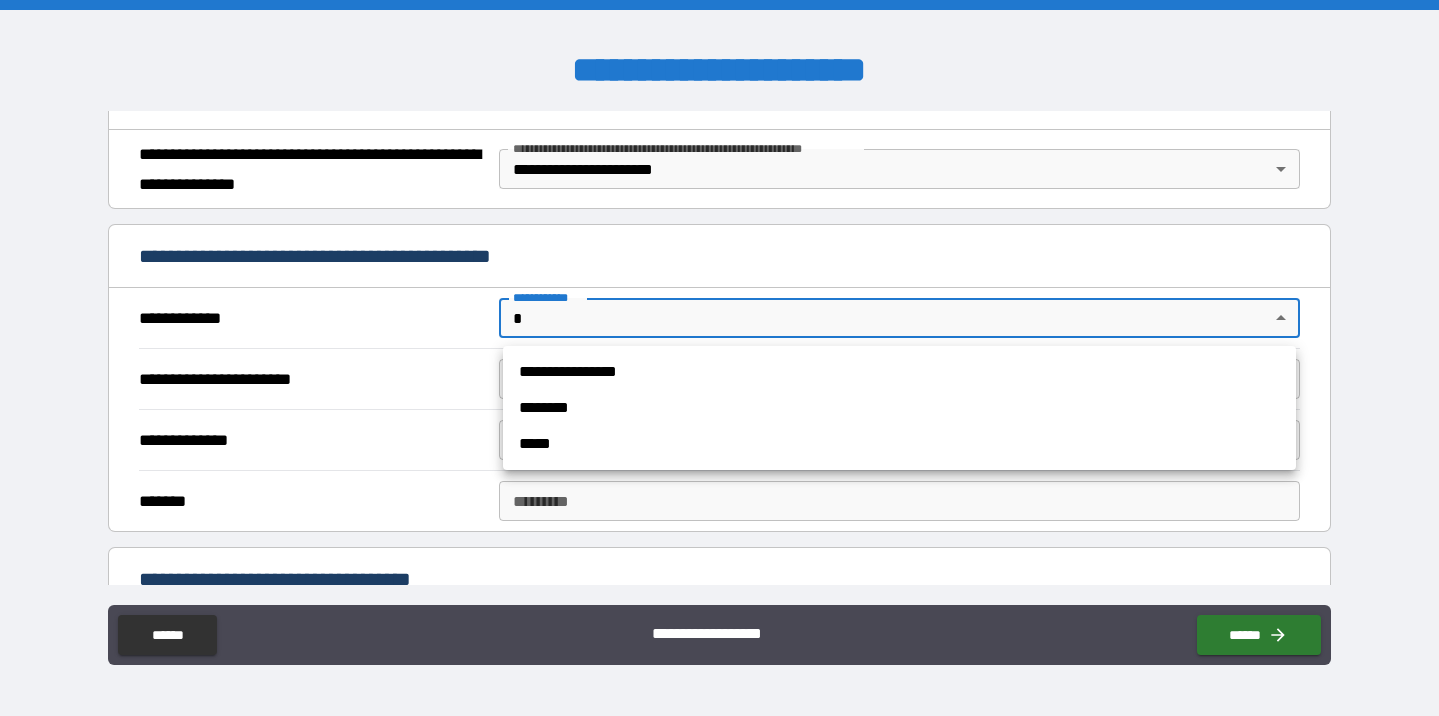 click on "**********" at bounding box center (899, 372) 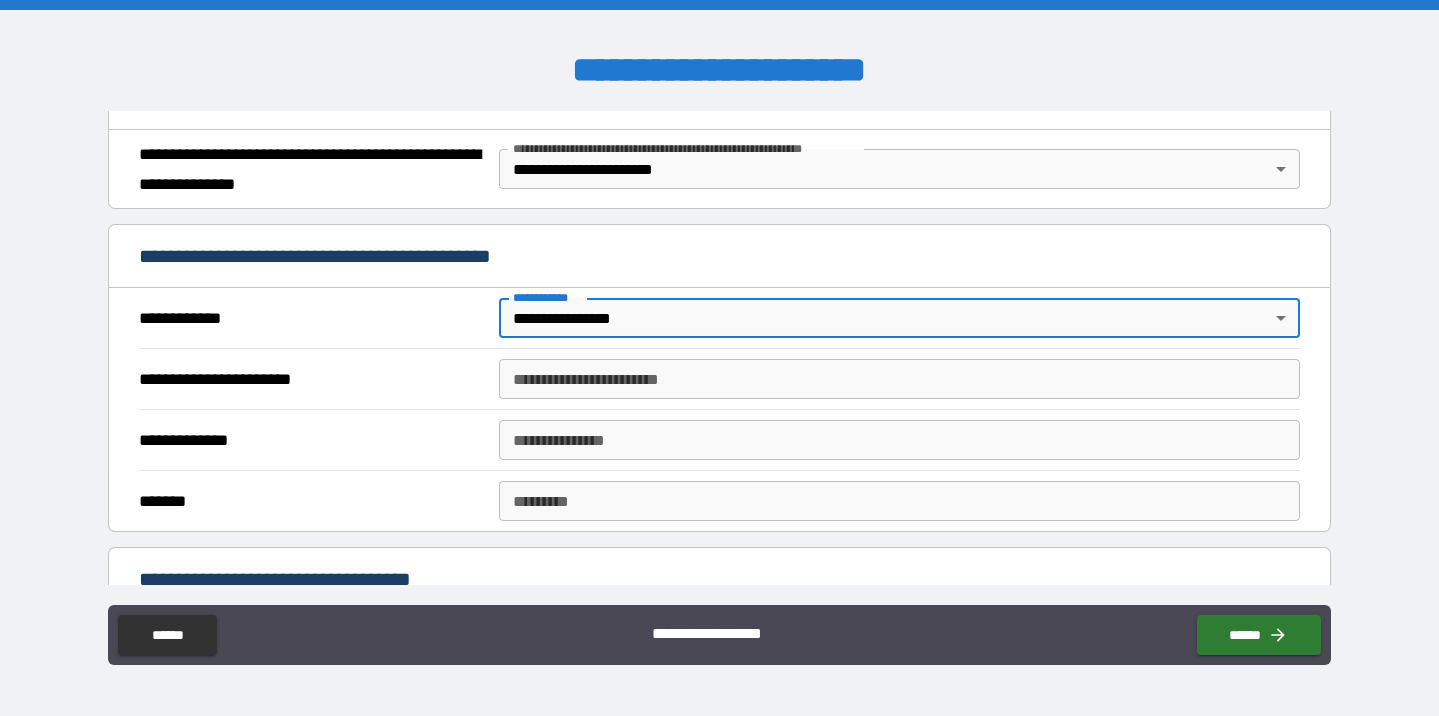 type on "*" 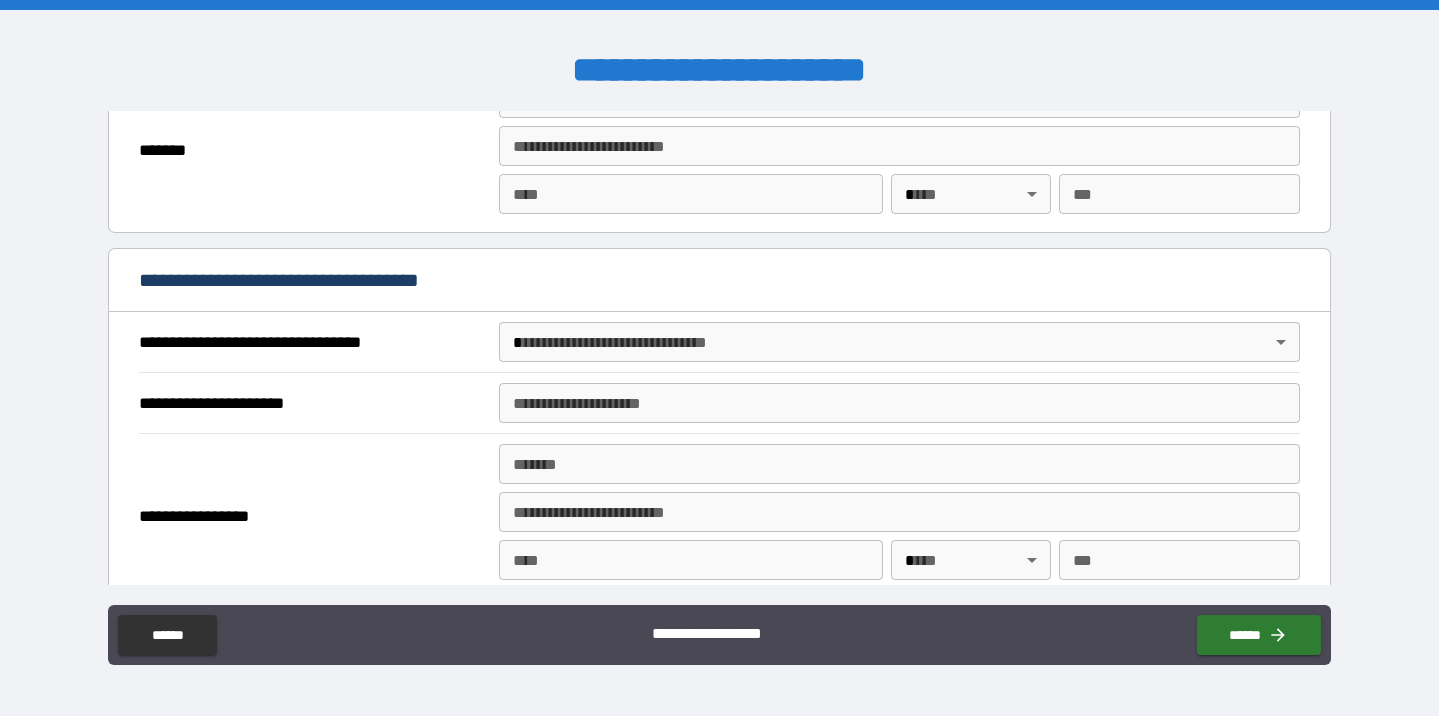 scroll, scrollTop: 1008, scrollLeft: 0, axis: vertical 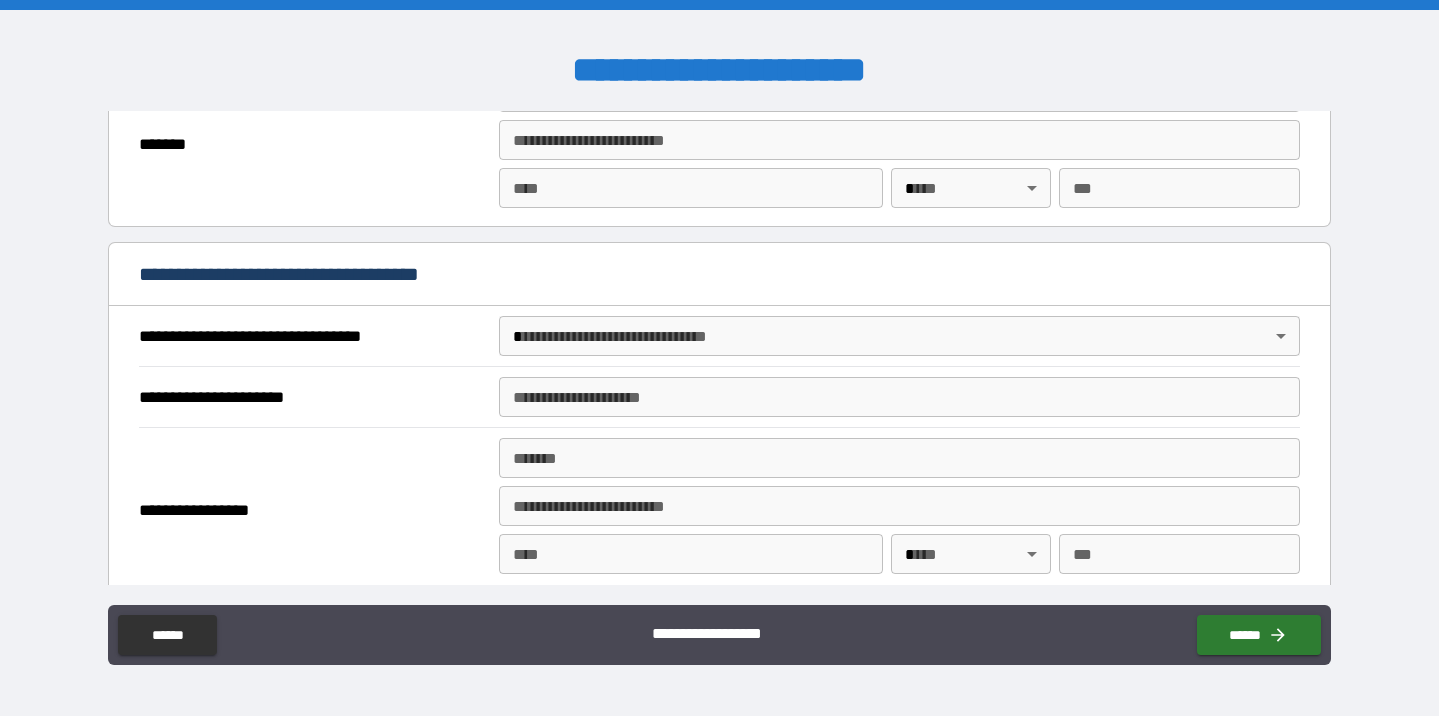 click on "**********" at bounding box center [719, 358] 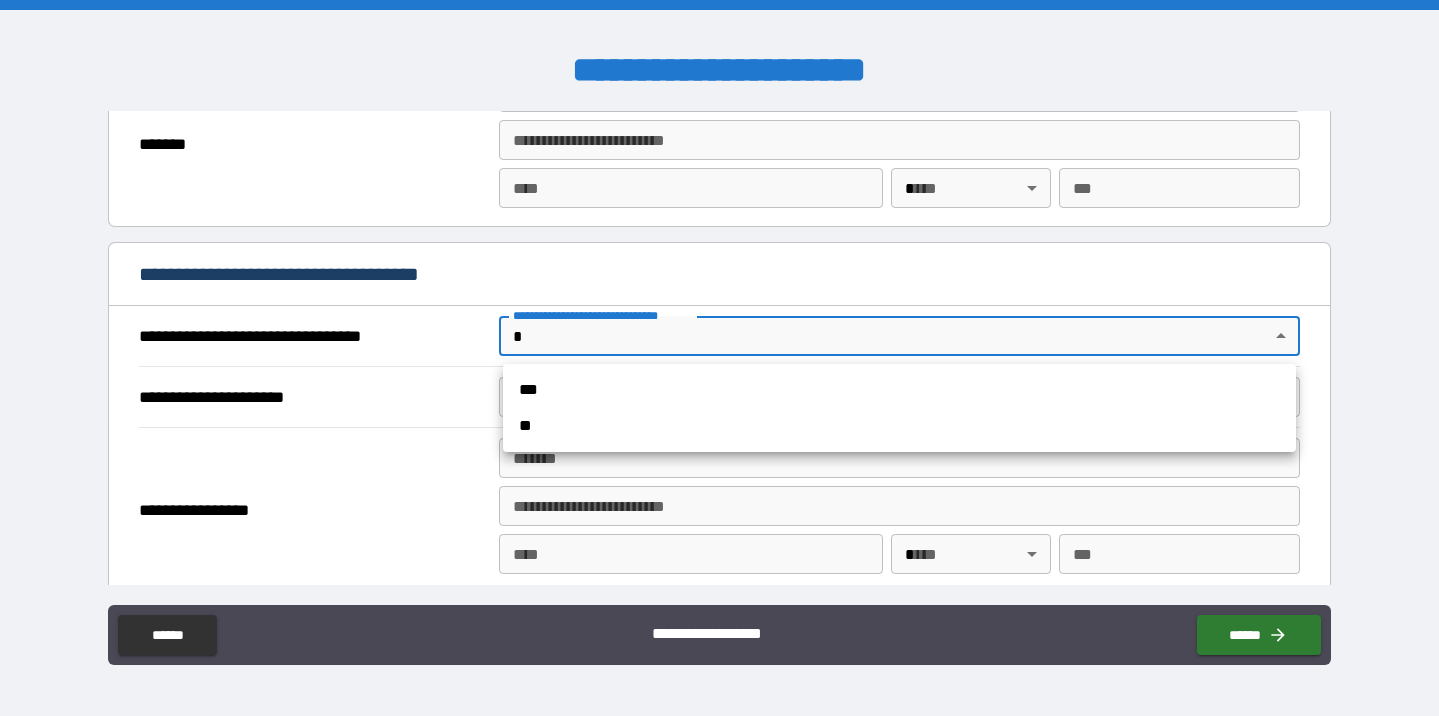 click at bounding box center (719, 358) 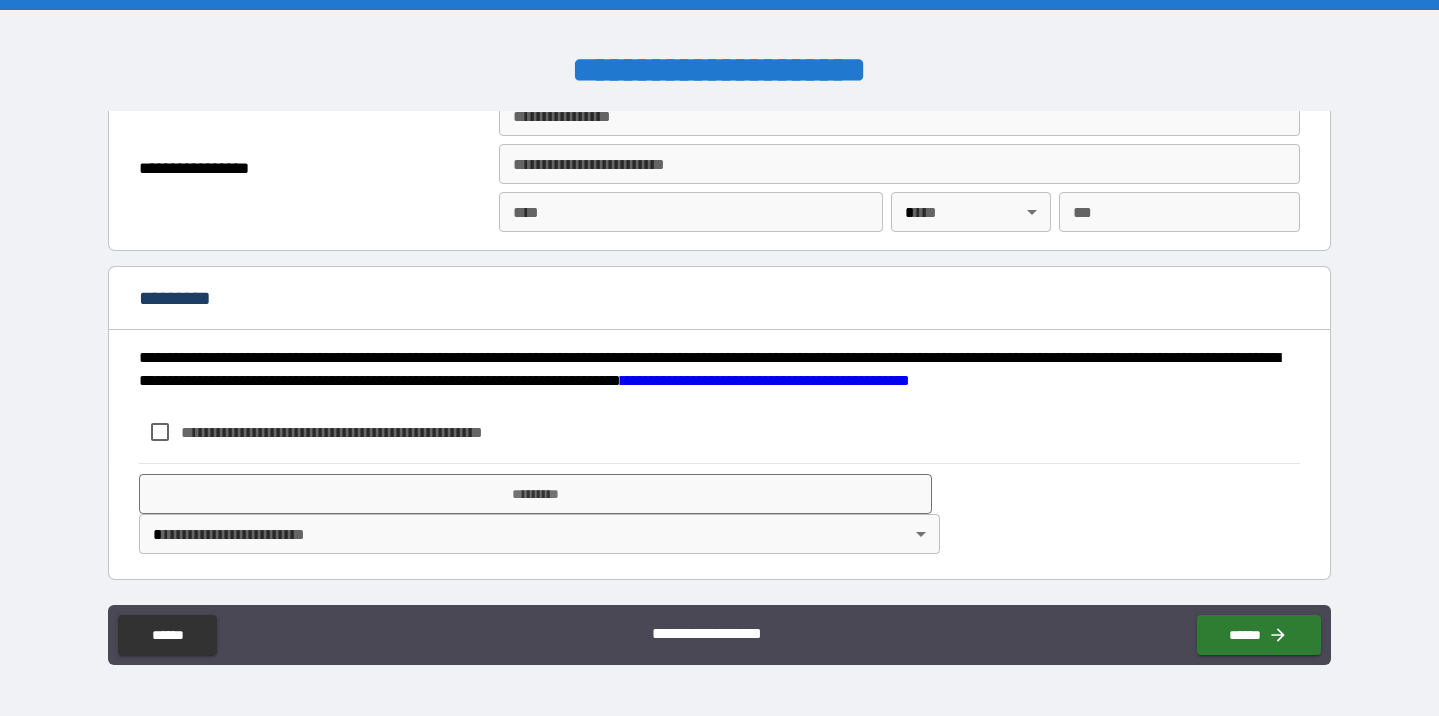 scroll, scrollTop: 2545, scrollLeft: 0, axis: vertical 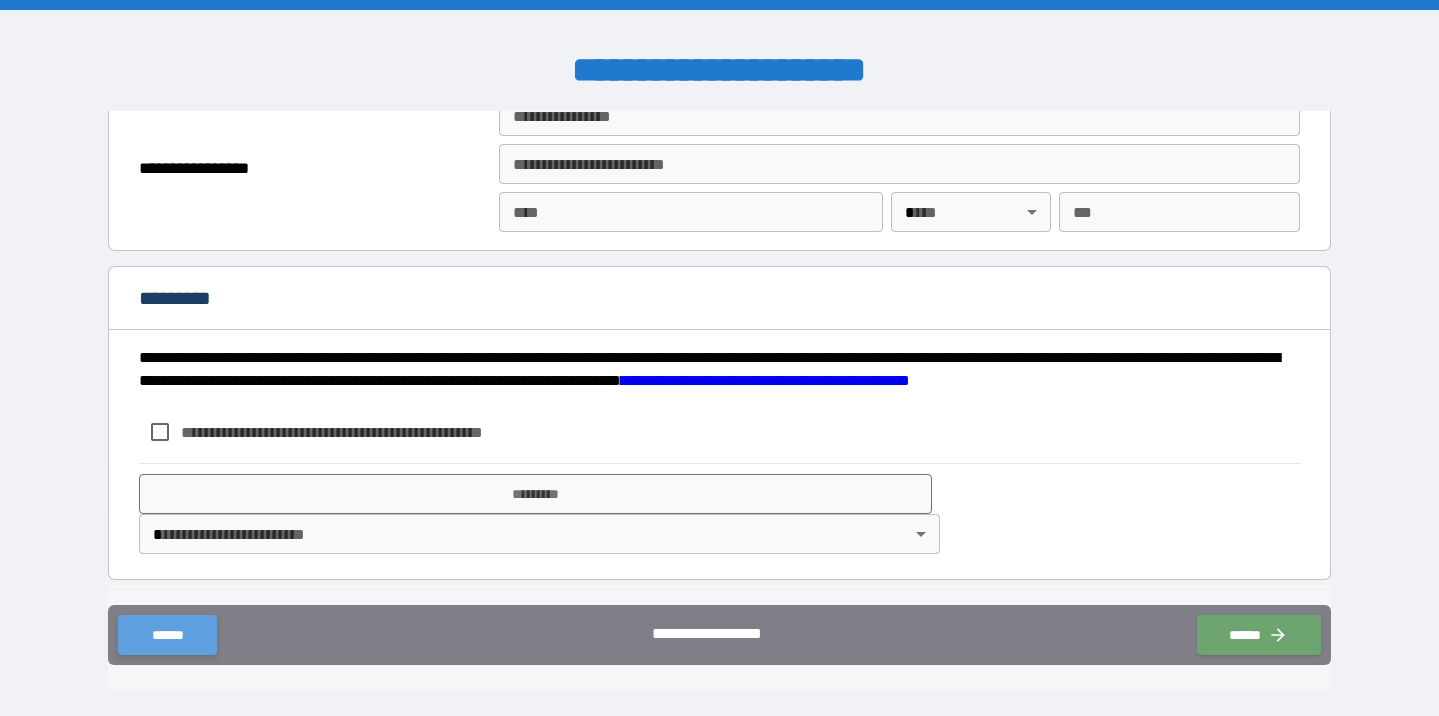 click on "******" at bounding box center [167, 635] 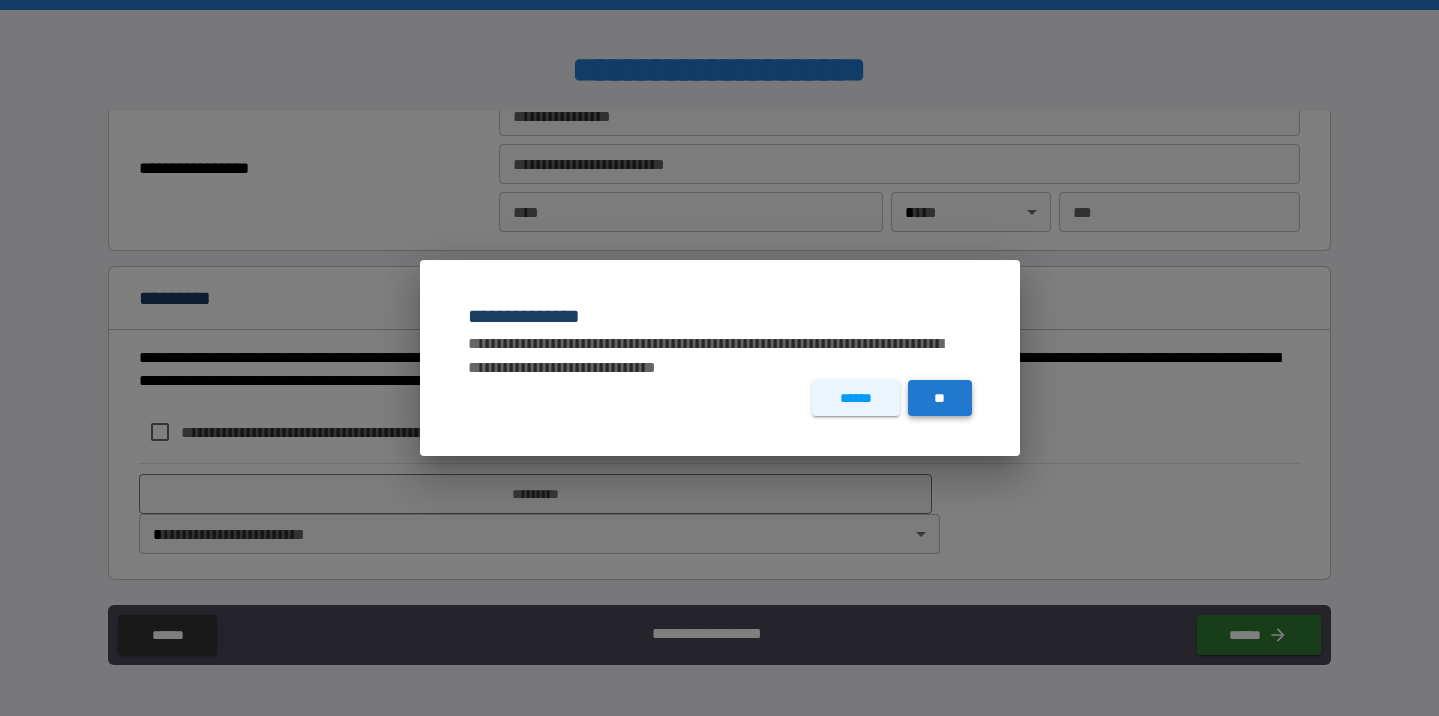 click on "**" at bounding box center (940, 398) 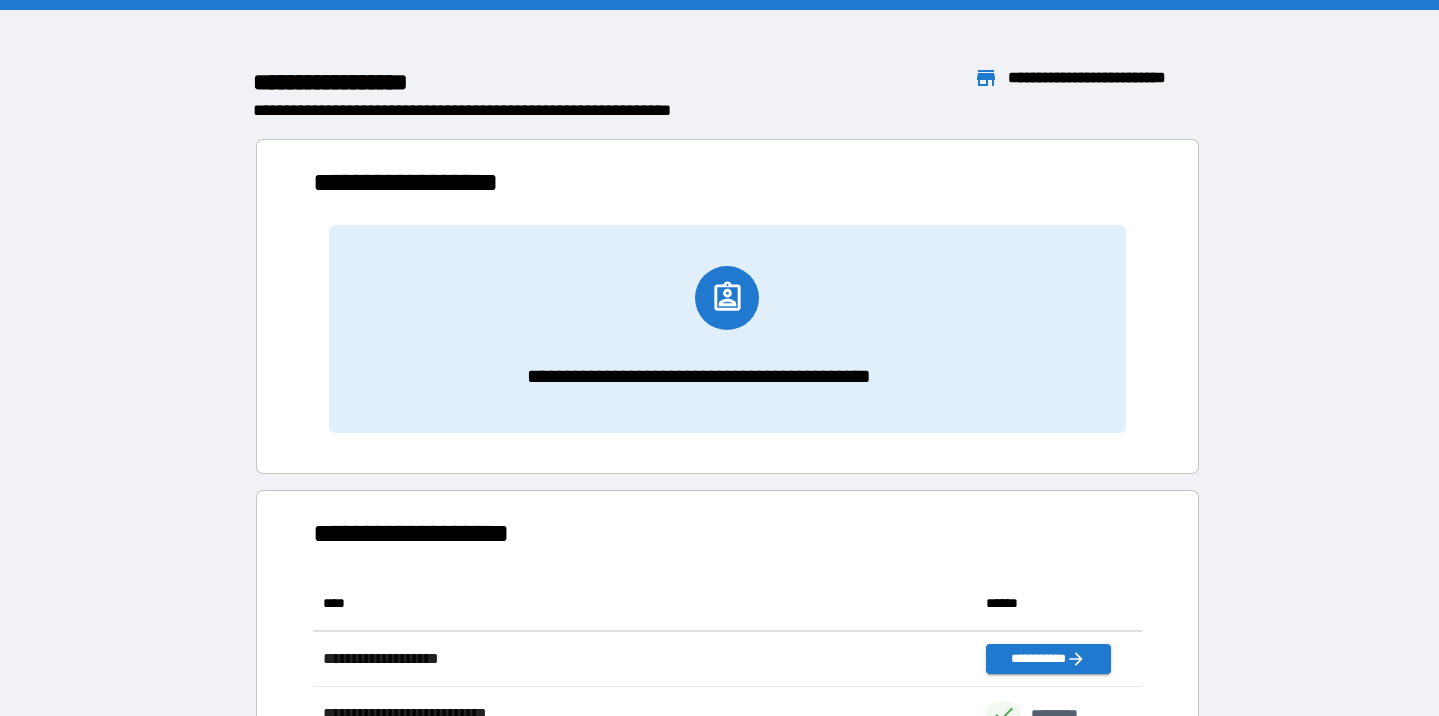scroll, scrollTop: 1, scrollLeft: 1, axis: both 